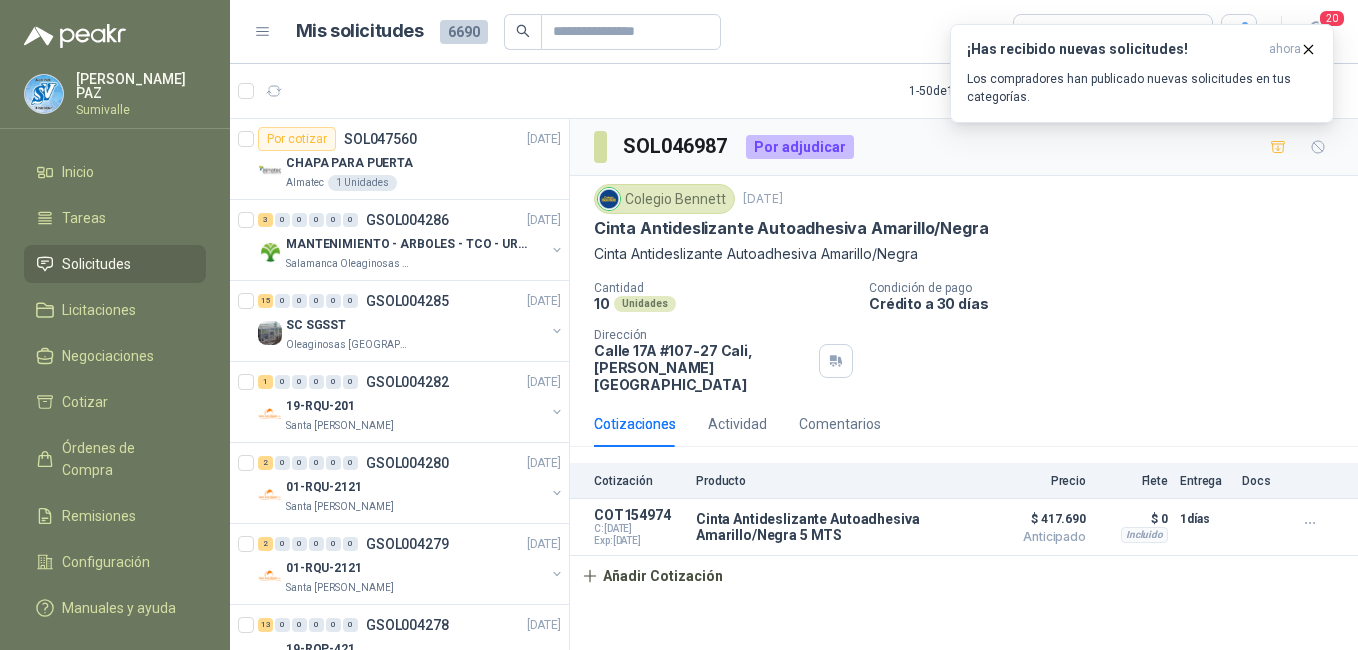 scroll, scrollTop: 0, scrollLeft: 0, axis: both 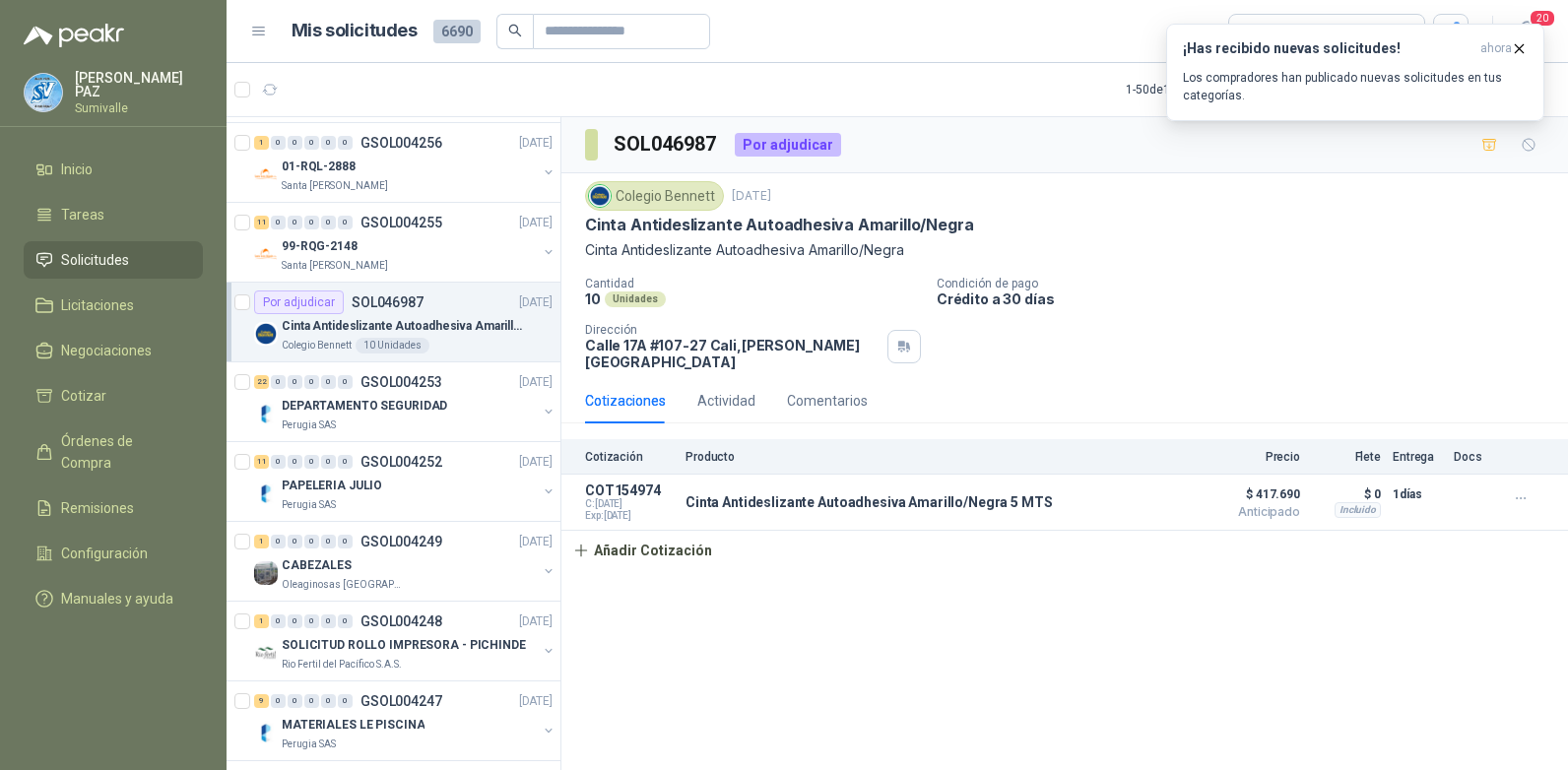 click on "Solicitudes" at bounding box center (95, 260) 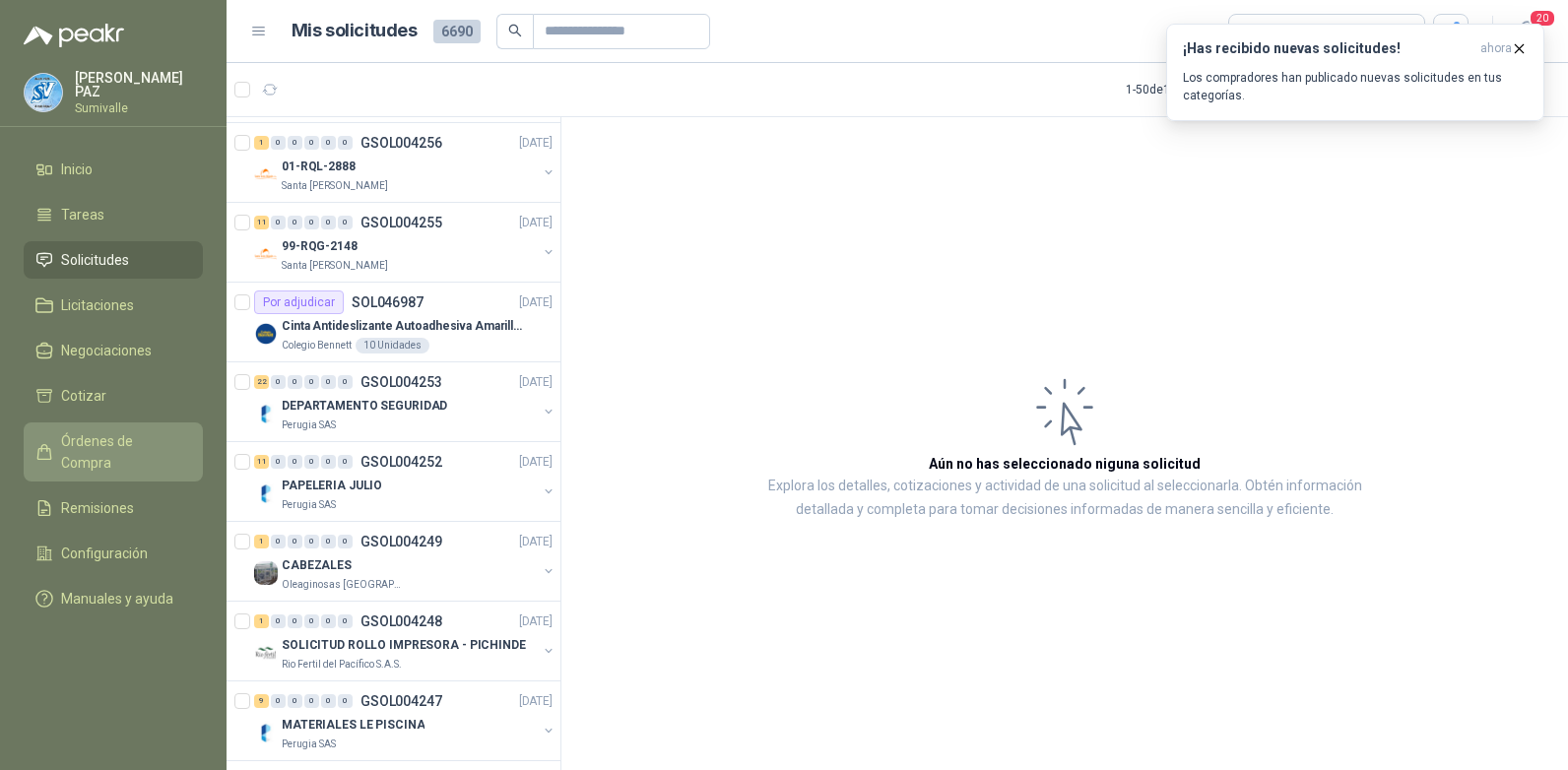 click on "Órdenes de Compra" at bounding box center [113, 452] 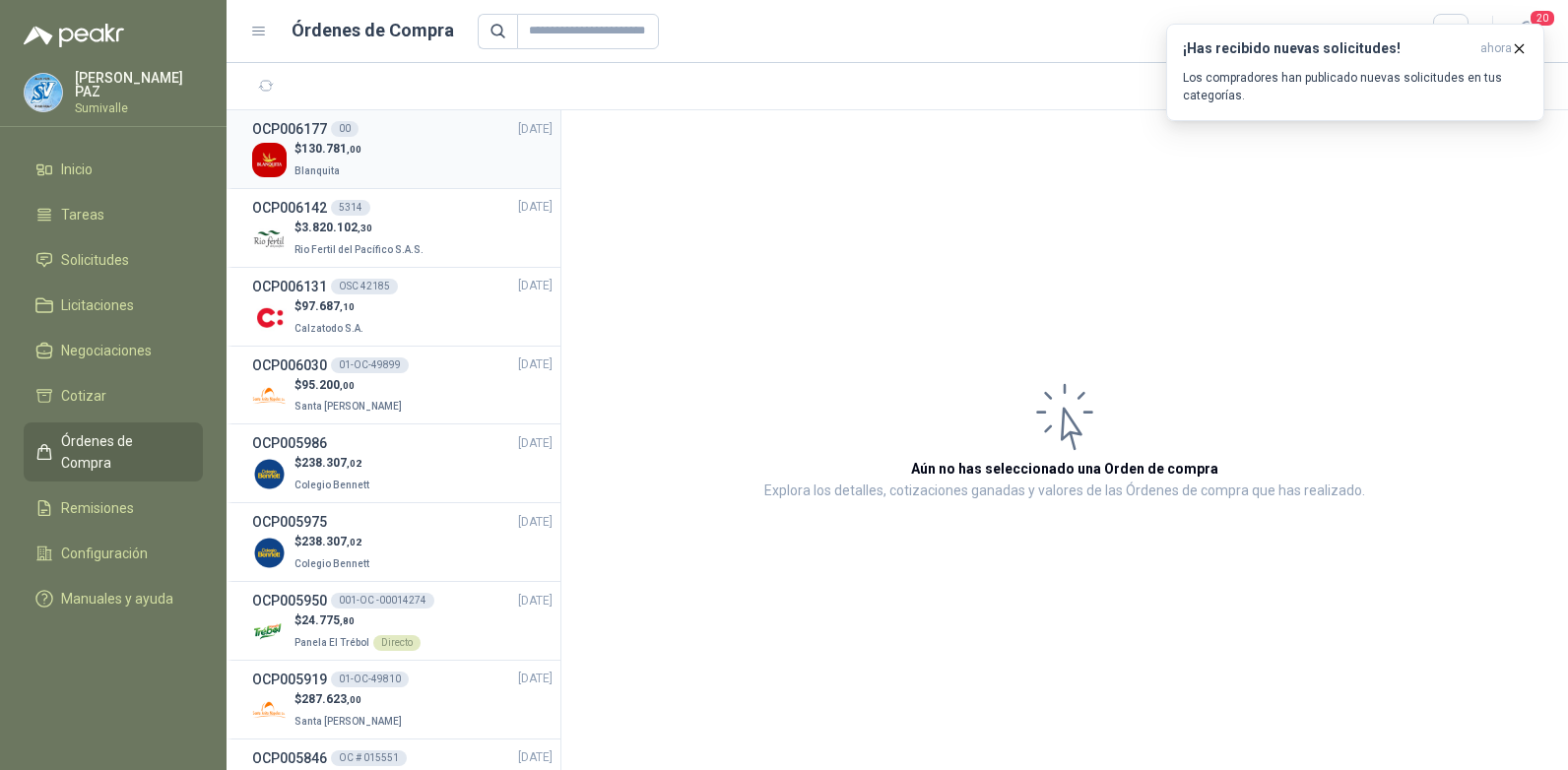 click on "$  130.781 ,00 Blanquita" at bounding box center (402, 160) 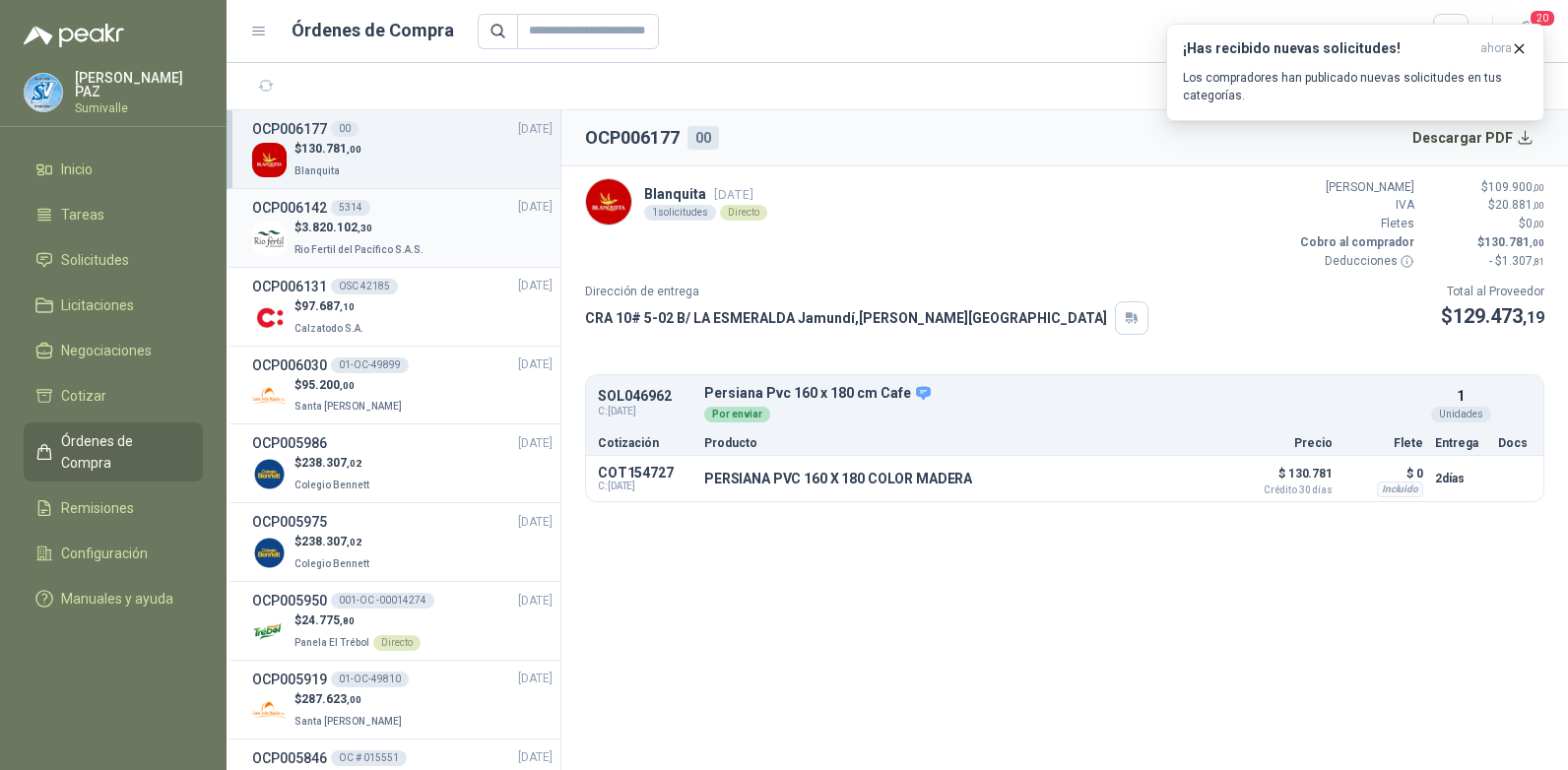 click on "Rio Fertil del Pacífico S.A.S." at bounding box center [359, 249] 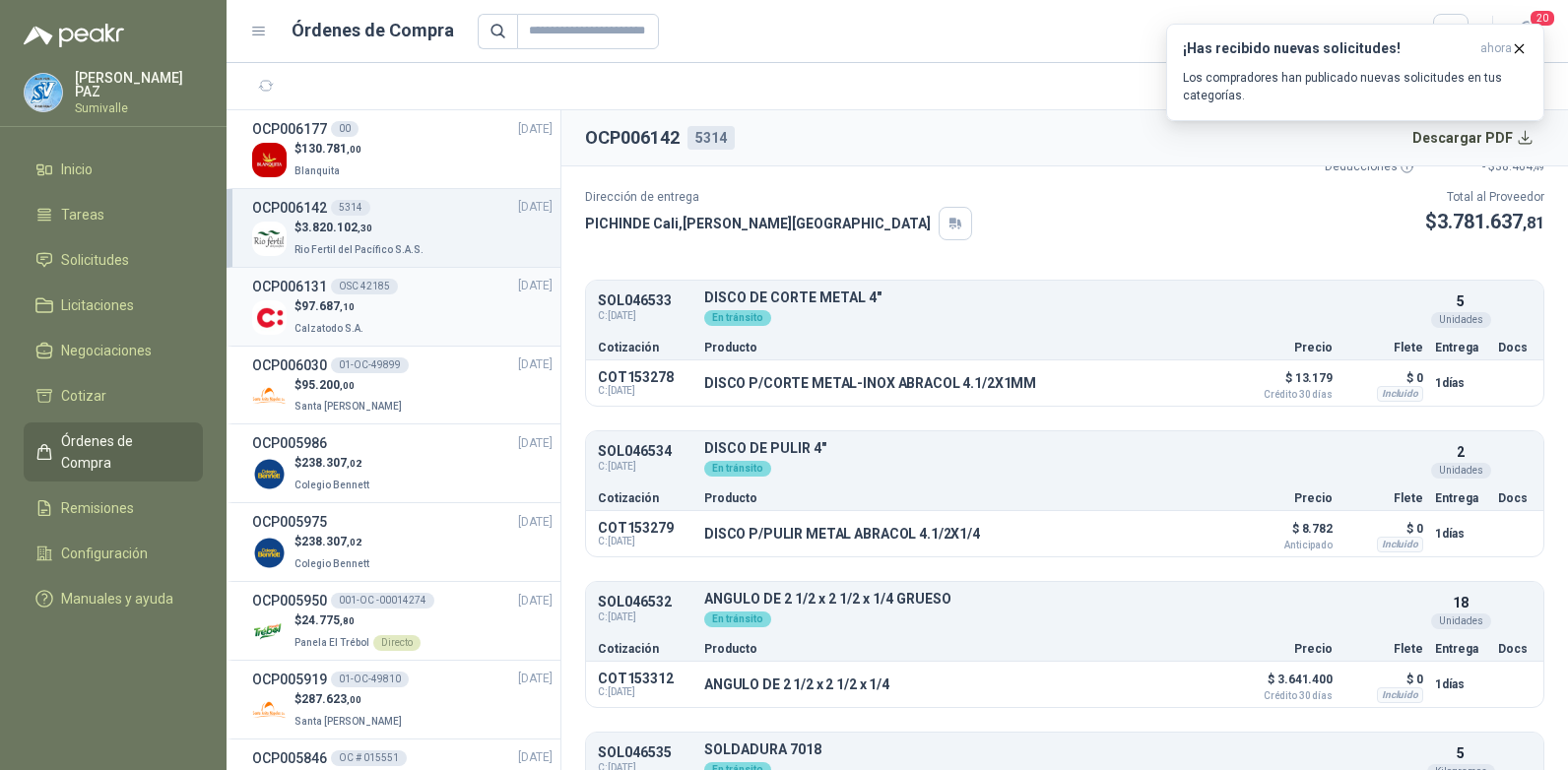 scroll, scrollTop: 49, scrollLeft: 0, axis: vertical 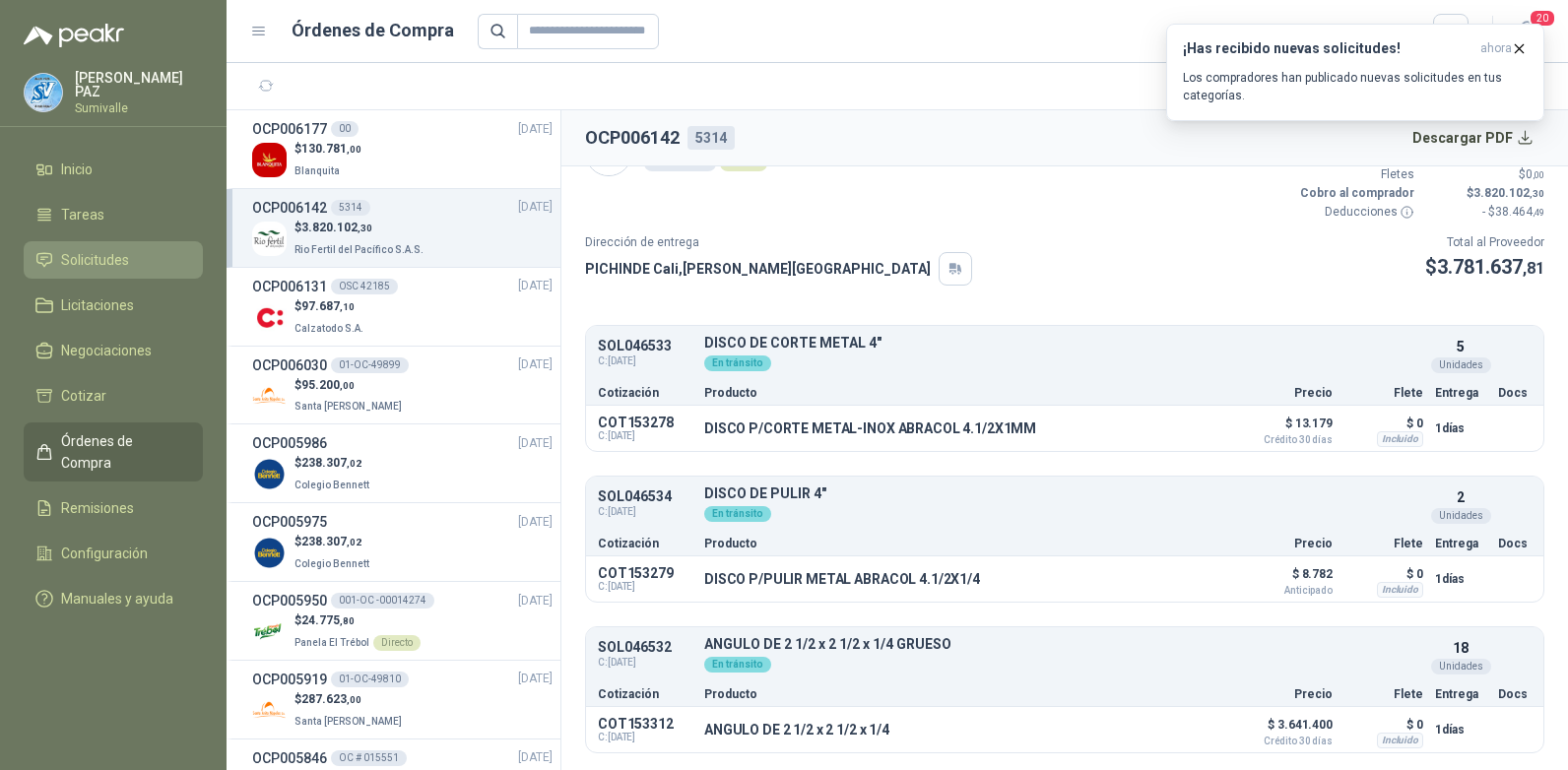click on "Solicitudes" at bounding box center (95, 260) 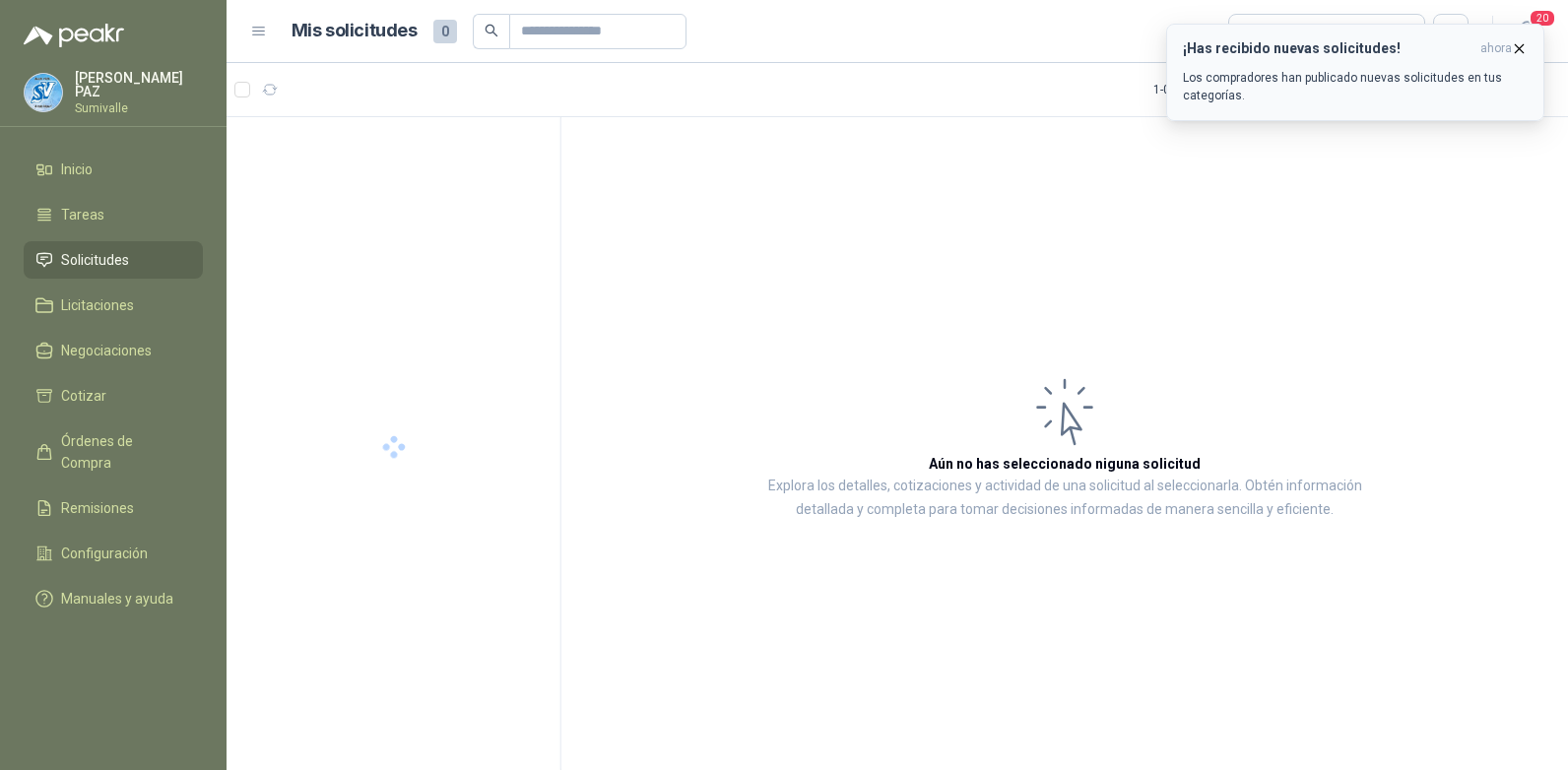 click 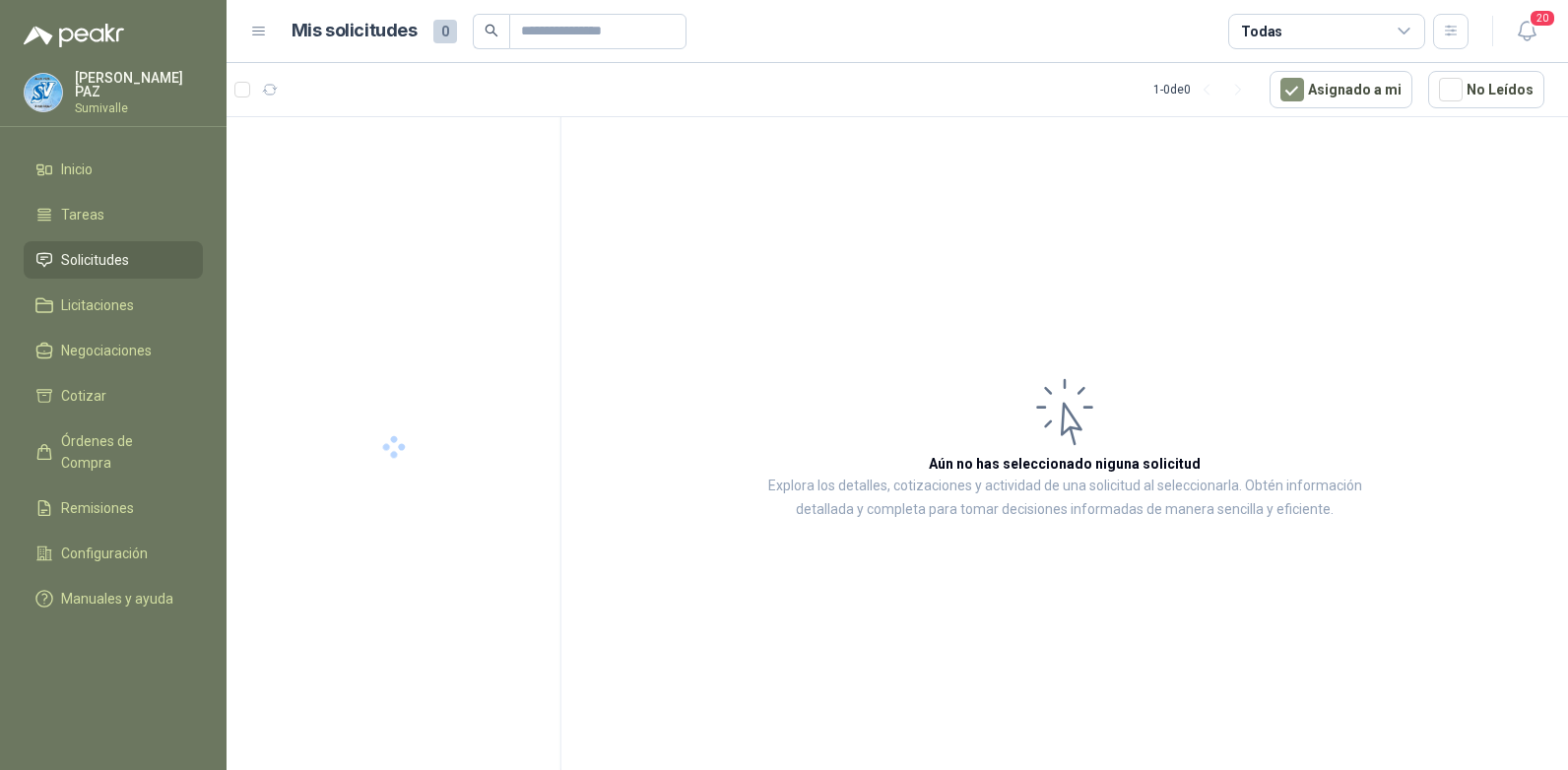 click on "Todas" at bounding box center [1327, 32] 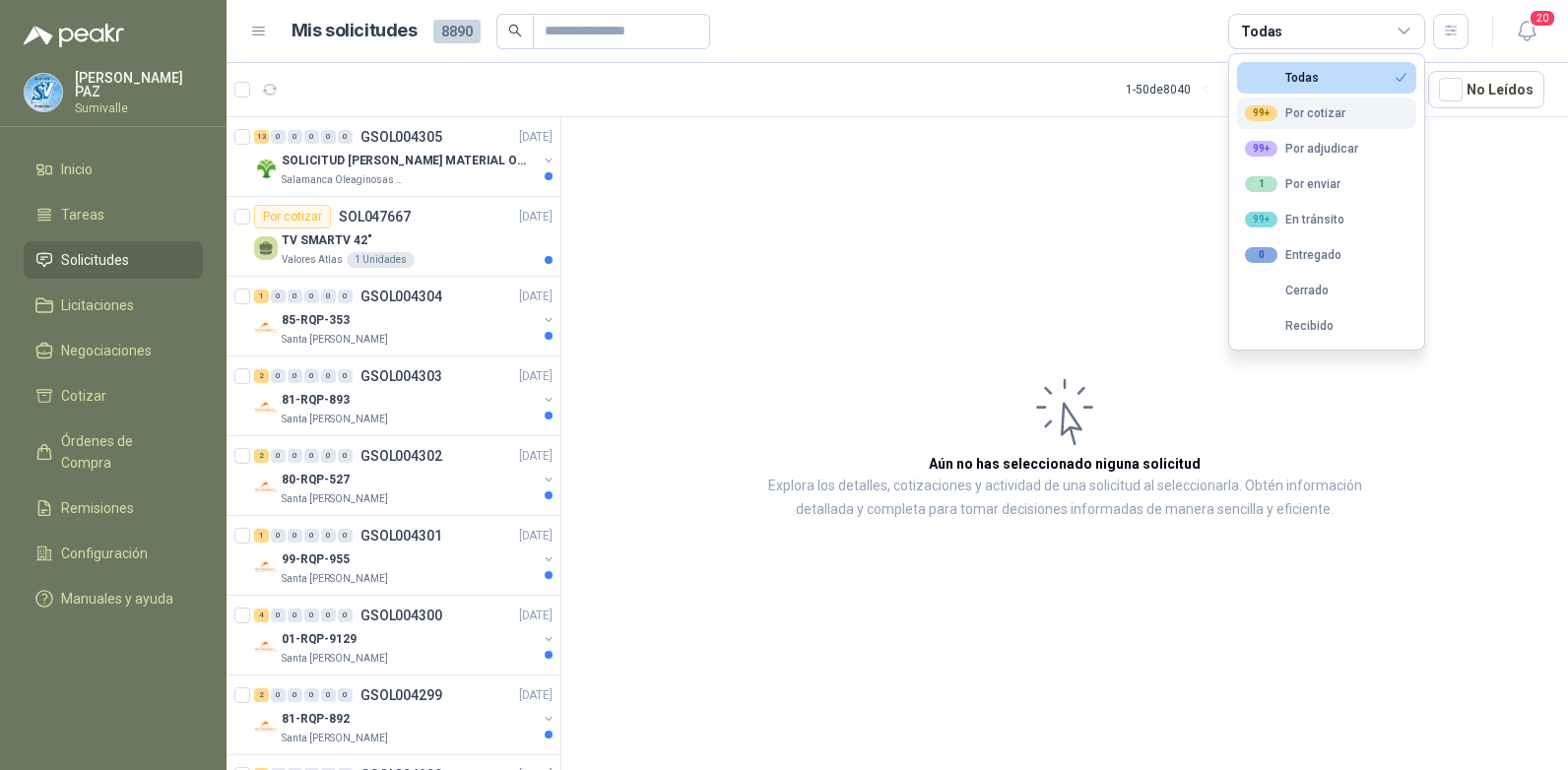 click on "99+ Por cotizar" at bounding box center (1295, 113) 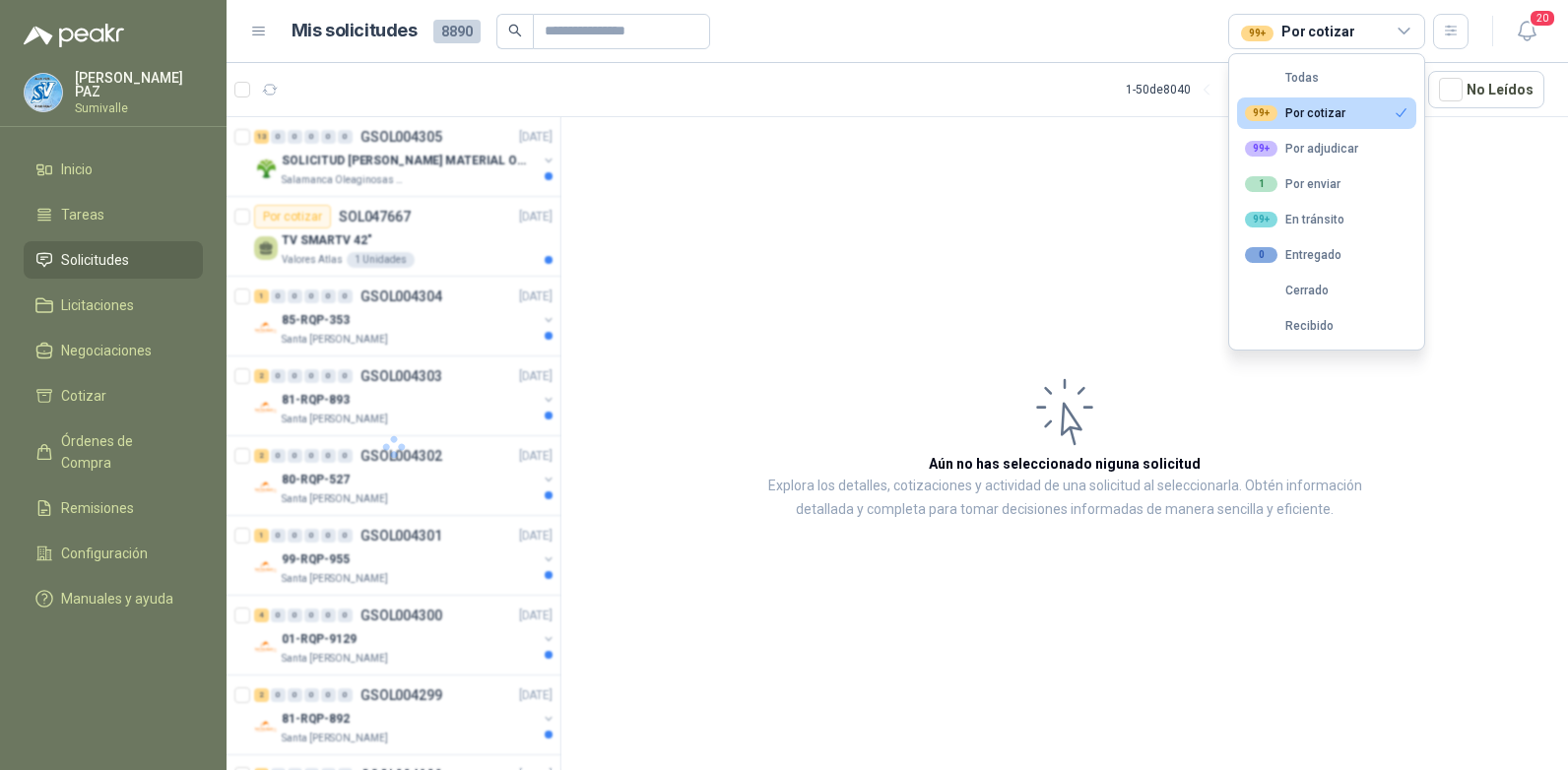 click on "Aún no has seleccionado niguna solicitud Explora los detalles, cotizaciones y actividad de una solicitud al seleccionarla. Obtén información detallada y   completa para tomar decisiones informadas de manera sencilla y eficiente." at bounding box center [1065, 447] 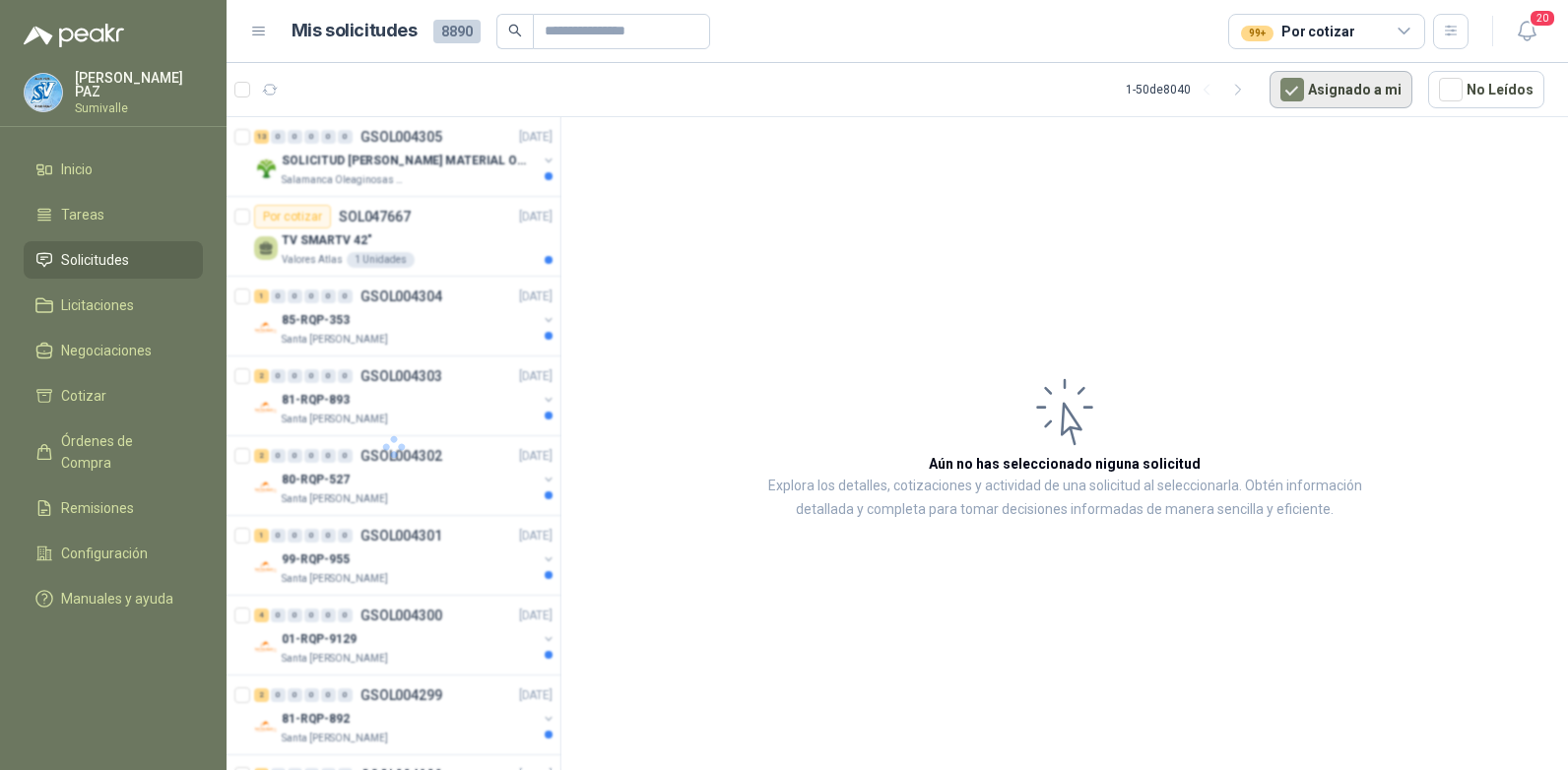 click on "Asignado a mi" at bounding box center (1340, 90) 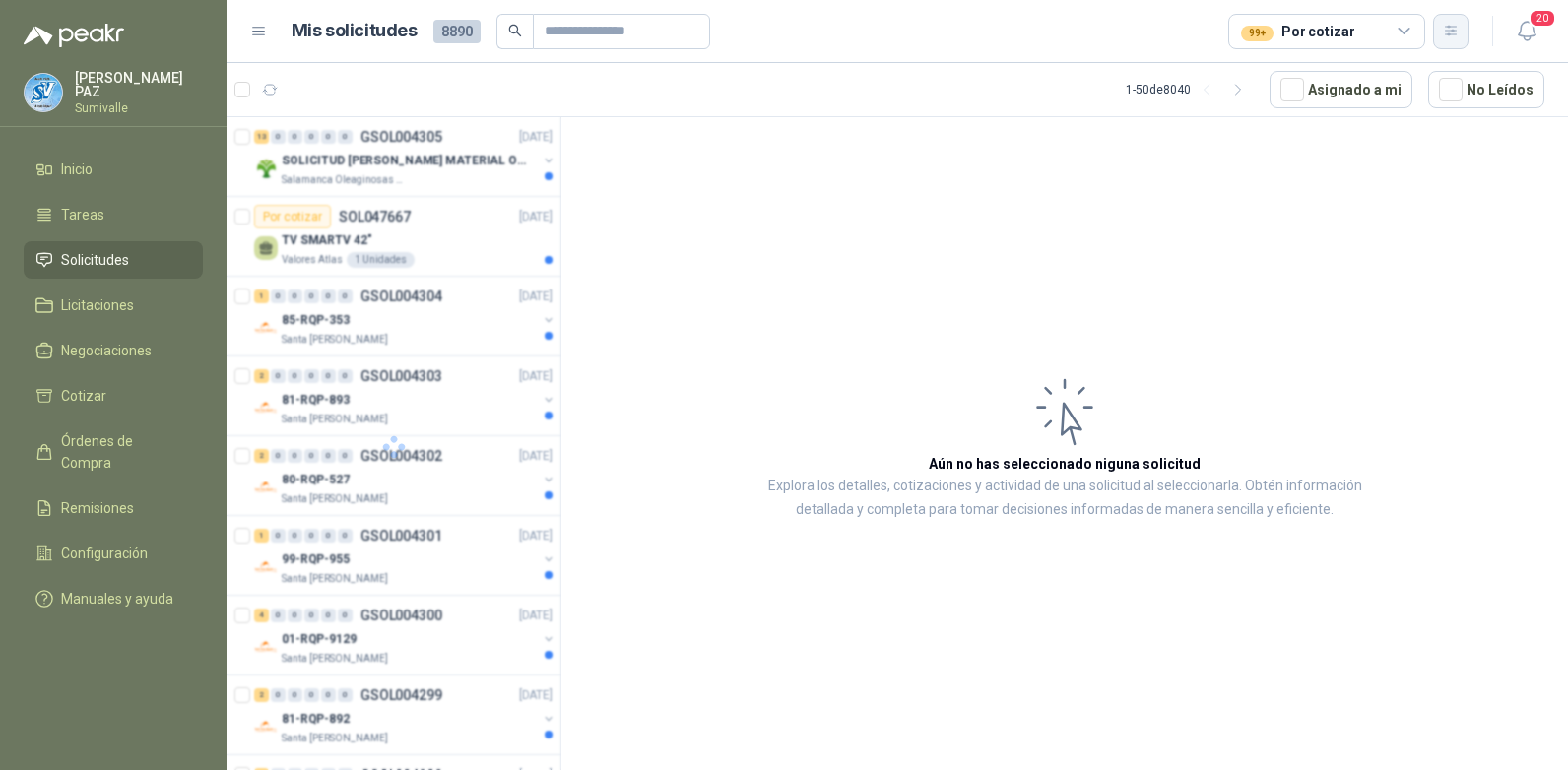 click 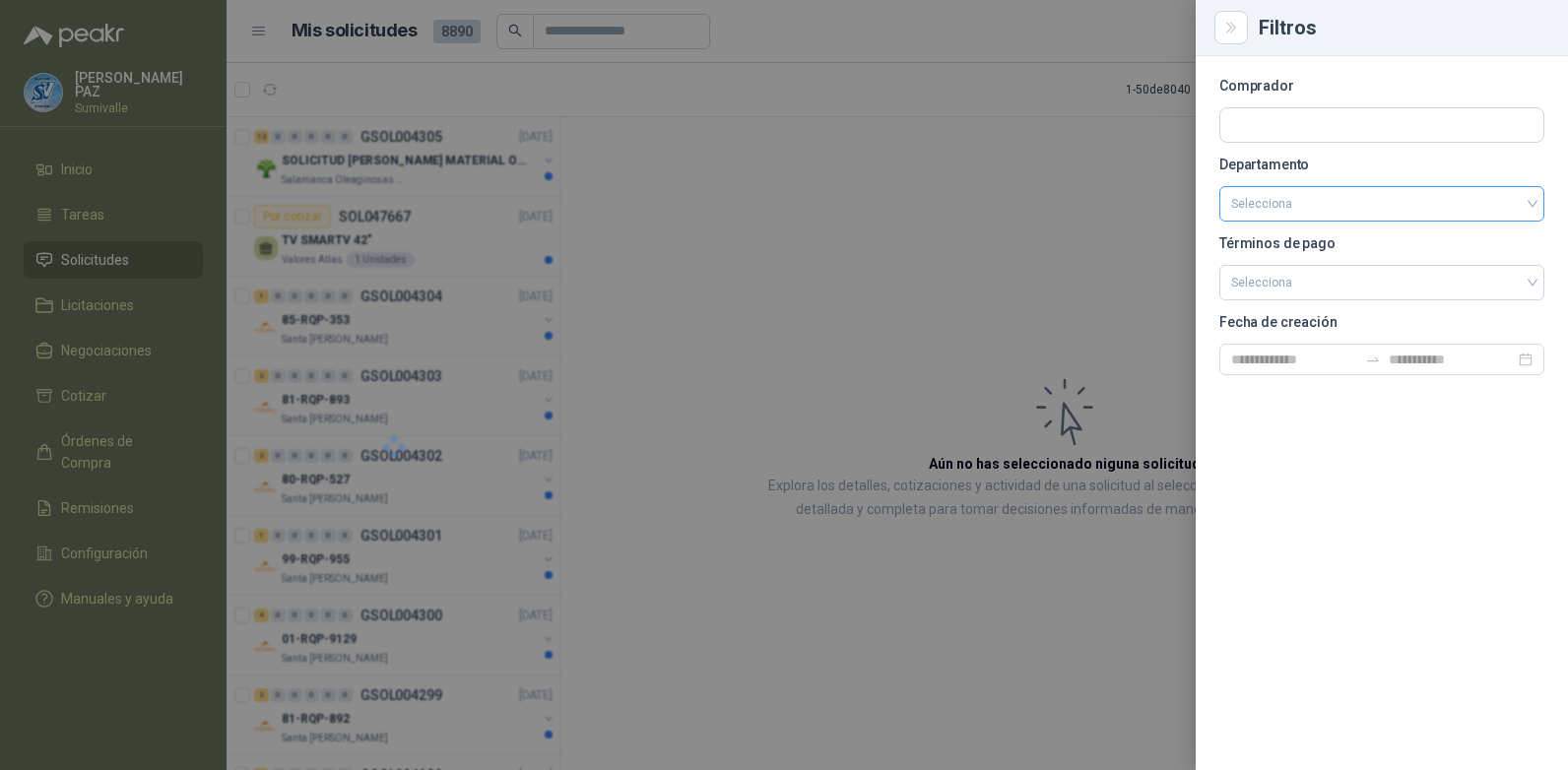 click at bounding box center (1382, 204) 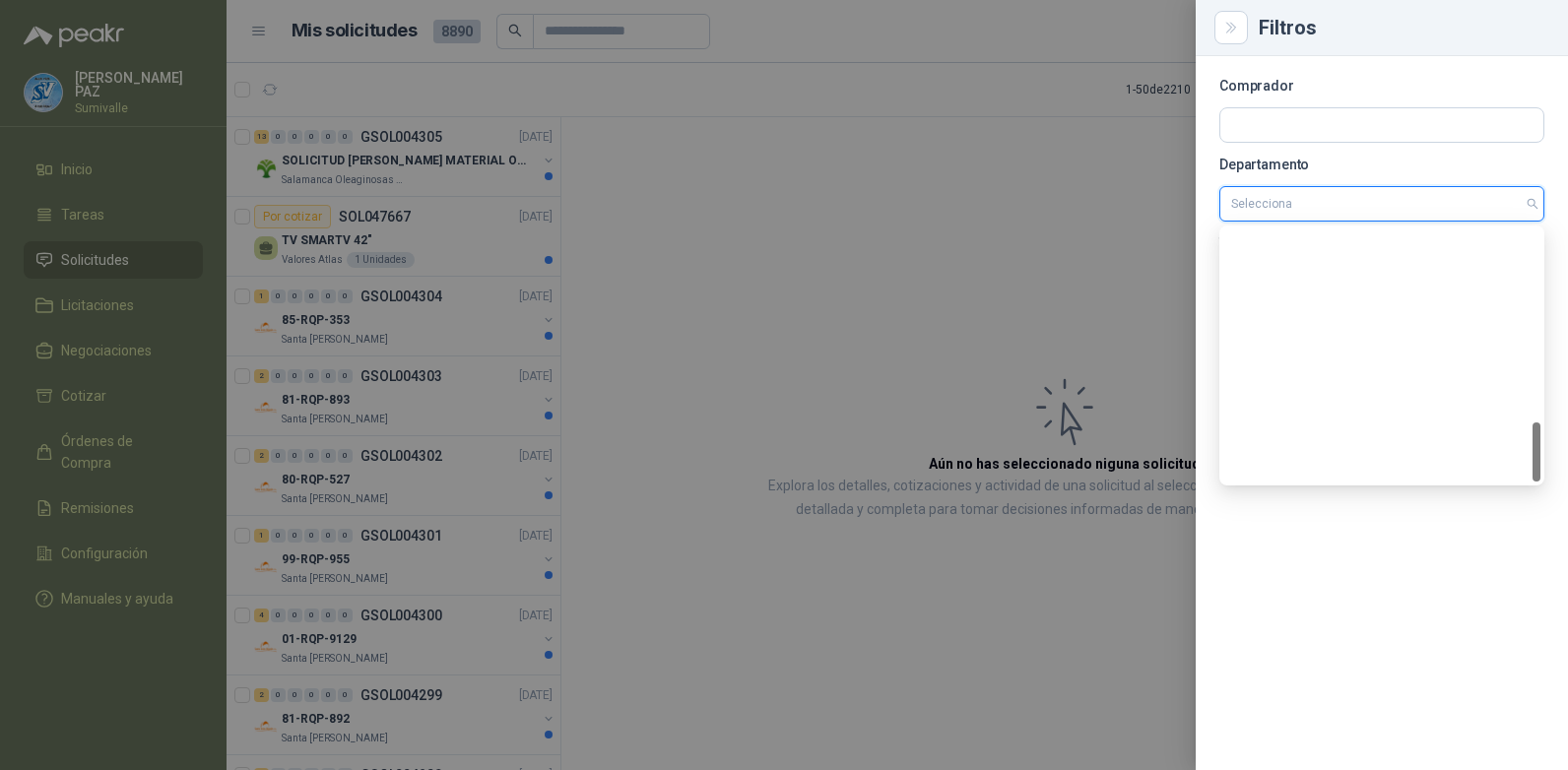 scroll, scrollTop: 819, scrollLeft: 0, axis: vertical 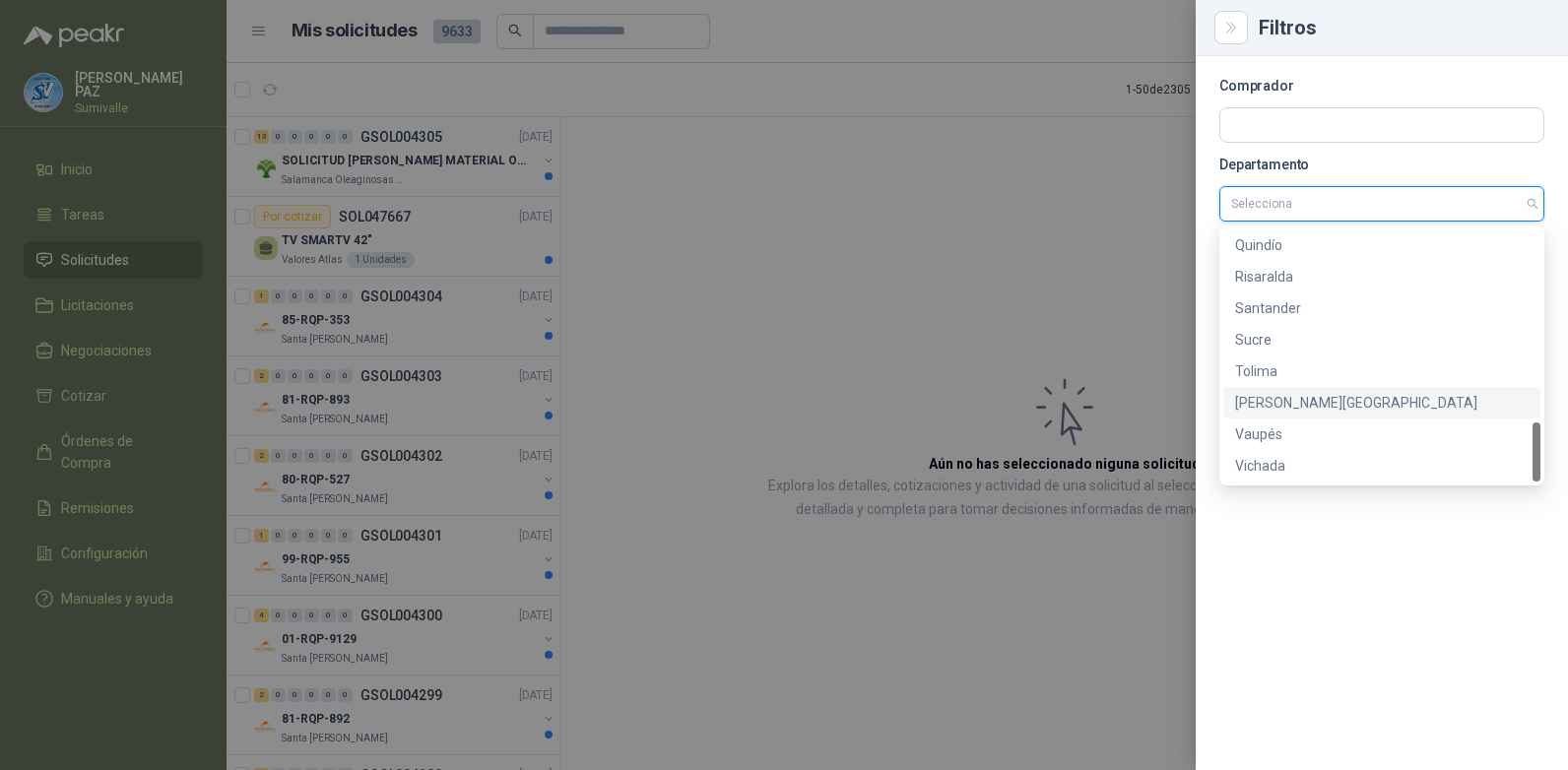 click on "[PERSON_NAME][GEOGRAPHIC_DATA]" at bounding box center [1382, 403] 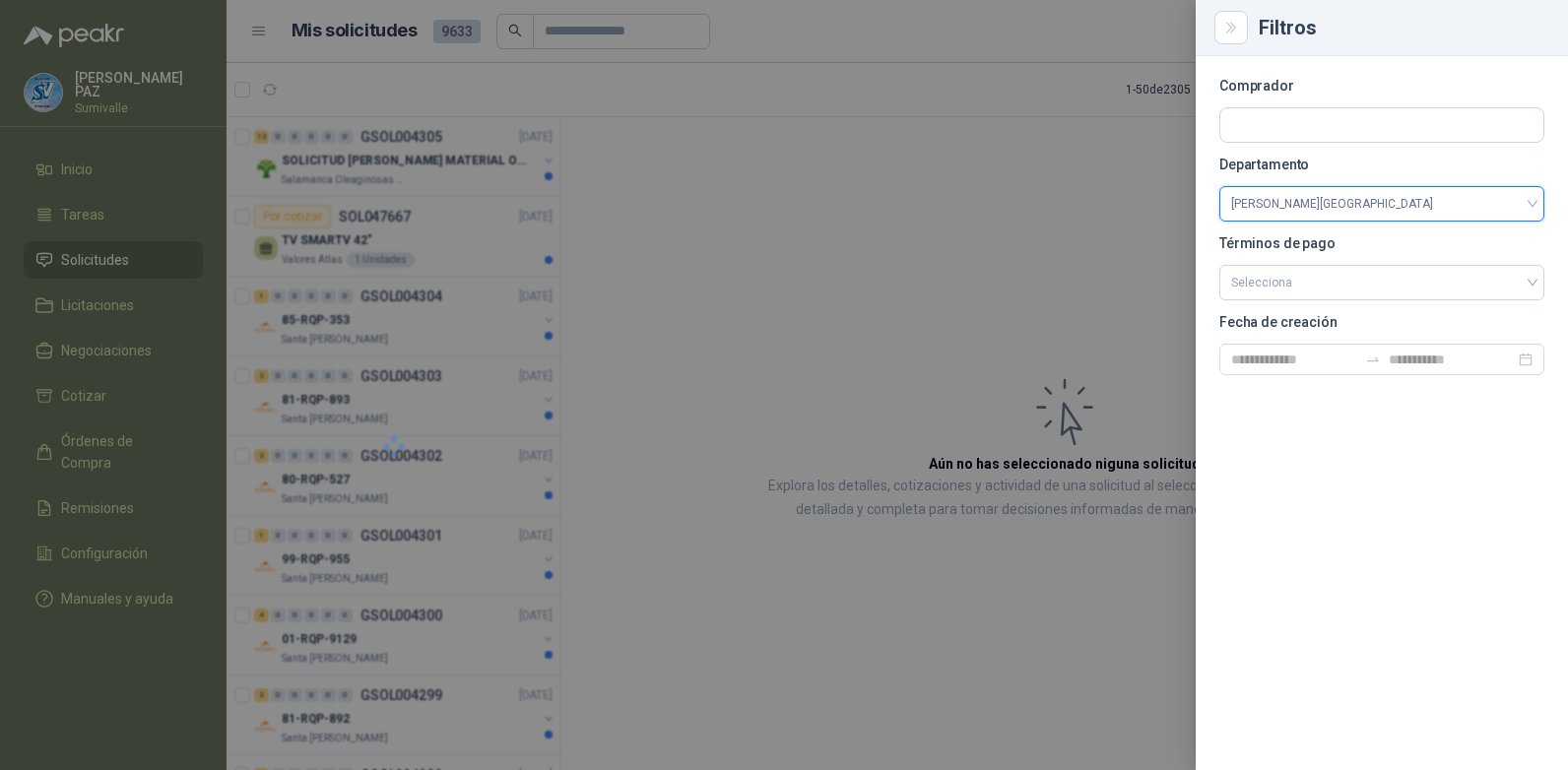 click at bounding box center [784, 385] 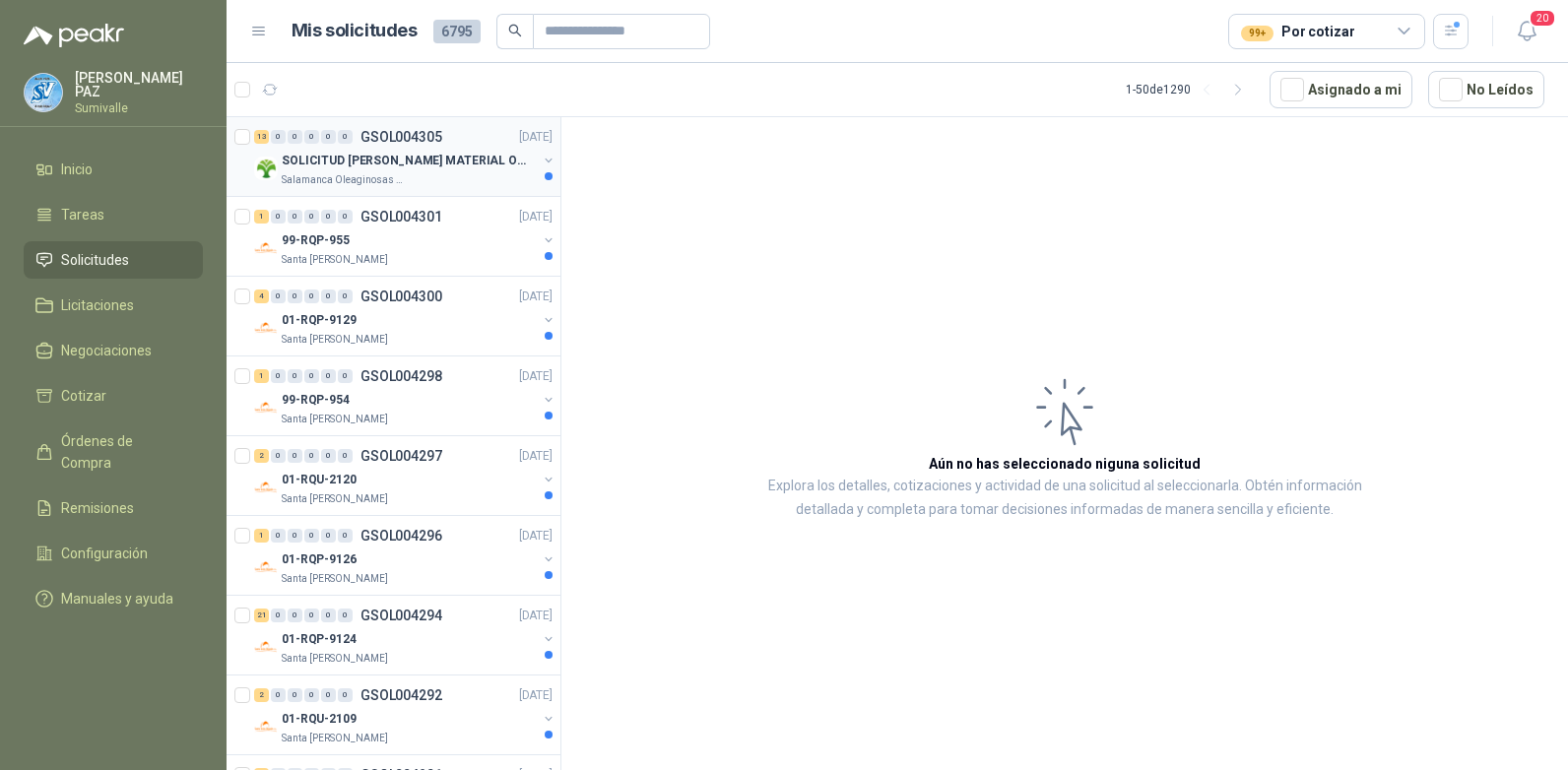 click on "SOLICITUD [PERSON_NAME] MATERIAL OBRA EDIFICIO" at bounding box center (404, 160) 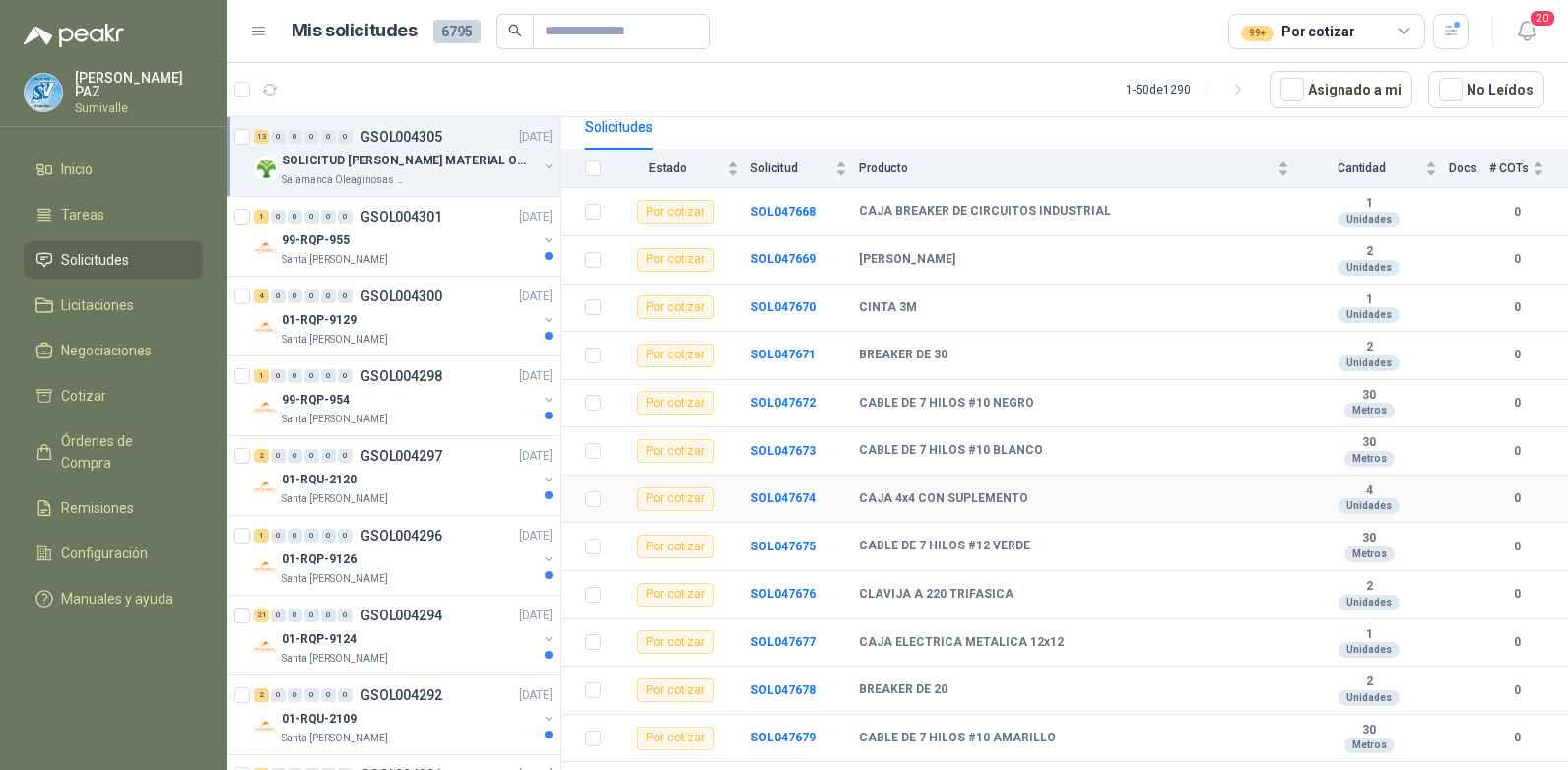 scroll, scrollTop: 225, scrollLeft: 0, axis: vertical 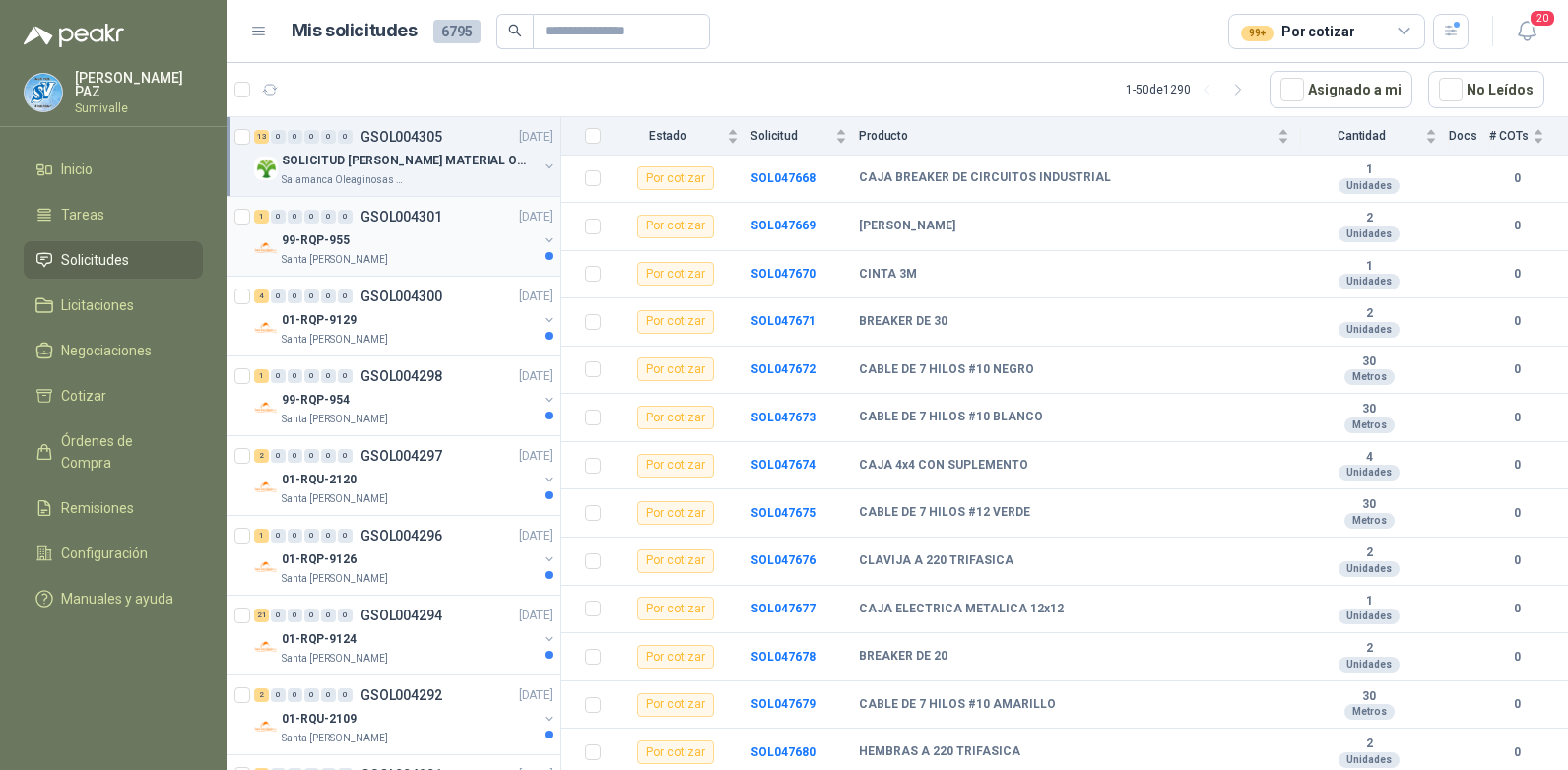 click on "1   0   0   0   0   0   GSOL004301 01/07/25" at bounding box center (405, 217) 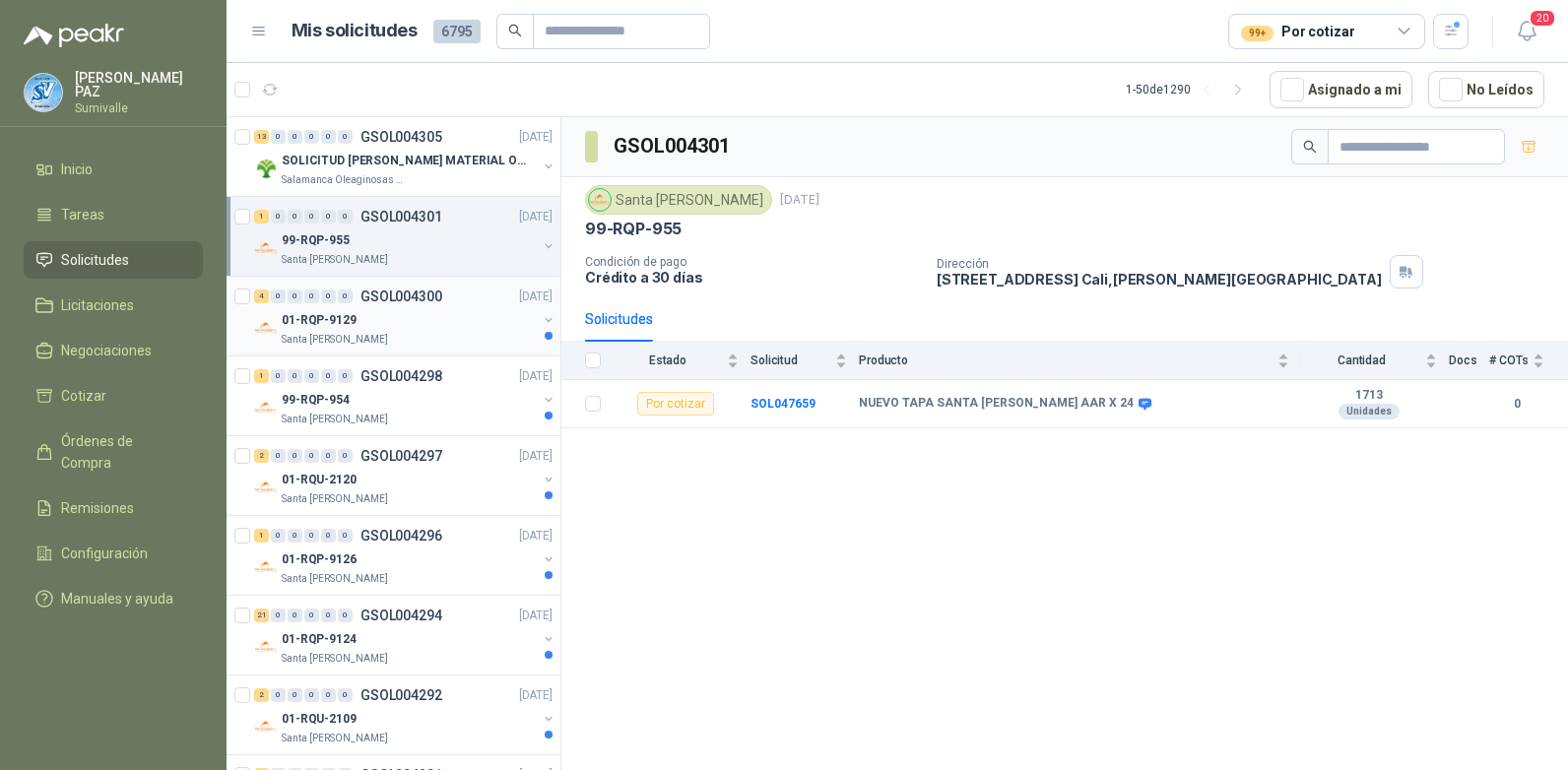 click on "01-RQP-9129" at bounding box center (409, 320) 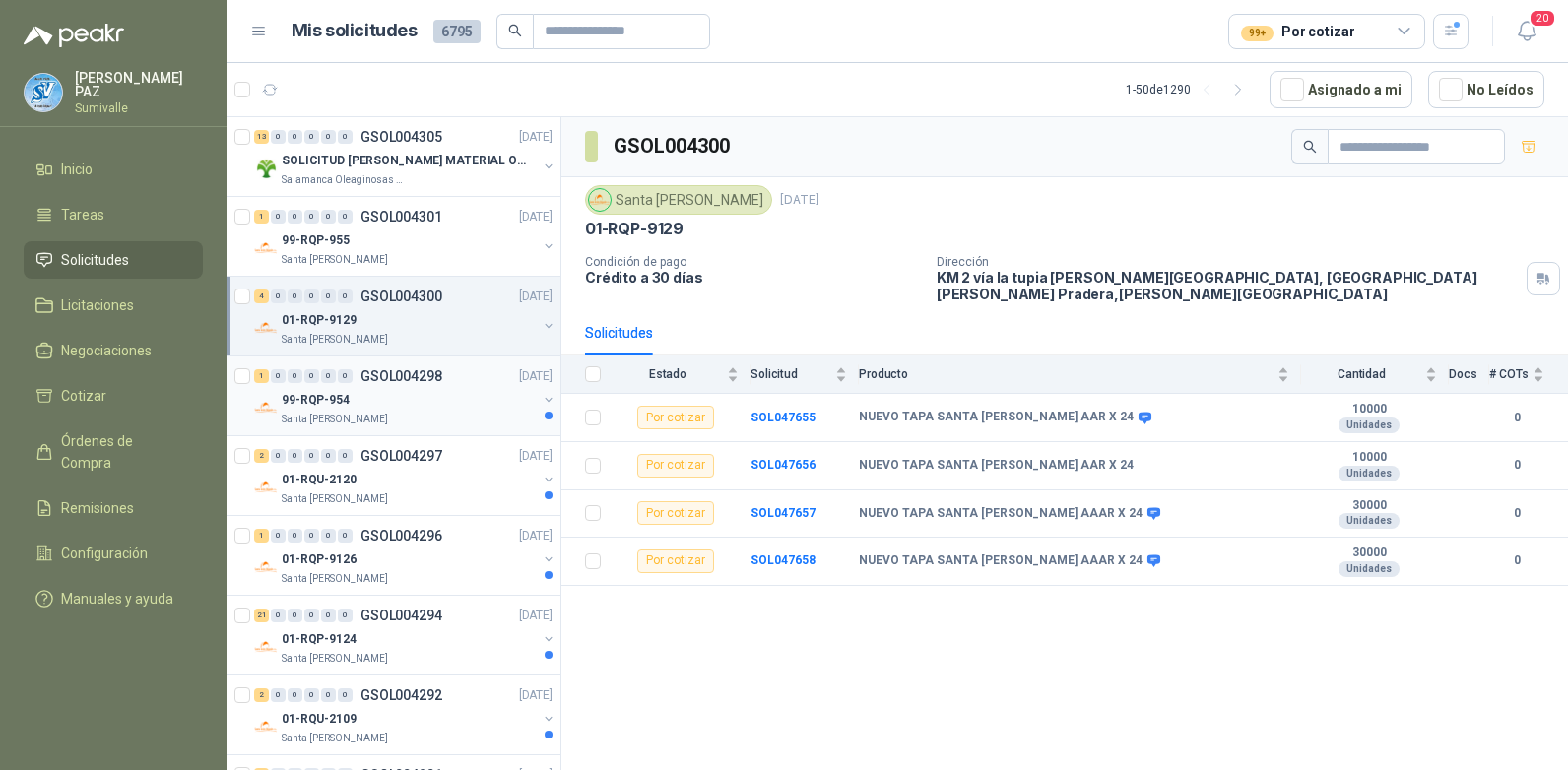 click on "1   0   0   0   0   0   GSOL004298 01/07/25" at bounding box center (405, 376) 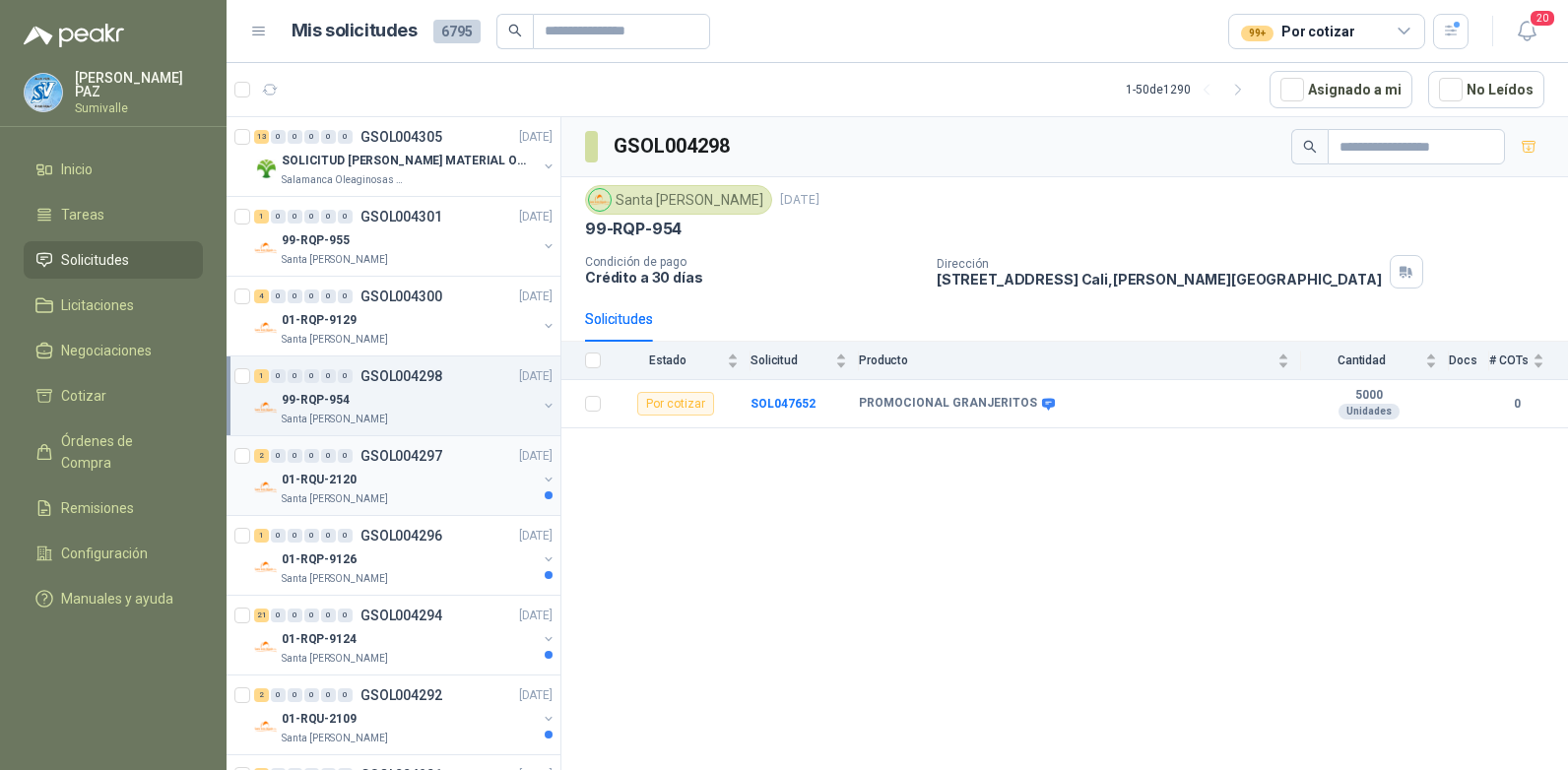 click on "01-RQU-2120" at bounding box center [409, 480] 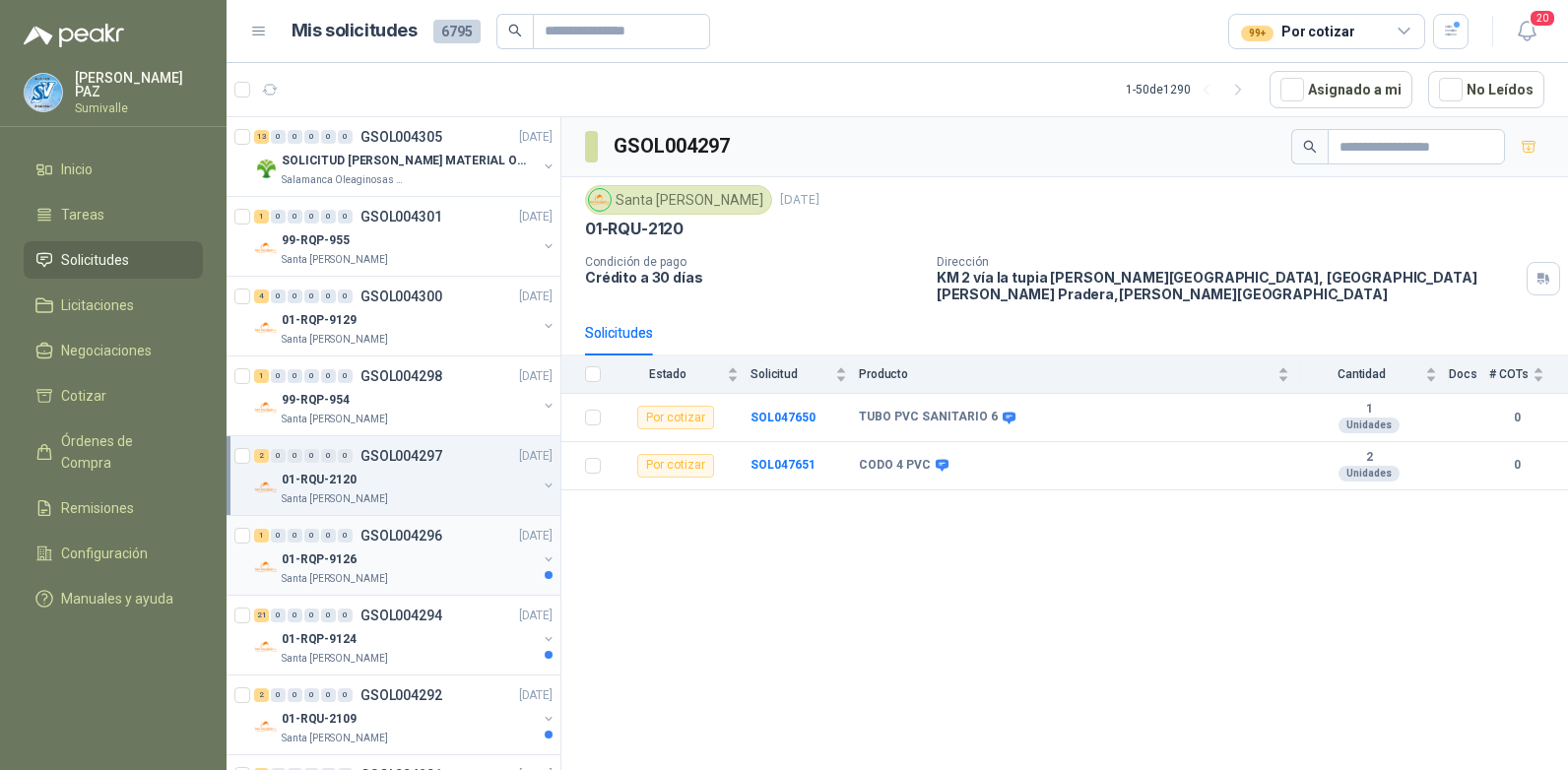 click on "1   0   0   0   0   0   GSOL004296 01/07/25" at bounding box center [405, 536] 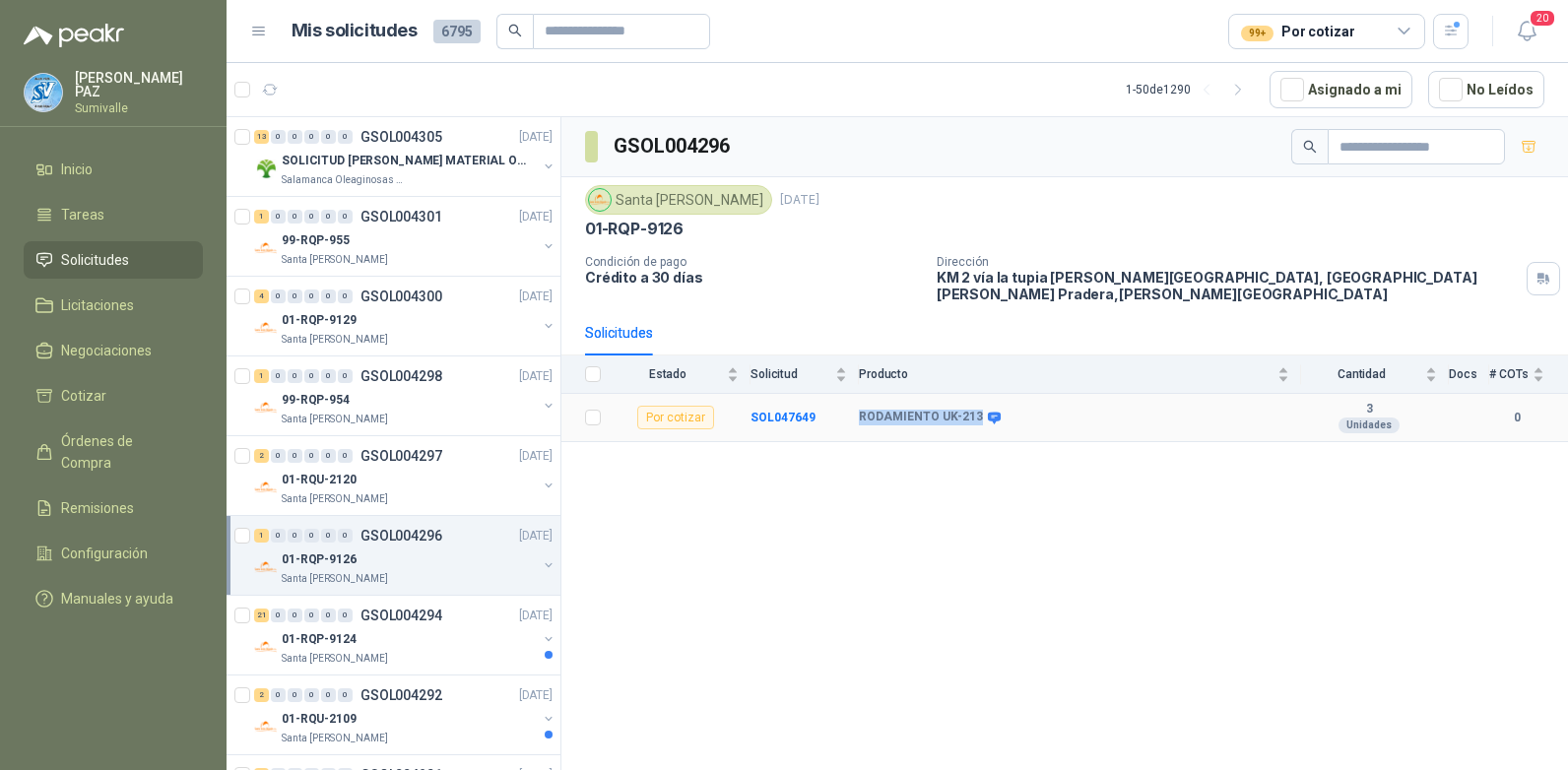 drag, startPoint x: 853, startPoint y: 400, endPoint x: 975, endPoint y: 404, distance: 122.0656 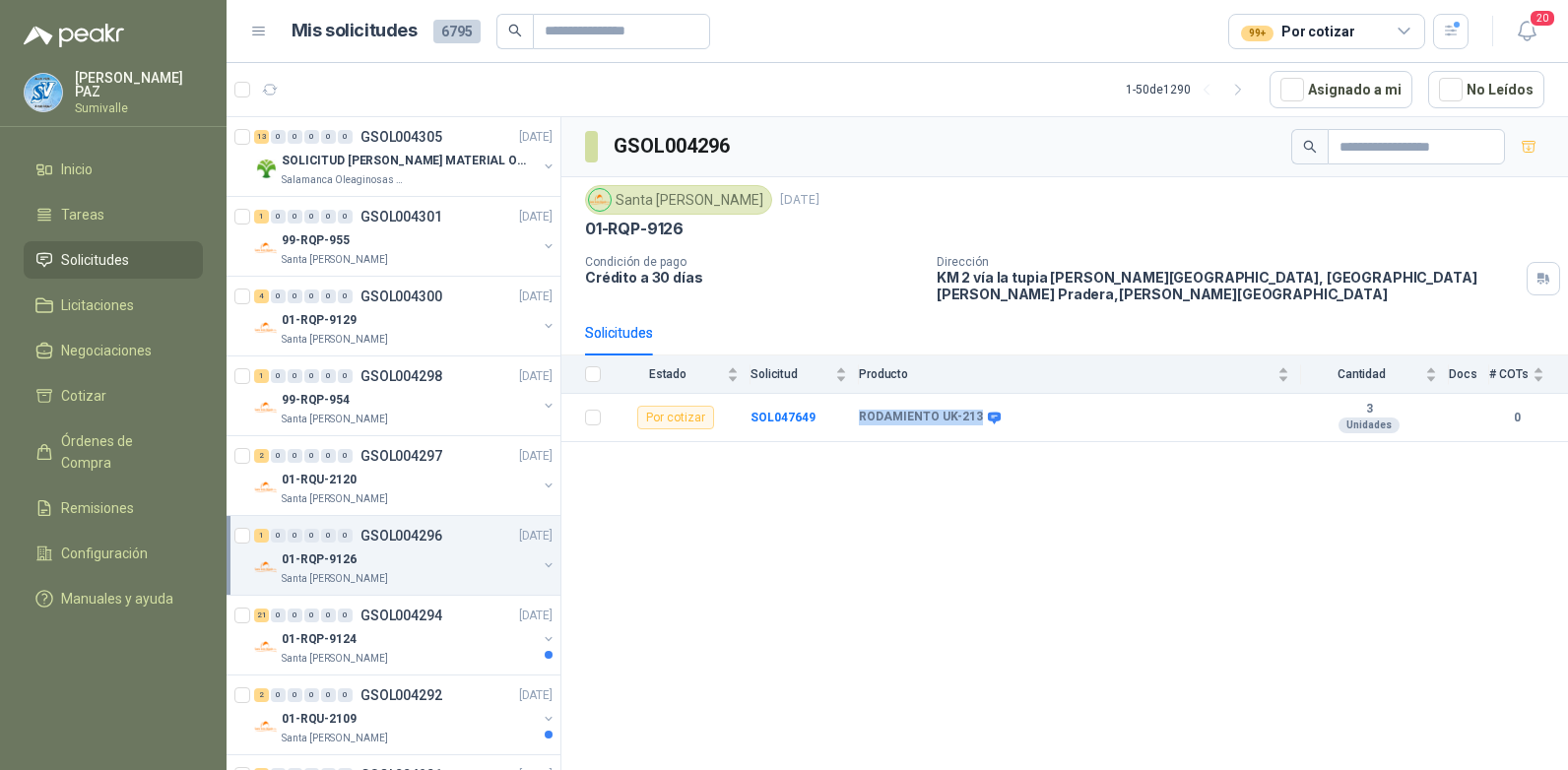 copy on "RODAMIENTO UK-213" 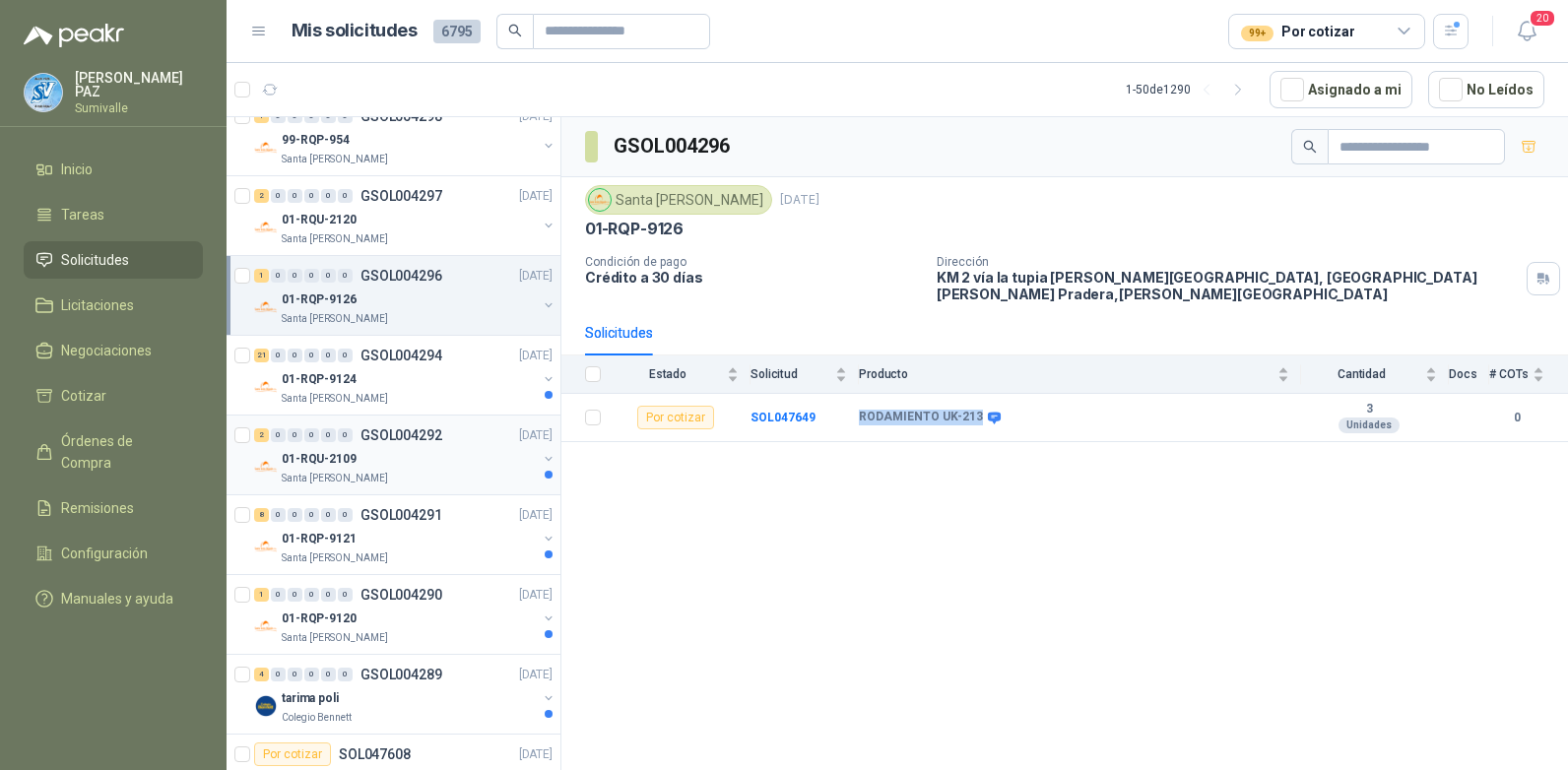 scroll, scrollTop: 295, scrollLeft: 0, axis: vertical 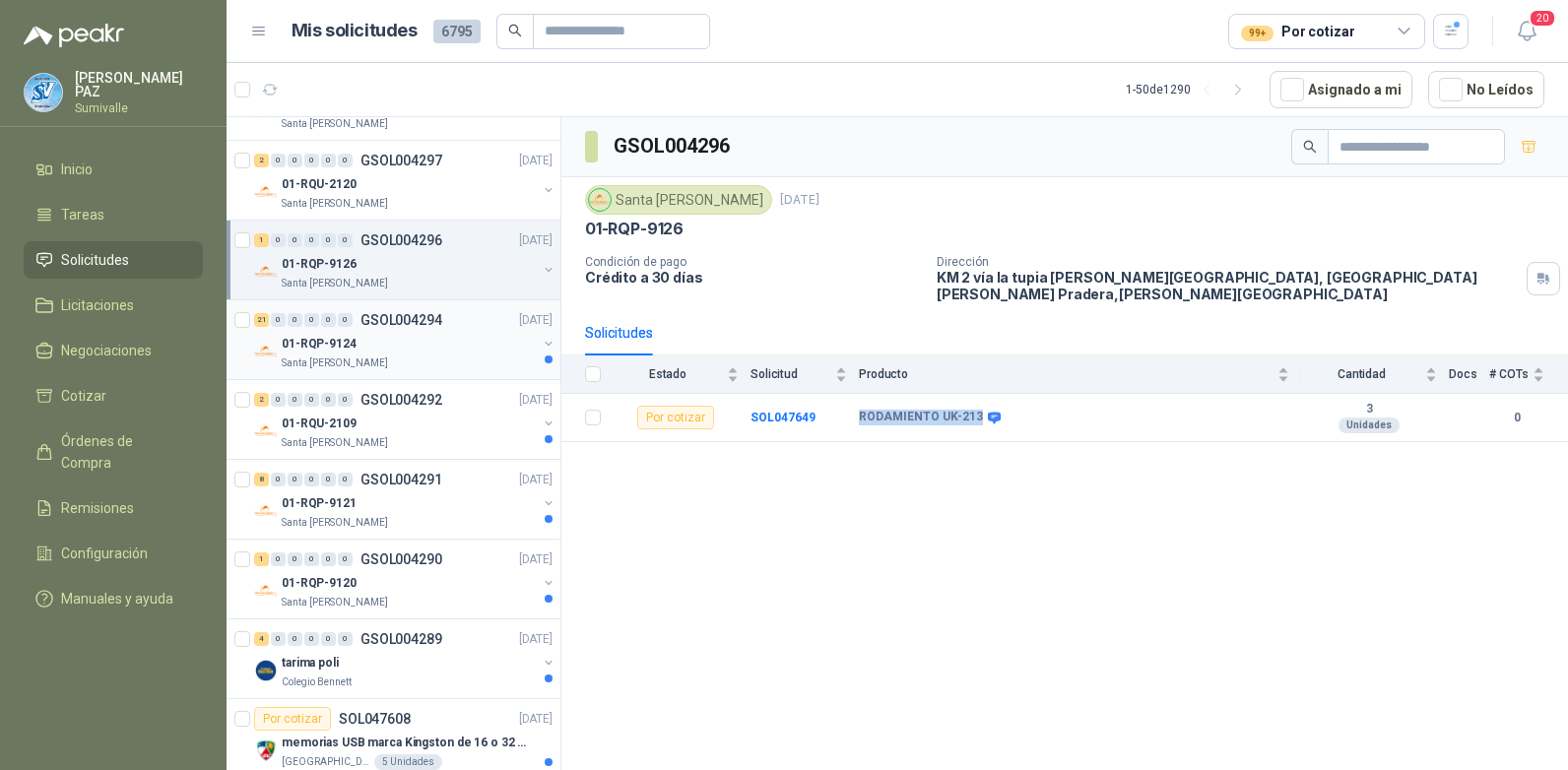 click on "01-RQP-9124" at bounding box center [409, 344] 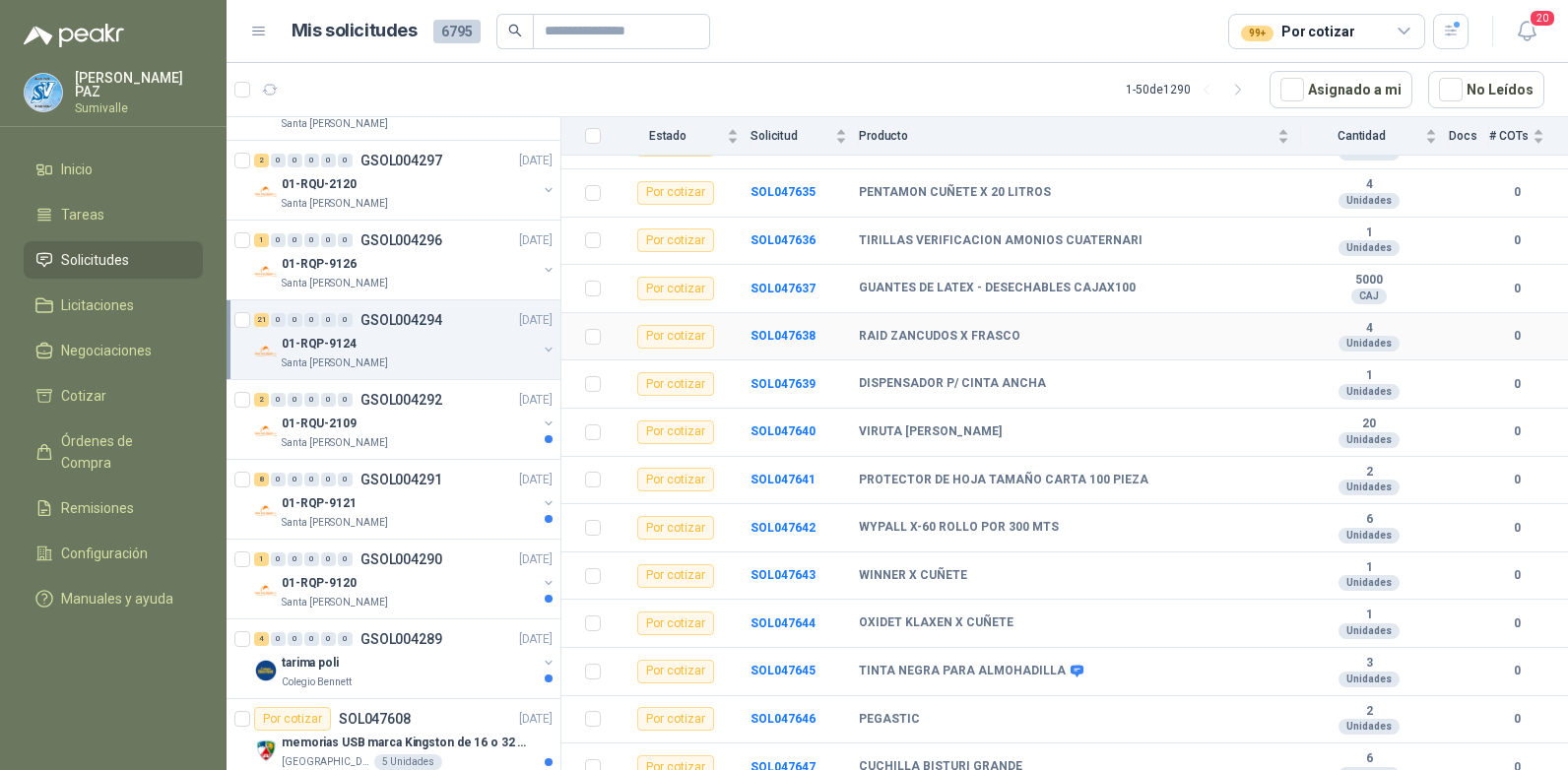 scroll, scrollTop: 609, scrollLeft: 0, axis: vertical 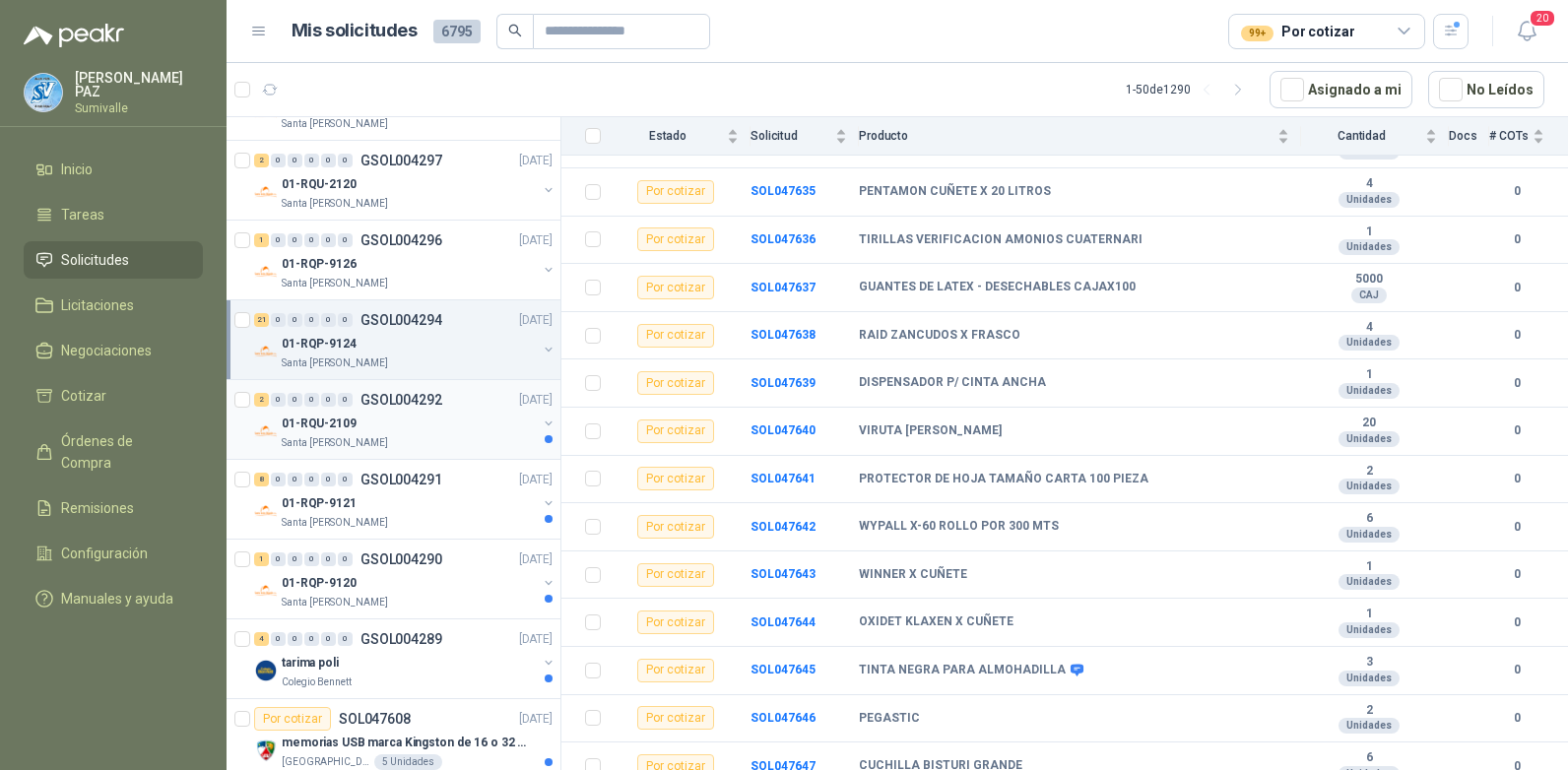 click on "01-RQU-2109" at bounding box center (409, 423) 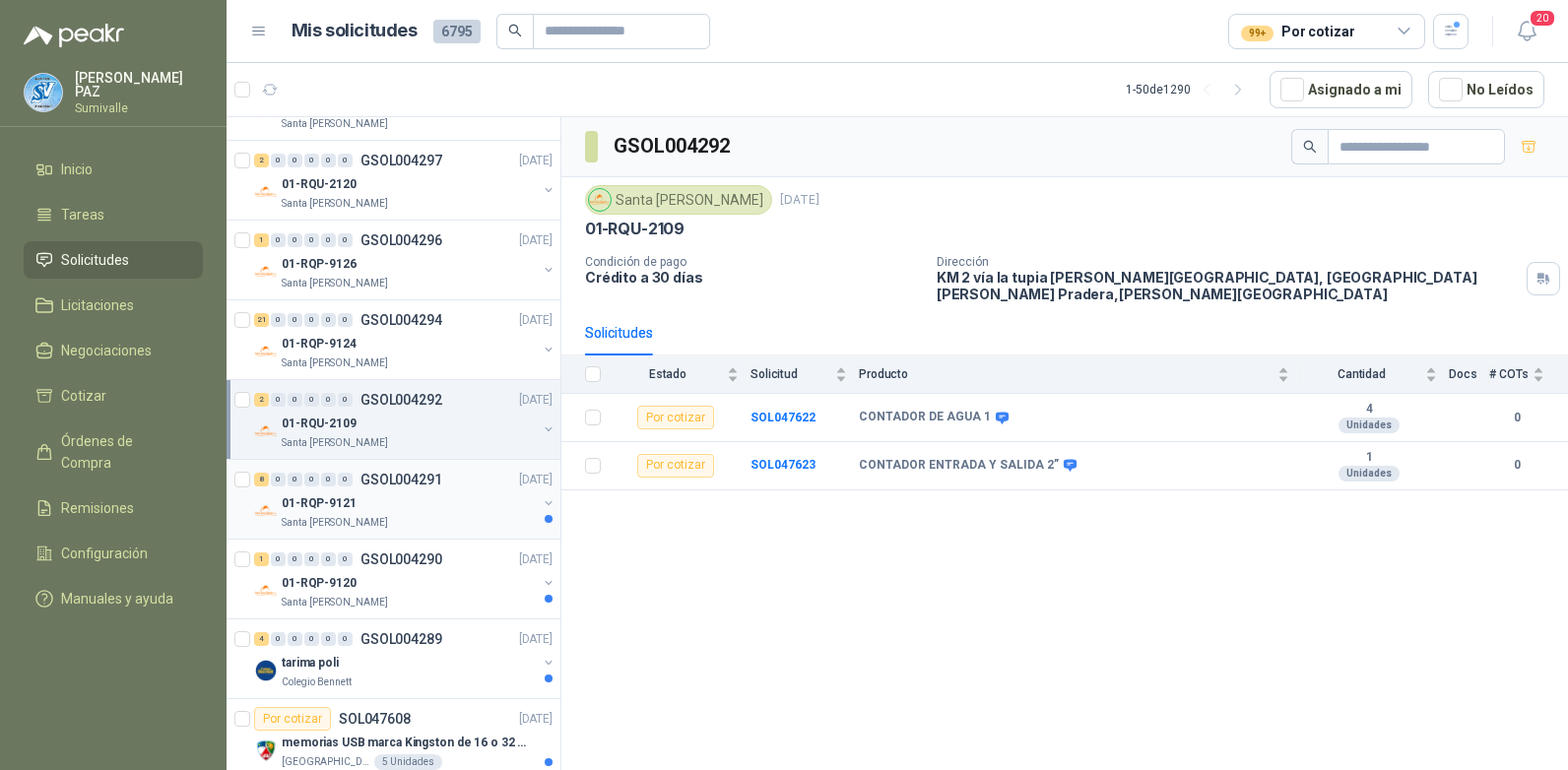click on "01-RQP-9121" at bounding box center (409, 503) 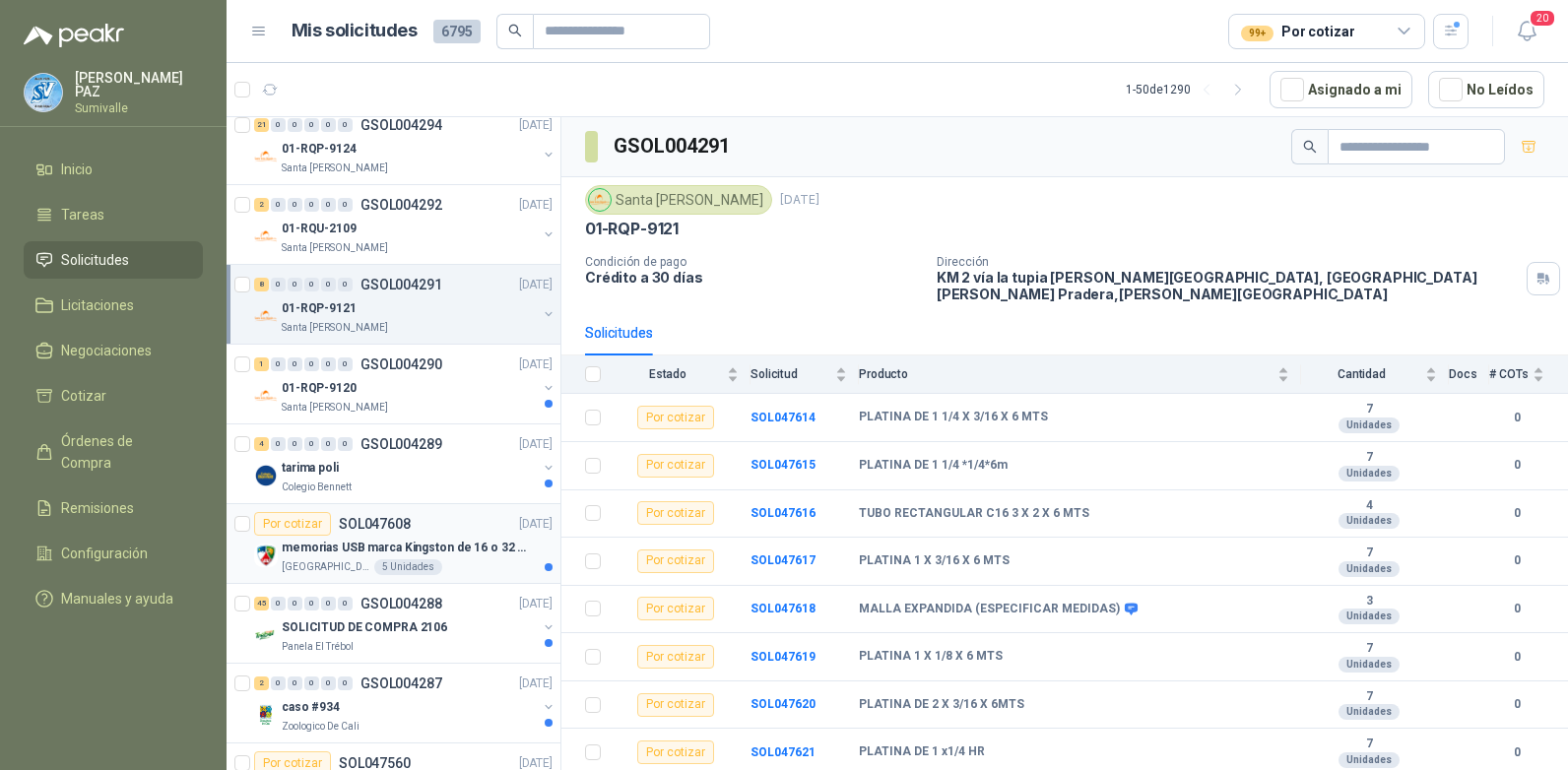 scroll, scrollTop: 492, scrollLeft: 0, axis: vertical 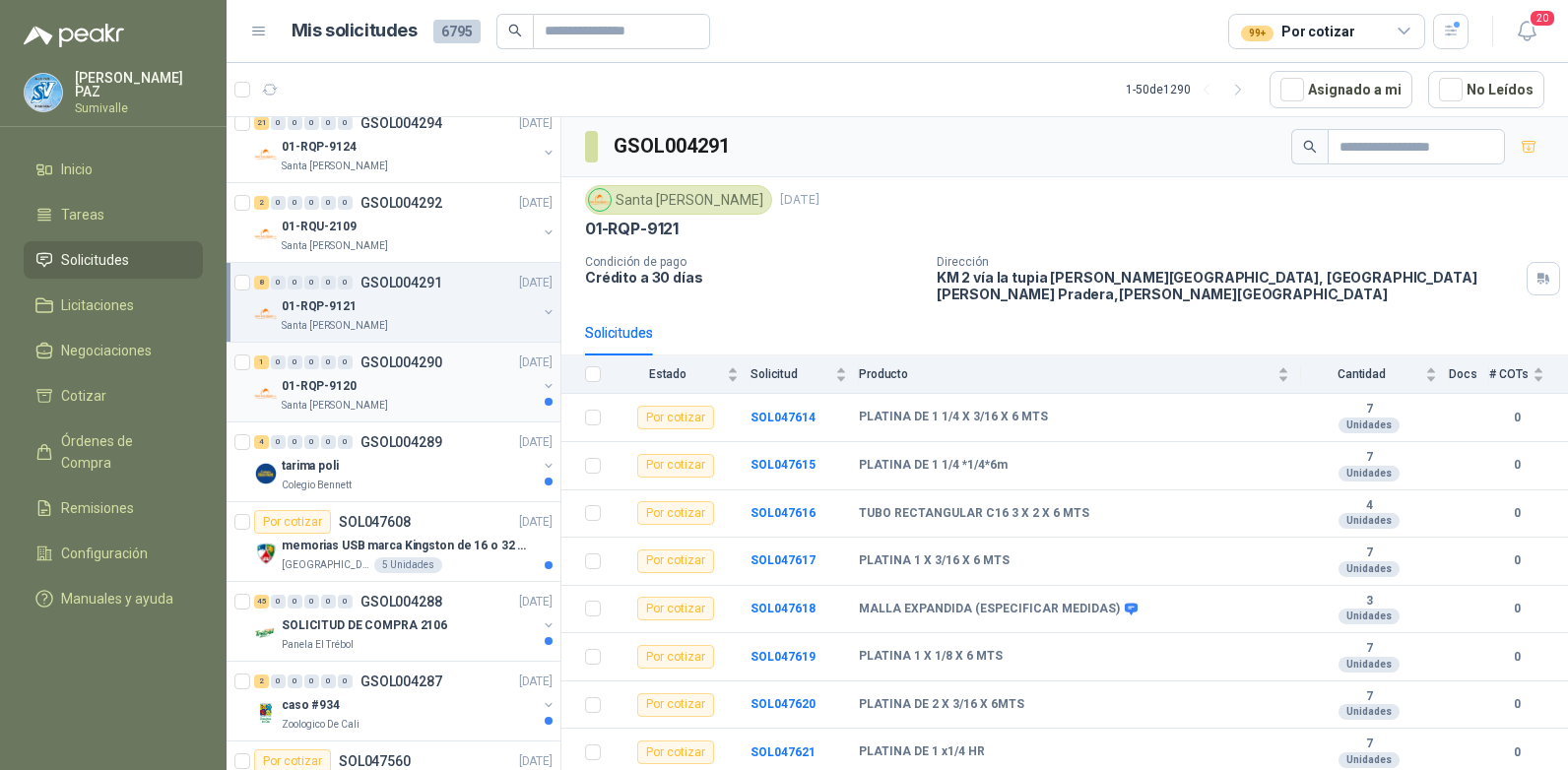 click on "01-RQP-9120" at bounding box center (409, 386) 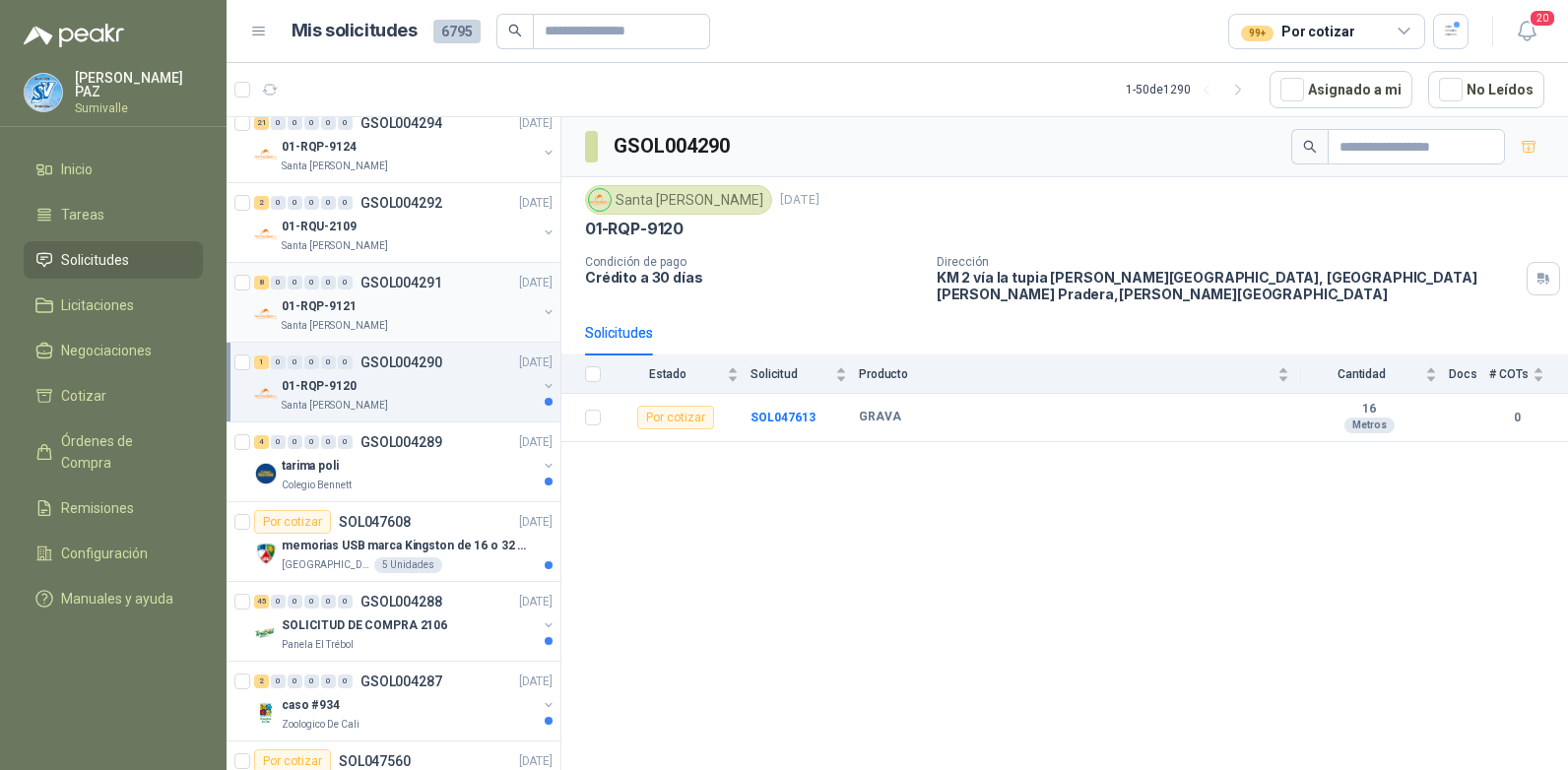 click on "01-RQP-9121" at bounding box center (409, 306) 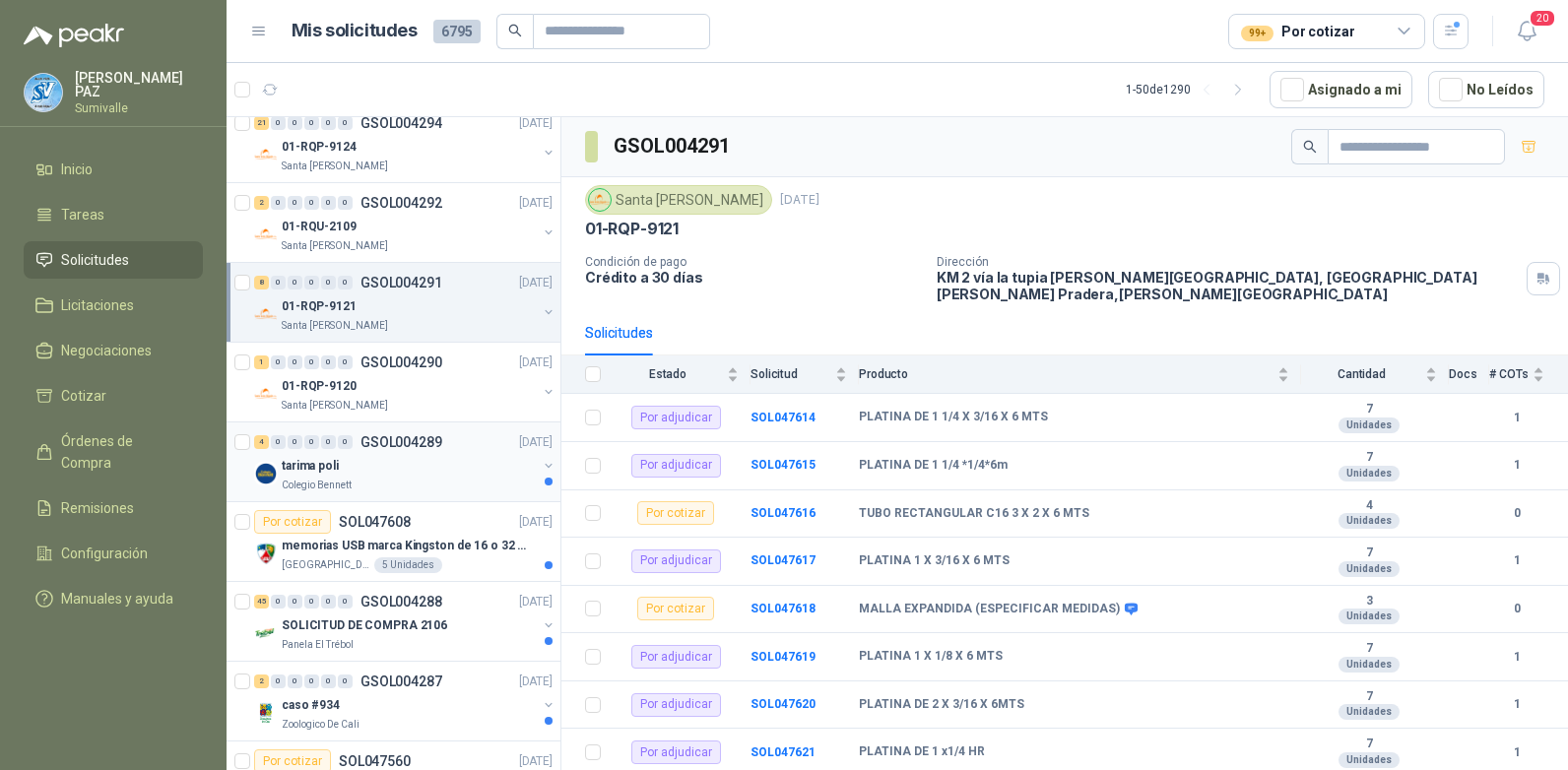 click on "tarima poli" at bounding box center [409, 466] 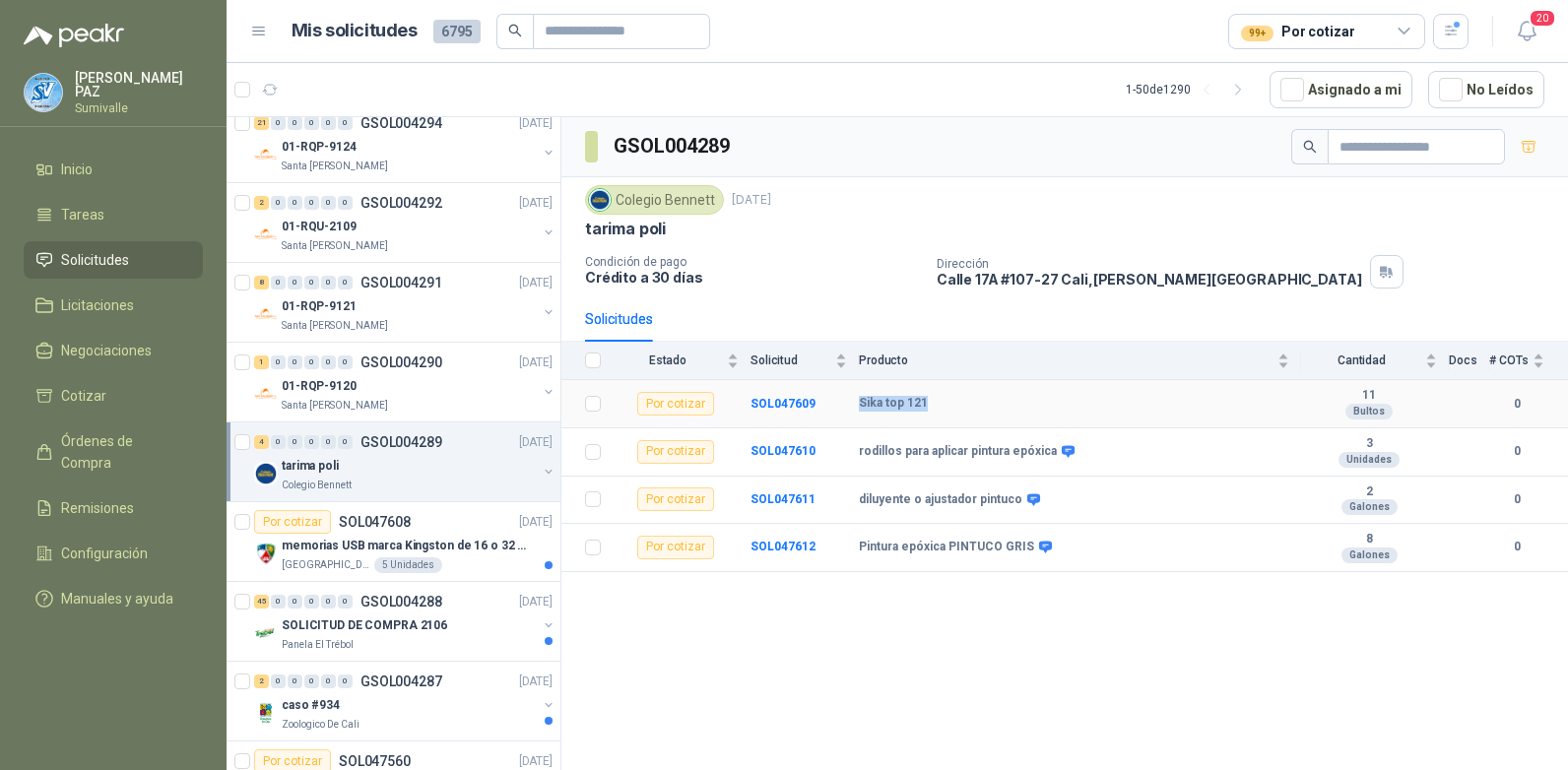 drag, startPoint x: 859, startPoint y: 402, endPoint x: 938, endPoint y: 400, distance: 79.025312 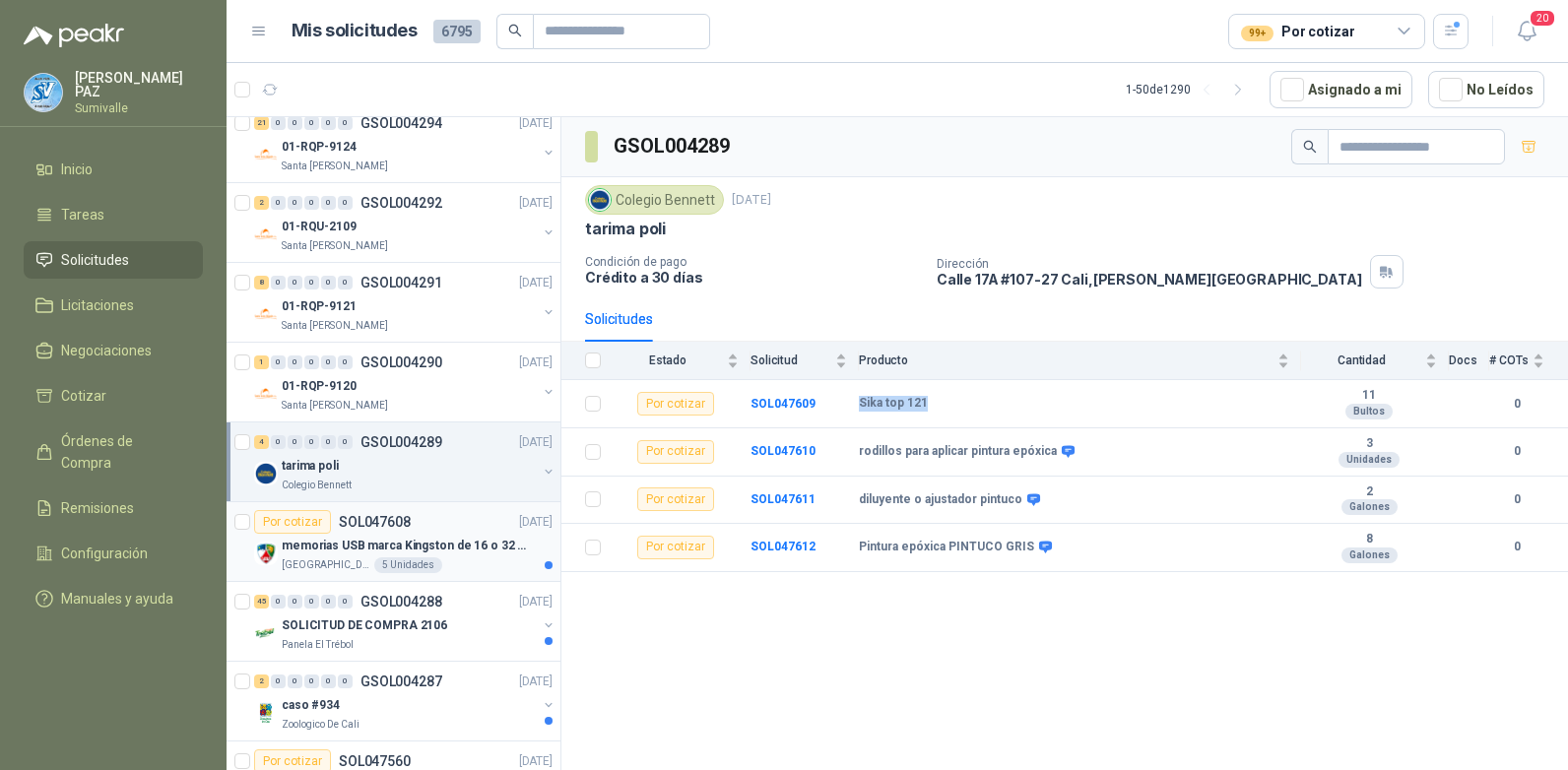click on "Por cotizar SOL047608 01/07/25" at bounding box center [403, 522] 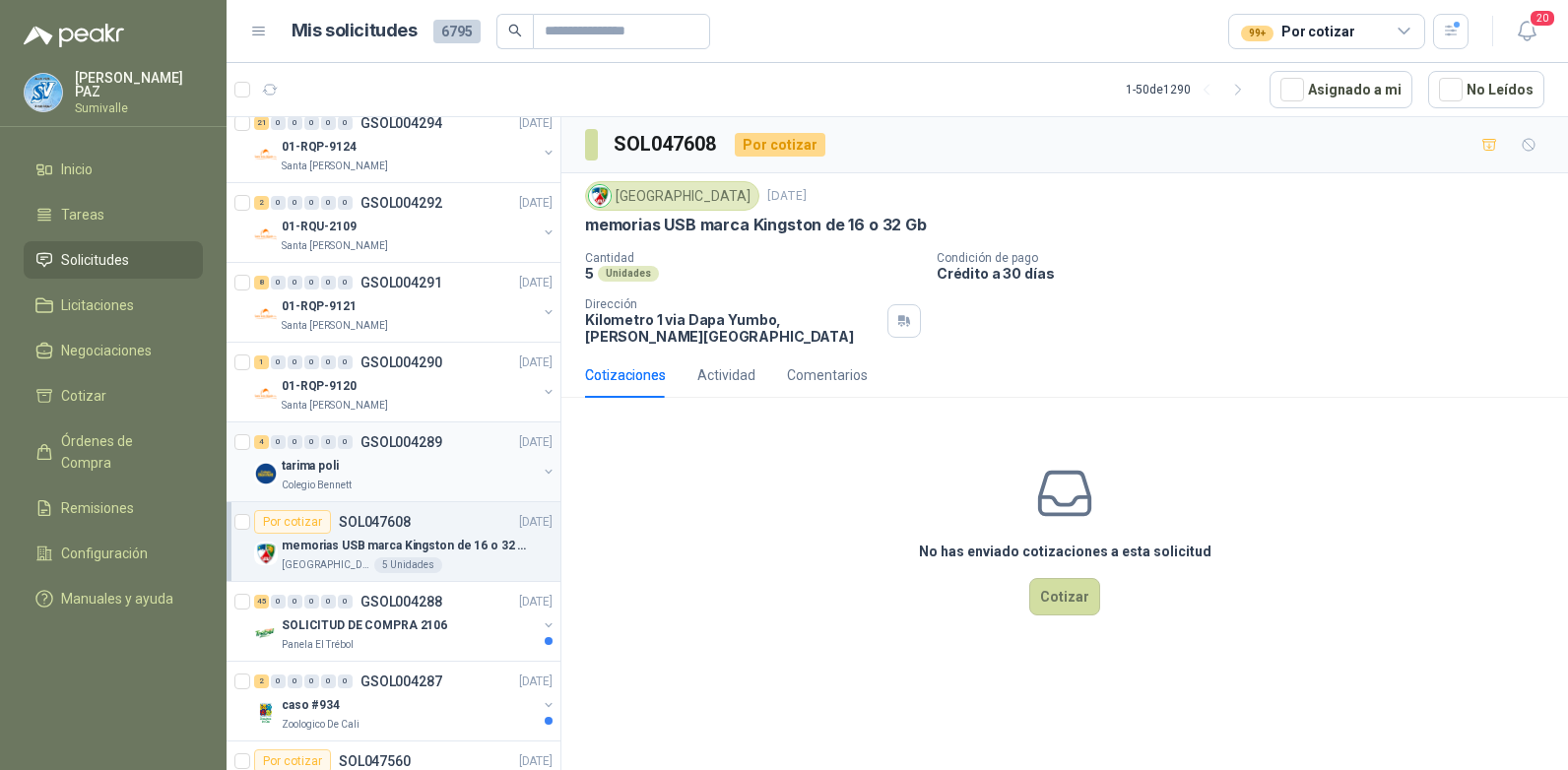 click on "tarima poli" at bounding box center (409, 466) 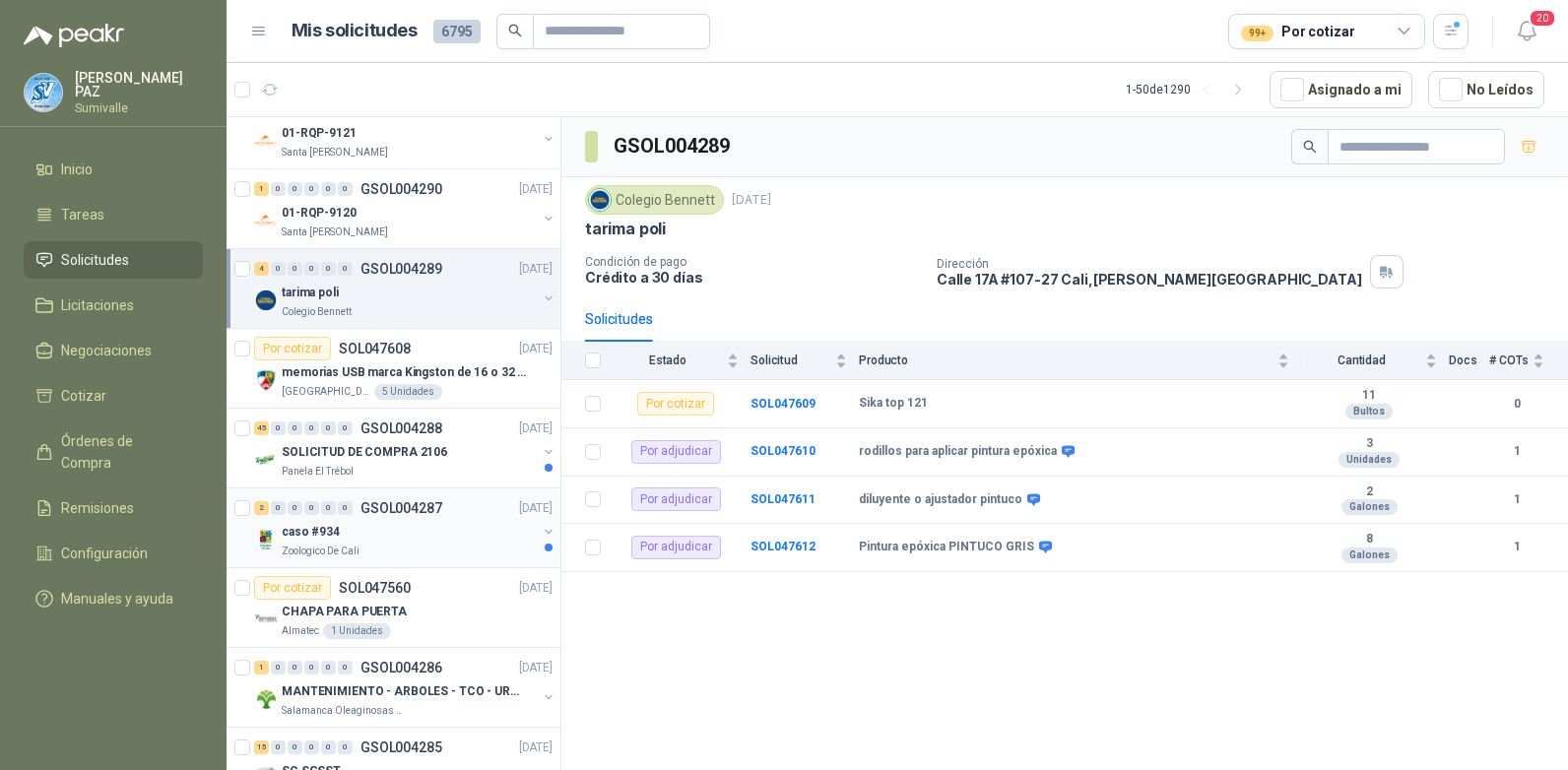 scroll, scrollTop: 689, scrollLeft: 0, axis: vertical 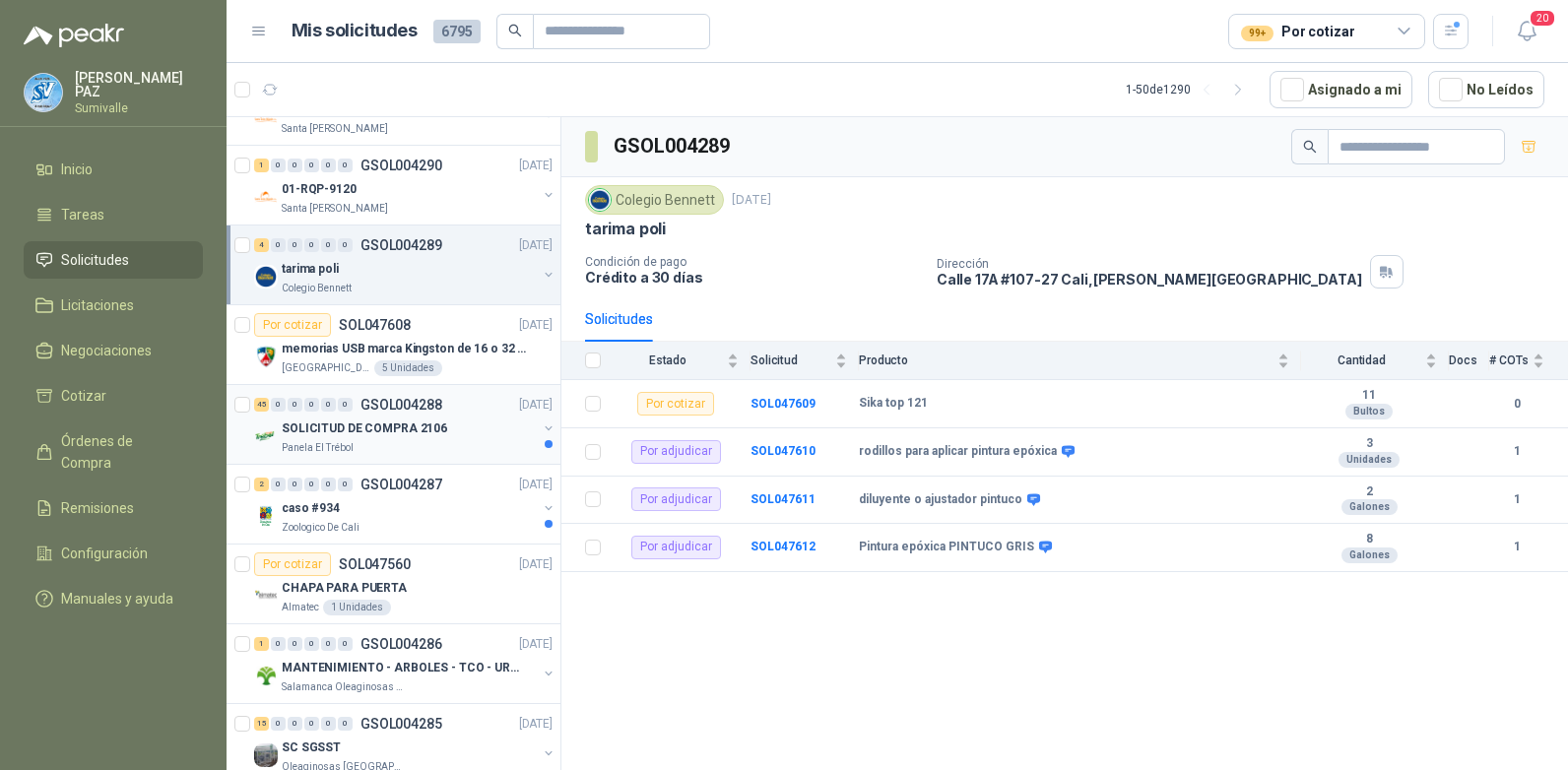click on "GSOL004288" at bounding box center (401, 405) 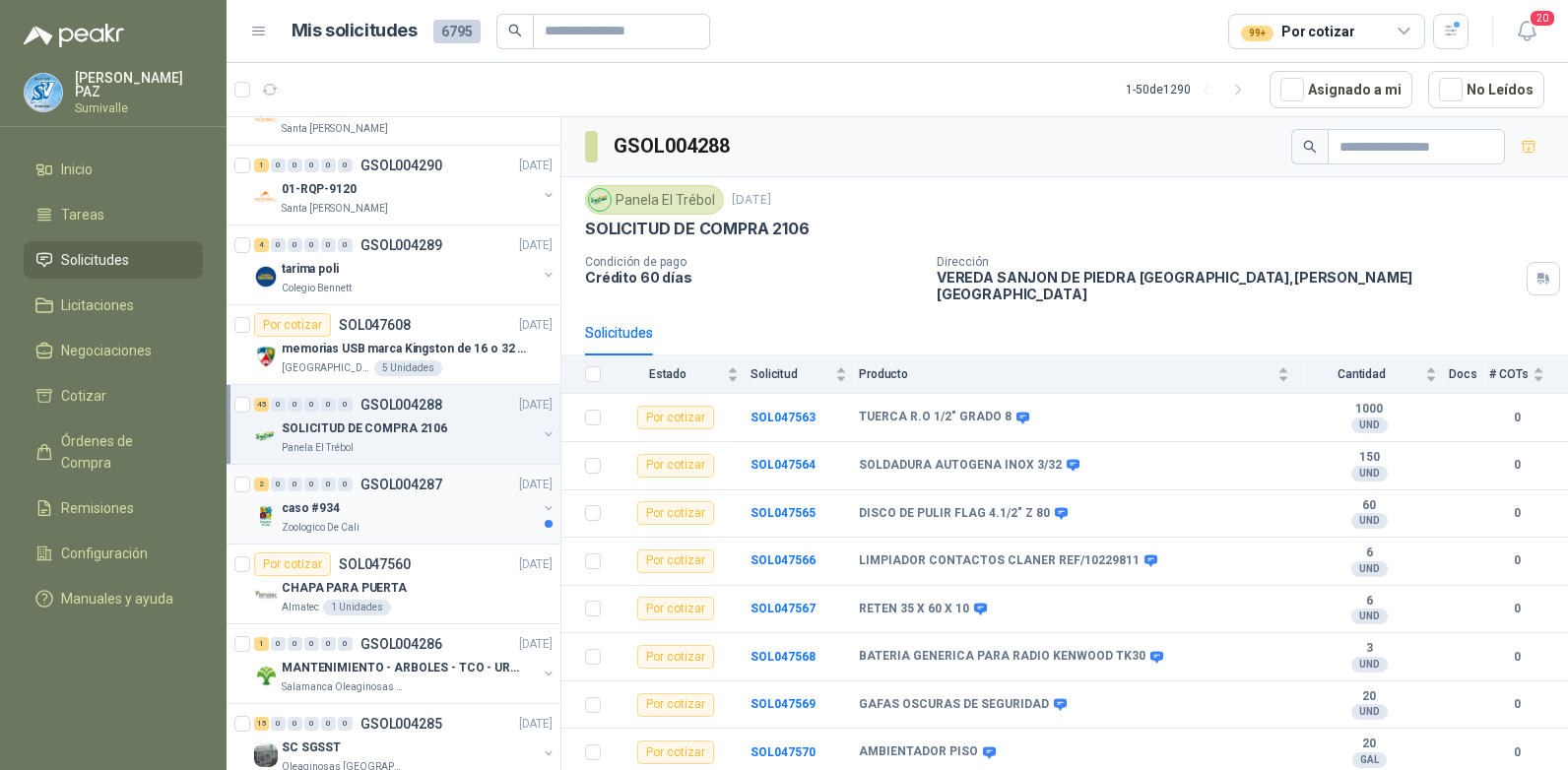 click on "caso #934" at bounding box center (409, 508) 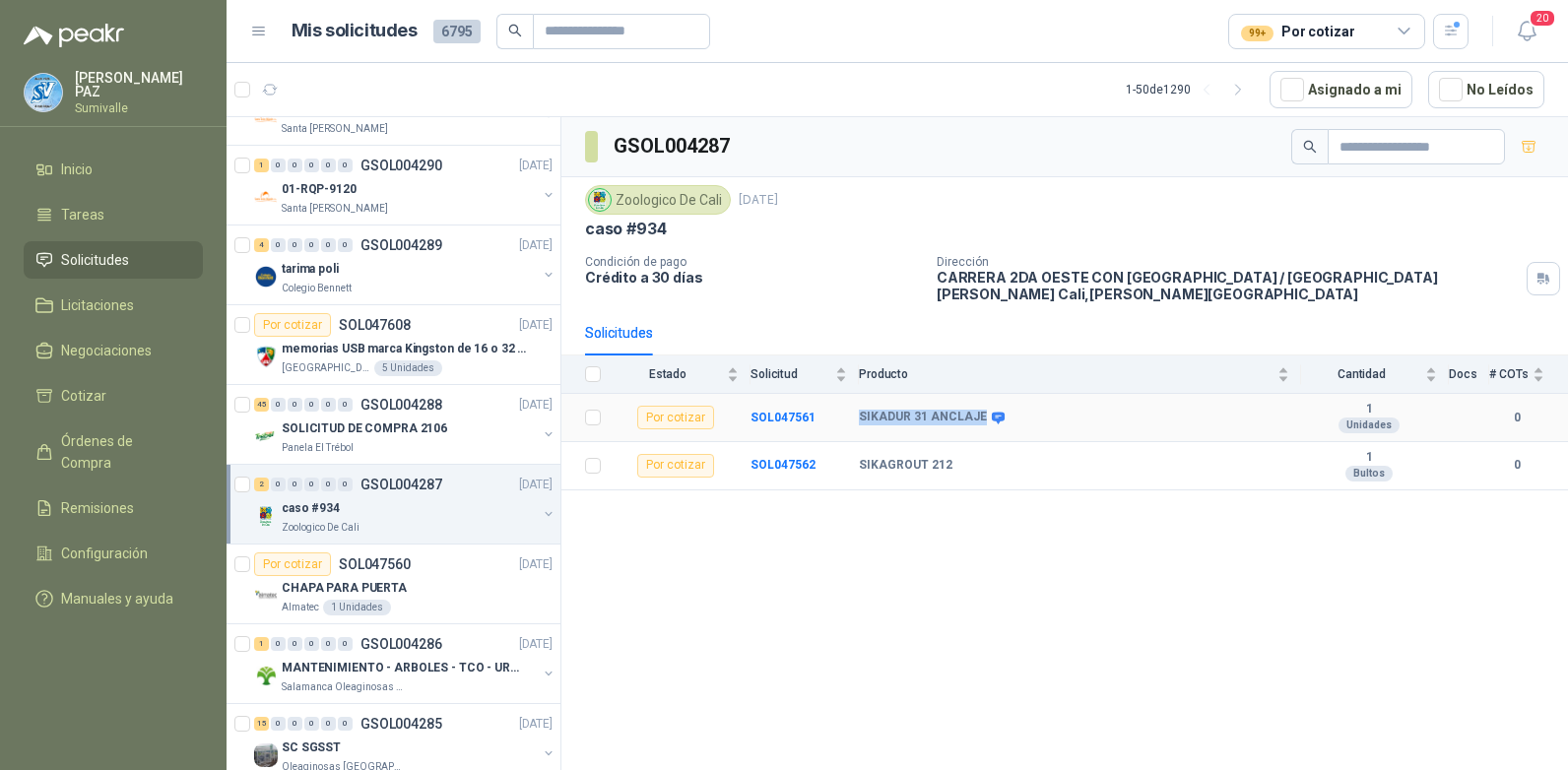 drag, startPoint x: 857, startPoint y: 416, endPoint x: 978, endPoint y: 413, distance: 121.03718 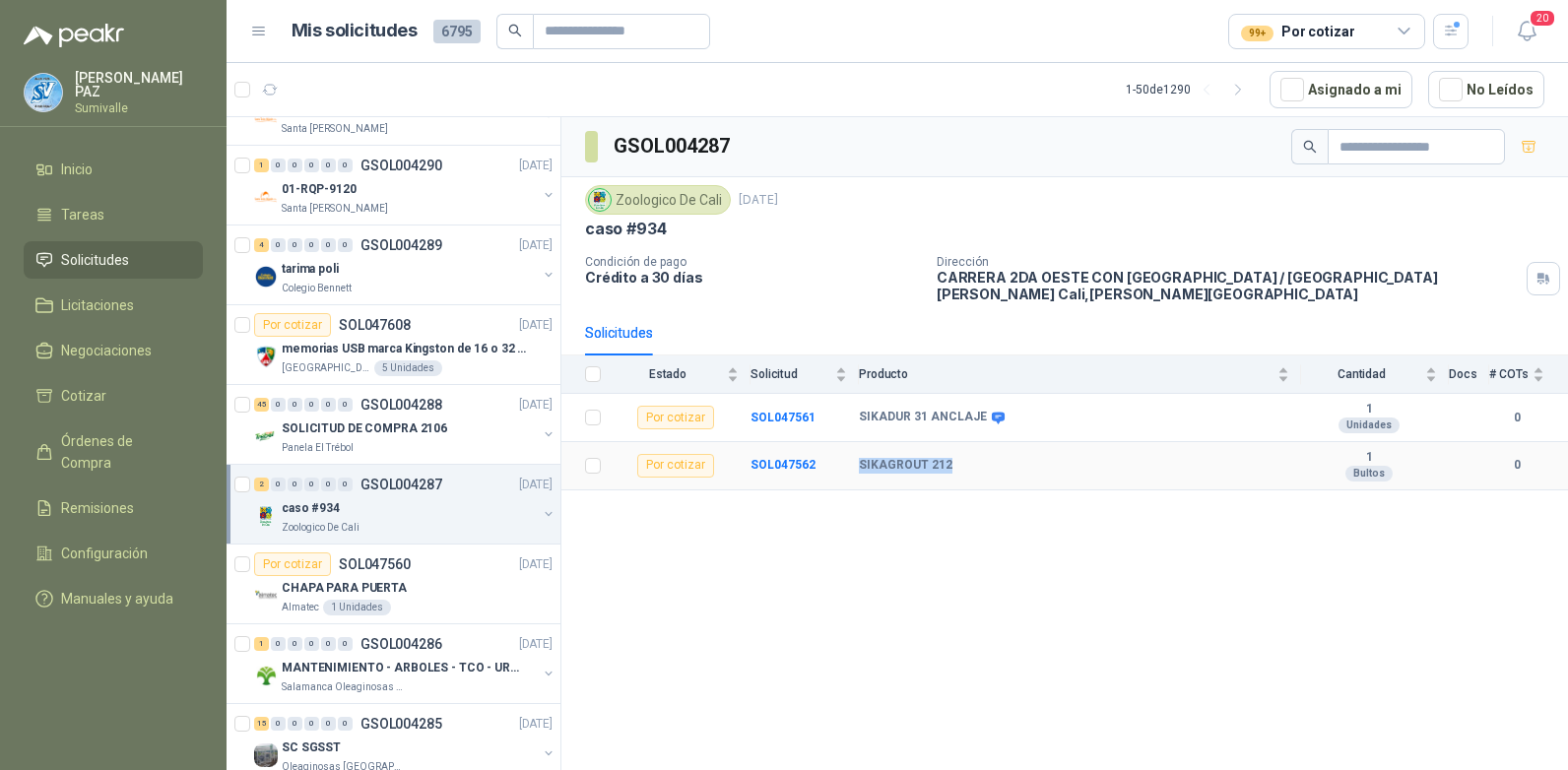drag, startPoint x: 857, startPoint y: 466, endPoint x: 972, endPoint y: 468, distance: 115.01739 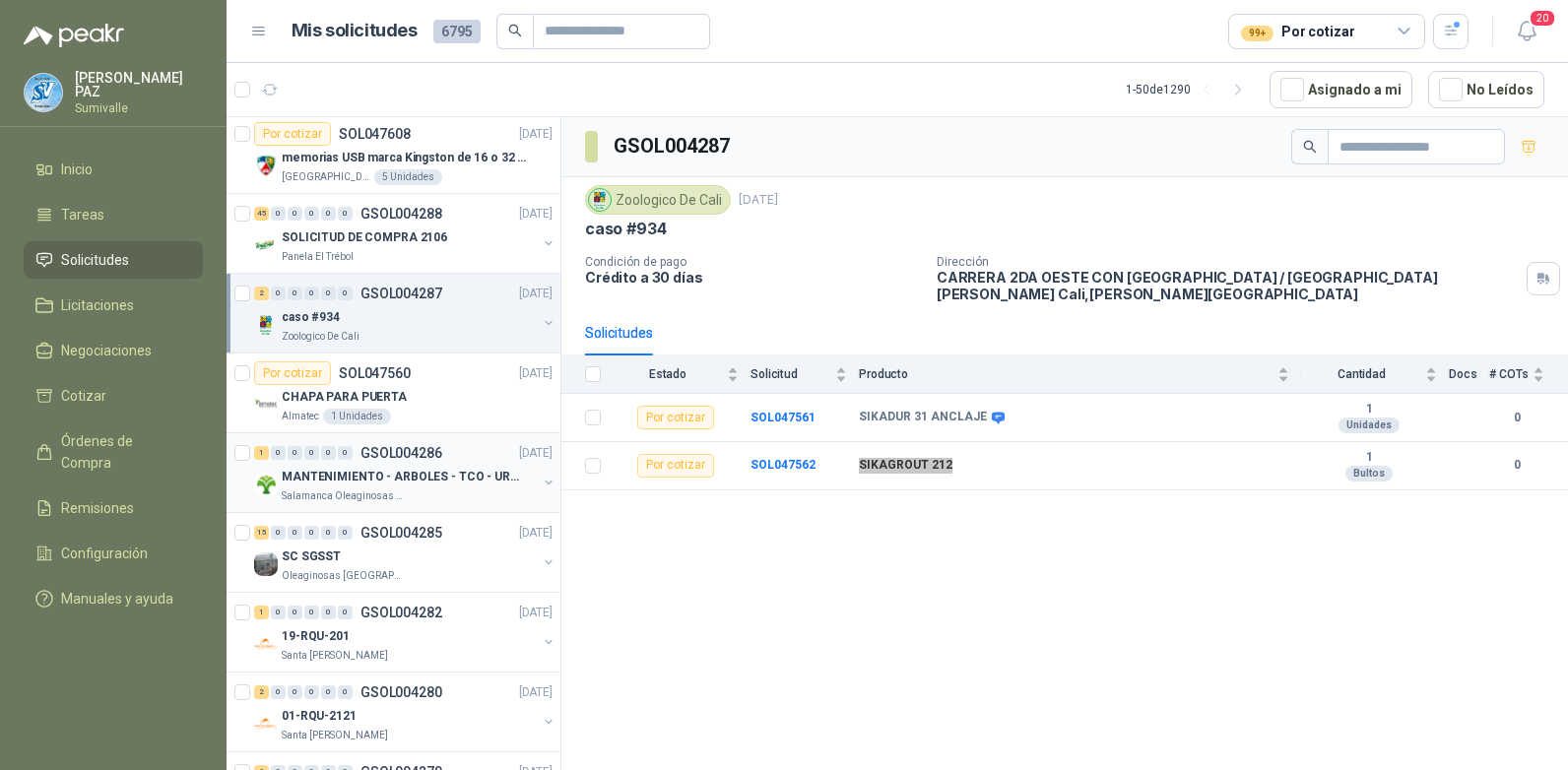 scroll, scrollTop: 886, scrollLeft: 0, axis: vertical 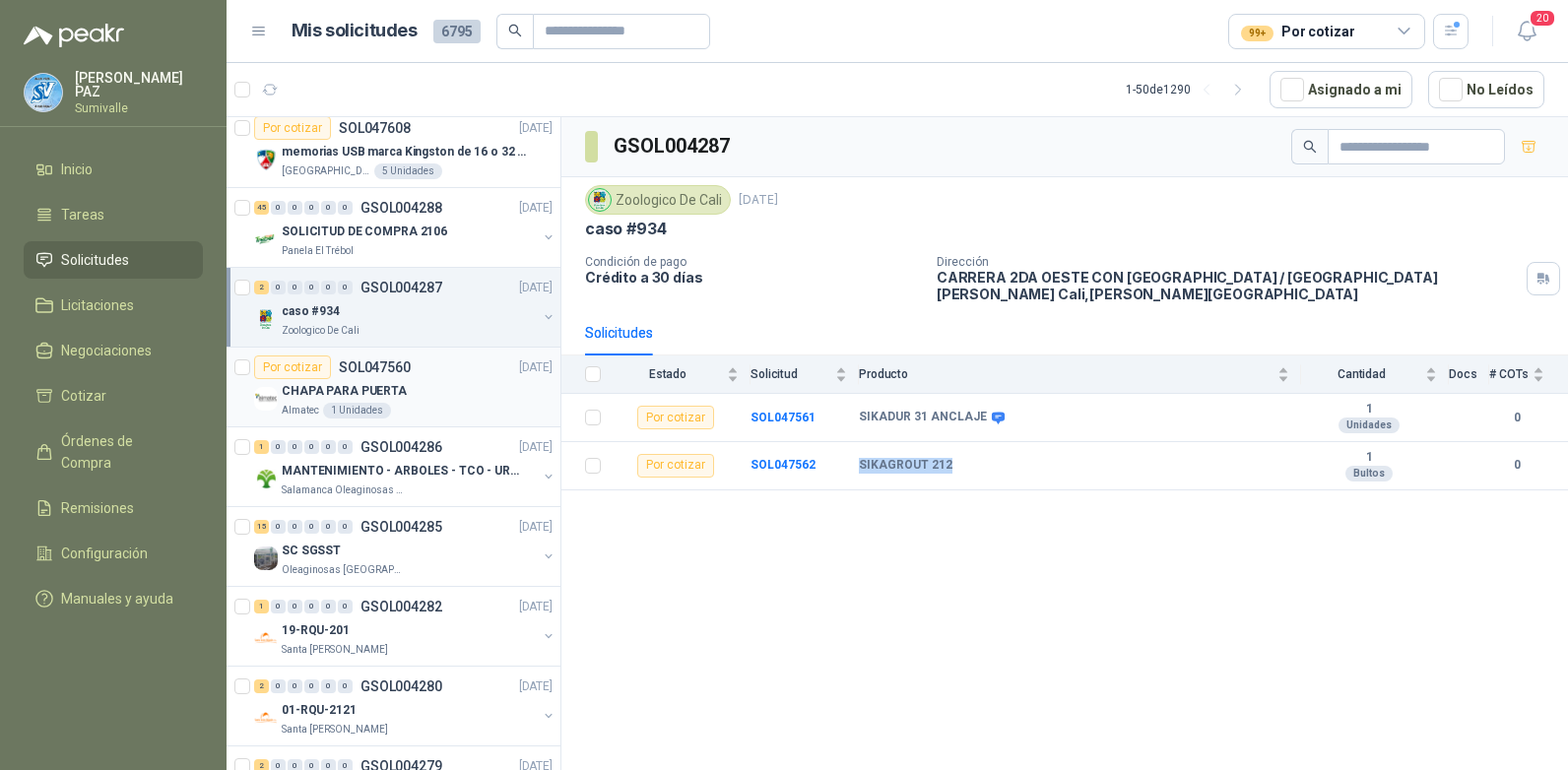click on "Almatec 1   Unidades" at bounding box center [417, 411] 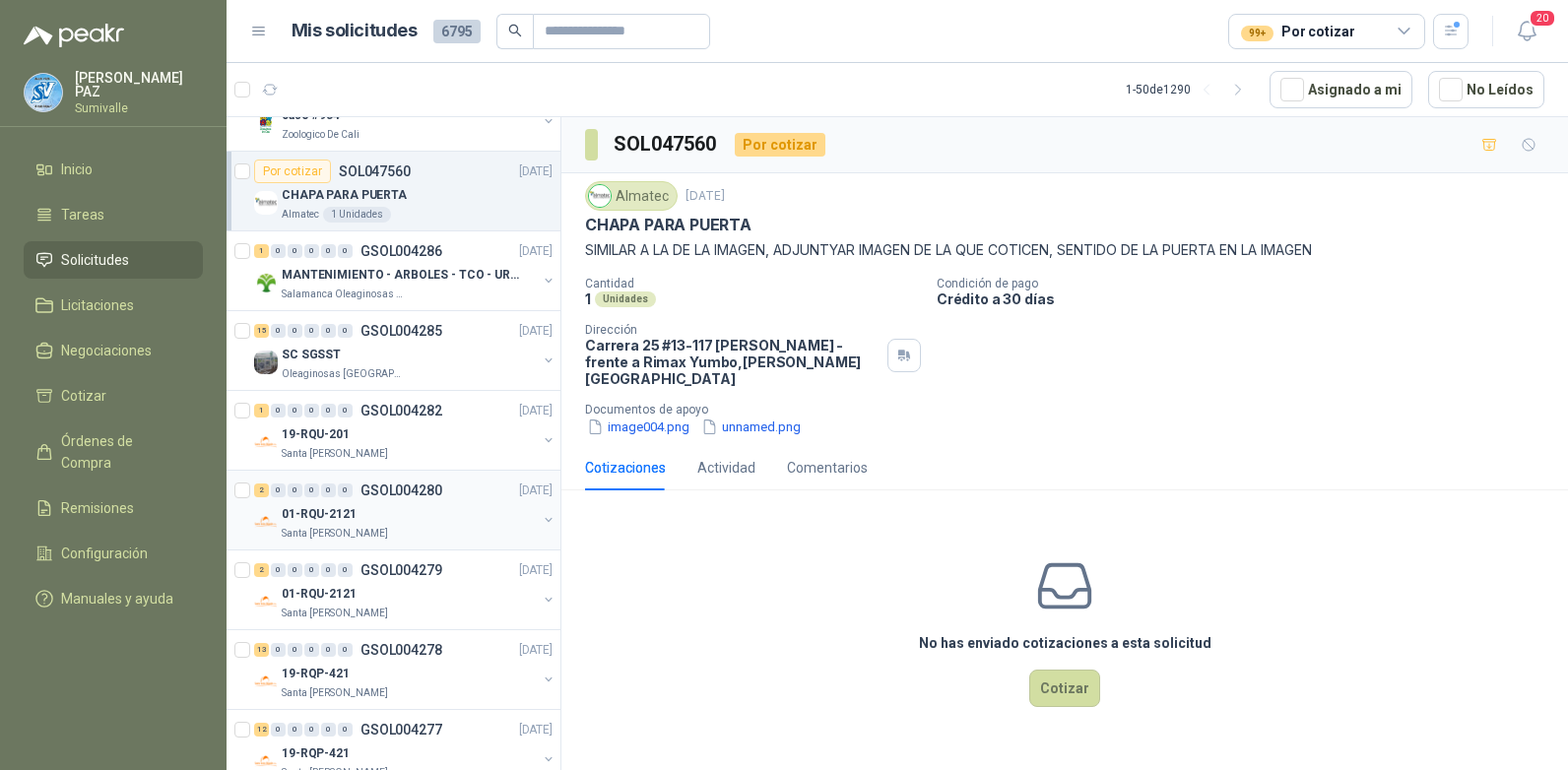 scroll, scrollTop: 1083, scrollLeft: 0, axis: vertical 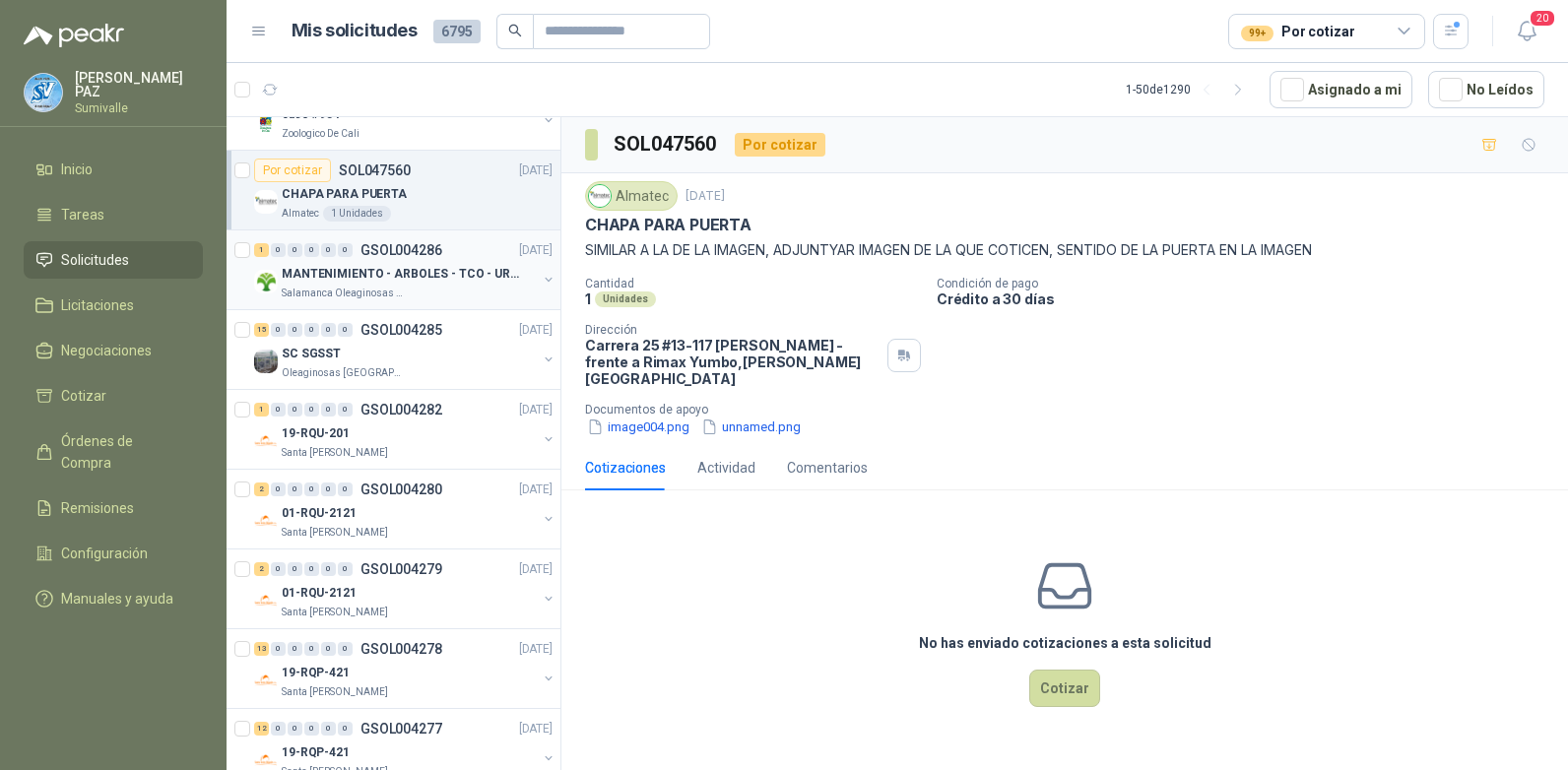click on "1   0   0   0   0   0   GSOL004286 01/07/25" at bounding box center [405, 250] 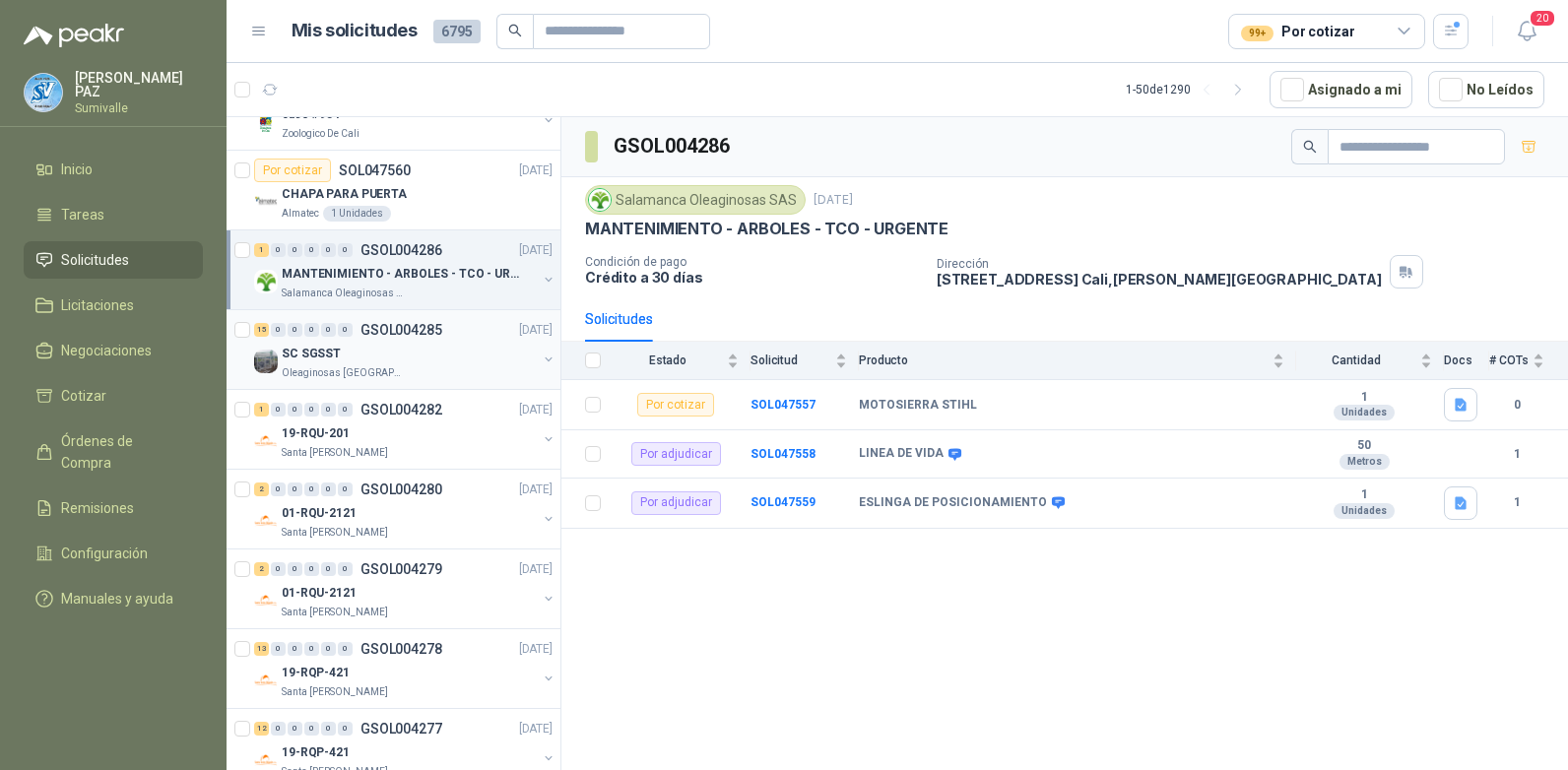 click on "SC SGSST" at bounding box center [409, 353] 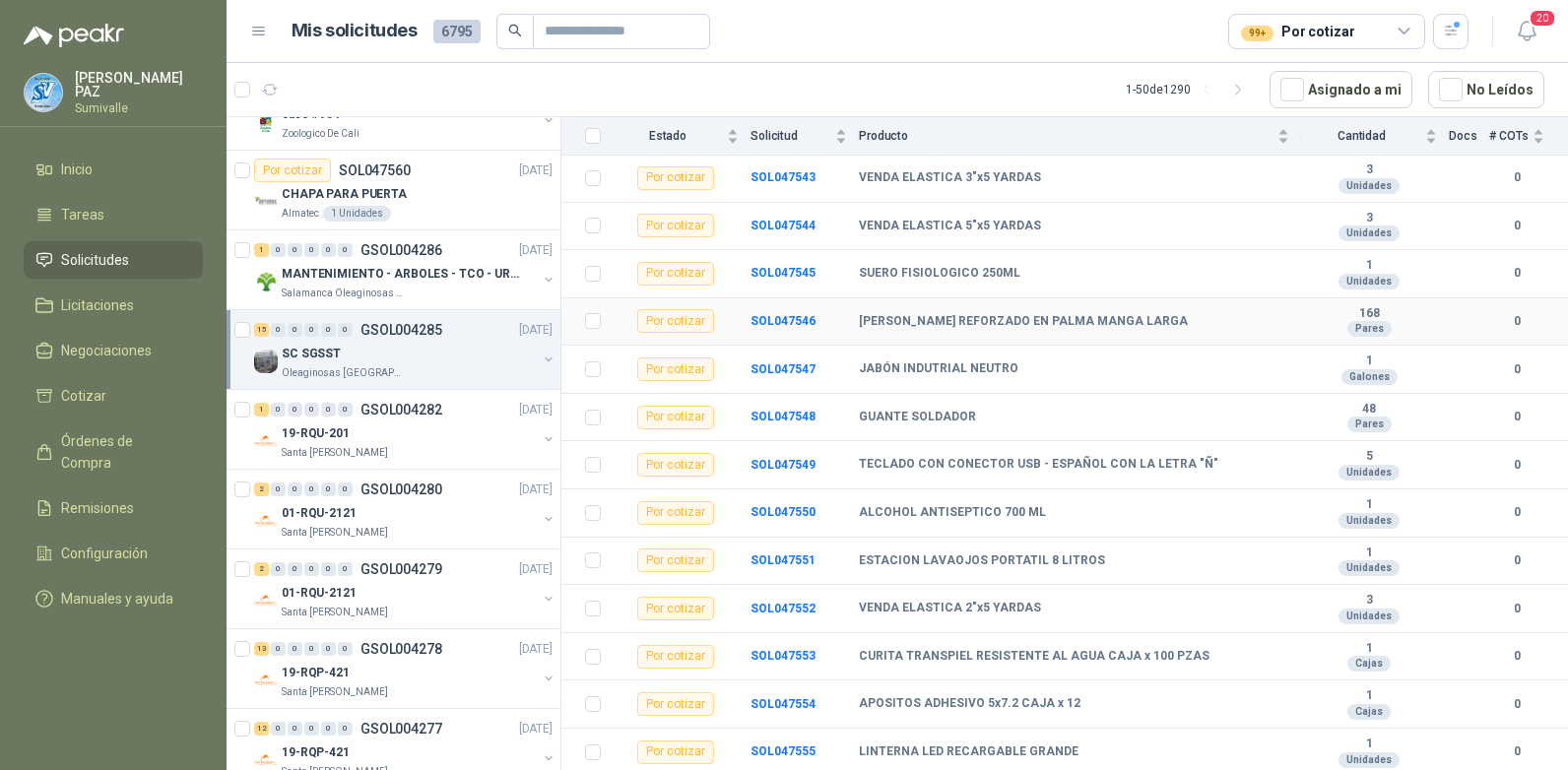 scroll, scrollTop: 295, scrollLeft: 0, axis: vertical 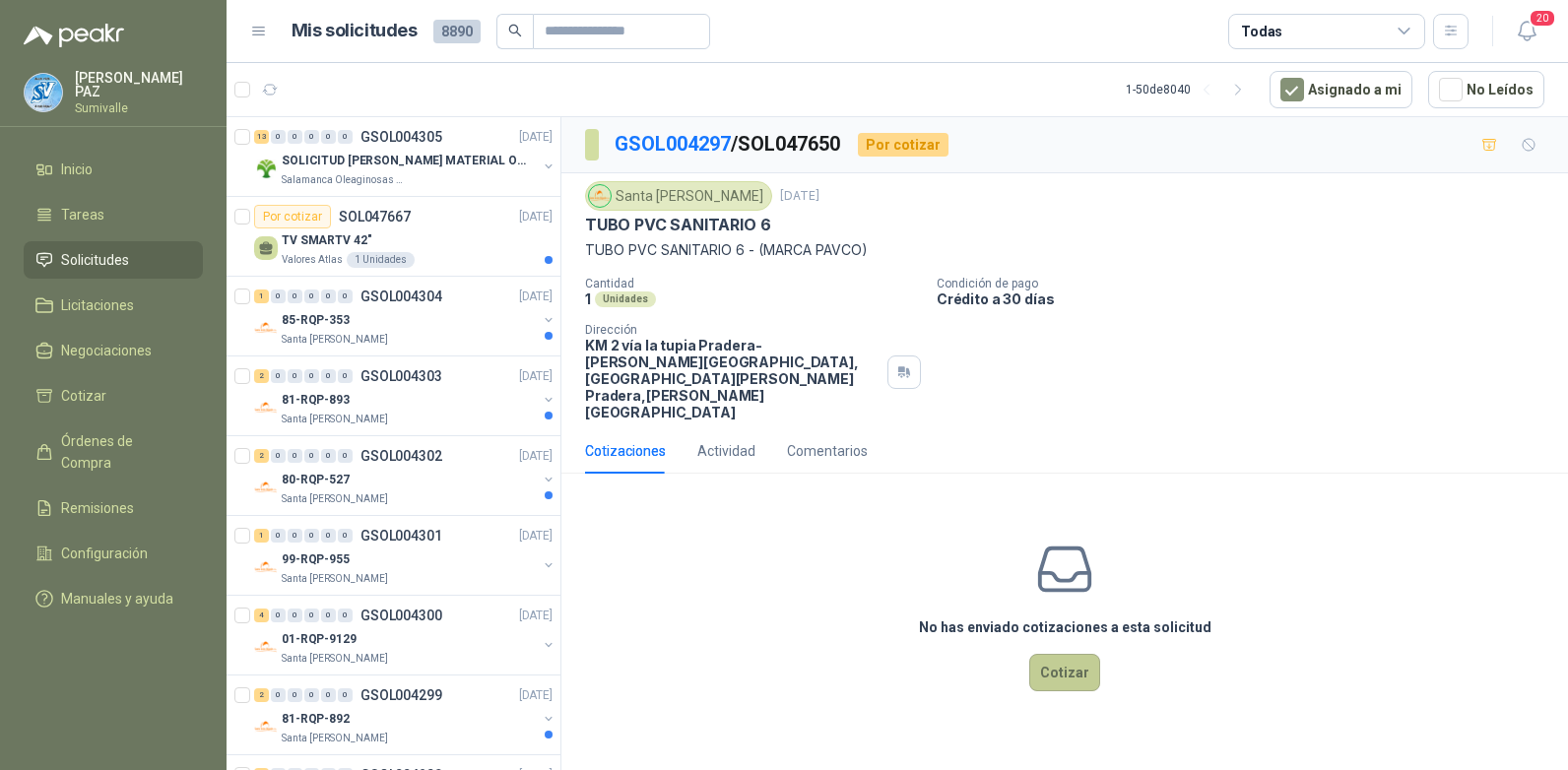 click on "Cotizar" at bounding box center [1065, 673] 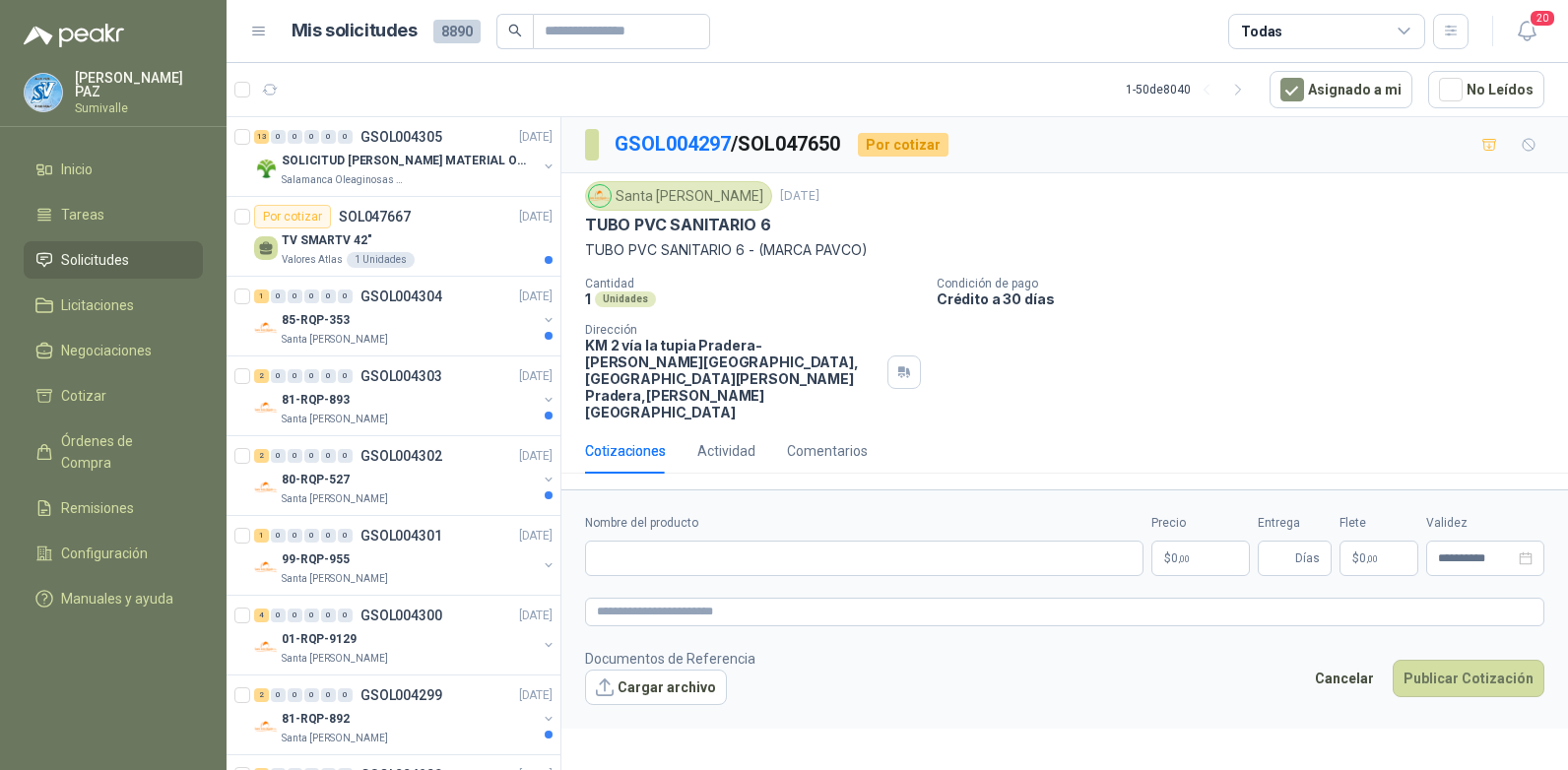 type 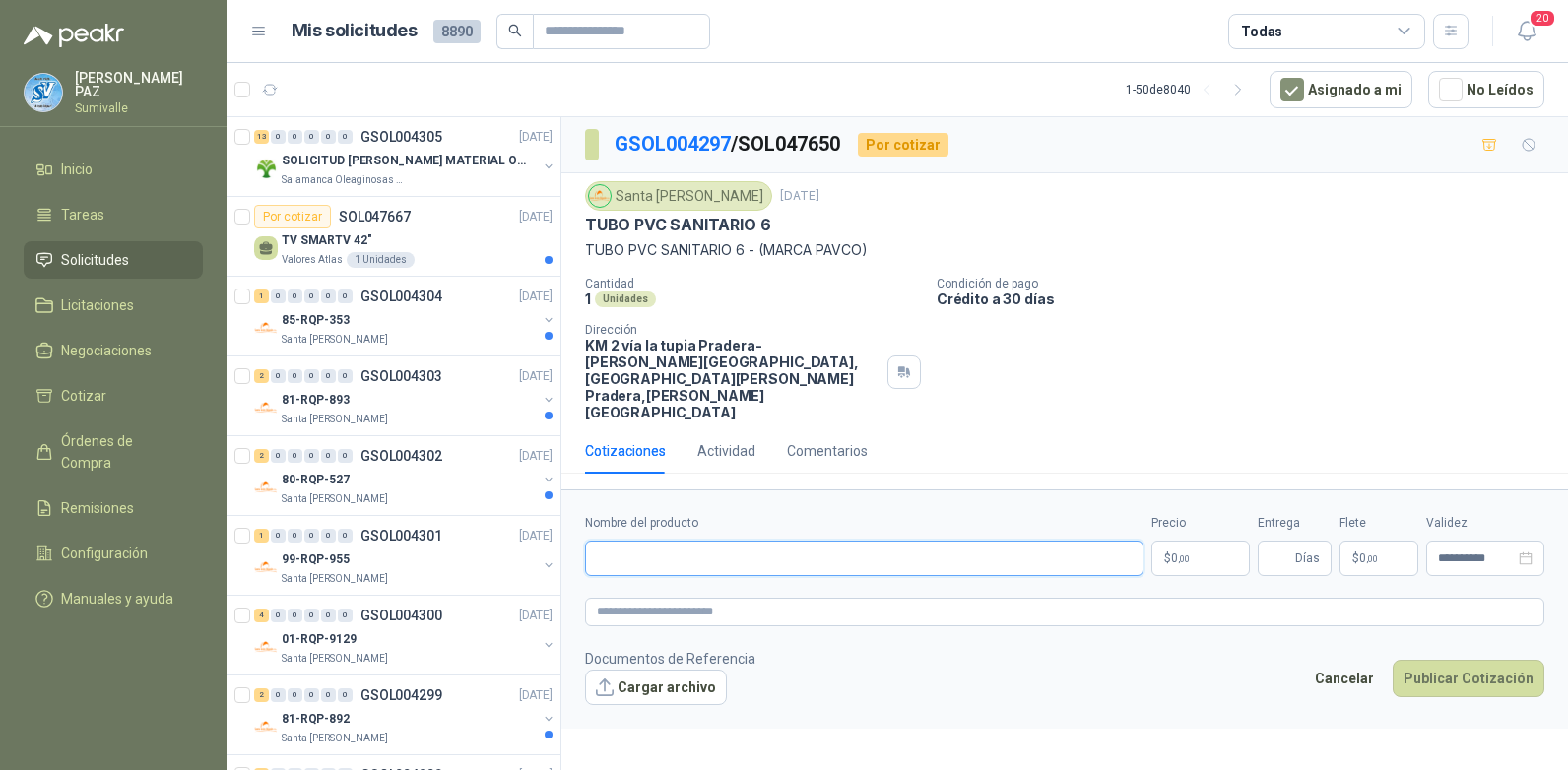 click on "Nombre del producto" at bounding box center (864, 558) 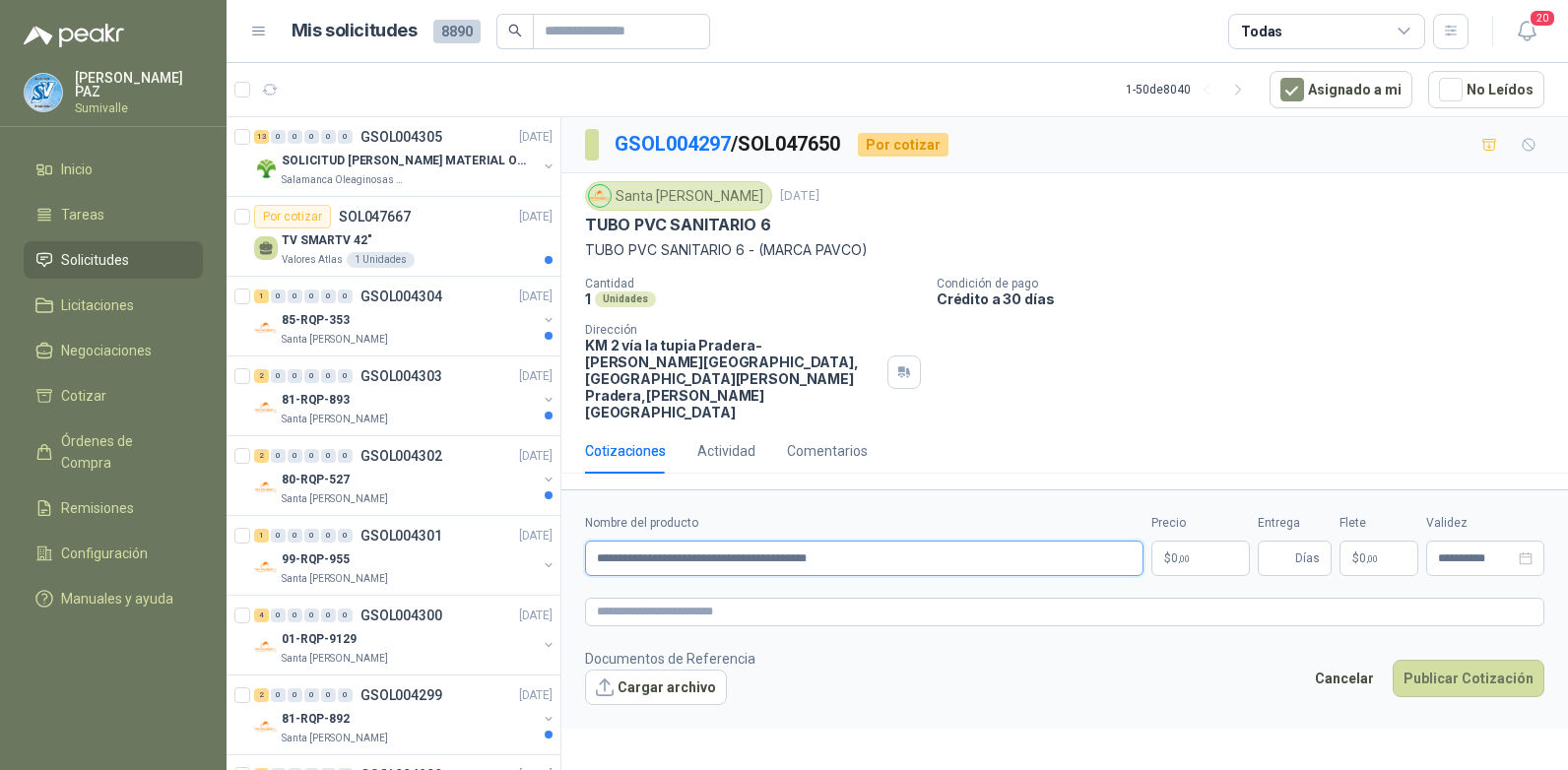 type on "**********" 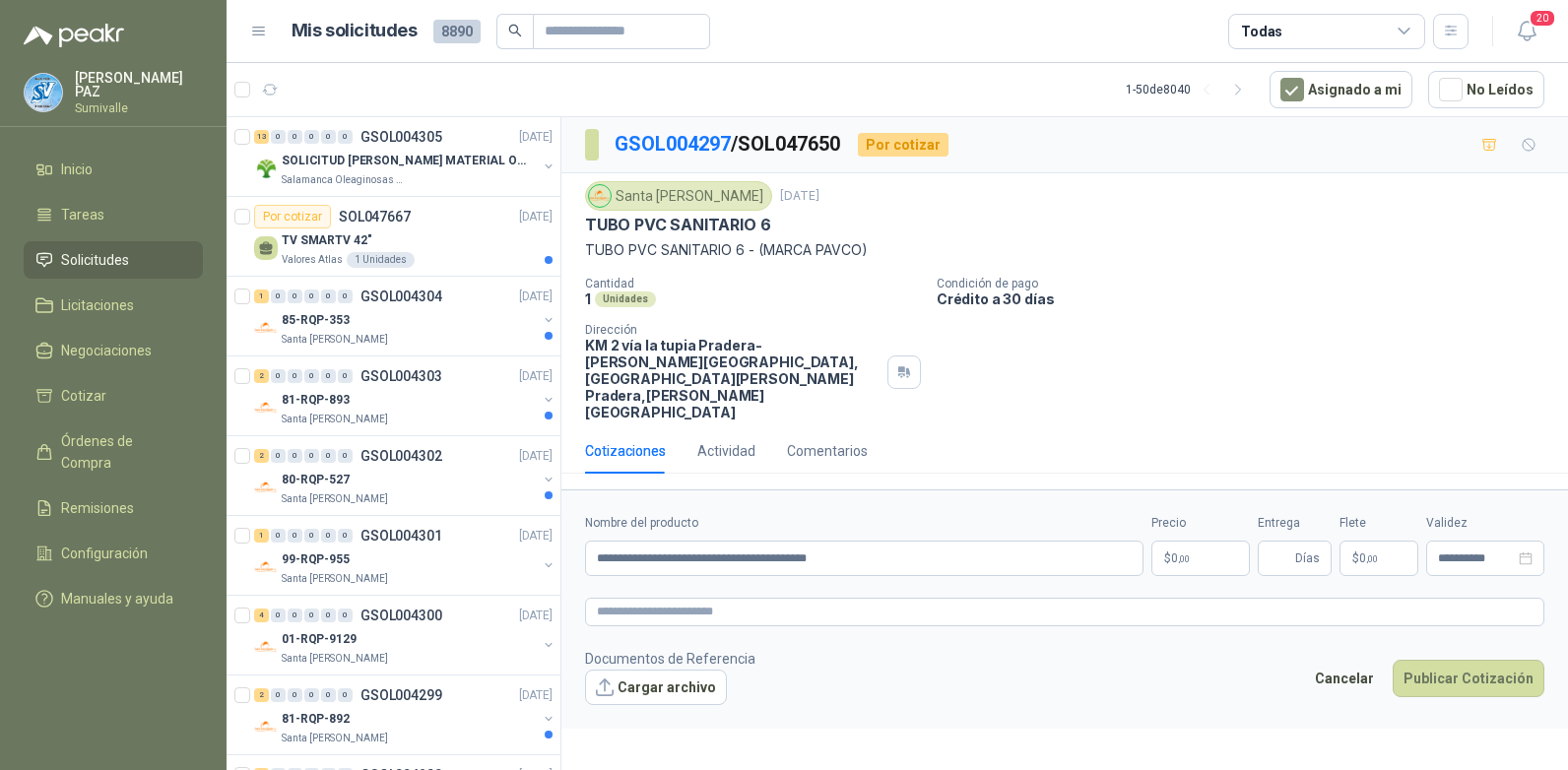click on "$  0 ,00" at bounding box center [1201, 558] 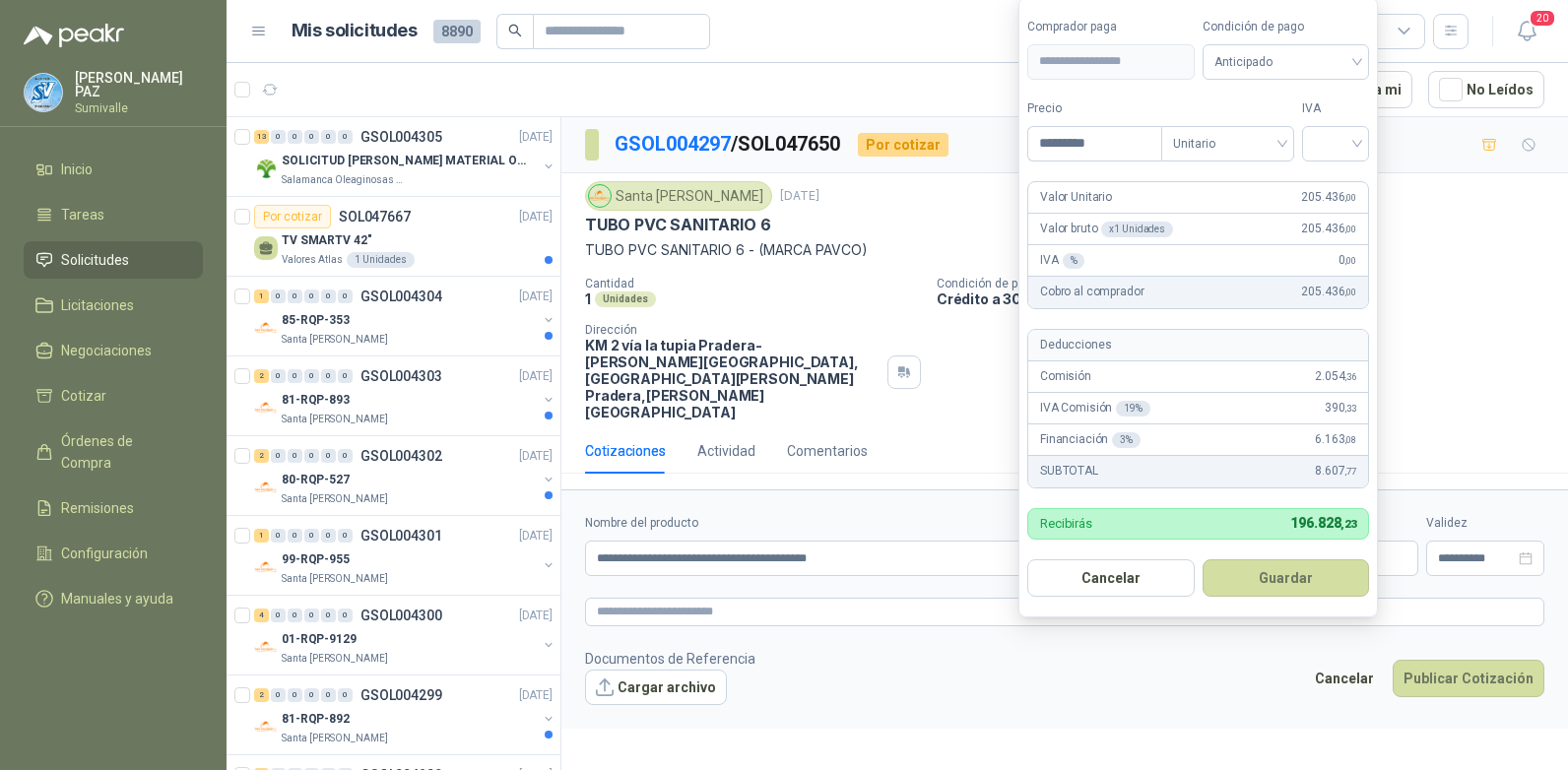 type on "*********" 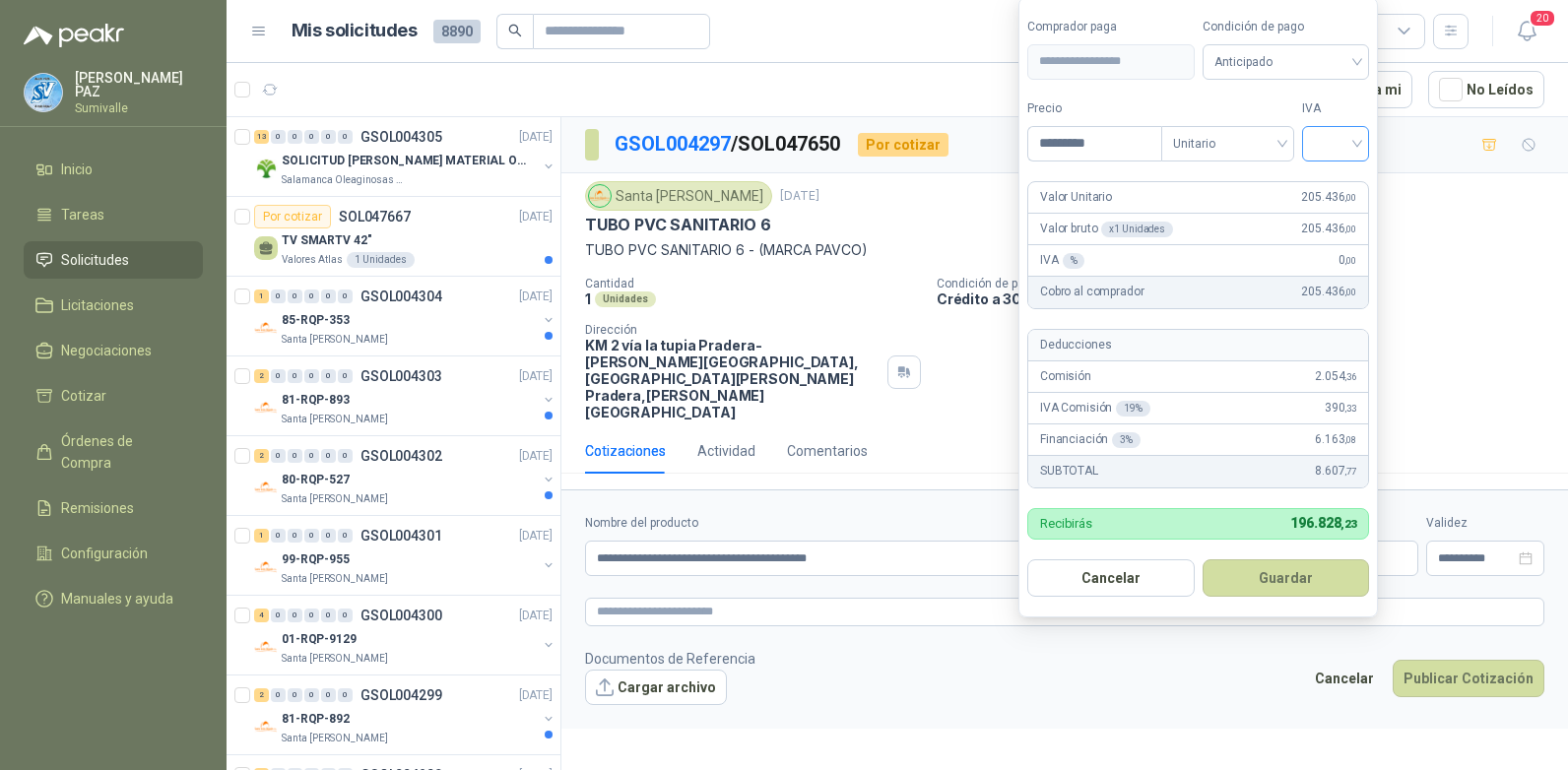 click at bounding box center [1336, 142] 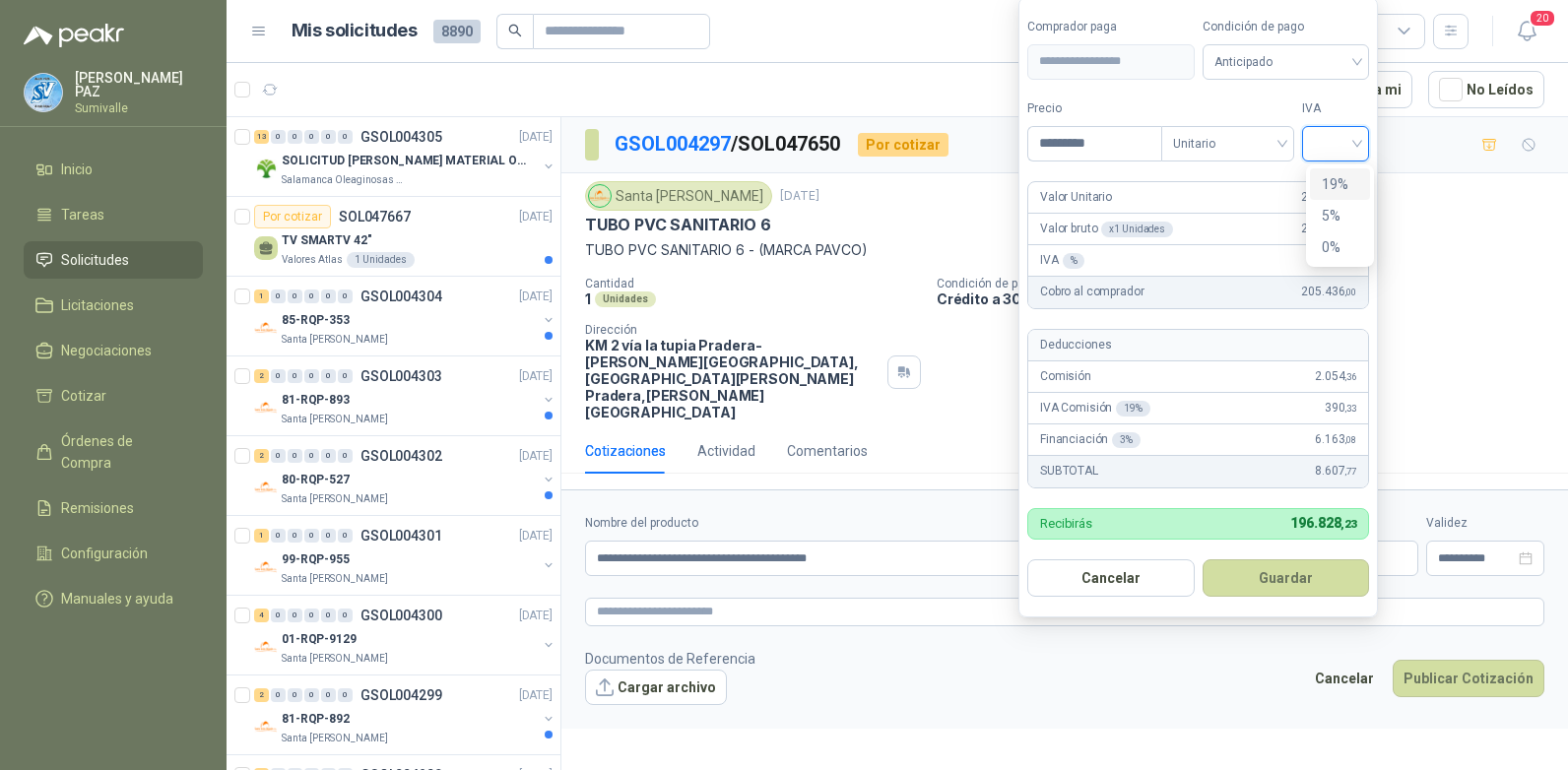 click on "19%" at bounding box center (1339, 184) 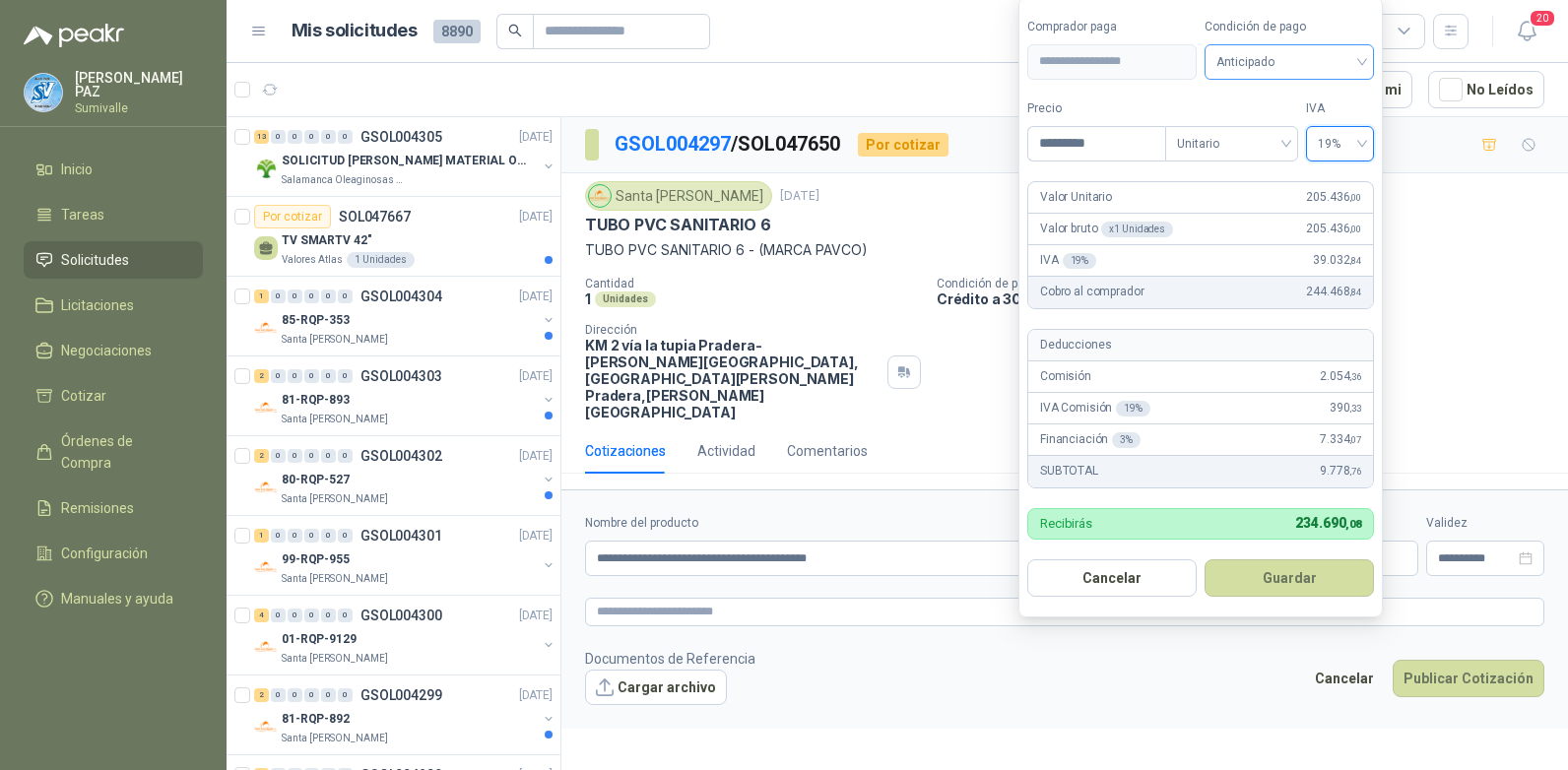 click on "Anticipado" at bounding box center [1289, 62] 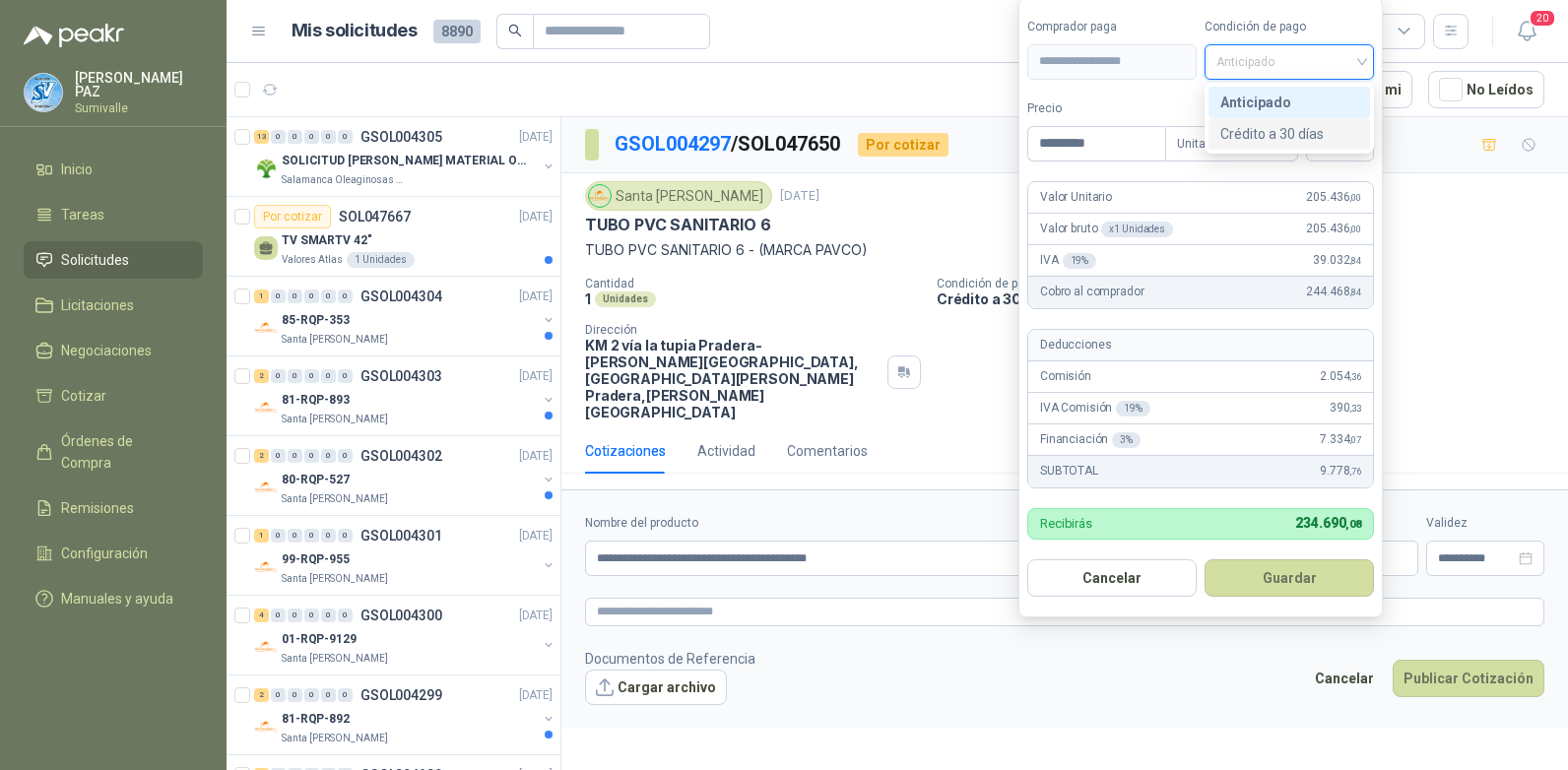 click on "Crédito a 30 días" at bounding box center [1289, 134] 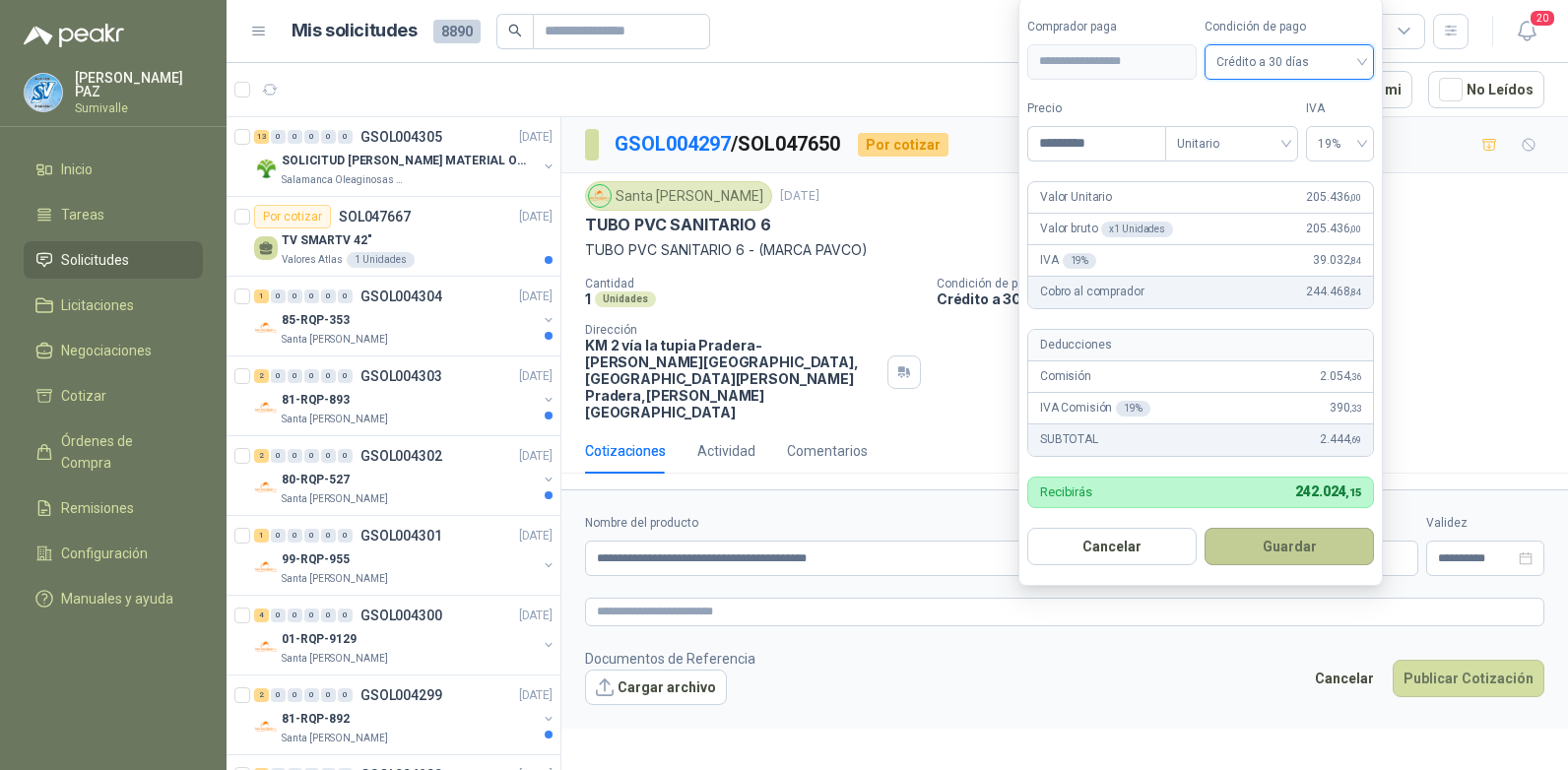 click on "Guardar" at bounding box center [1289, 546] 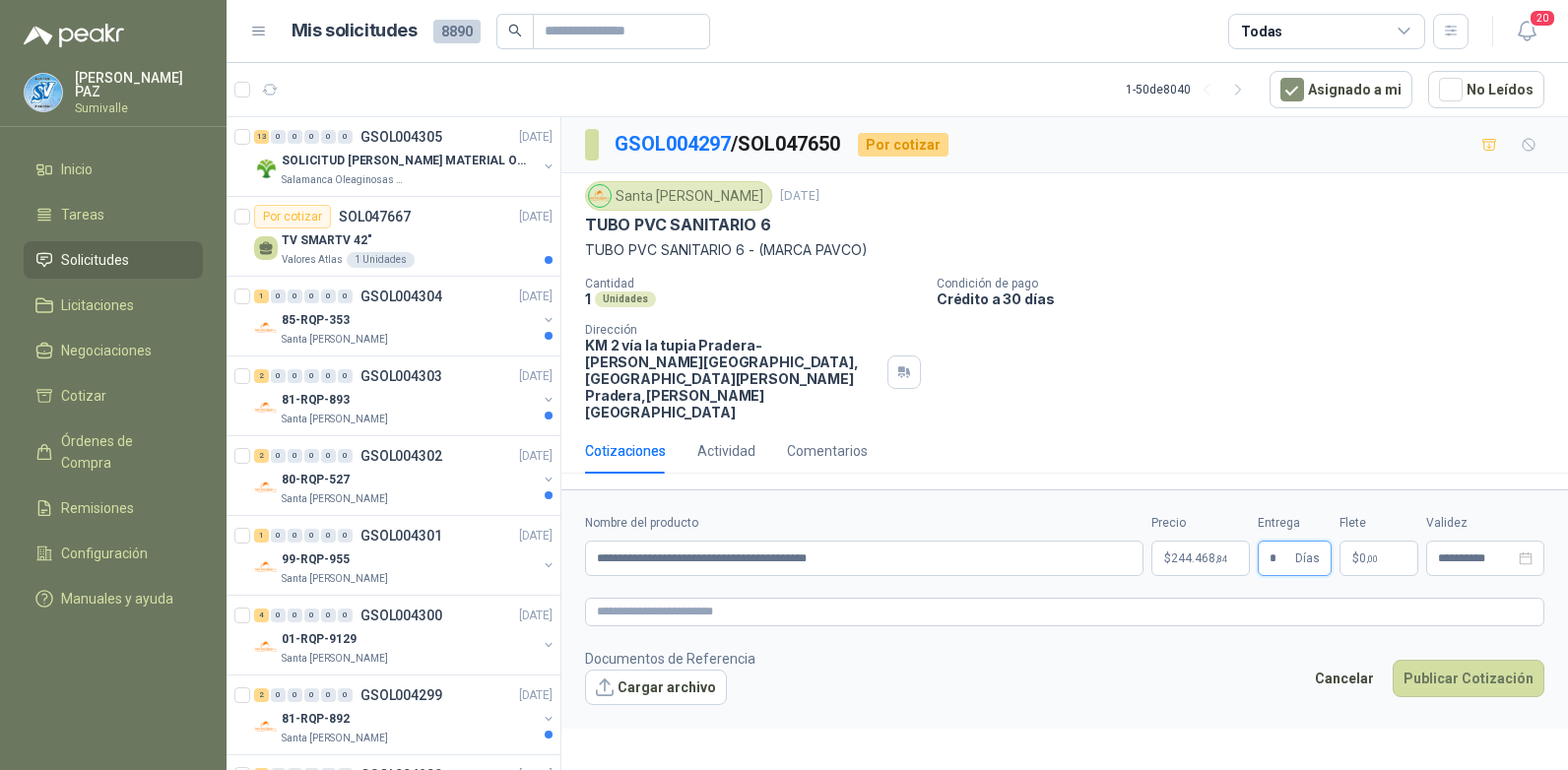 type on "*" 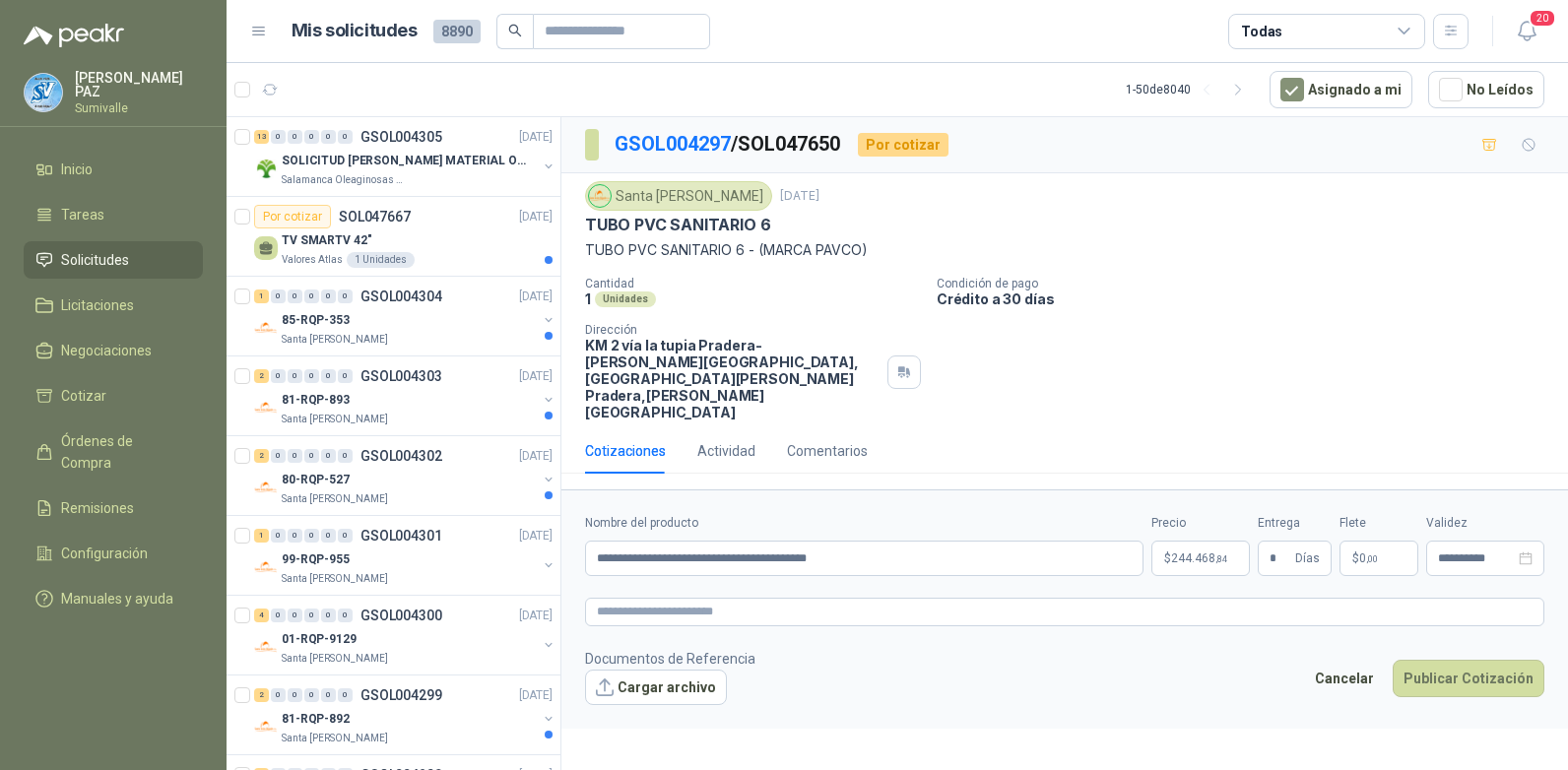 click on "$    0 ,00" at bounding box center (1379, 558) 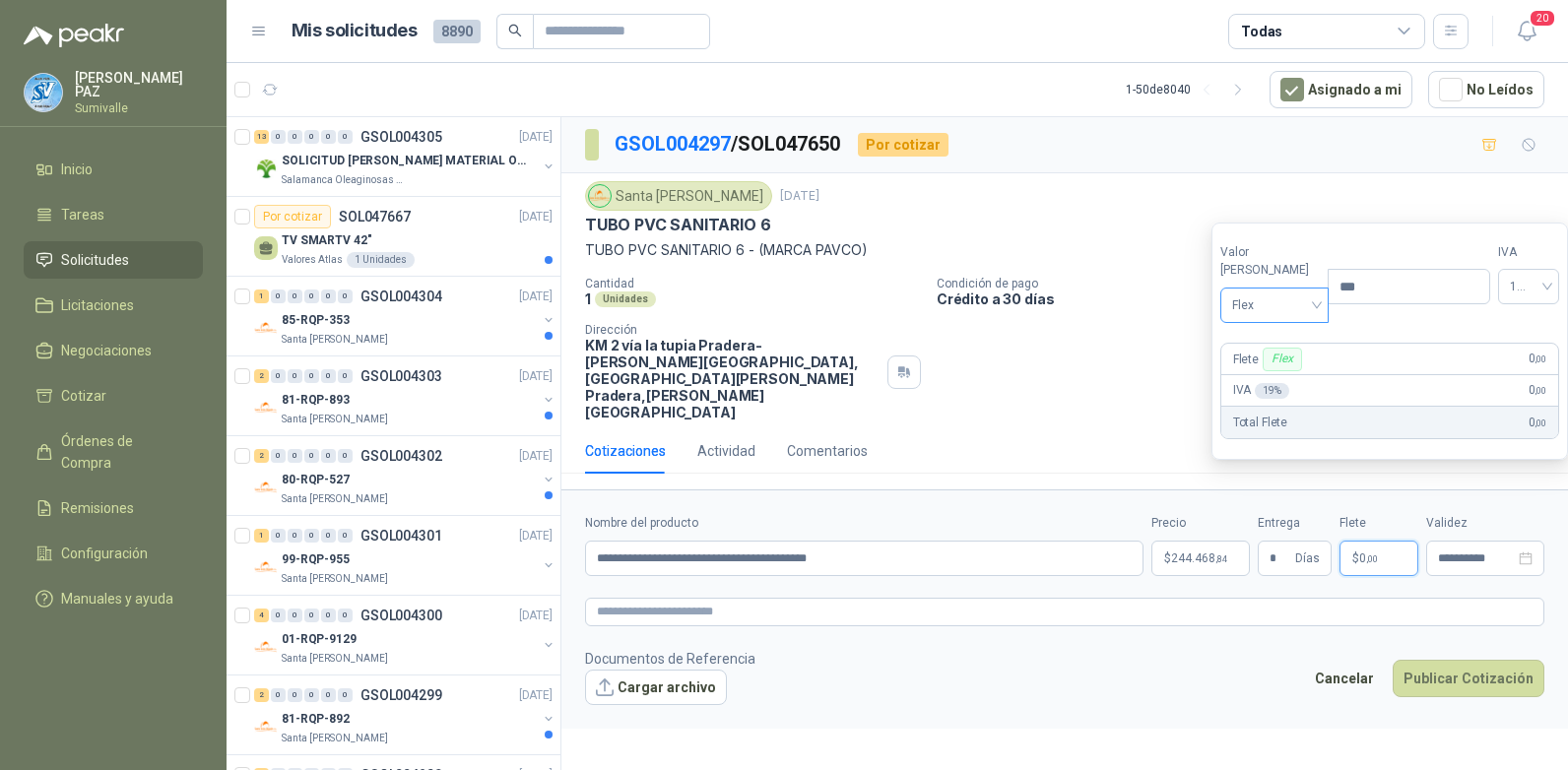 click on "Flex" at bounding box center (1274, 305) 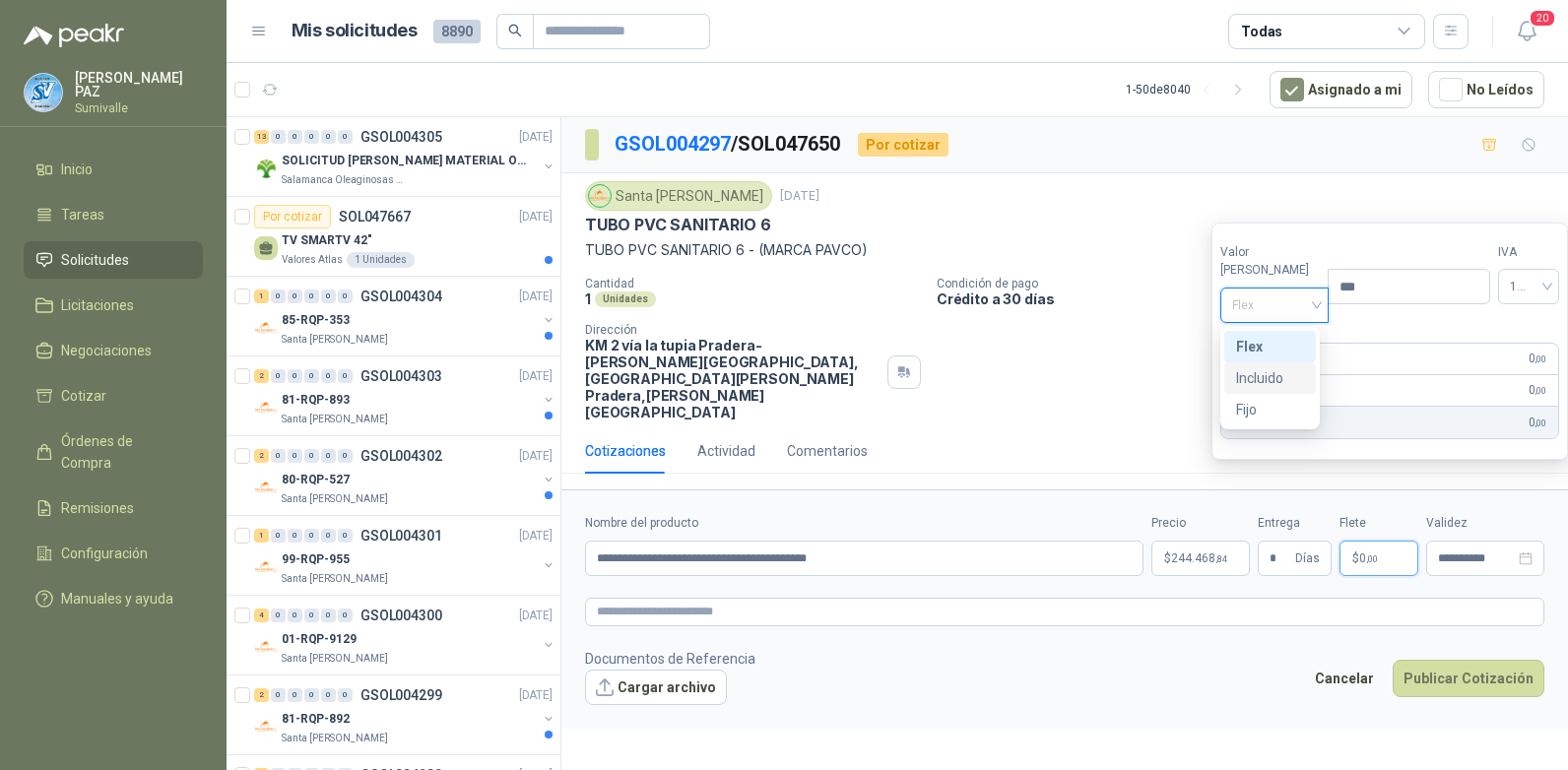 click on "Incluido" at bounding box center [1270, 378] 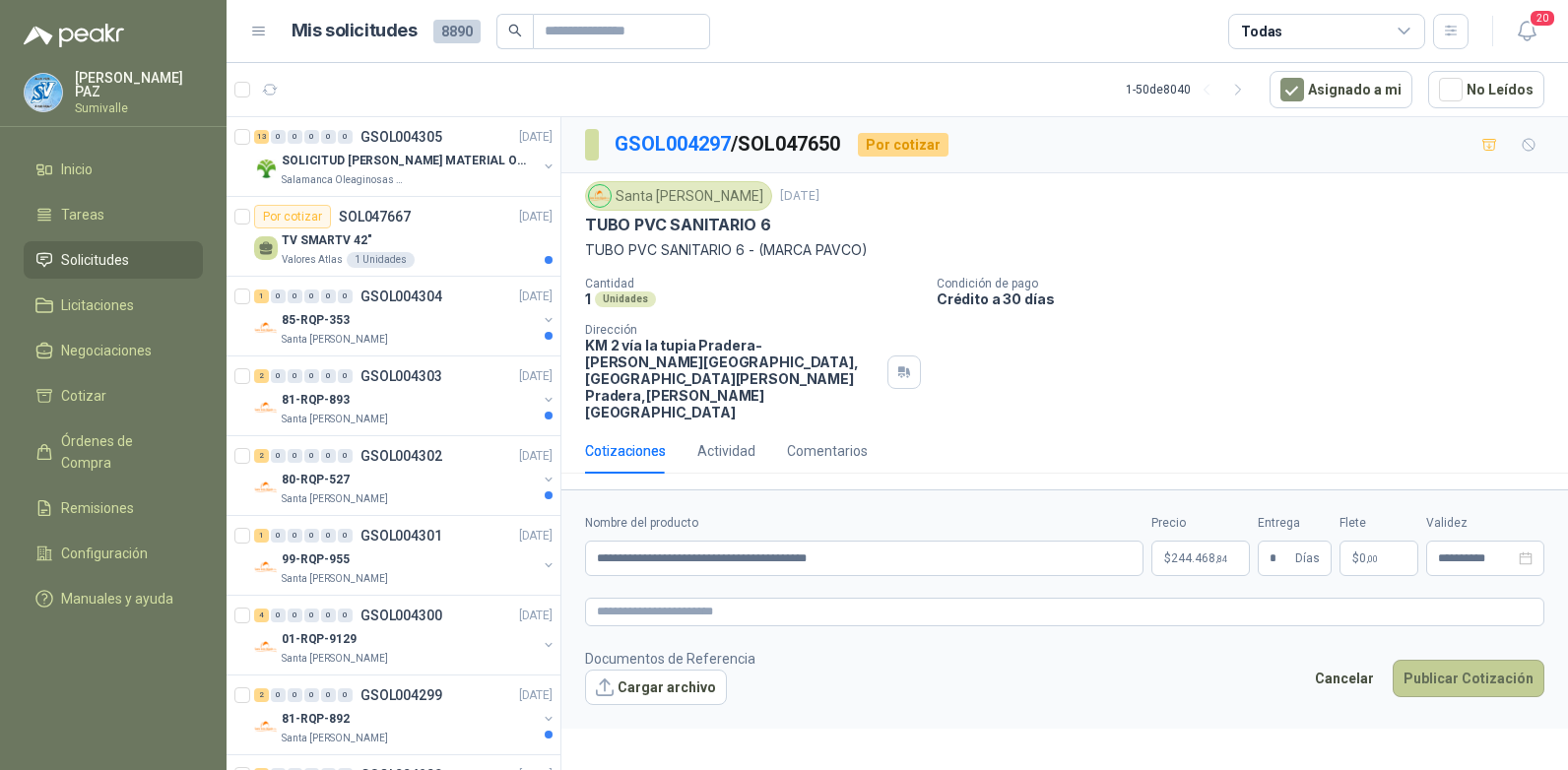 click on "Publicar Cotización" at bounding box center (1469, 678) 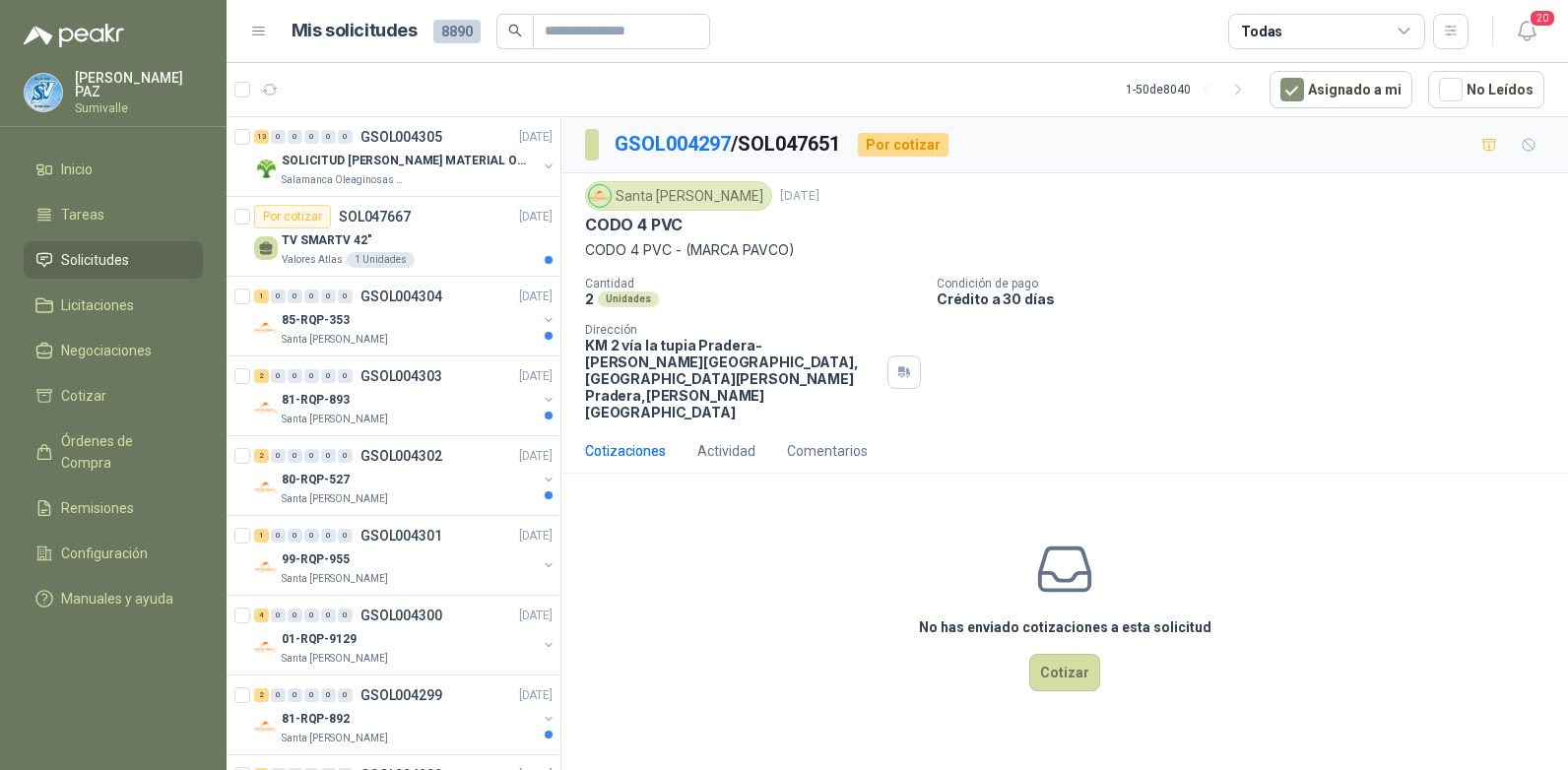 scroll, scrollTop: 0, scrollLeft: 0, axis: both 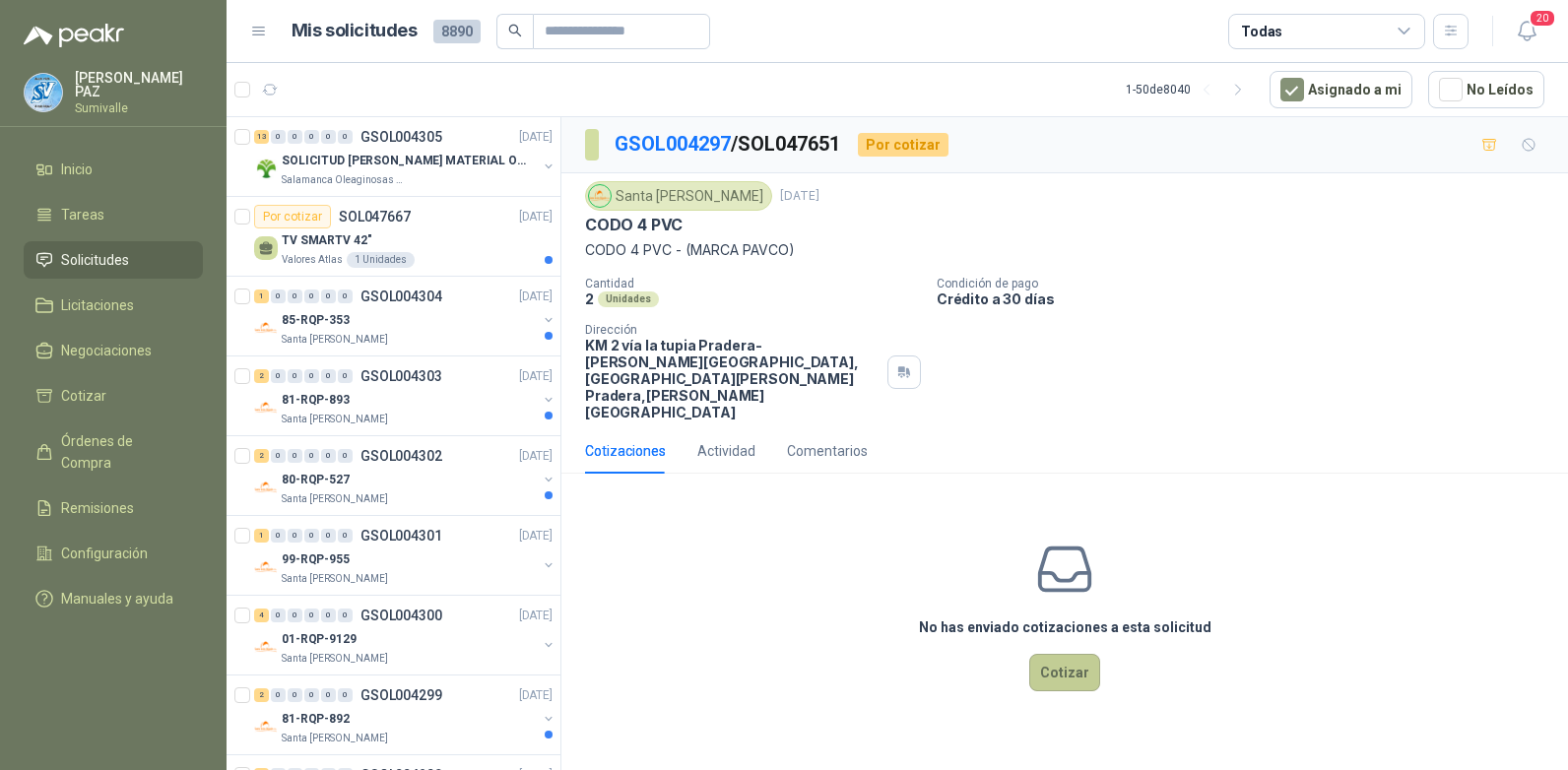 click on "Cotizar" at bounding box center [1065, 673] 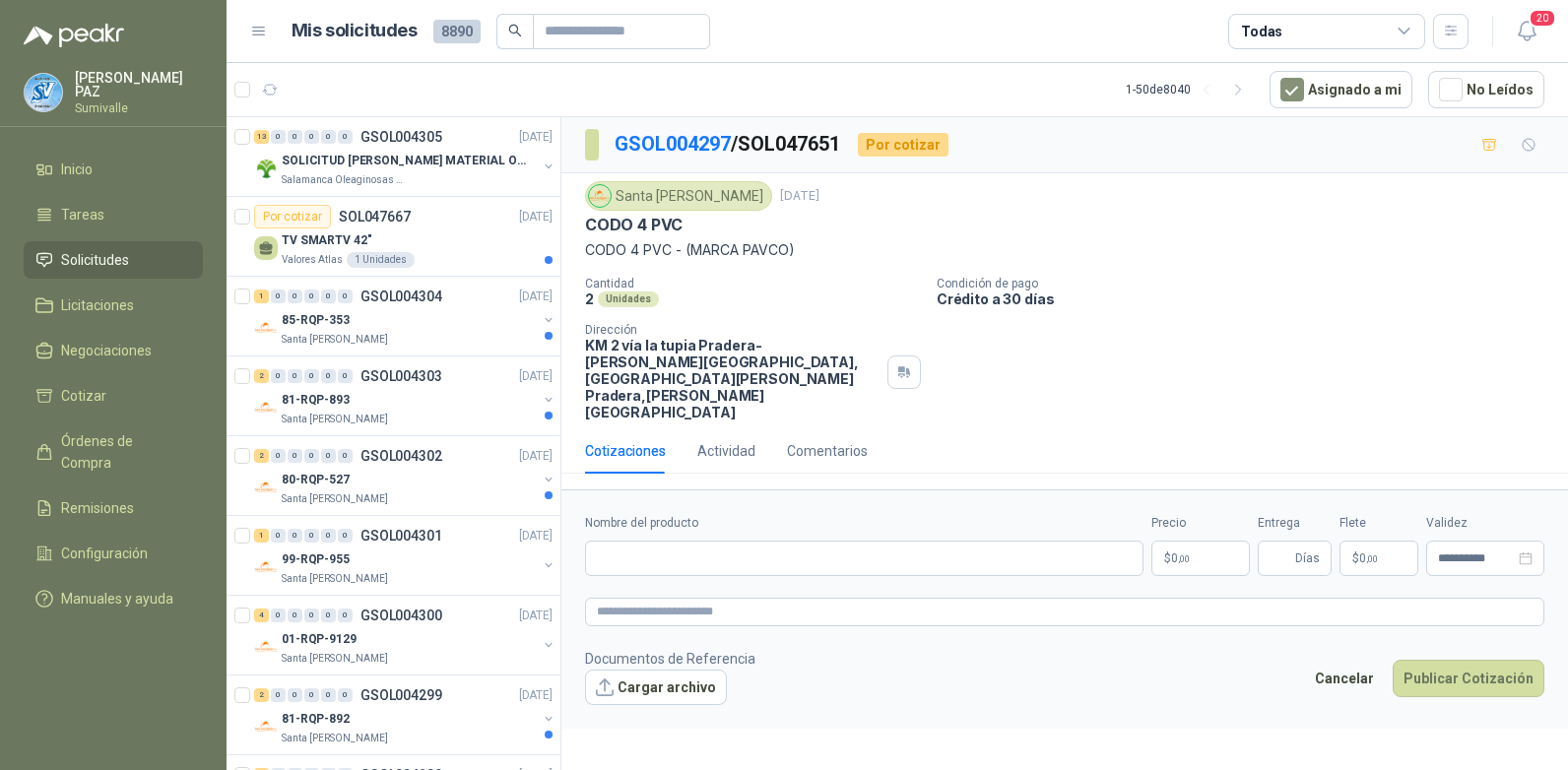 type 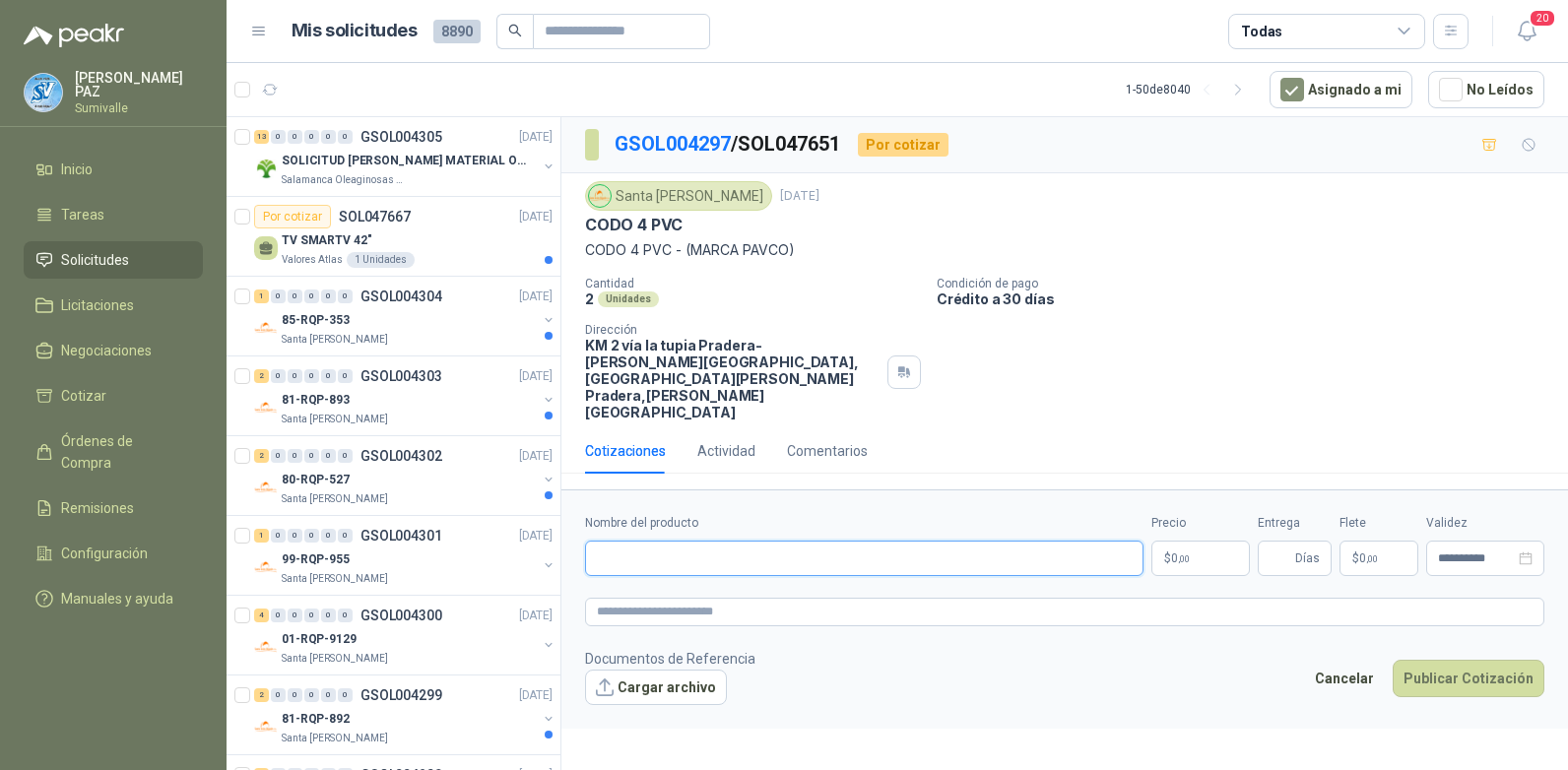 click on "Nombre del producto" at bounding box center [864, 558] 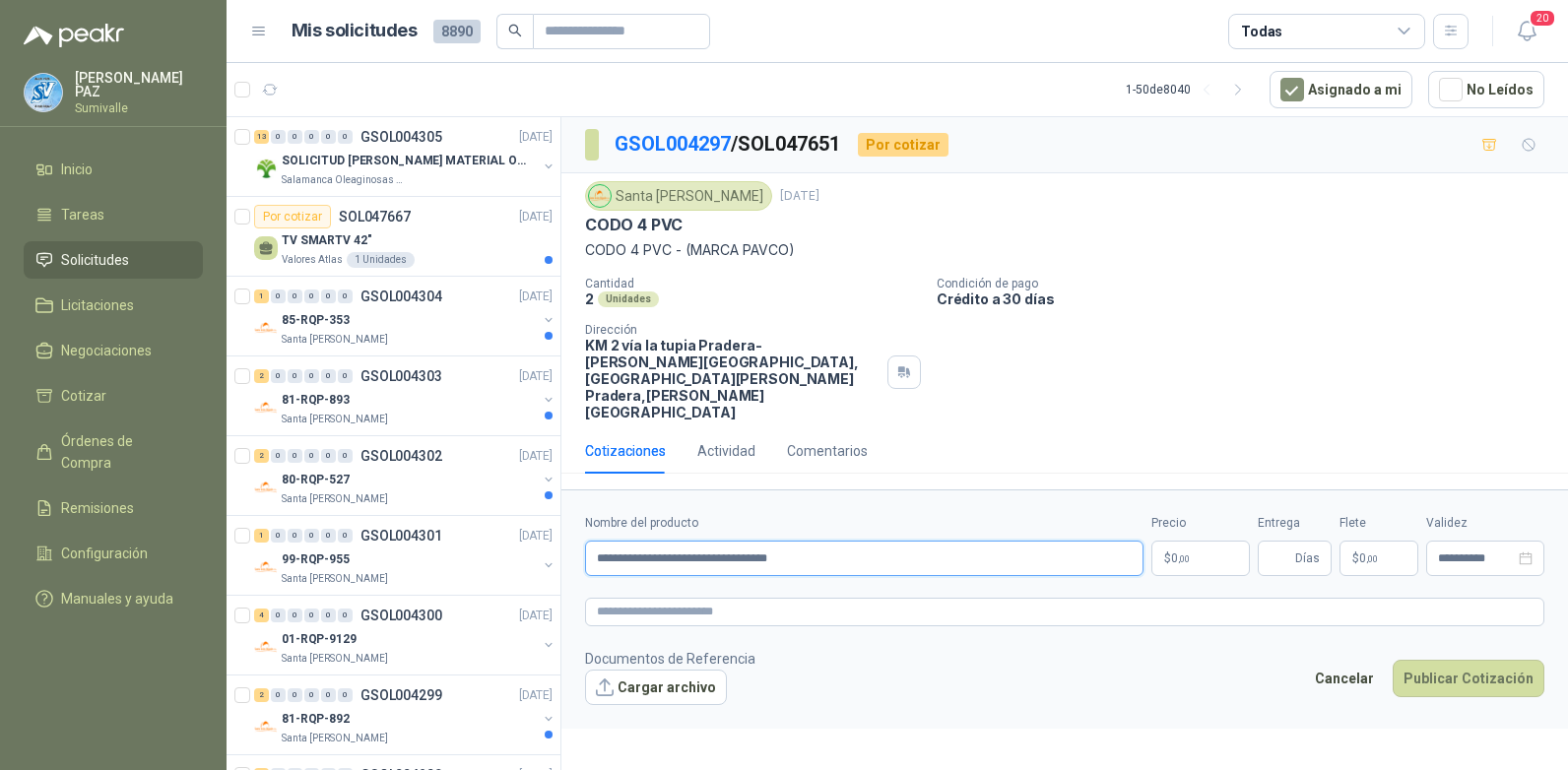type on "**********" 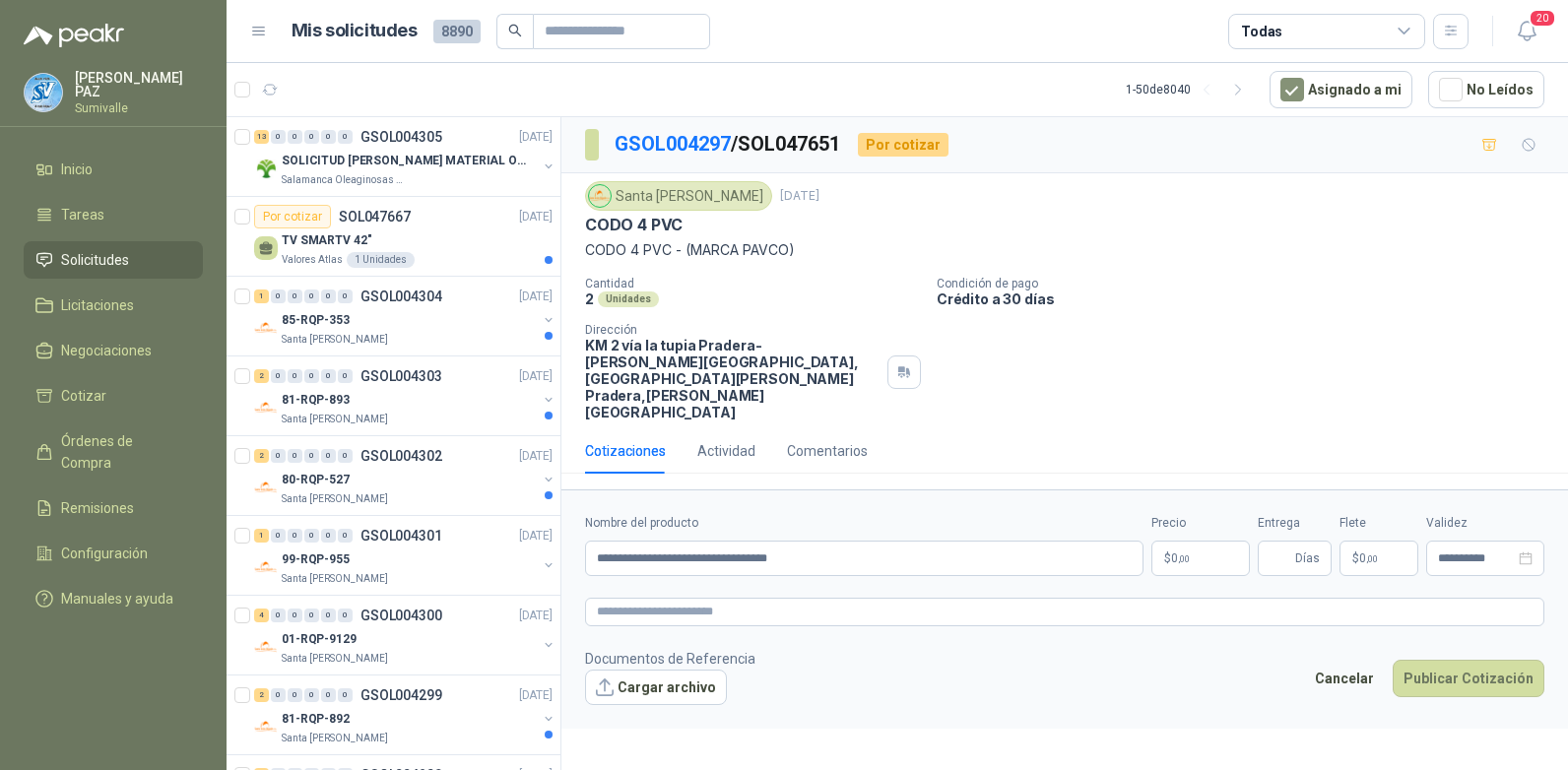 click on "JUAN CAMILO   PAZ Sumivalle   Inicio   Tareas   Solicitudes   Licitaciones   Negociaciones   Cotizar   Órdenes de Compra   Remisiones   Configuración   Manuales y ayuda Mis solicitudes 8890 Todas 20 1 - 50  de  8040 Asignado a mi No Leídos 13   0   0   0   0   0   GSOL004305 01/07/25   SOLICITUD HUMBERTO CHILITO MATERIAL OBRA EDIFICIO  Salamanca Oleaginosas SAS   Por cotizar SOL047667 01/07/25   TV SMARTV 42" Valores Atlas 1   Unidades 1   0   0   0   0   0   GSOL004304 01/07/25   85-RQP-353 Santa Anita Napoles   2   0   0   0   0   0   GSOL004303 01/07/25   81-RQP-893 Santa Anita Napoles   2   0   0   0   0   0   GSOL004302 01/07/25   80-RQP-527 Santa Anita Napoles   1   0   0   0   0   0   GSOL004301 01/07/25   99-RQP-955 Santa Anita Napoles   4   0   0   0   0   0   GSOL004300 01/07/25   01-RQP-9129 Santa Anita Napoles   2   0   0   0   0   0   GSOL004299 01/07/25   81-RQP-892 Santa Anita Napoles   1   0   0   0   0   0   GSOL004298 01/07/25   99-RQP-954 Santa Anita Napoles   2   0   0   0   0   0" at bounding box center (784, 385) 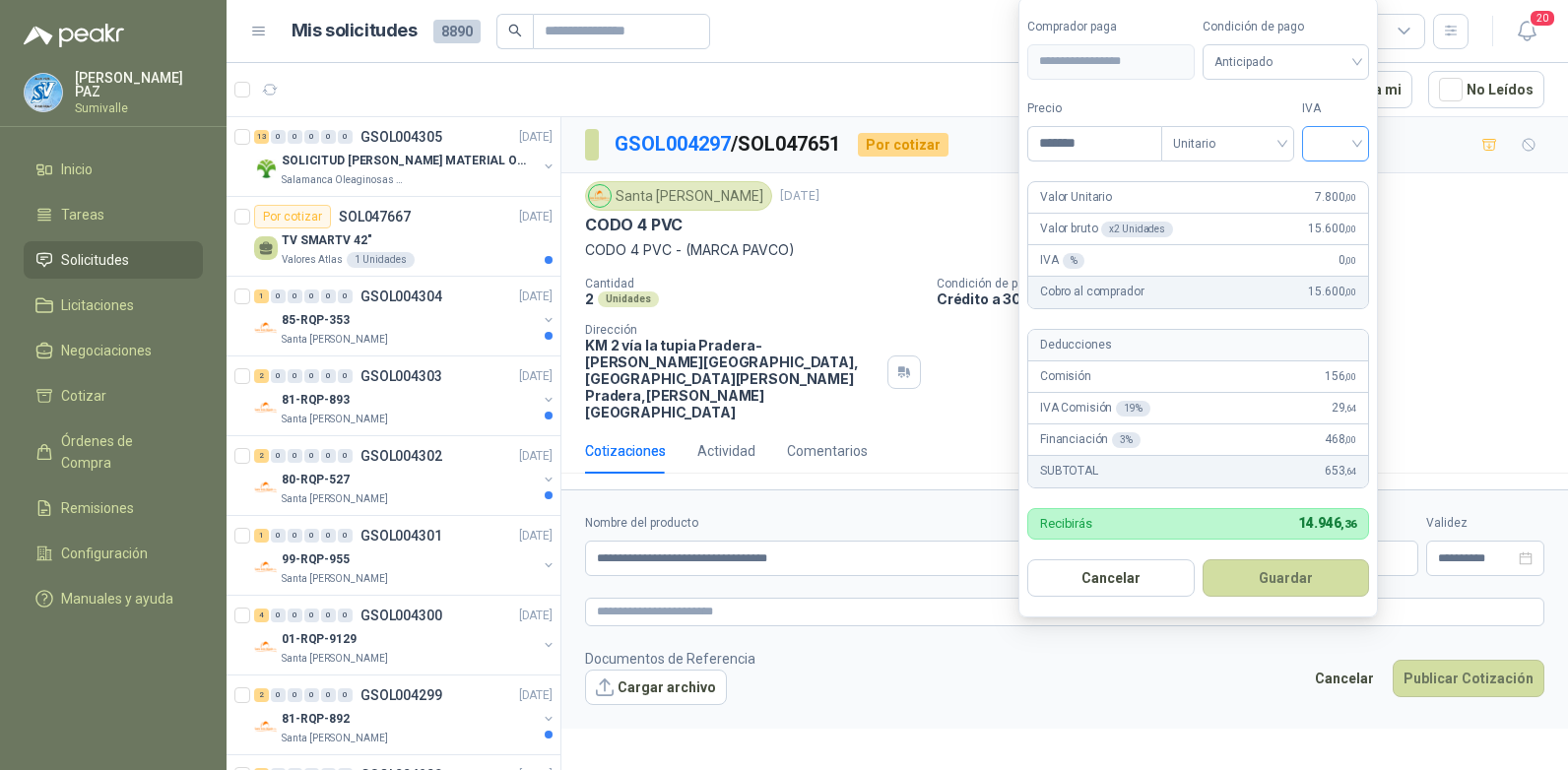 type on "*******" 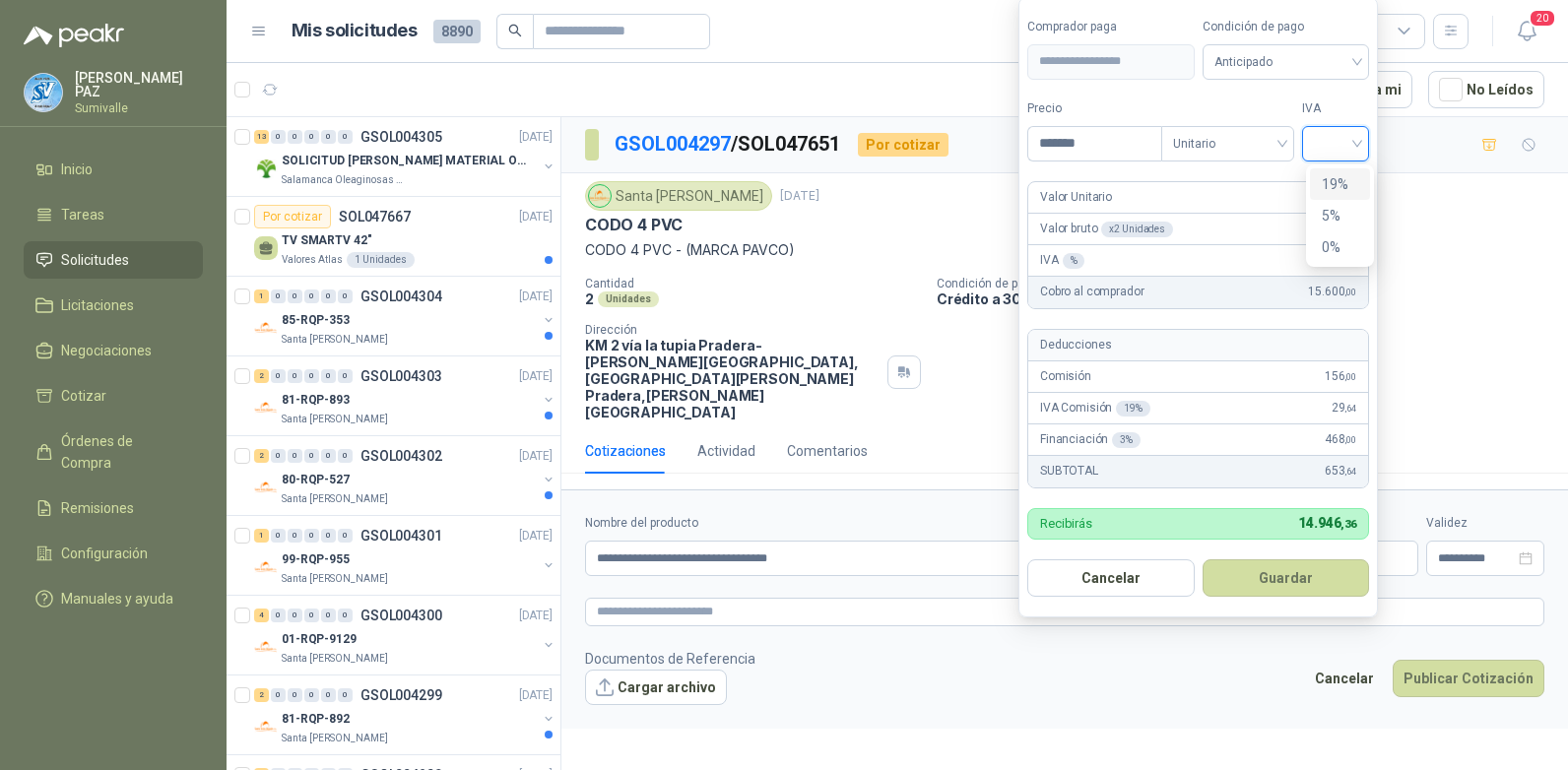 click on "19%" at bounding box center [1339, 184] 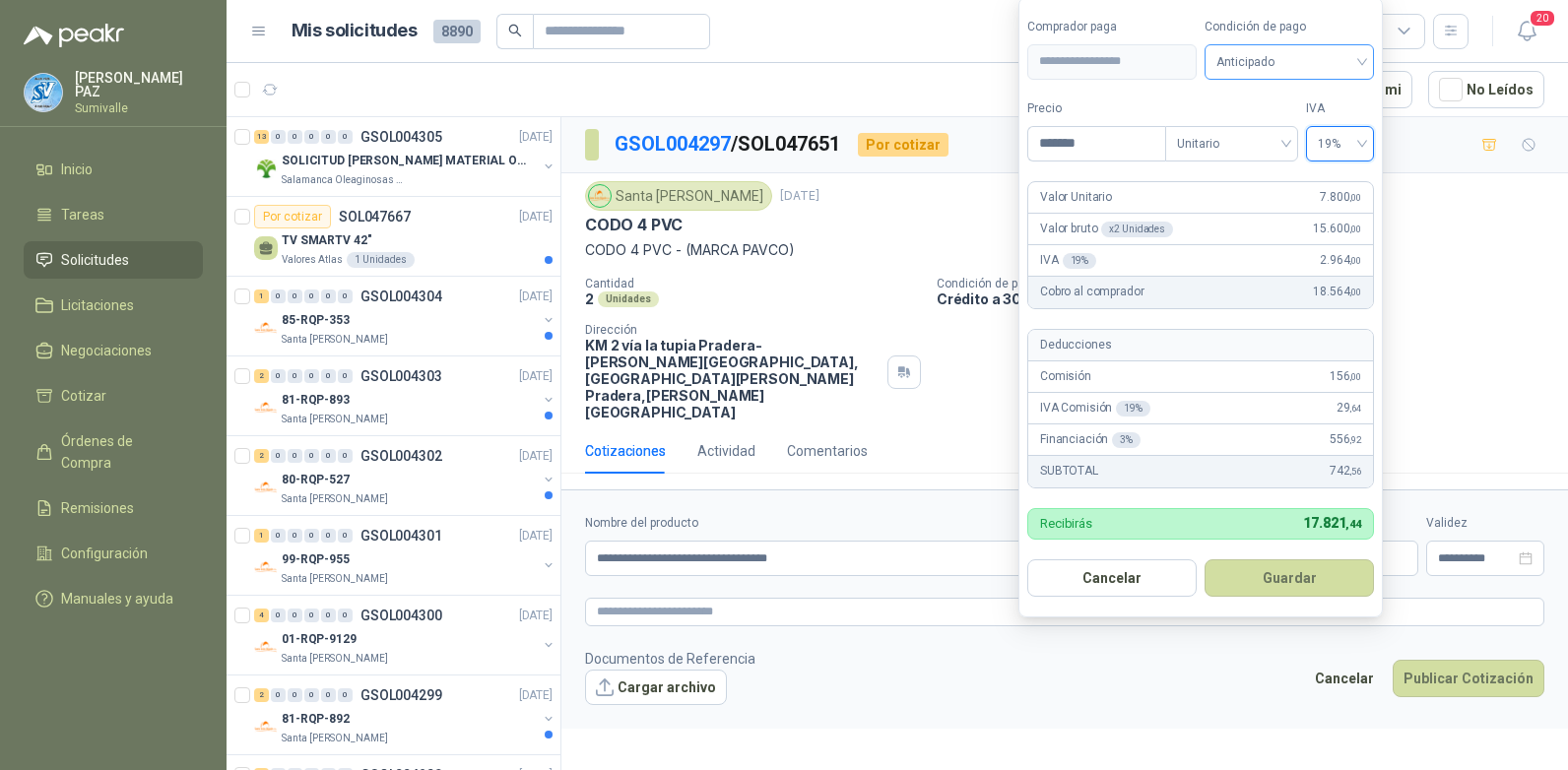 click on "Anticipado" at bounding box center [1289, 62] 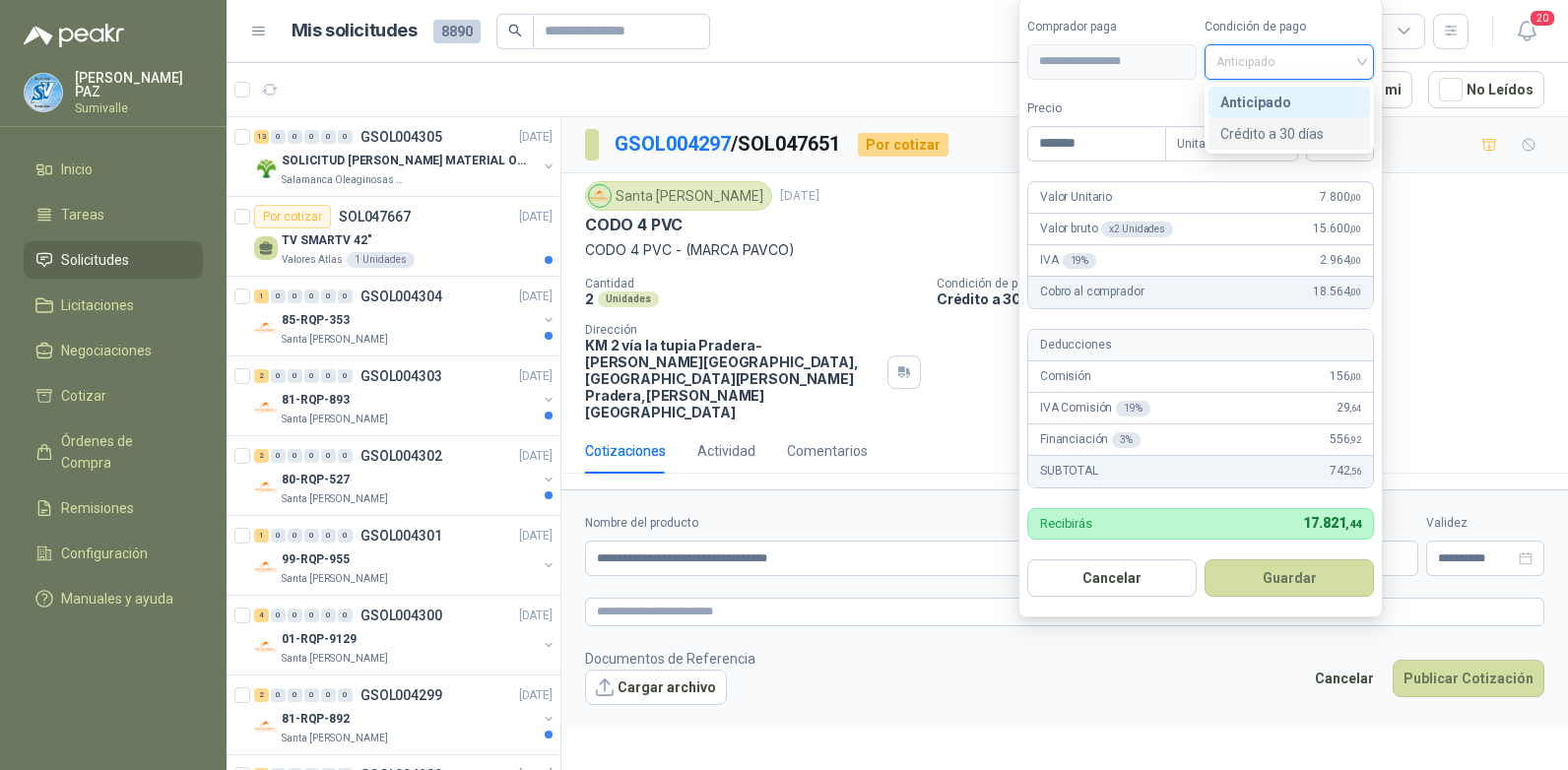 click on "Crédito a 30 días" at bounding box center (1289, 134) 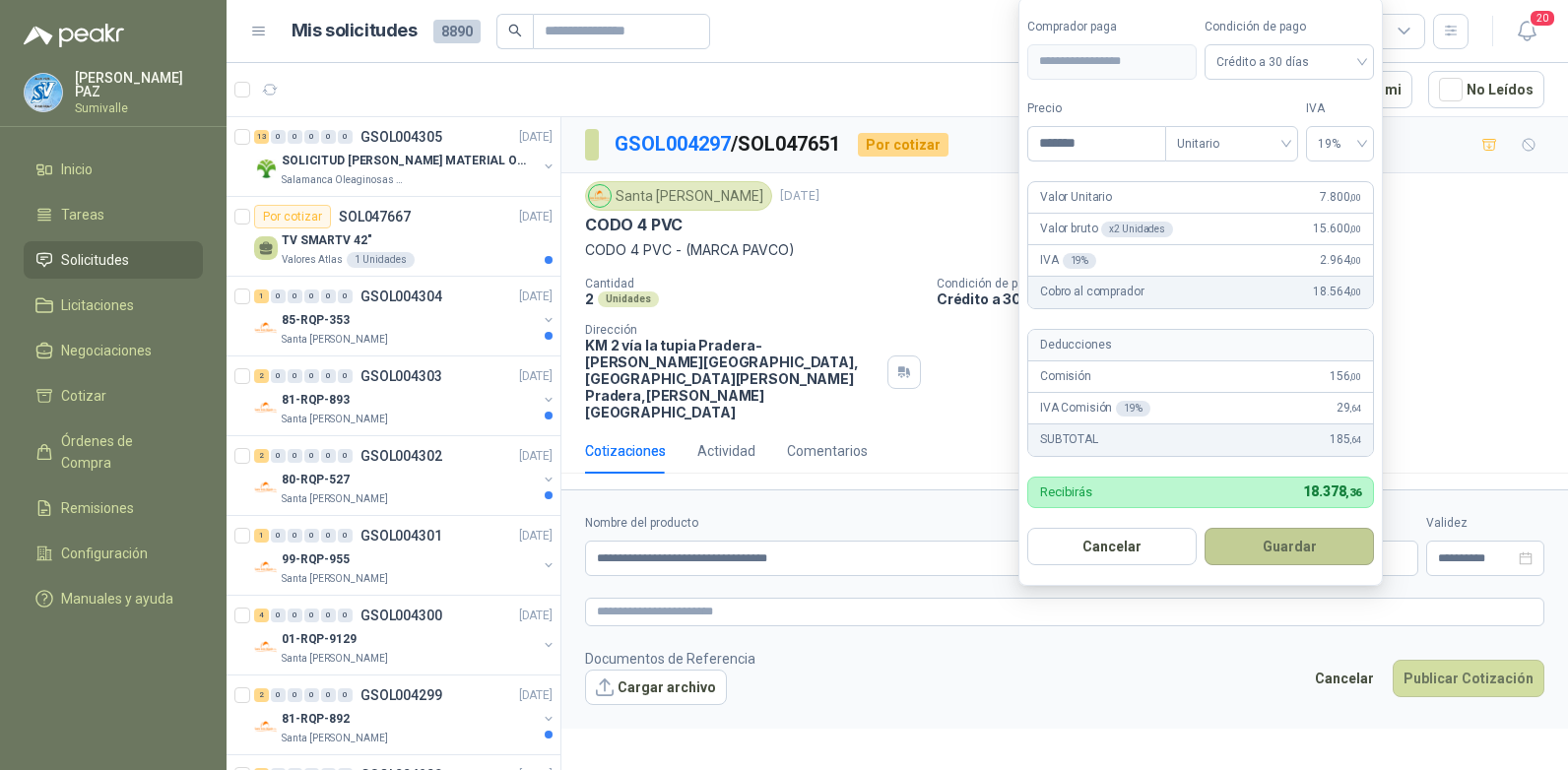 click on "Guardar" at bounding box center [1289, 546] 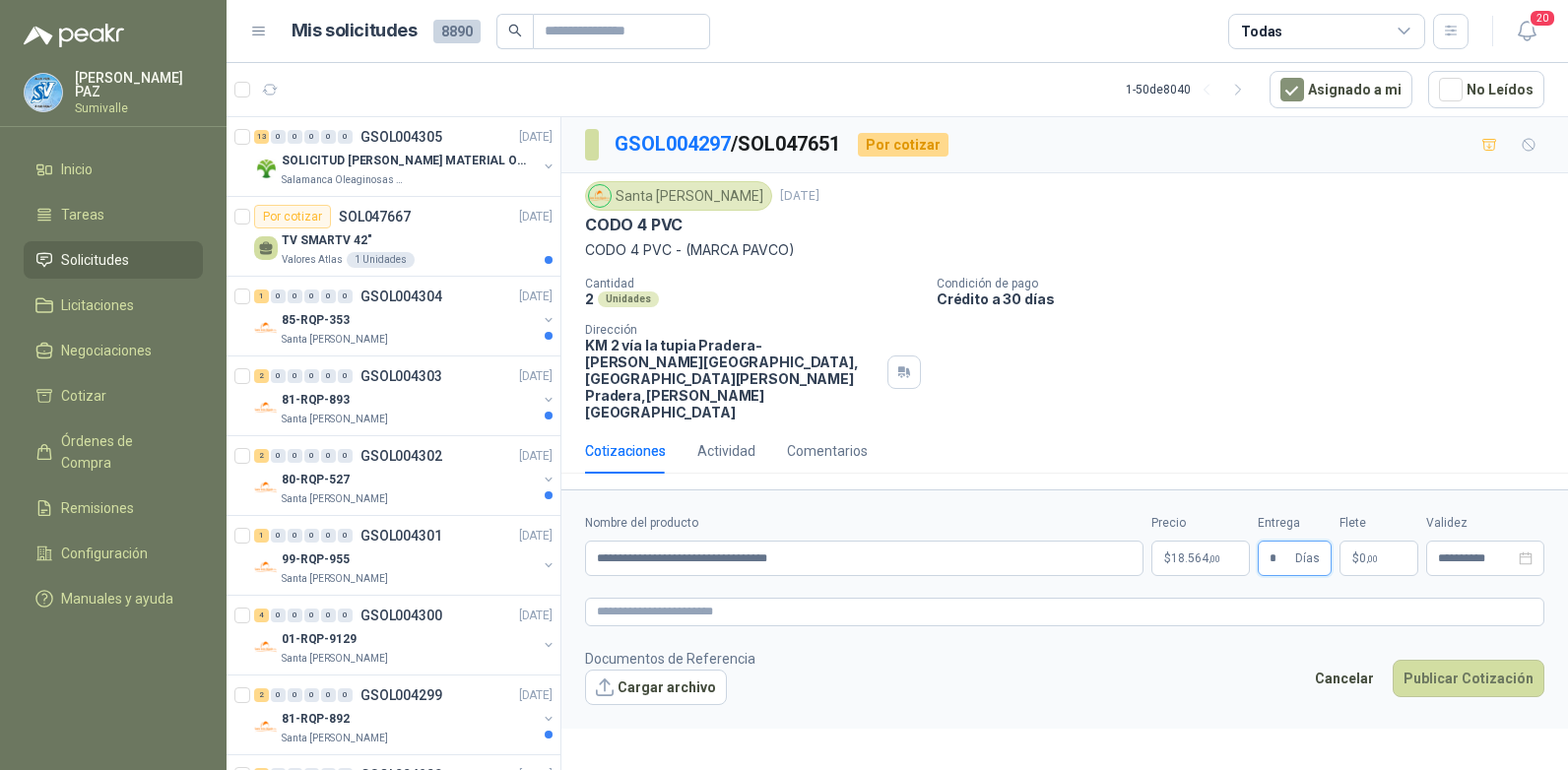 type on "*" 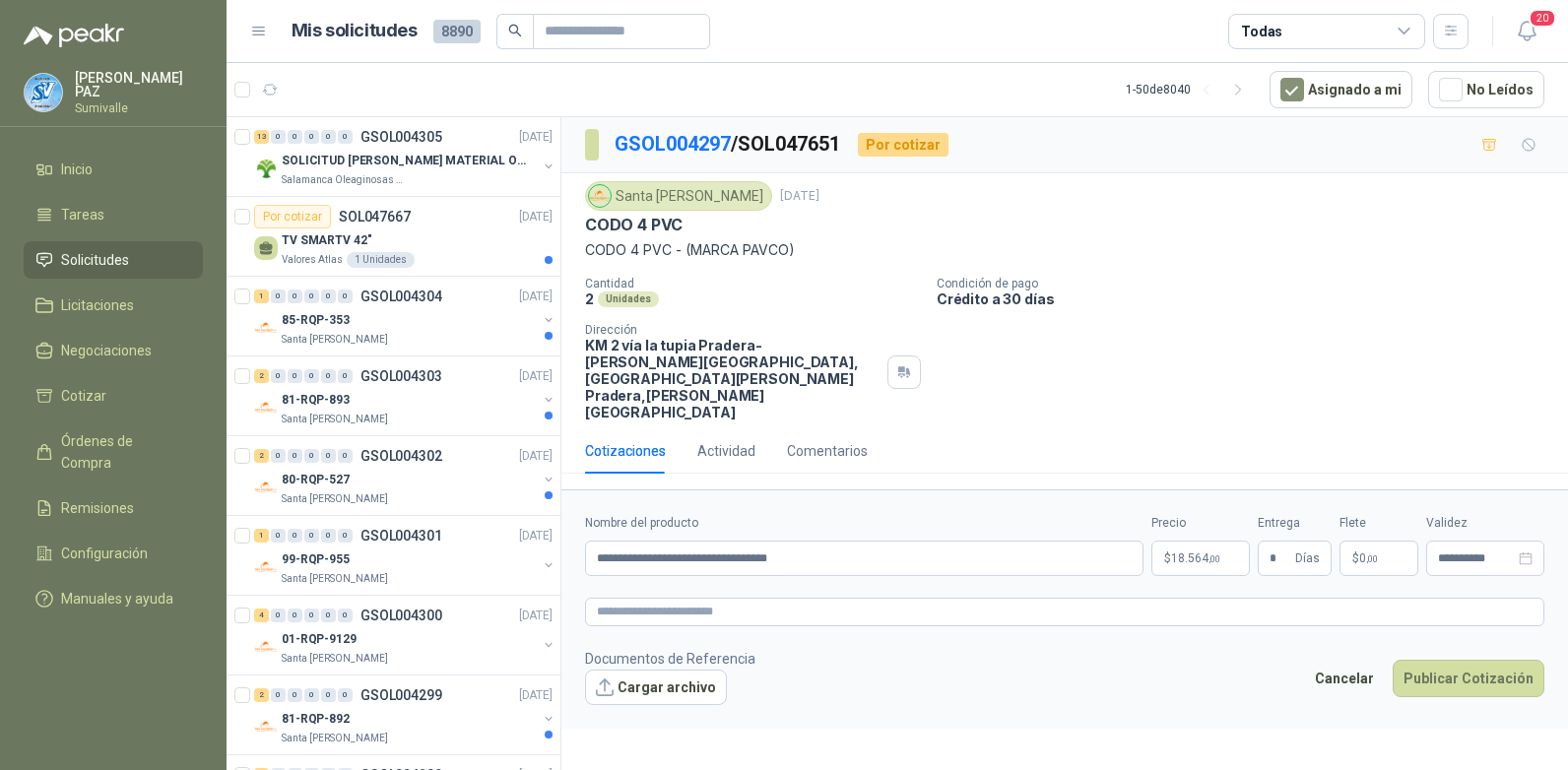 click on "$    0 ,00" at bounding box center [1379, 558] 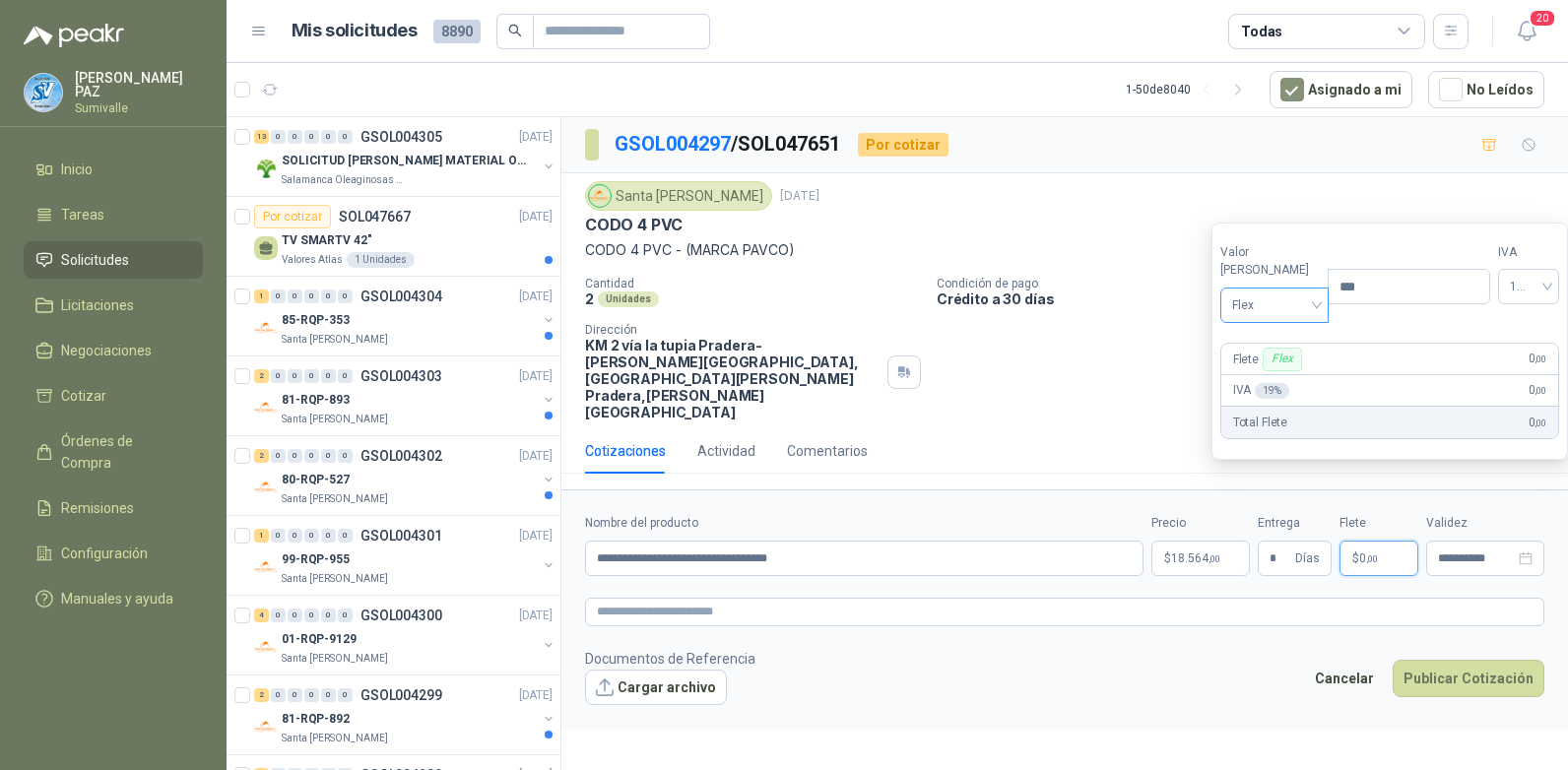 click on "Flex" at bounding box center (1274, 305) 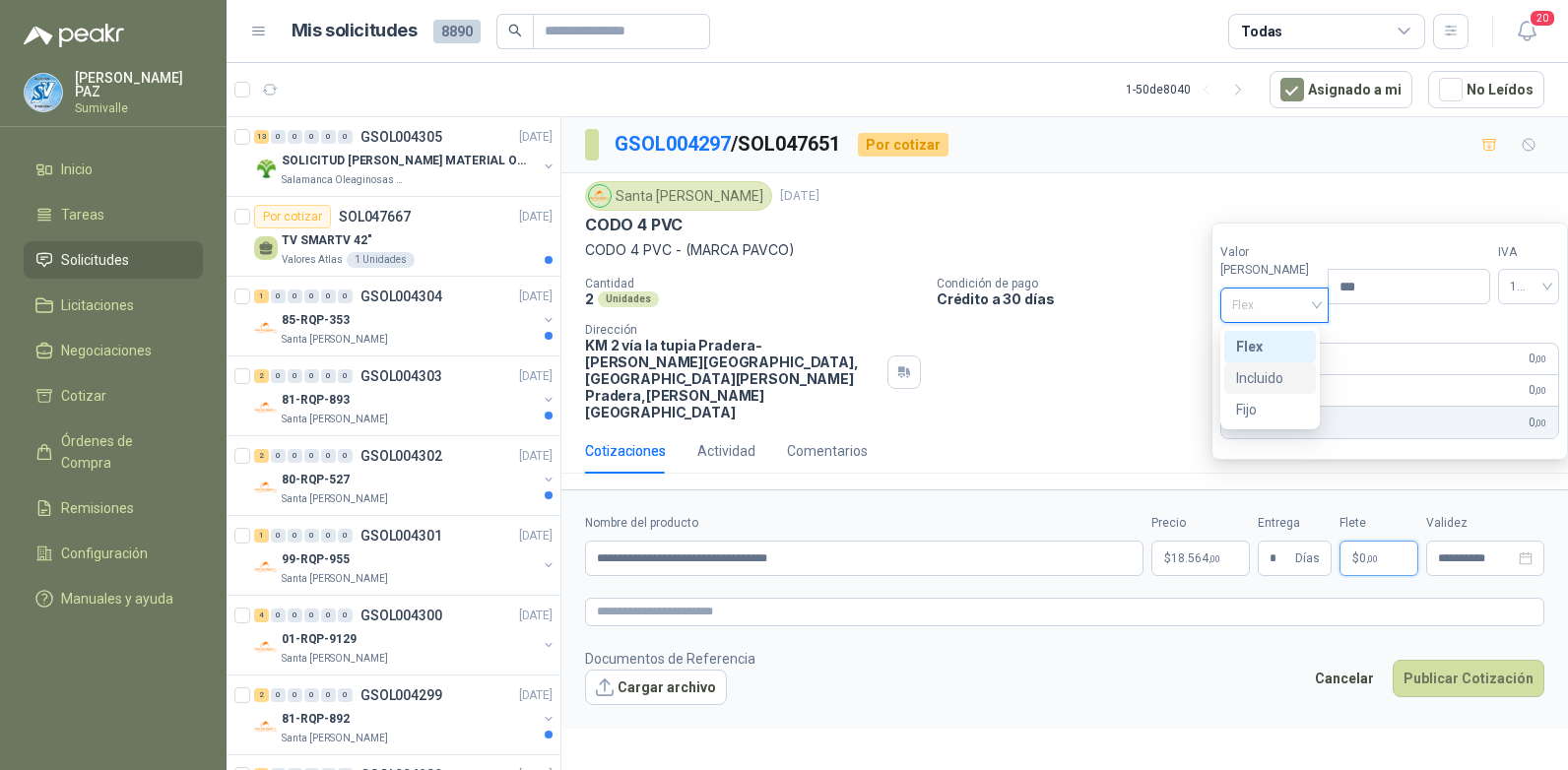 click on "Incluido" at bounding box center (1270, 378) 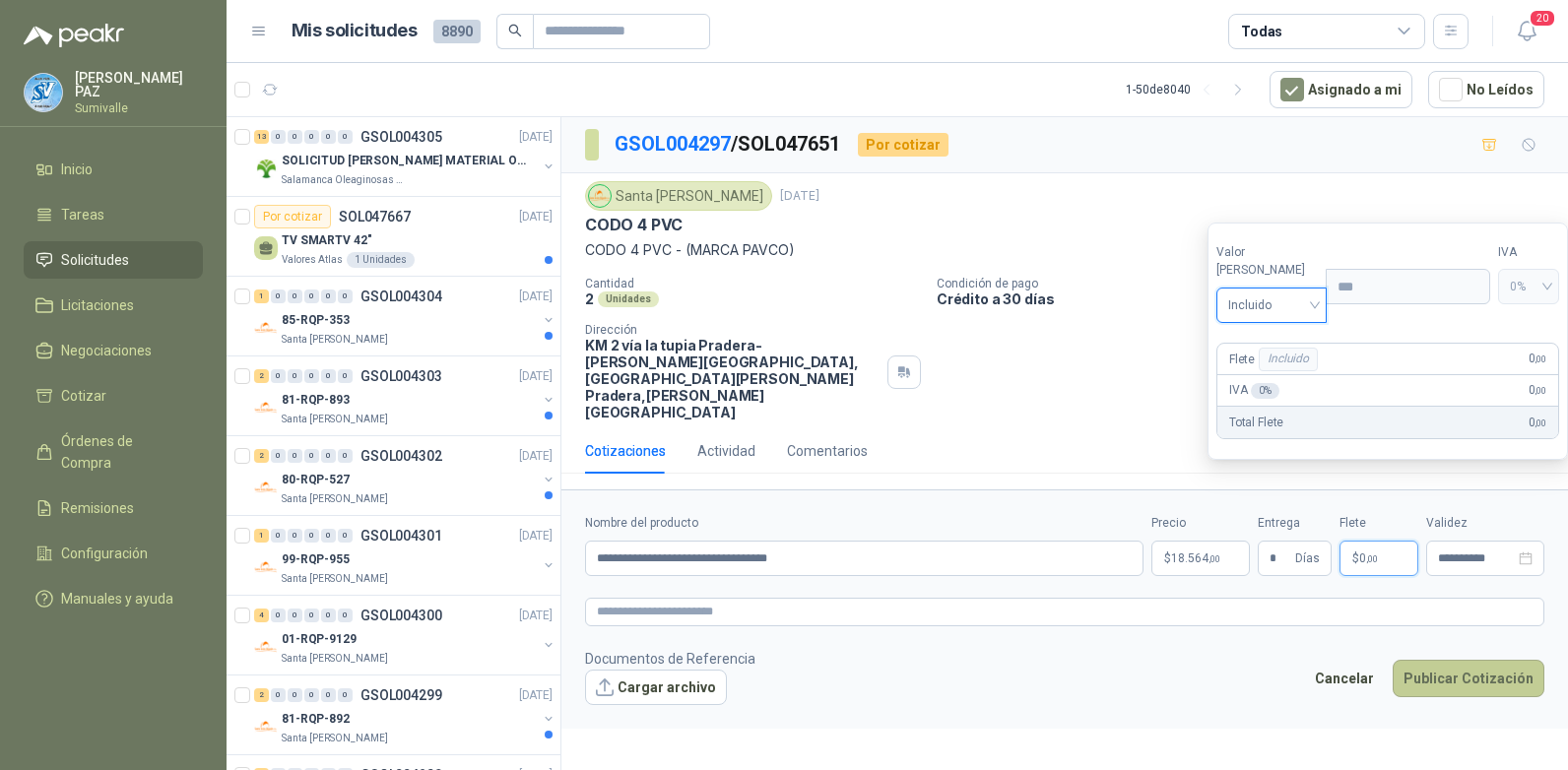 click on "Publicar Cotización" at bounding box center (1469, 678) 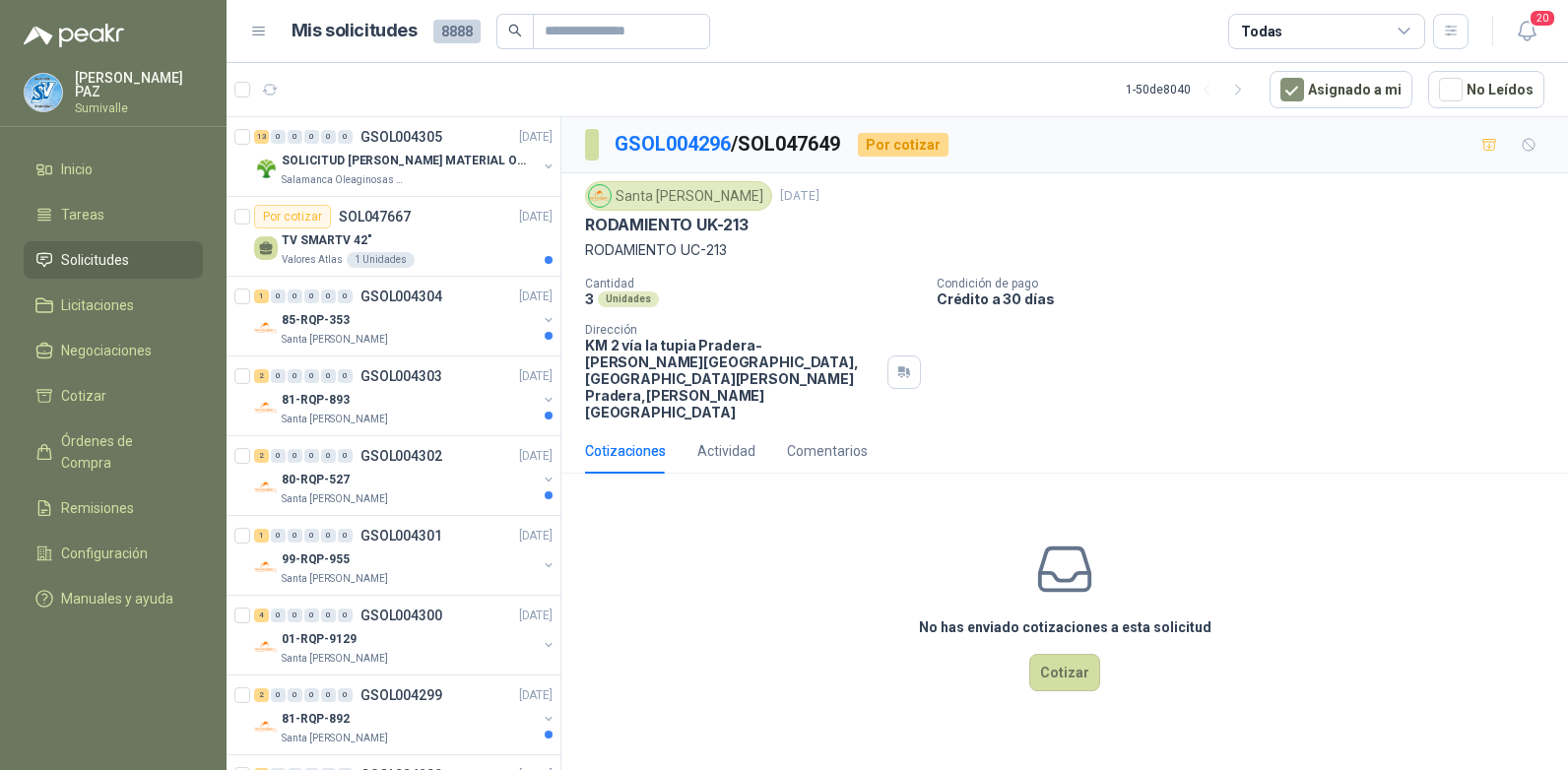 scroll, scrollTop: 0, scrollLeft: 0, axis: both 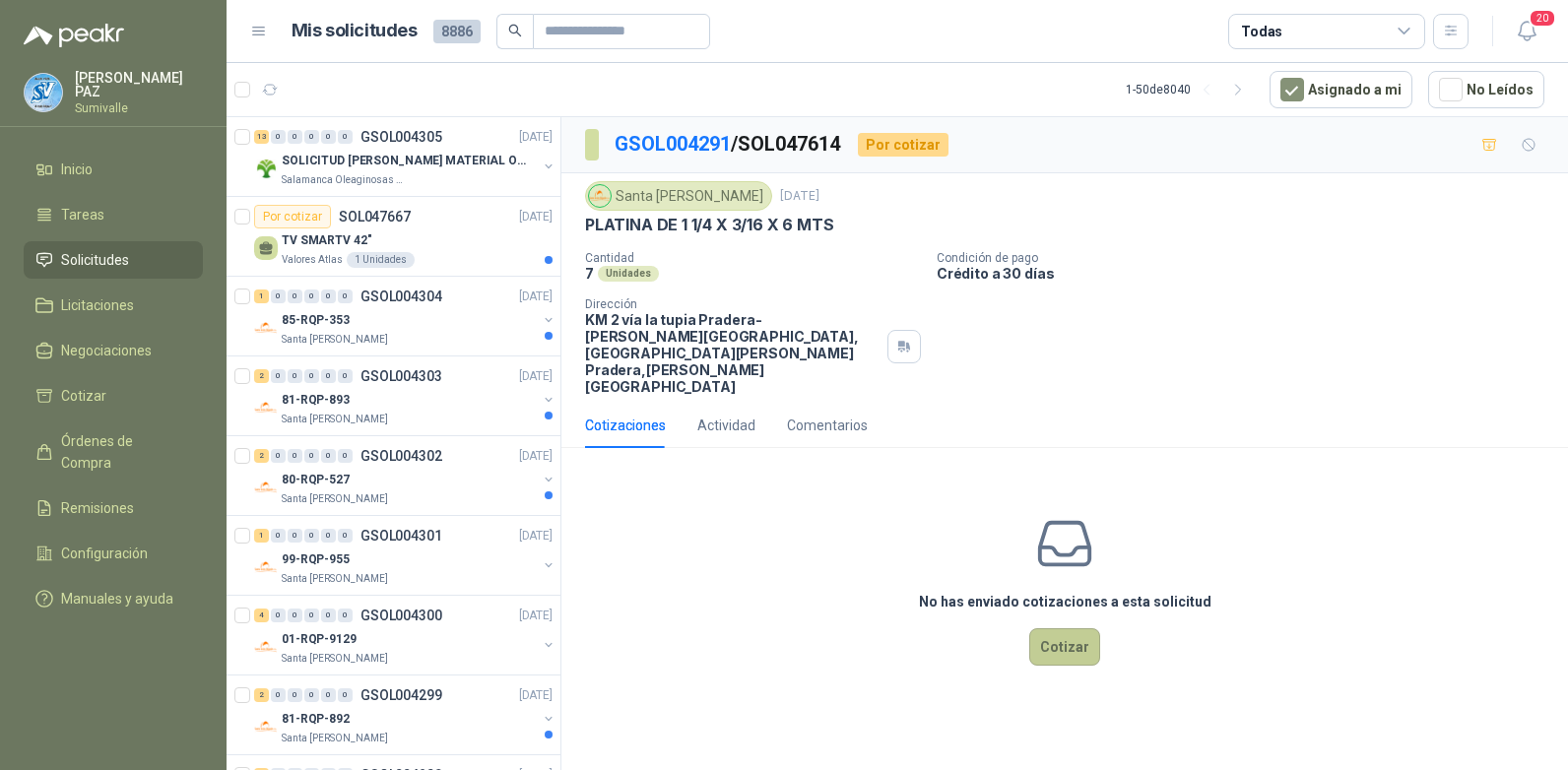 click on "Cotizar" at bounding box center (1065, 647) 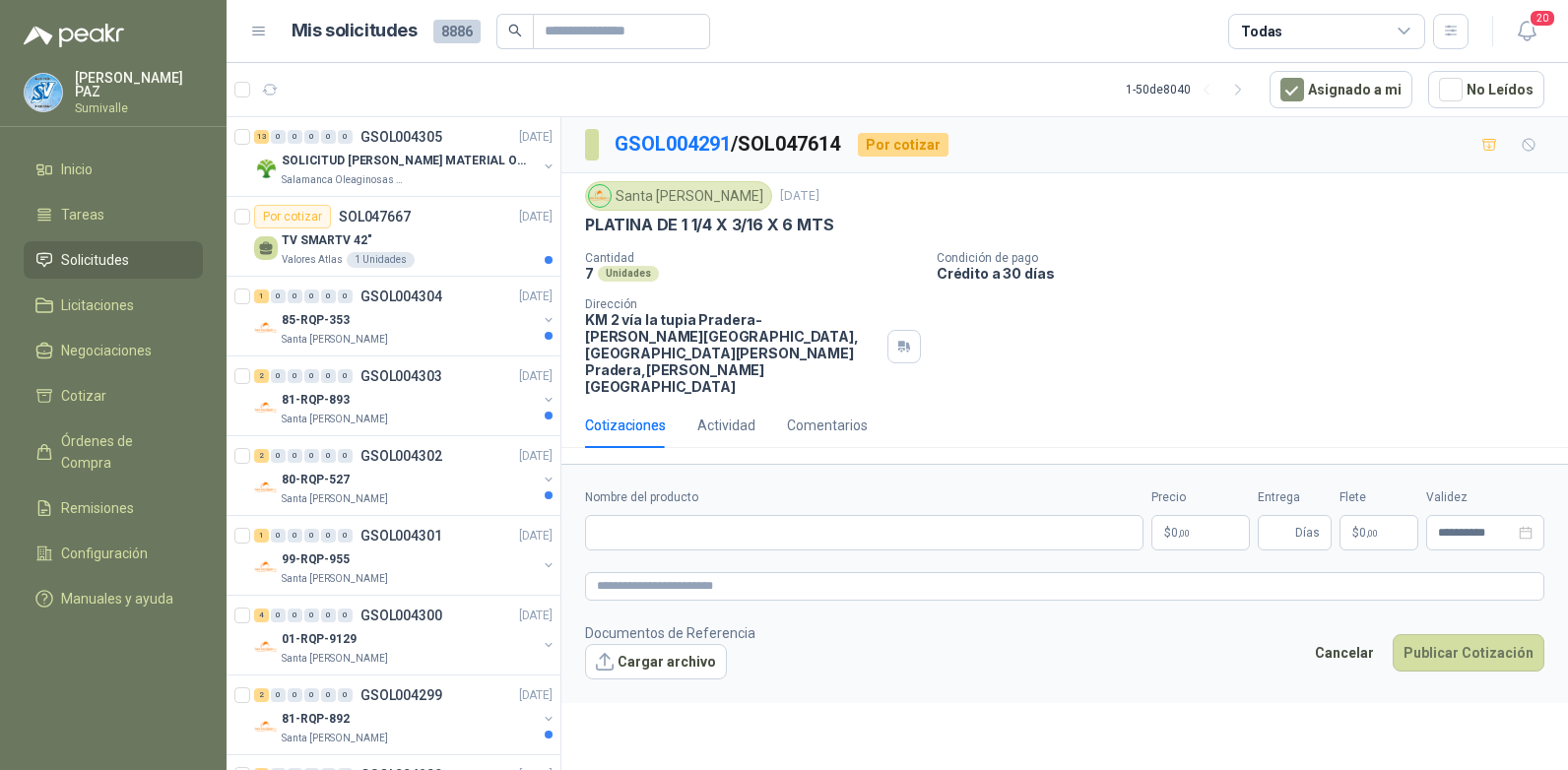 type 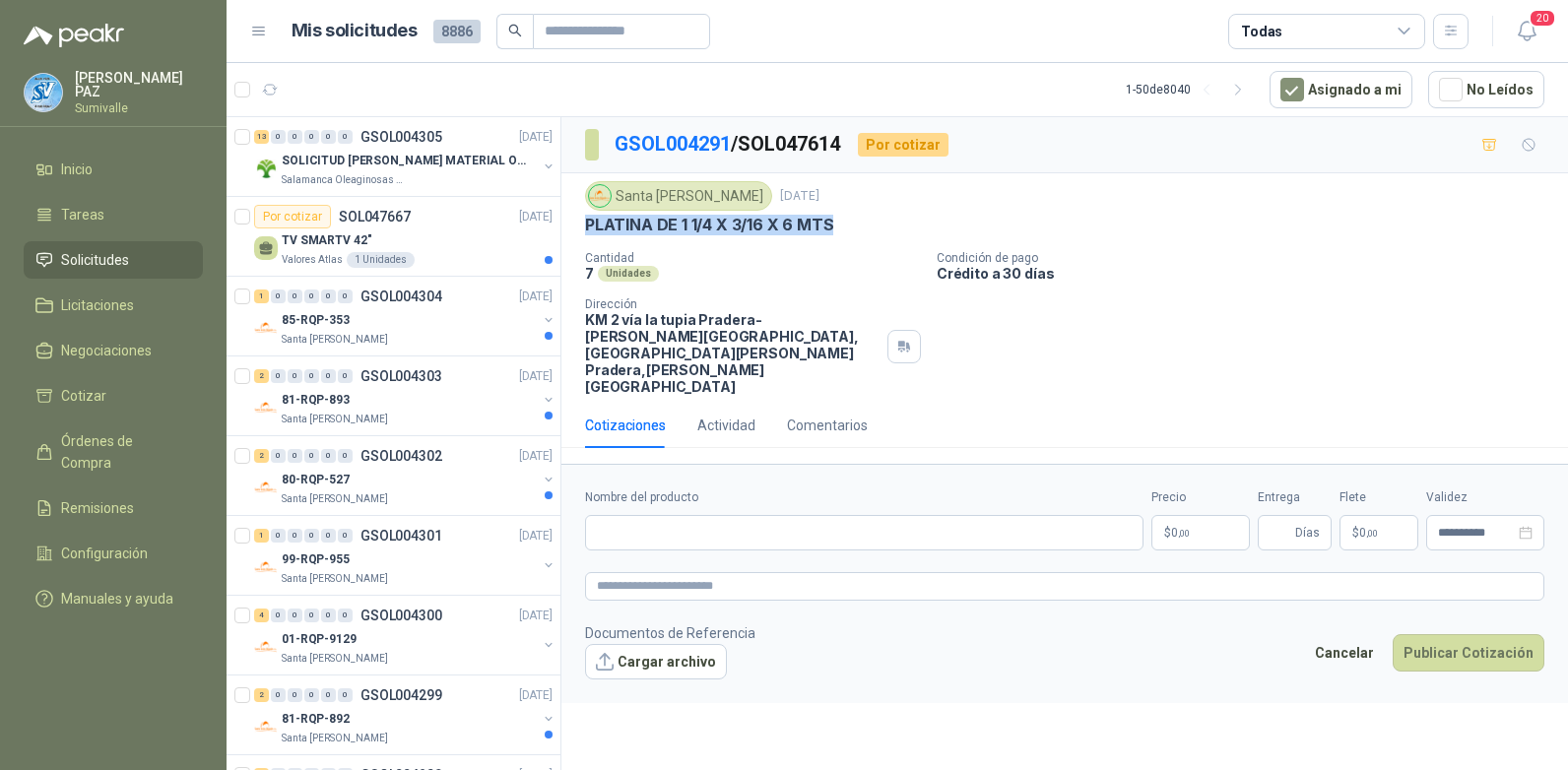 drag, startPoint x: 582, startPoint y: 223, endPoint x: 834, endPoint y: 223, distance: 252 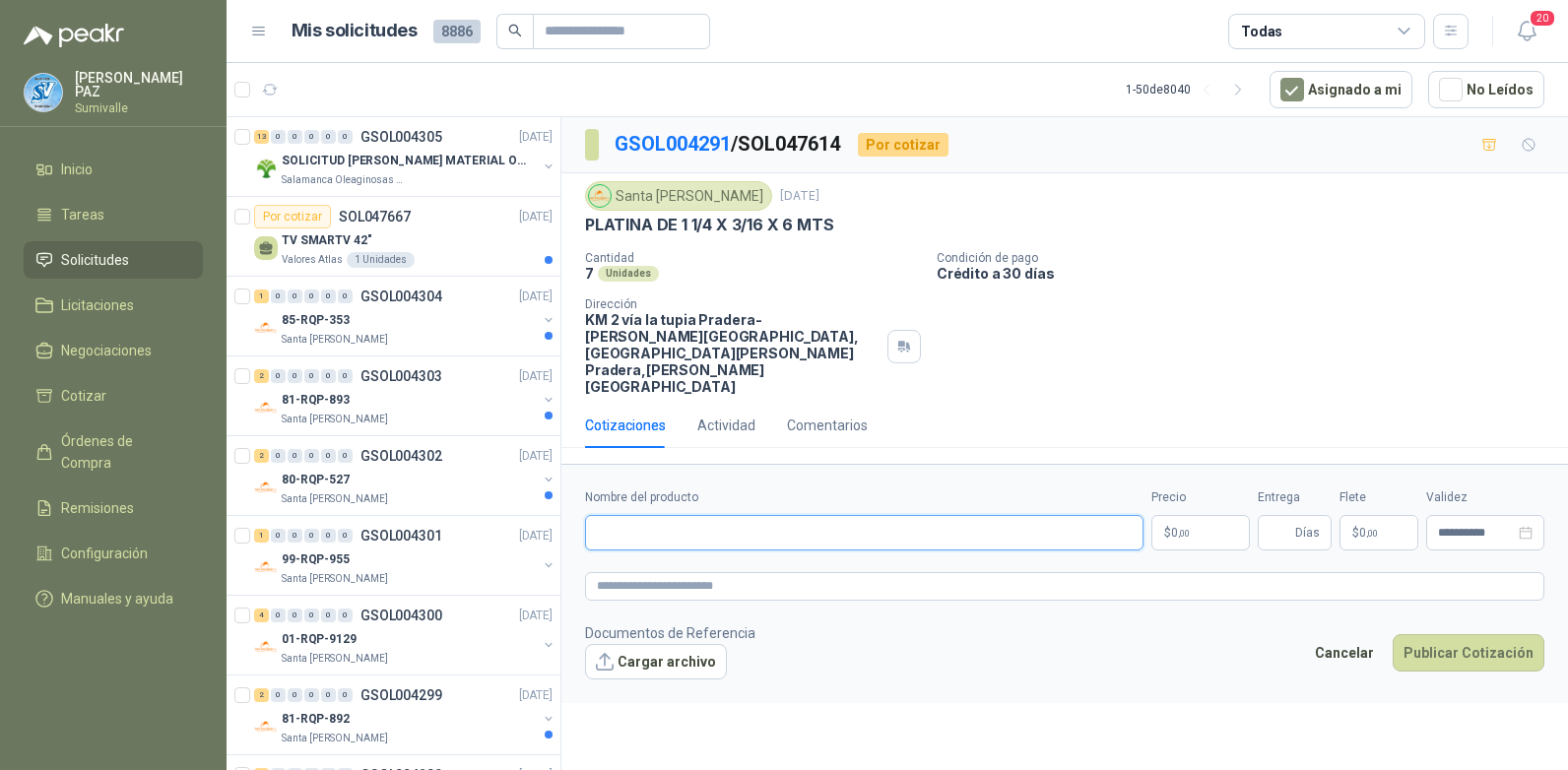click on "Nombre del producto" at bounding box center [864, 533] 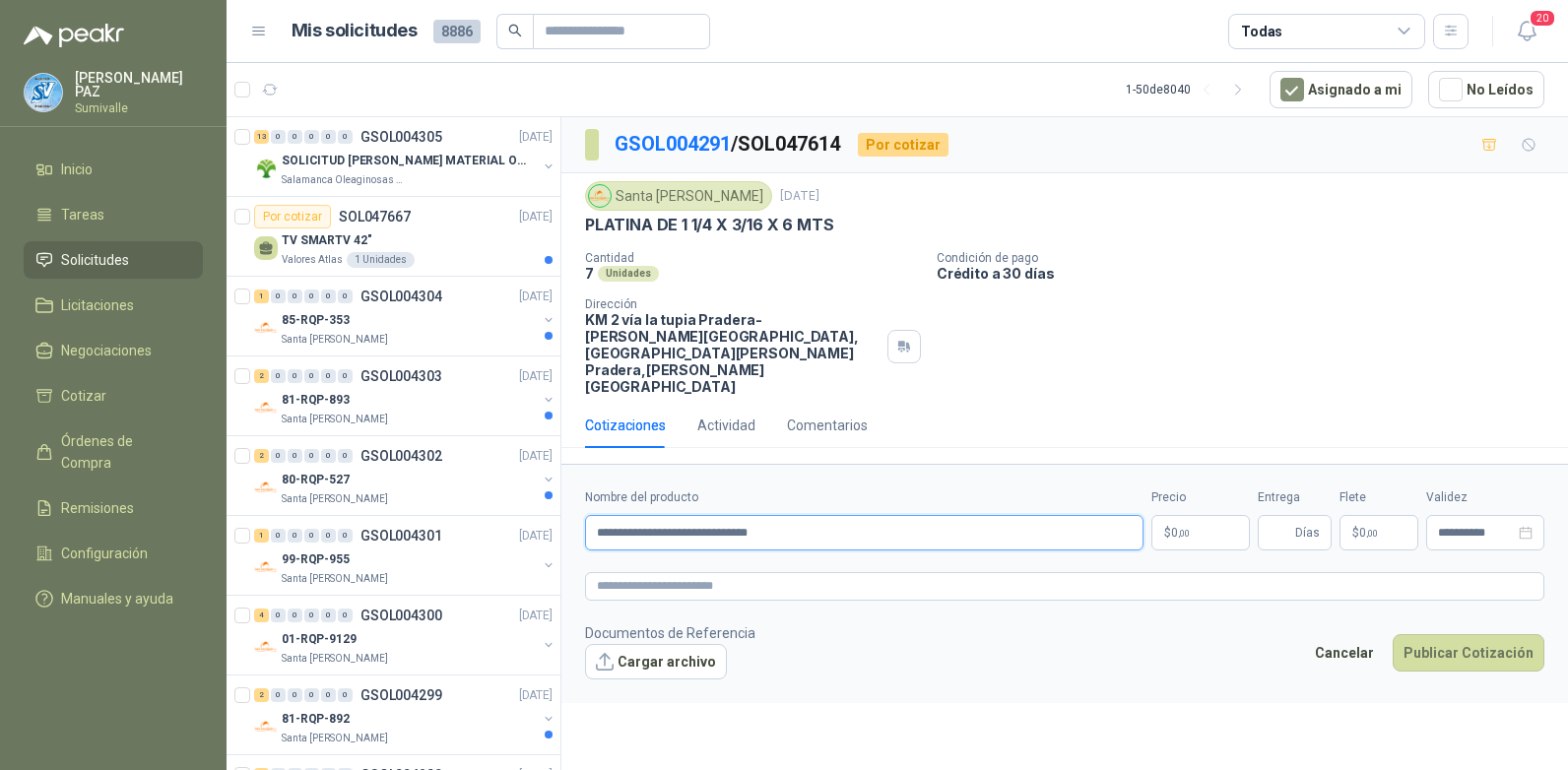 type on "**********" 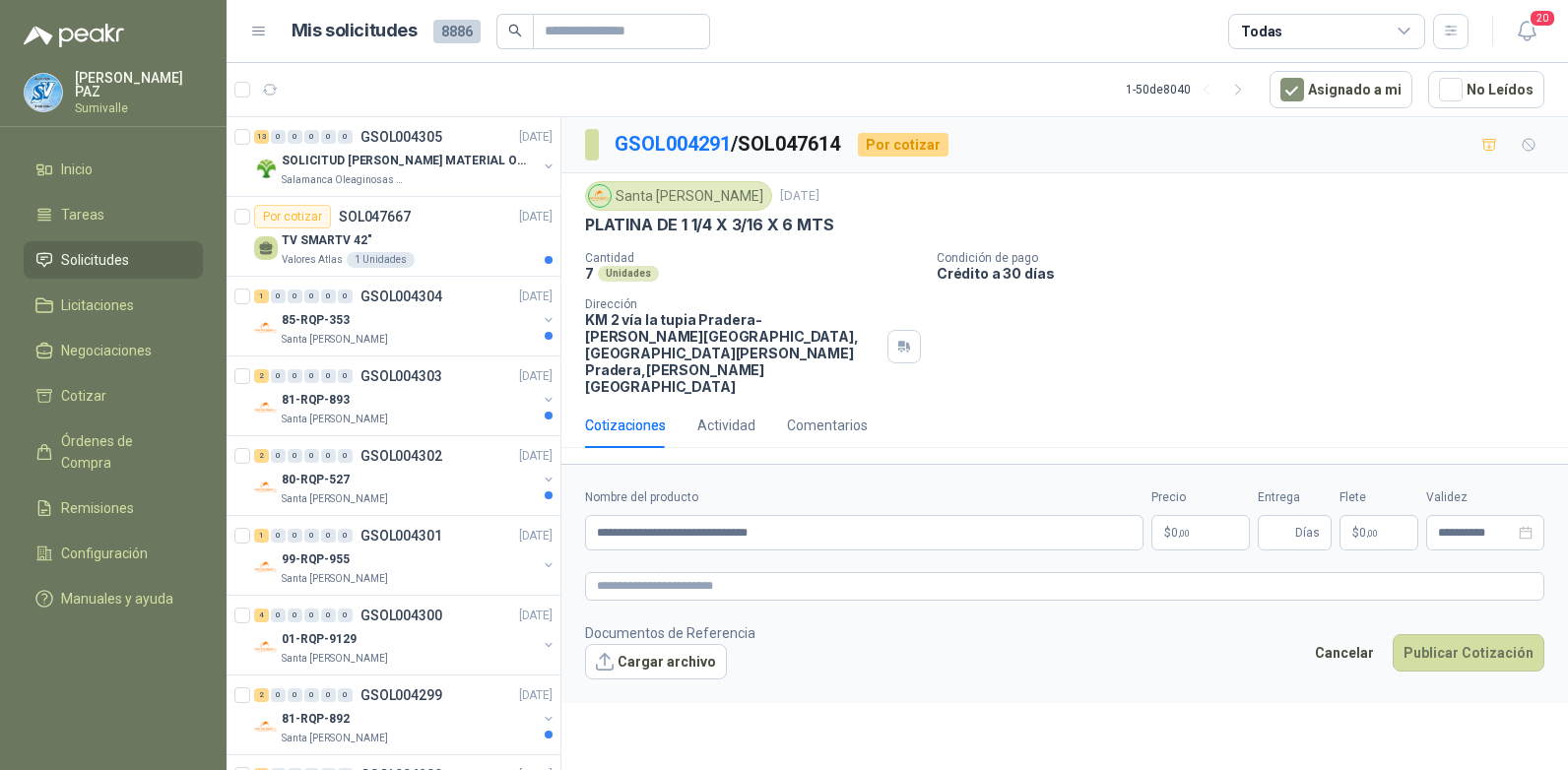 click on "$  0 ,00" at bounding box center (1201, 533) 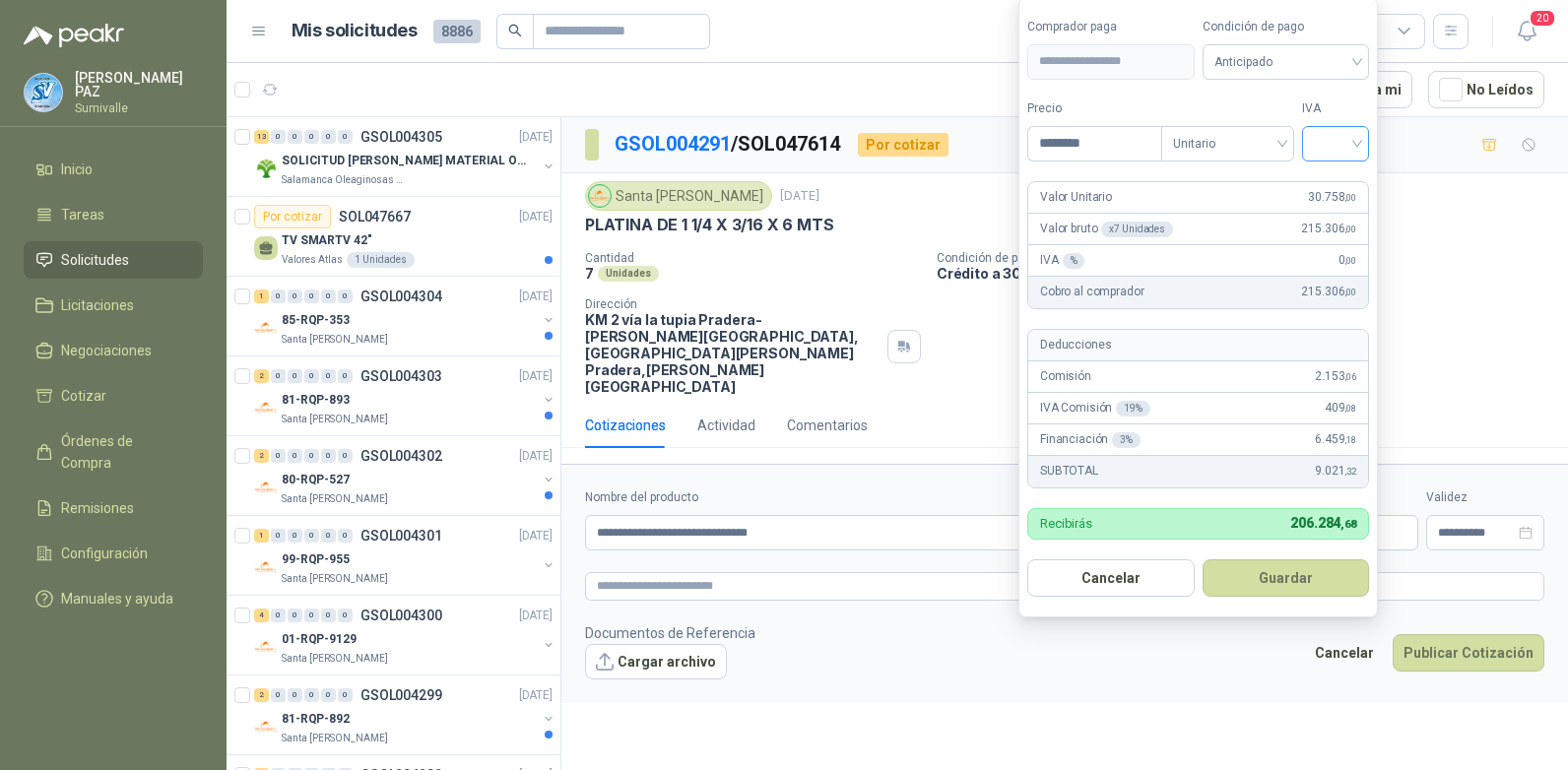 type on "********" 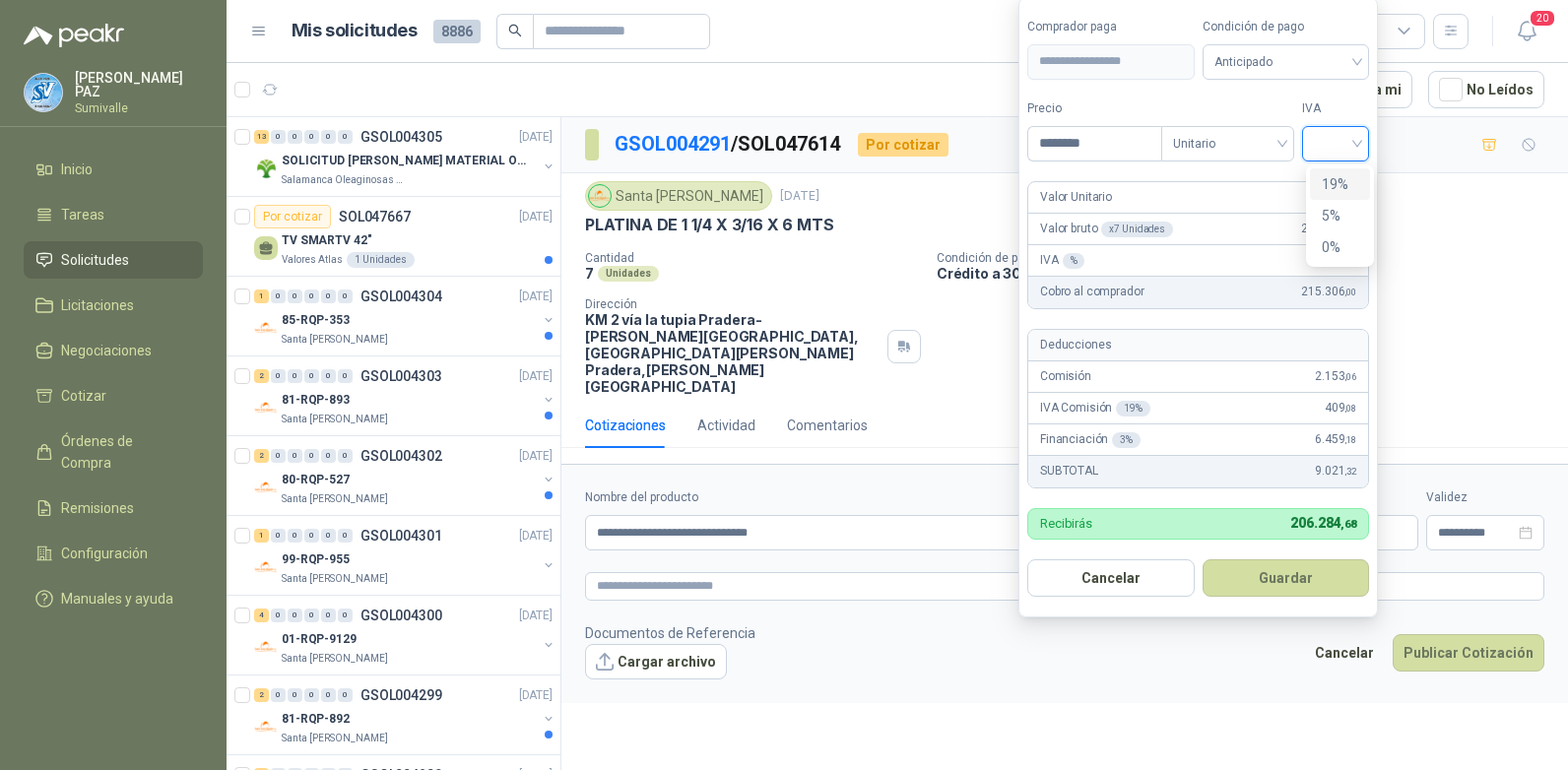 click on "19%" at bounding box center (1339, 184) 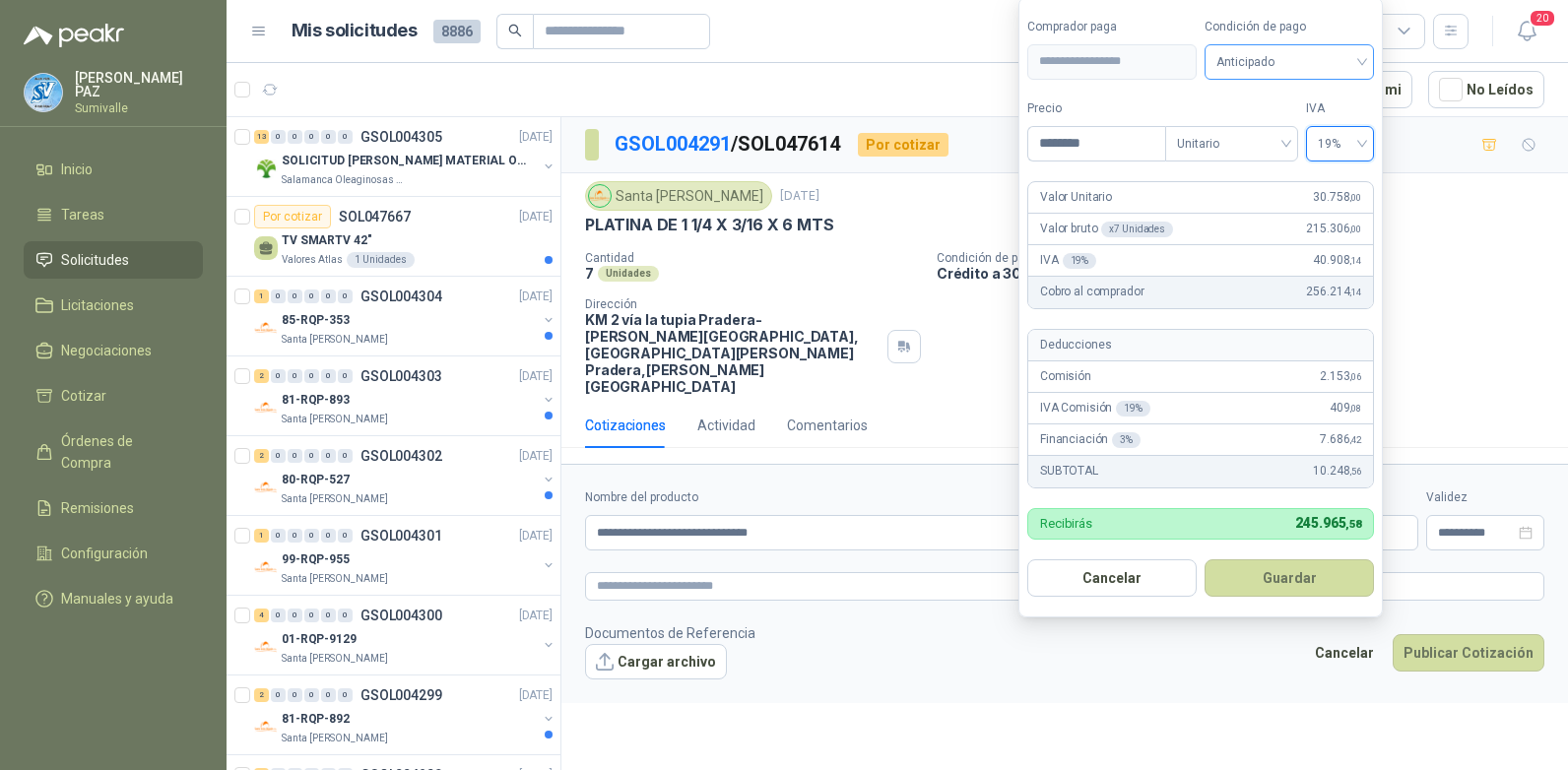 click on "Anticipado" at bounding box center (1289, 62) 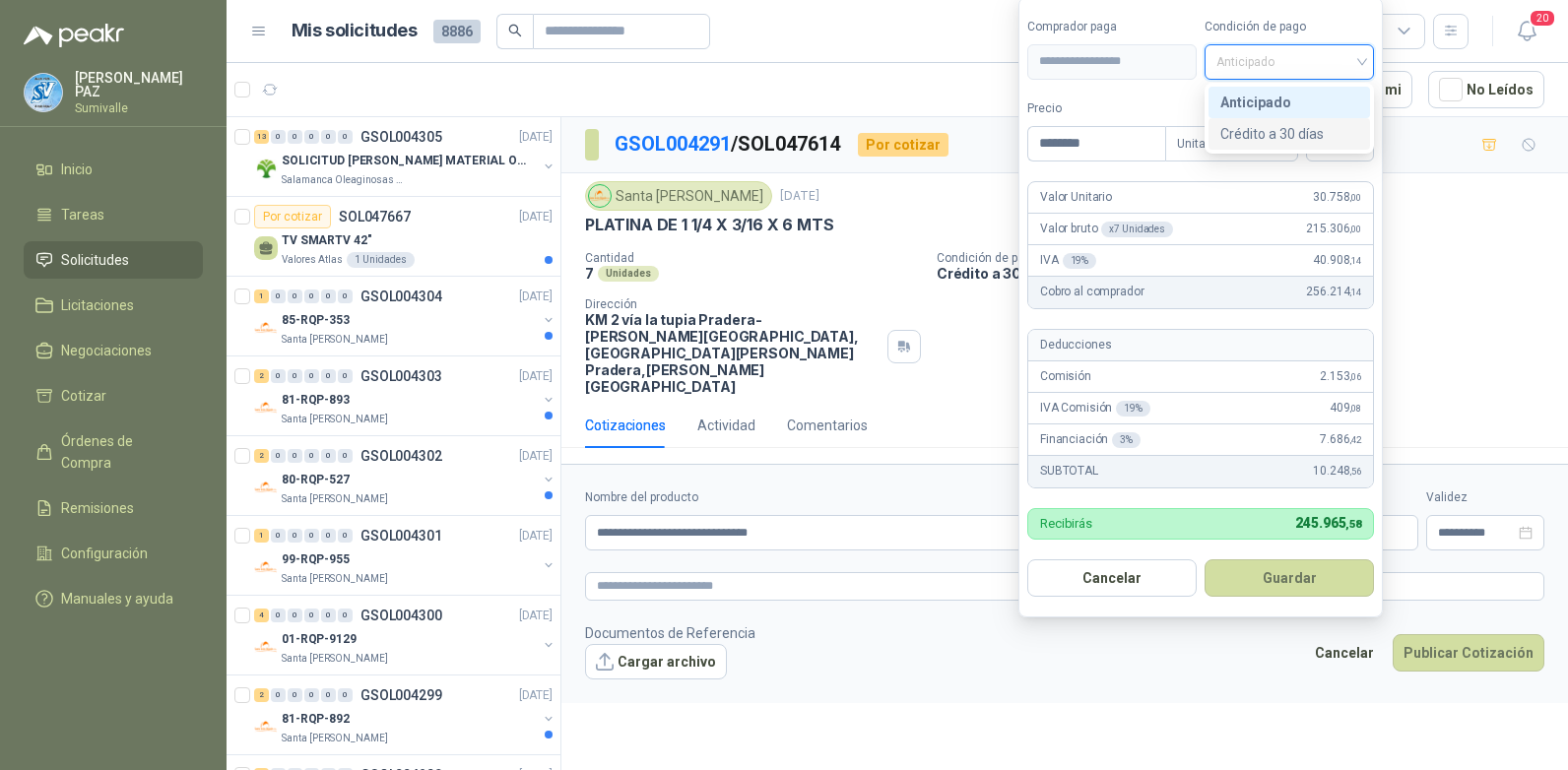 click on "Crédito a 30 días" at bounding box center [1289, 134] 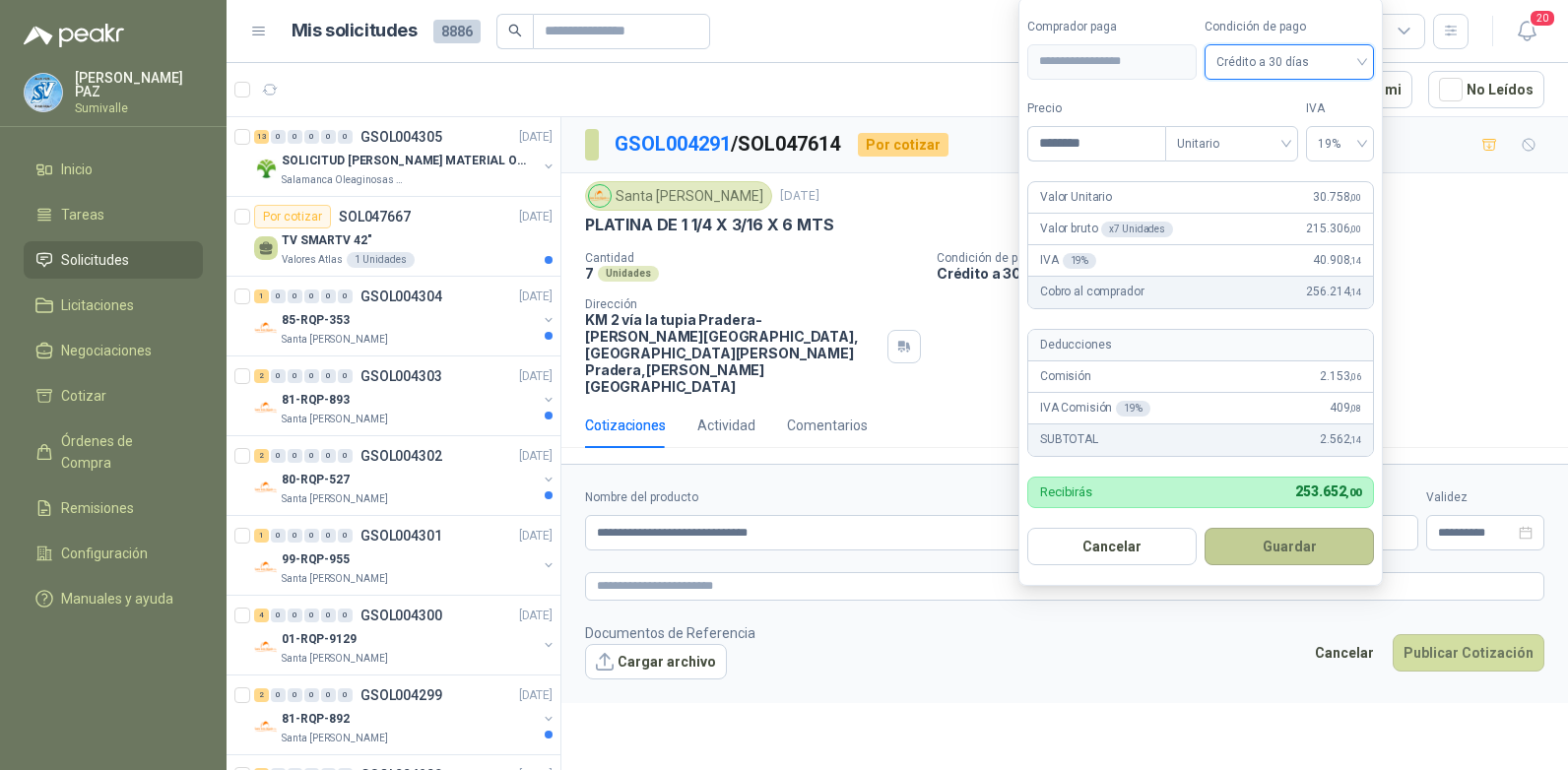 click on "Guardar" at bounding box center (1289, 546) 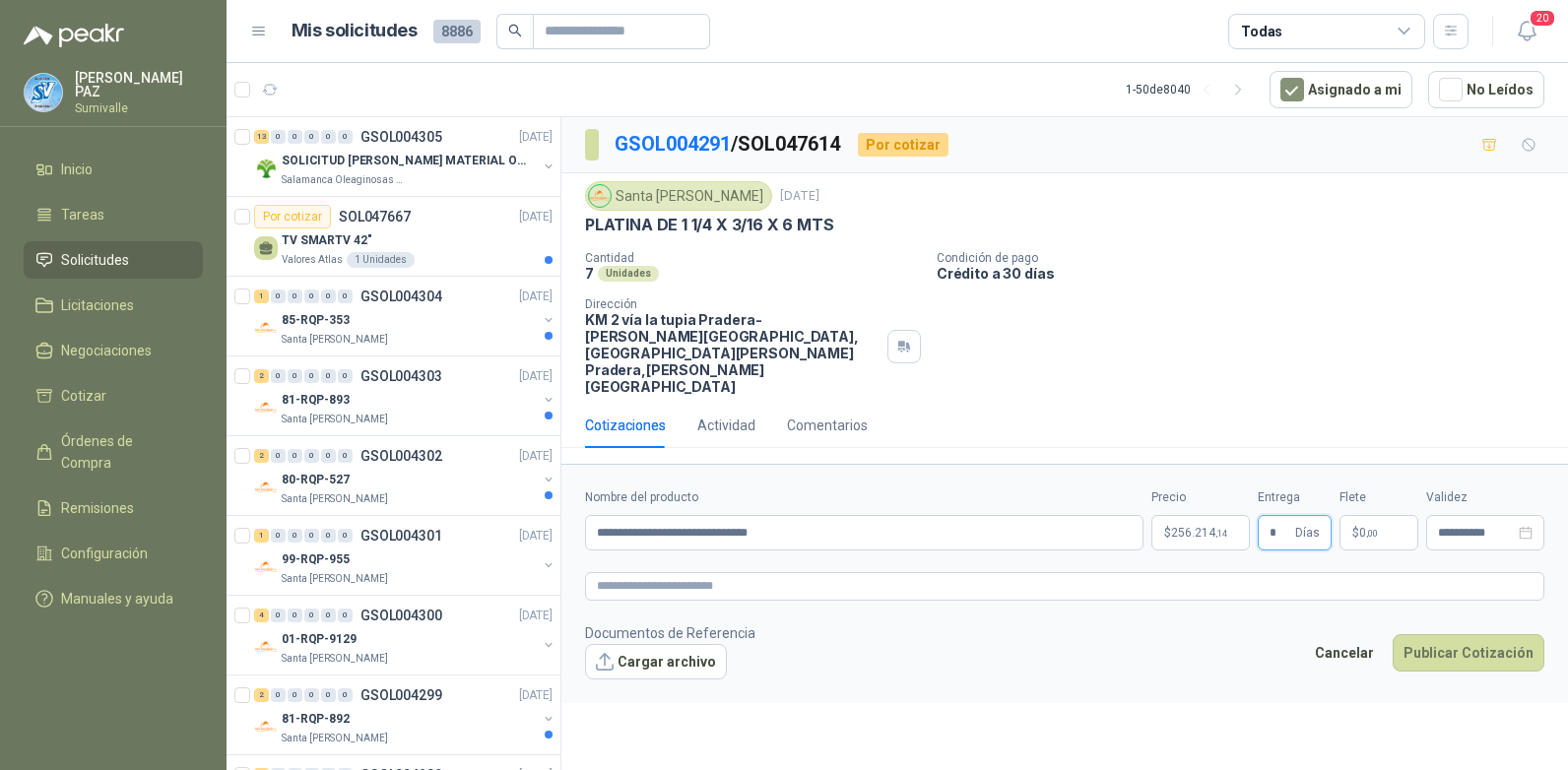 type on "*" 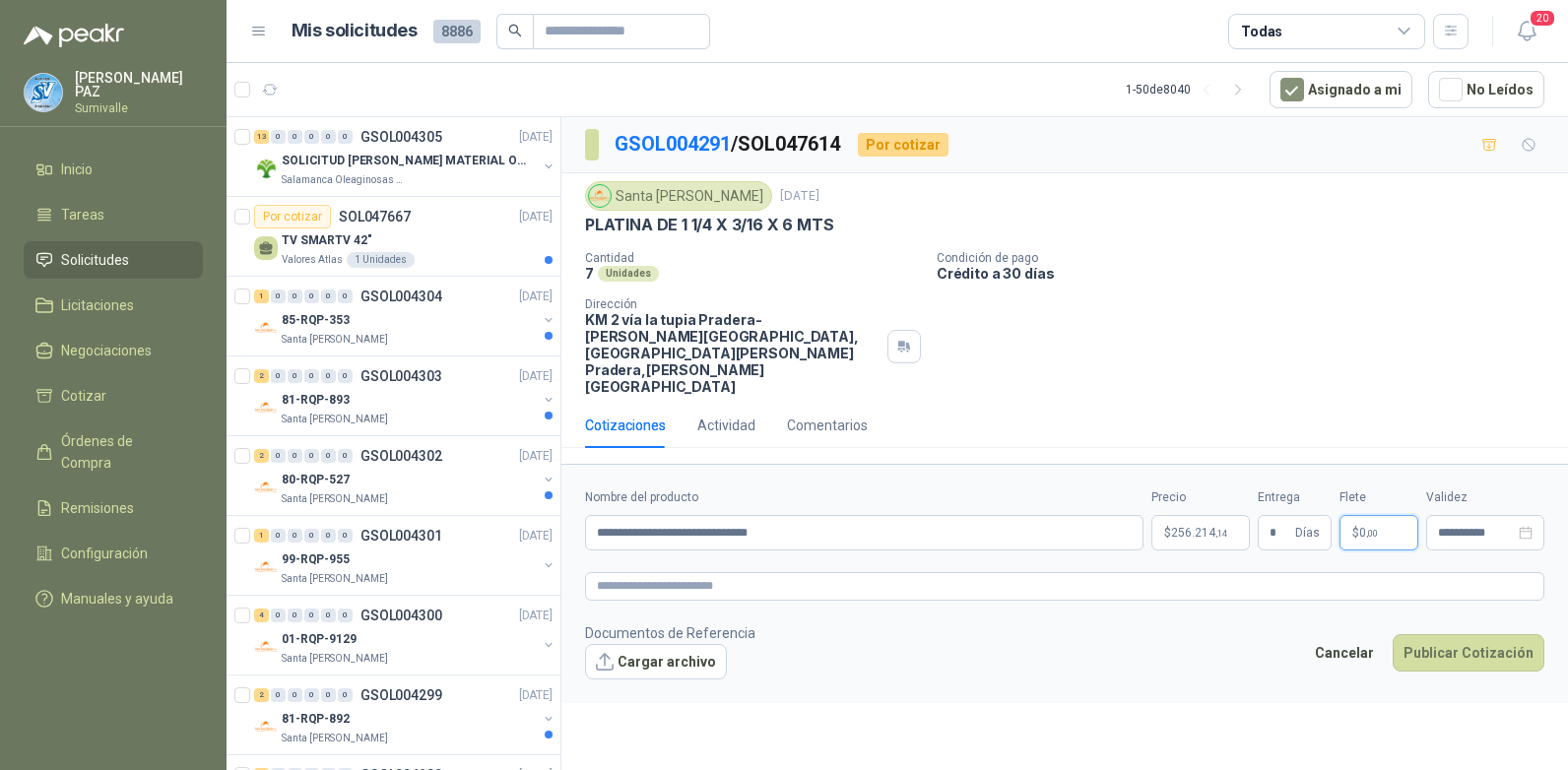 click on "$    0 ,00" at bounding box center (1379, 533) 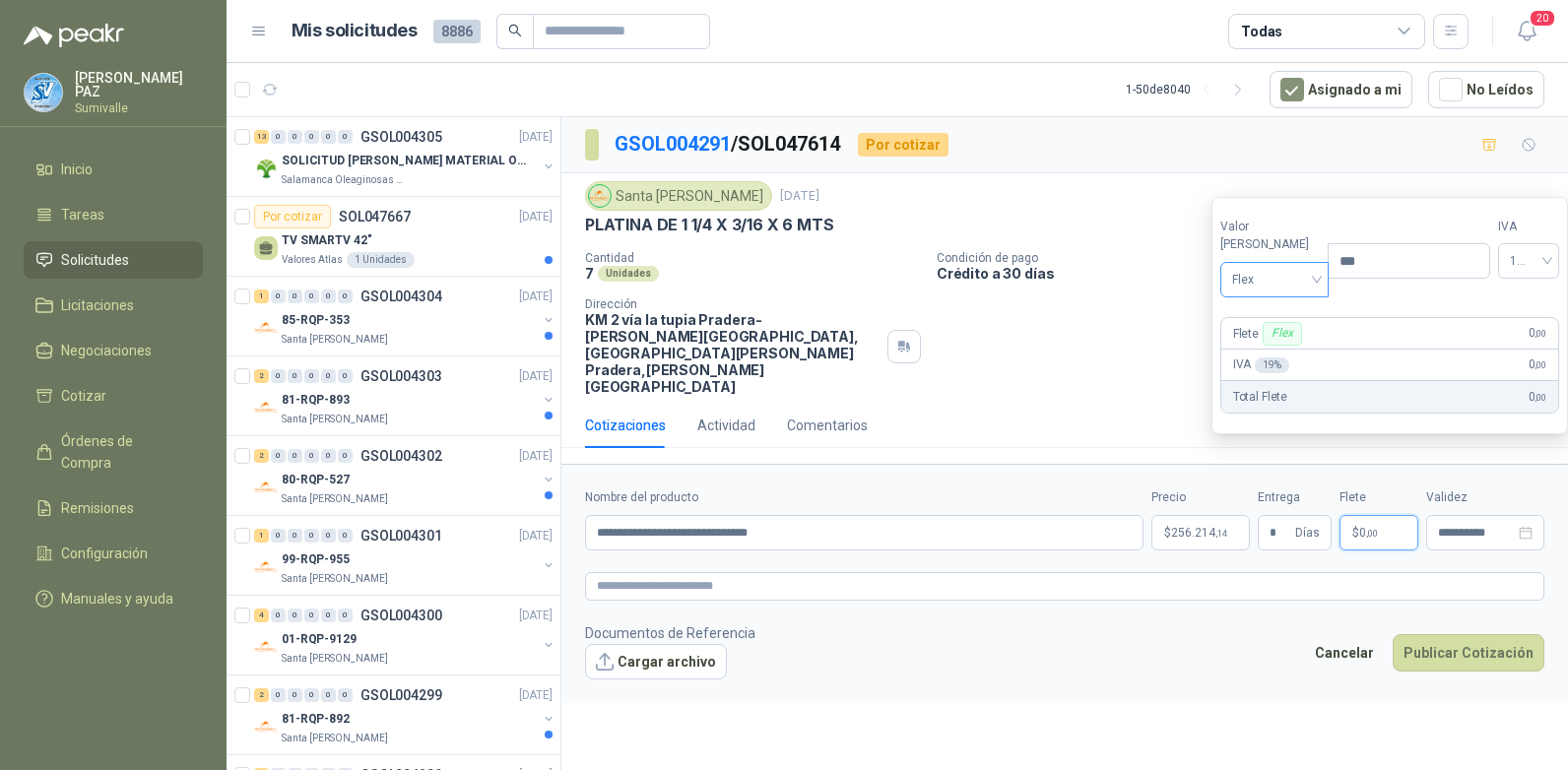 click on "Flex" at bounding box center [1274, 280] 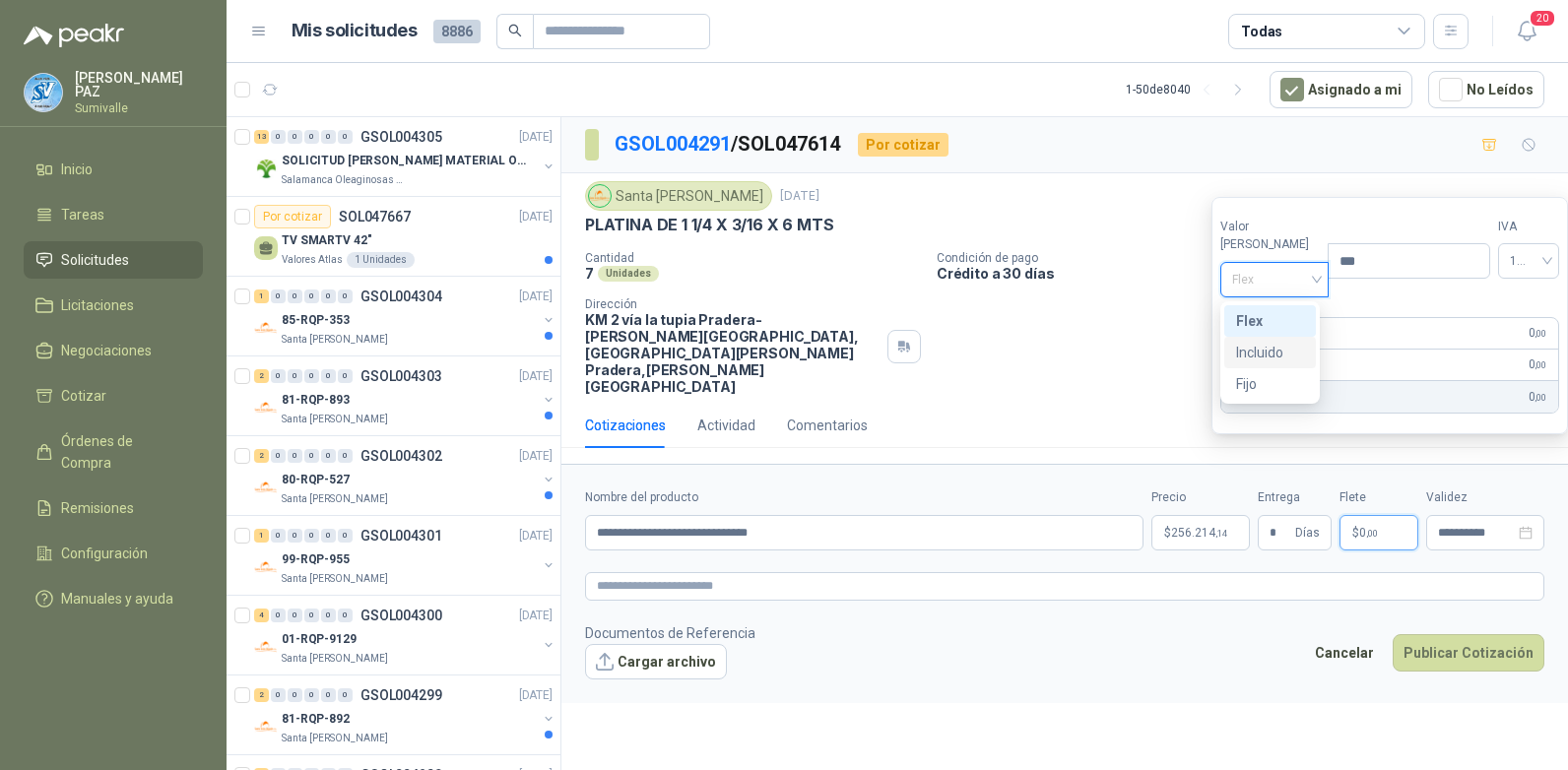 click on "Incluido" at bounding box center [1270, 353] 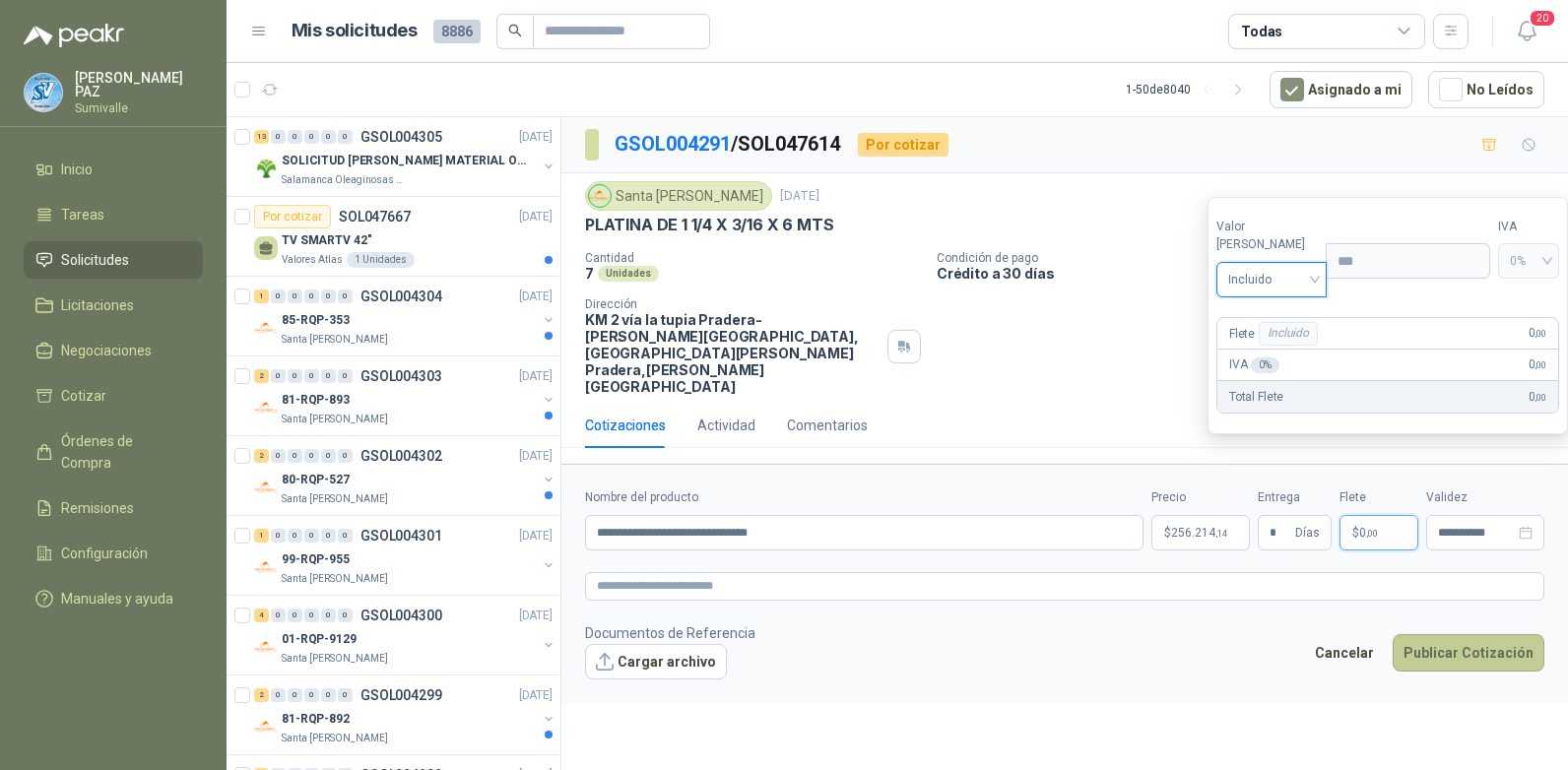 click on "Publicar Cotización" at bounding box center [1469, 653] 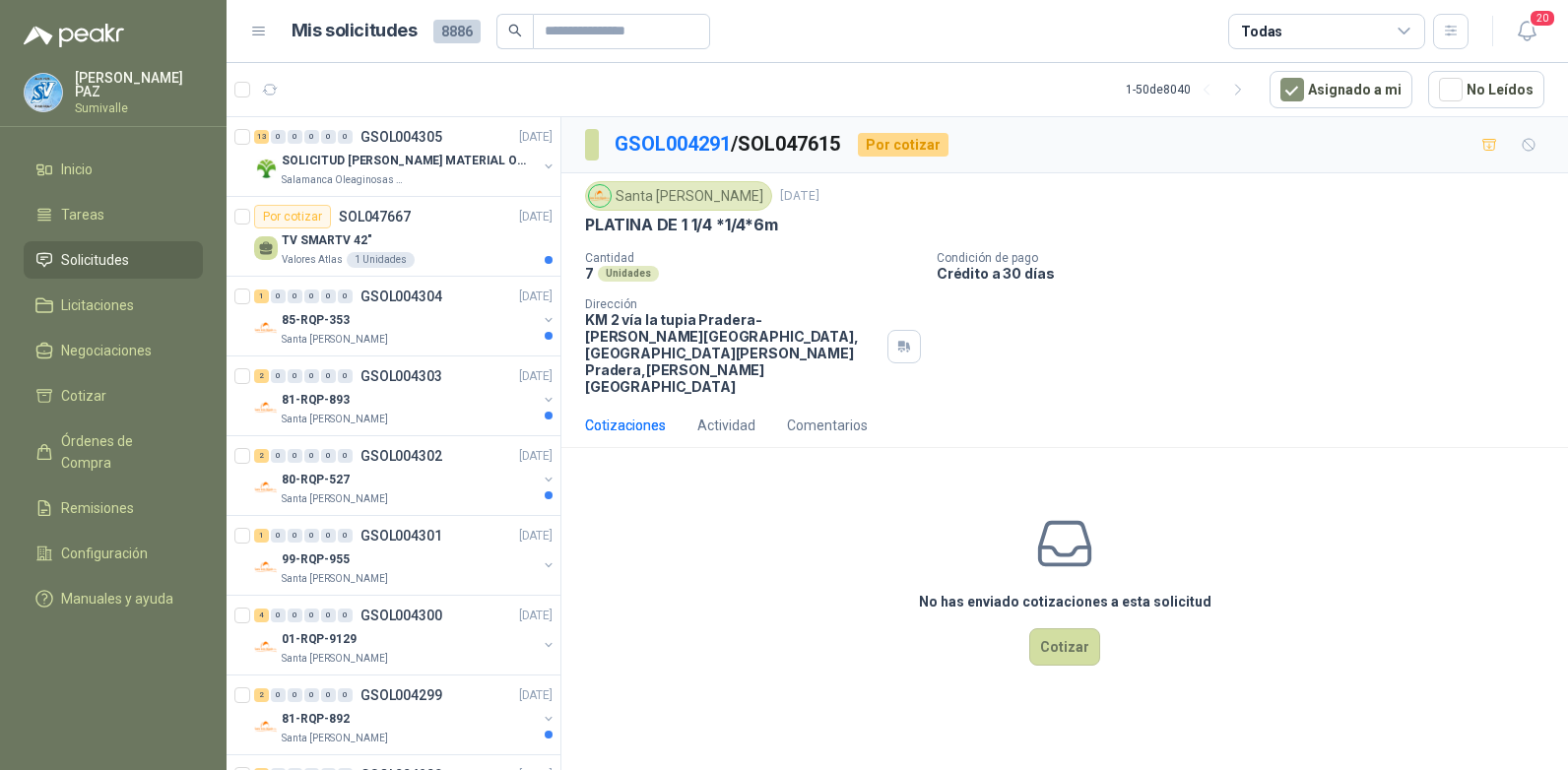 scroll, scrollTop: 0, scrollLeft: 0, axis: both 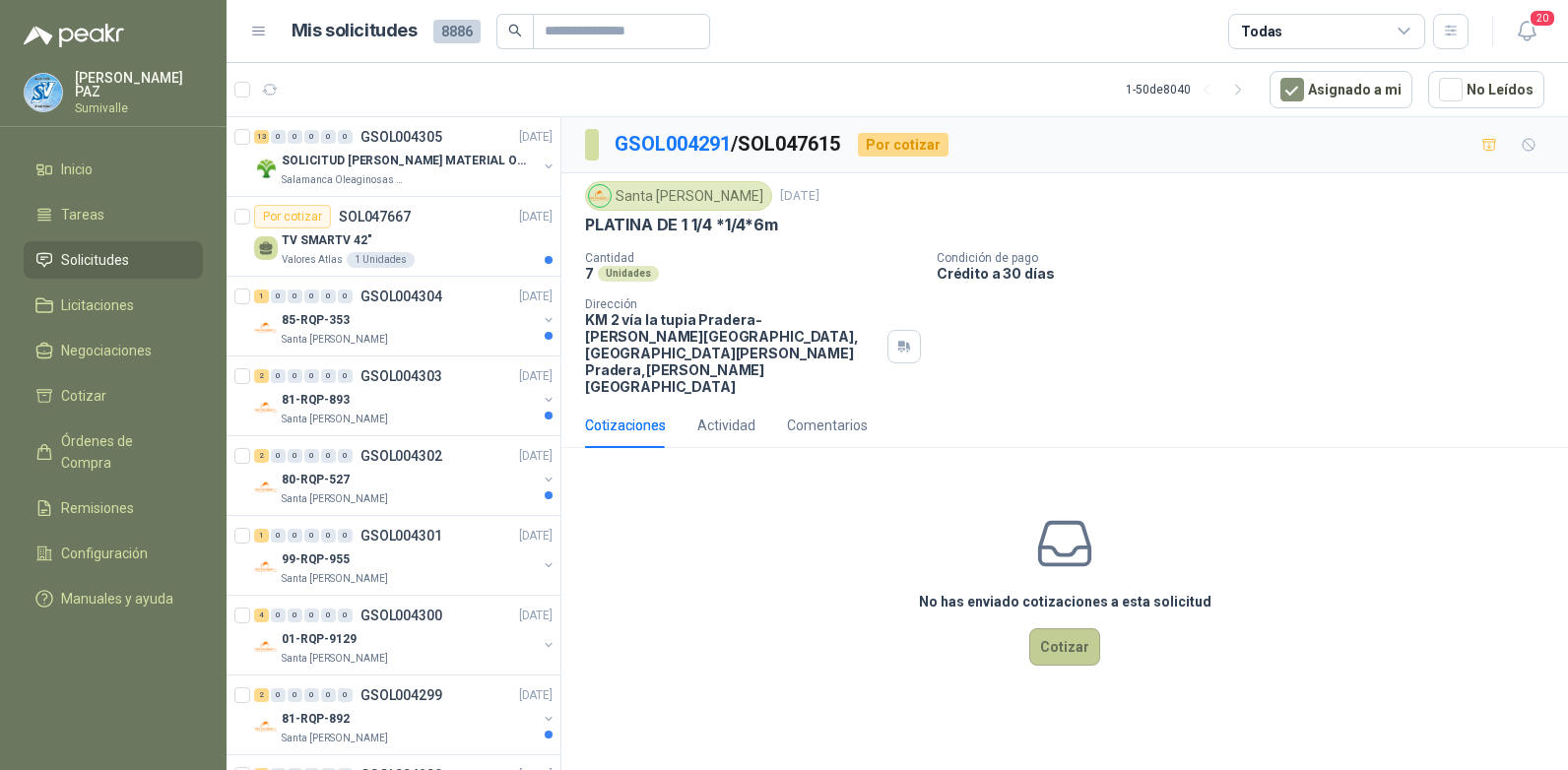 click on "Cotizar" at bounding box center (1065, 647) 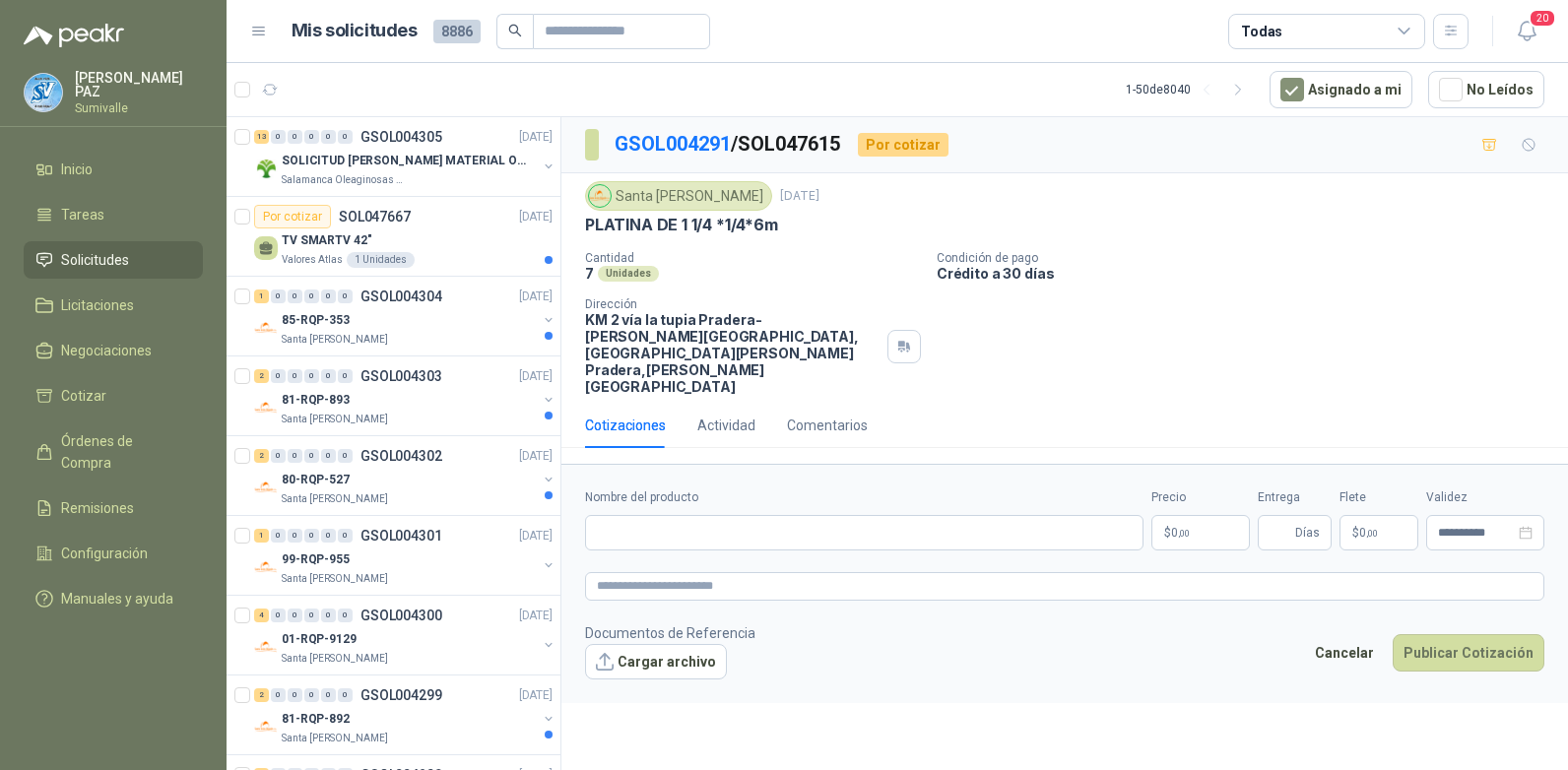 type 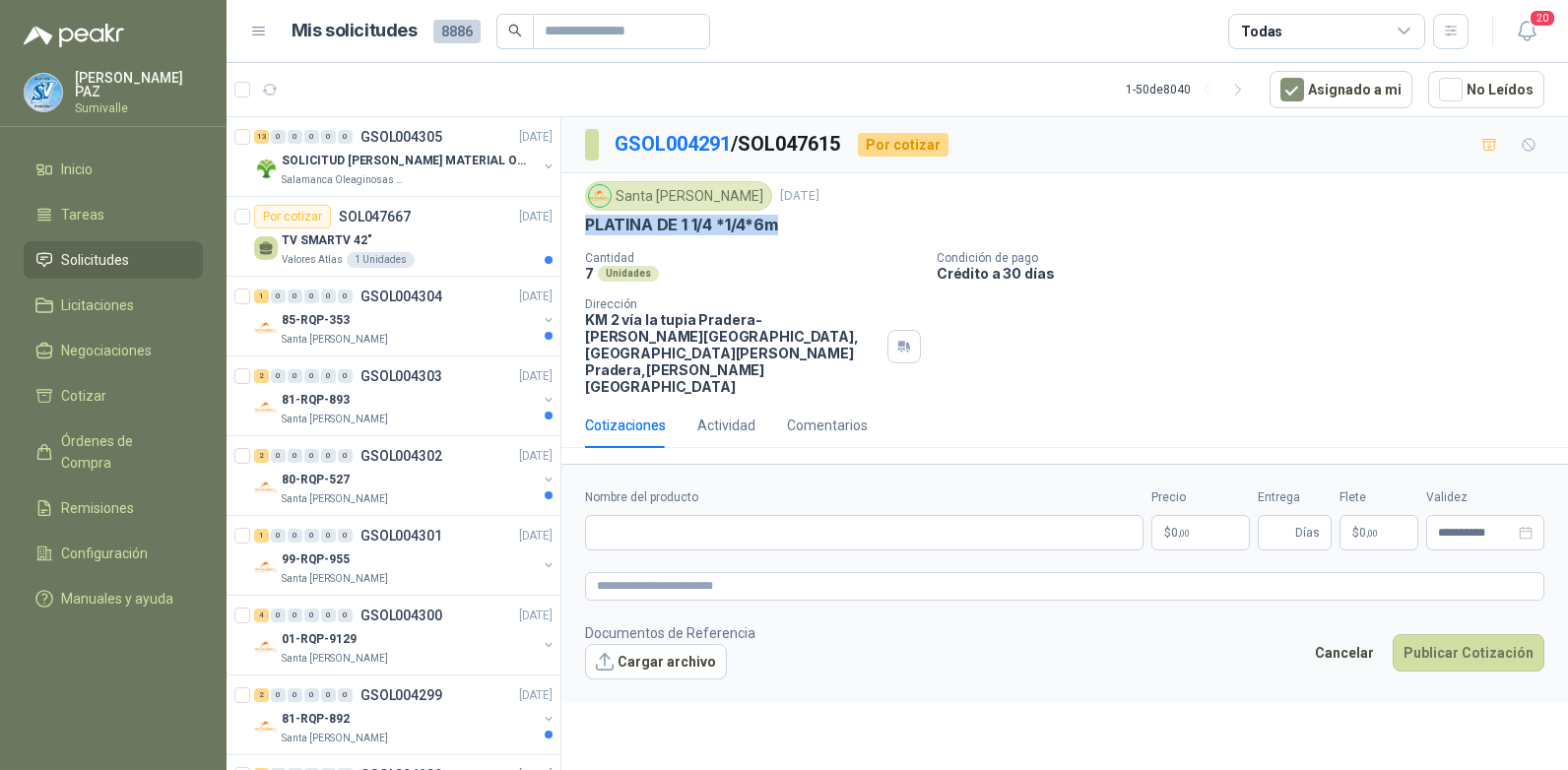 drag, startPoint x: 585, startPoint y: 221, endPoint x: 797, endPoint y: 228, distance: 212.11553 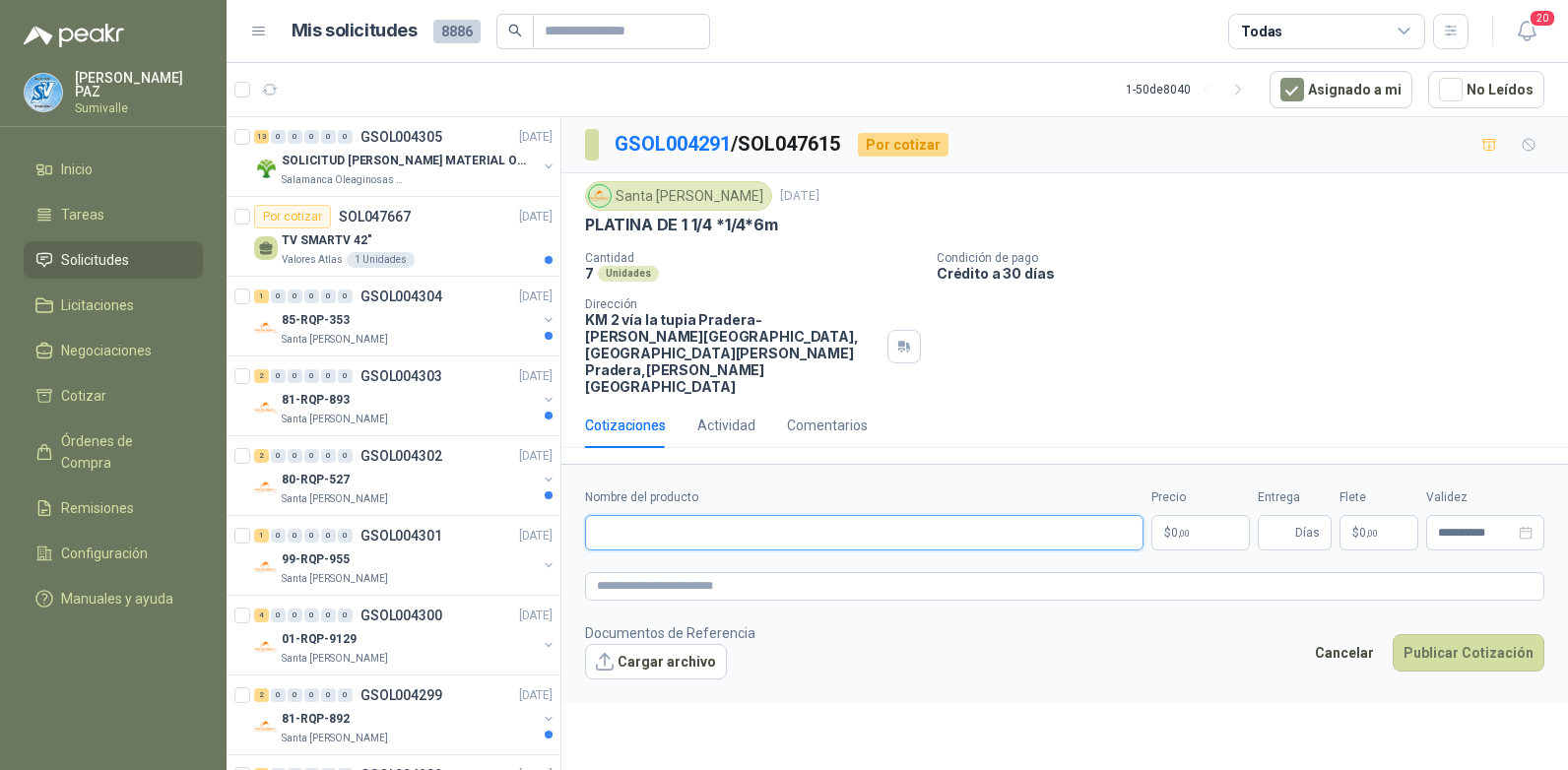 click on "Nombre del producto" at bounding box center [864, 533] 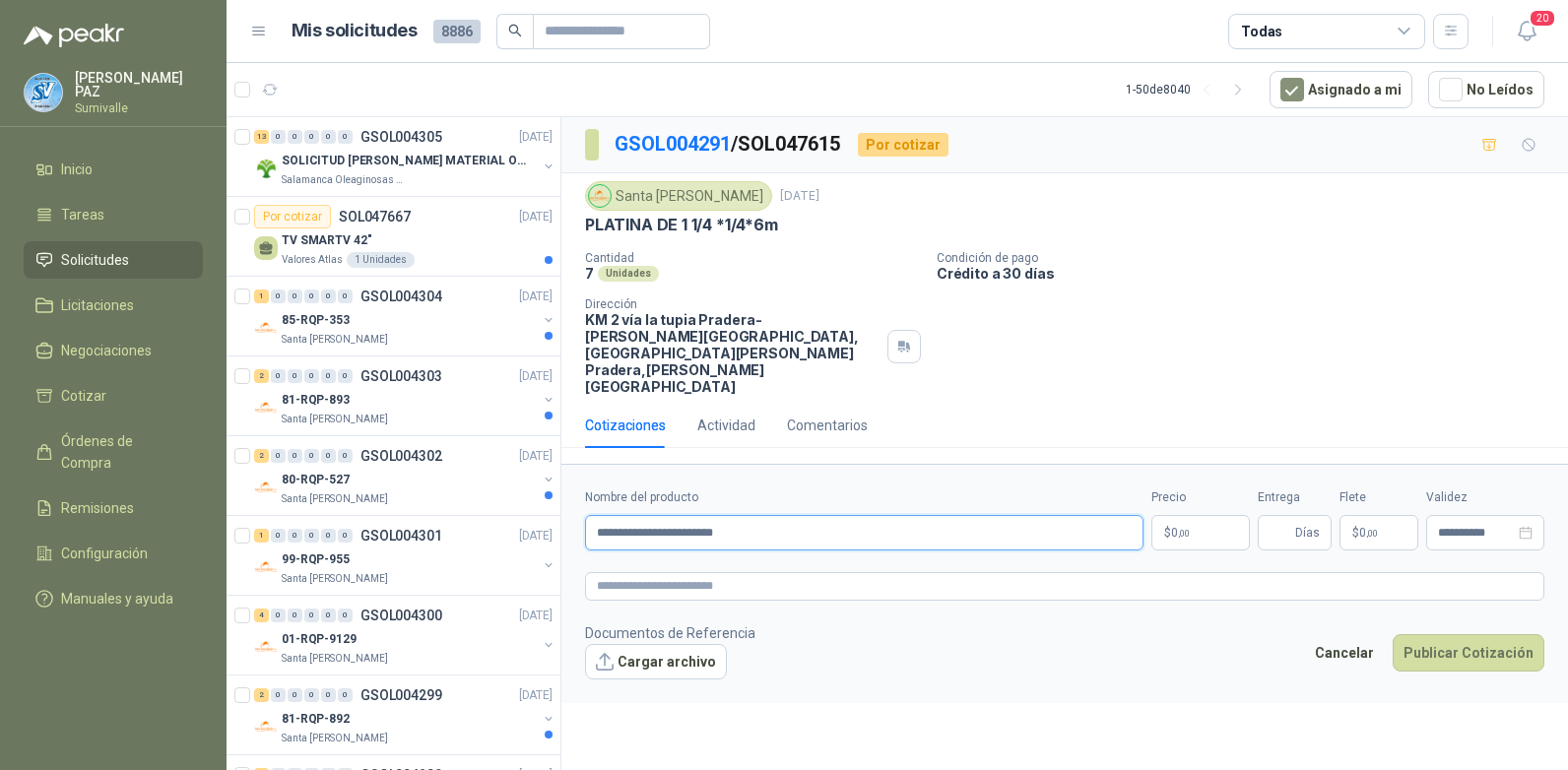 type on "**********" 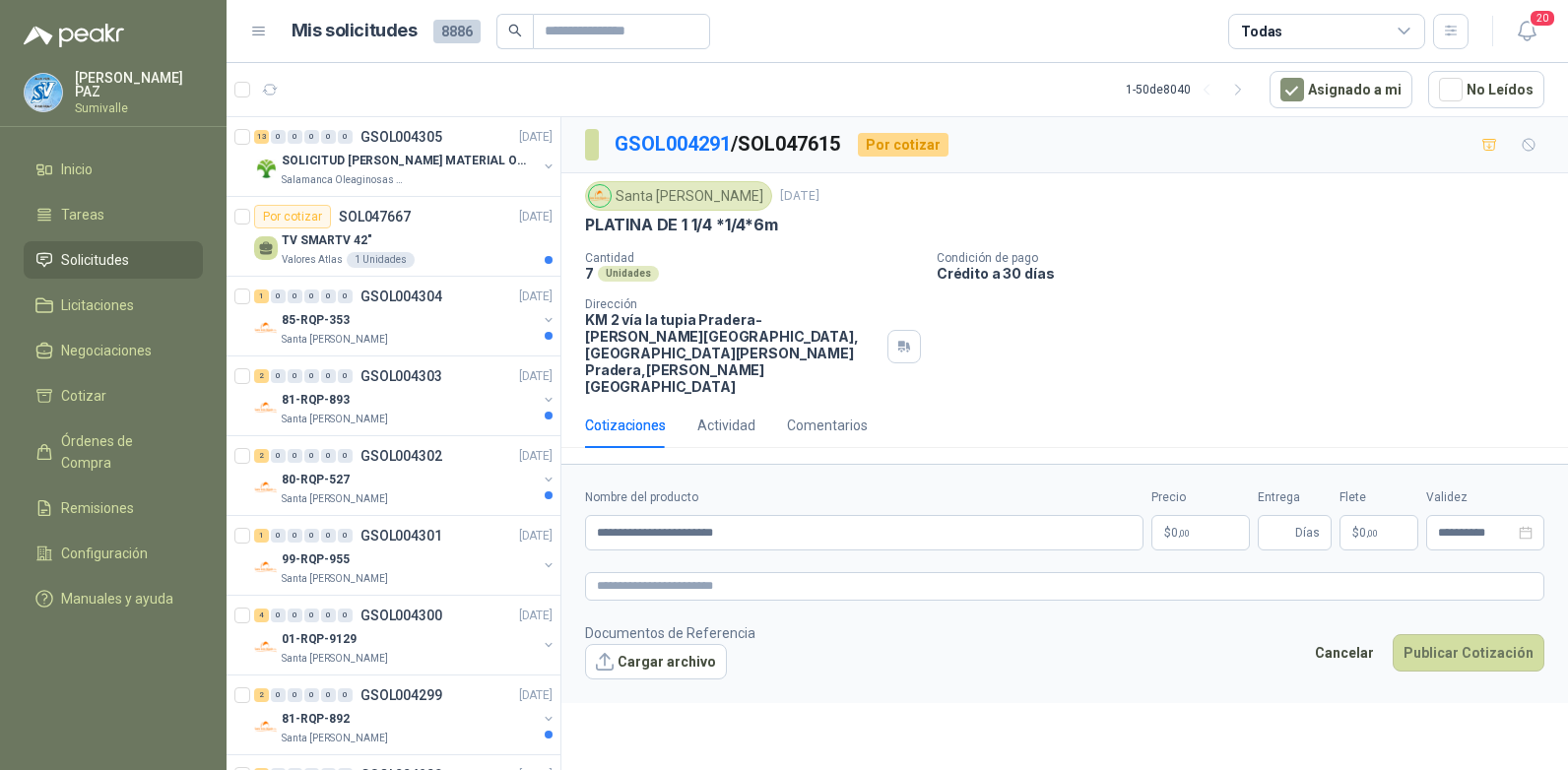 click on "[PERSON_NAME]   [PERSON_NAME]   Solicitudes   Licitaciones   Negociaciones   Cotizar   Órdenes de Compra   Remisiones   Configuración   Manuales y ayuda Mis solicitudes 8886 Todas 20 1 - 50  de  8040 Asignado a mi No Leídos 13   0   0   0   0   0   GSOL004305 [DATE]   SOLICITUD [PERSON_NAME] MATERIAL OBRA EDIFICIO  Salamanca Oleaginosas SAS   Por cotizar SOL047667 [DATE]   TV SMARTV 42" Valores Atlas 1   Unidades 1   0   0   0   0   0   GSOL004304 [DATE]   85-RQP-353 Santa [PERSON_NAME]   2   0   0   0   0   0   GSOL004303 [DATE]   81-RQP-893 Santa [PERSON_NAME]   2   0   0   0   0   0   GSOL004302 [DATE]   80-RQP-527 Santa [PERSON_NAME]   1   0   0   0   0   0   GSOL004301 [DATE]   99-RQP-955 Santa [PERSON_NAME]   4   0   0   0   0   0   GSOL004300 [DATE]   01-RQP-9129 [GEOGRAPHIC_DATA][PERSON_NAME]   2   0   0   0   0   0   GSOL004299 [DATE]   81-RQP-892 Santa [PERSON_NAME]   1   0   0   0   0   0   GSOL004298 [DATE]   99-RQP-954 Santa [PERSON_NAME]   0   2   0   0   0   0" at bounding box center [784, 385] 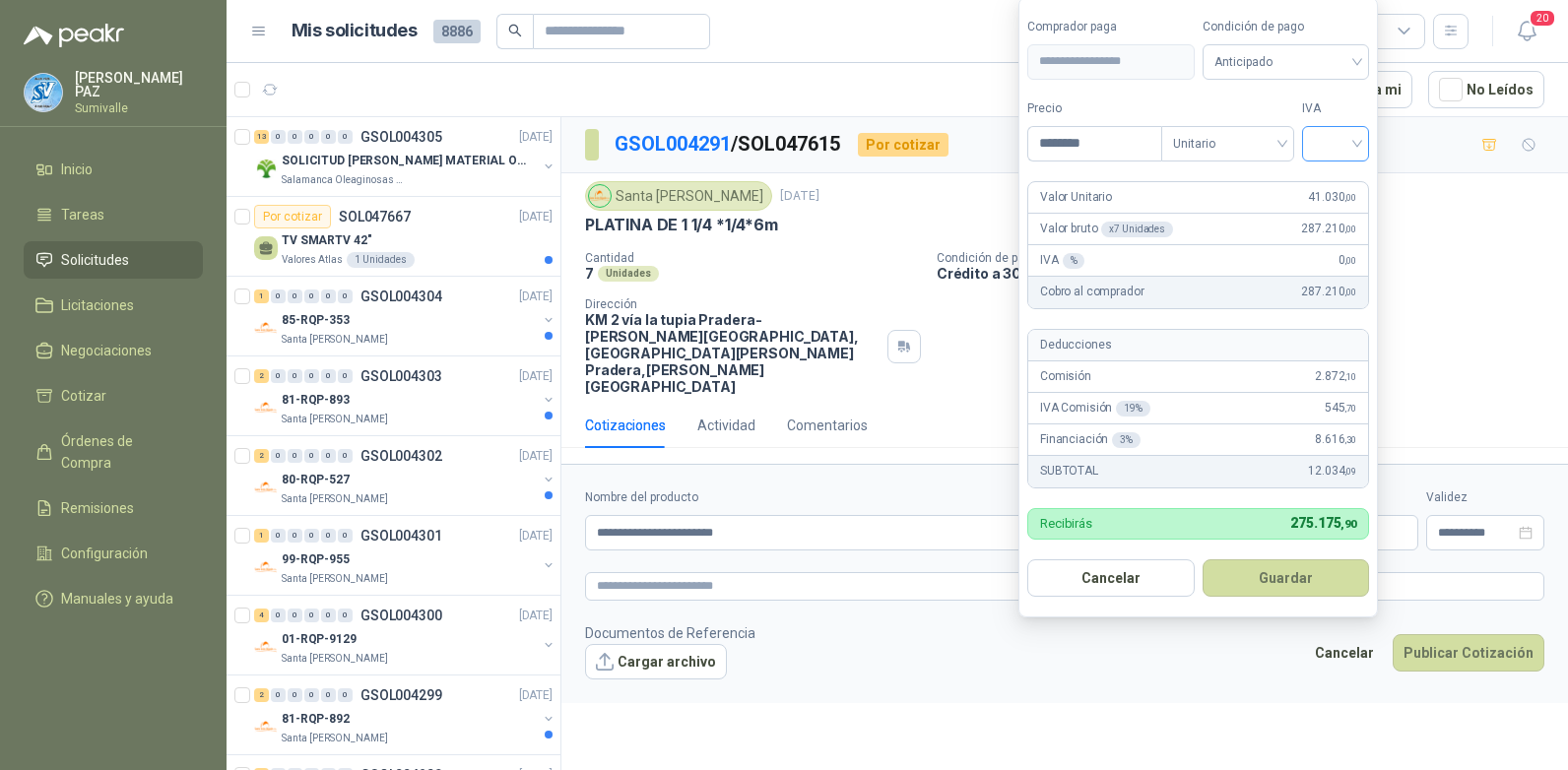 type on "********" 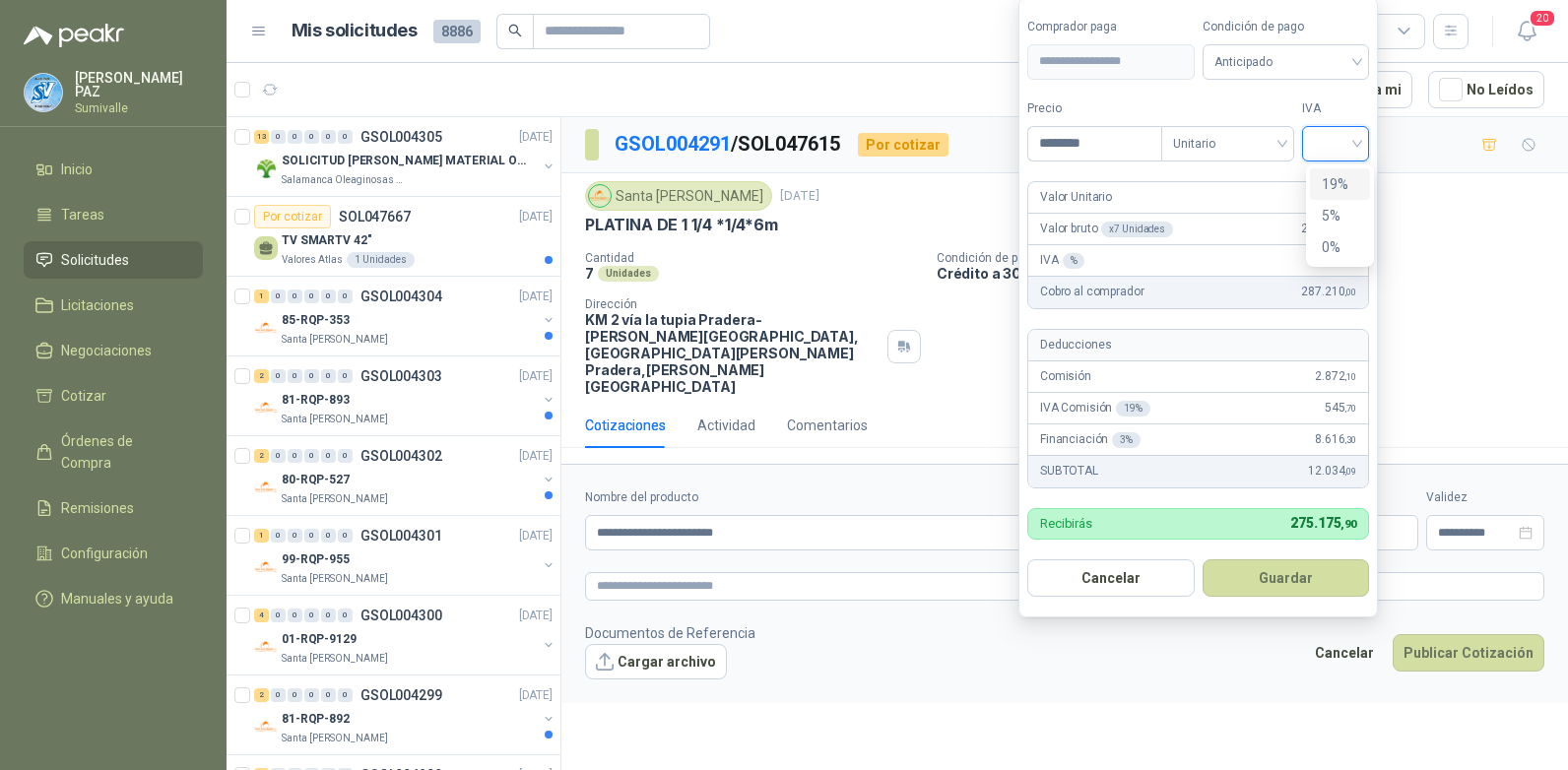 click on "19%" at bounding box center [1339, 184] 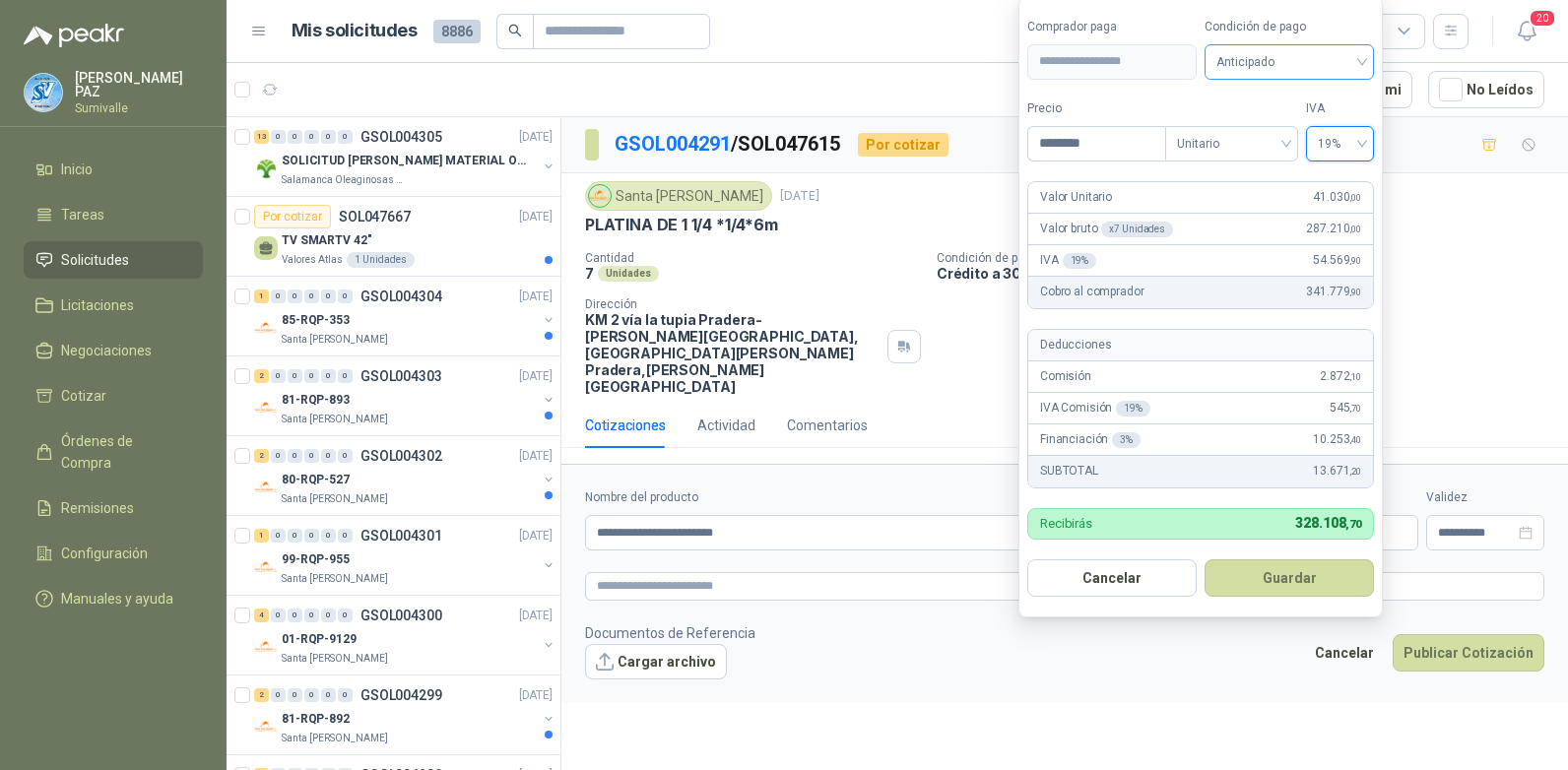 click on "Anticipado" at bounding box center (1289, 62) 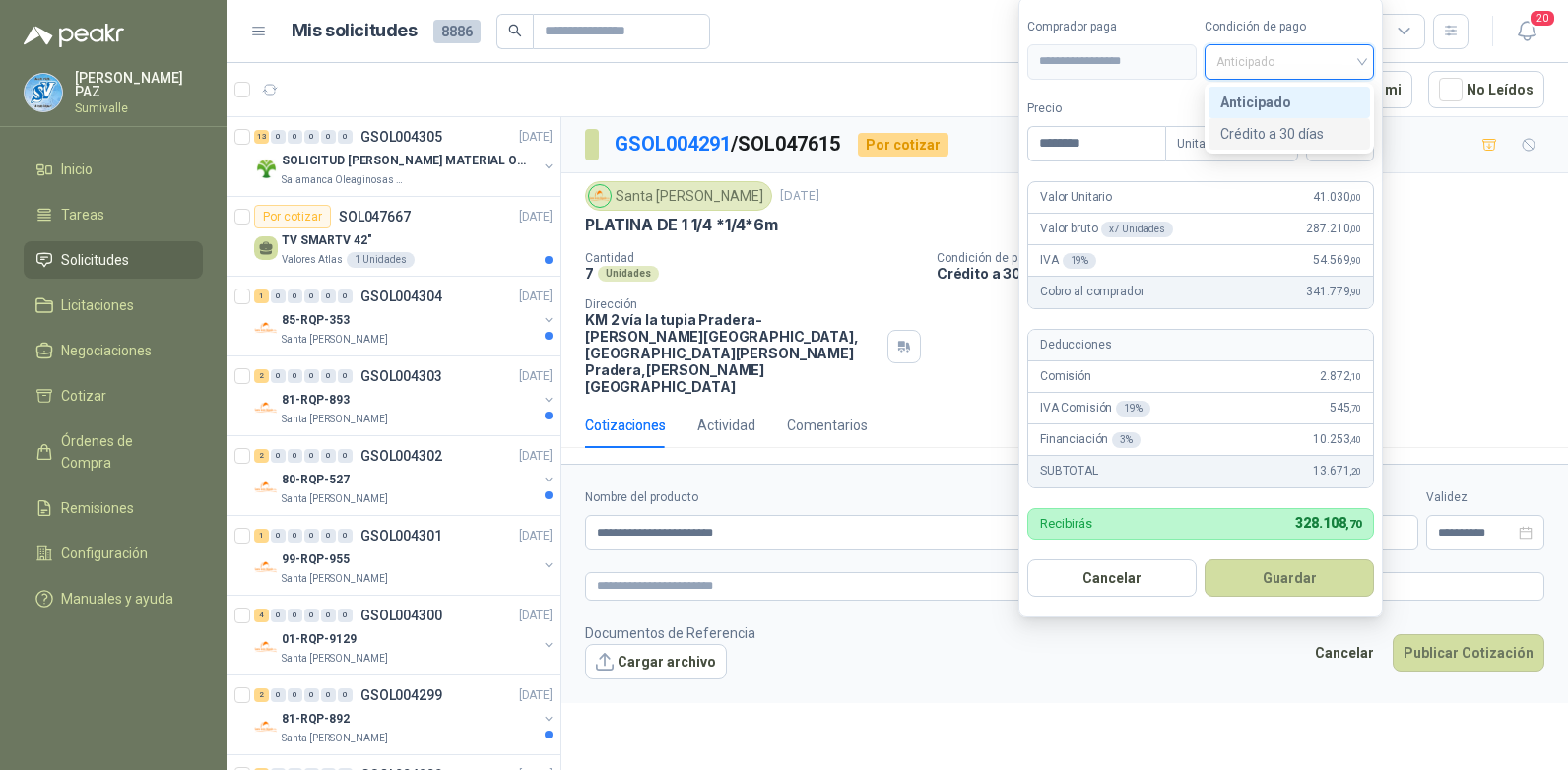 click on "Crédito a 30 días" at bounding box center (1289, 134) 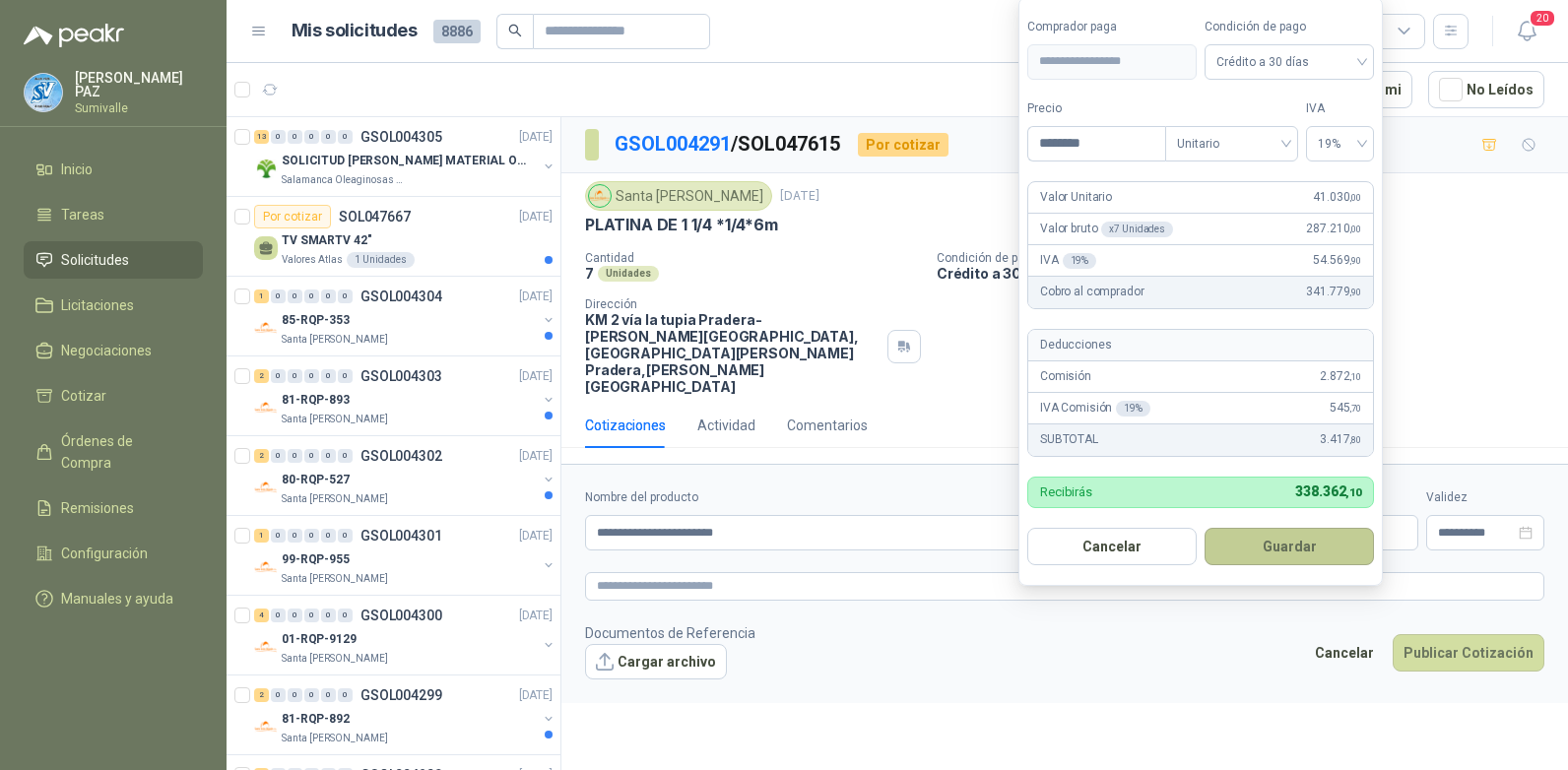 click on "Guardar" at bounding box center (1289, 546) 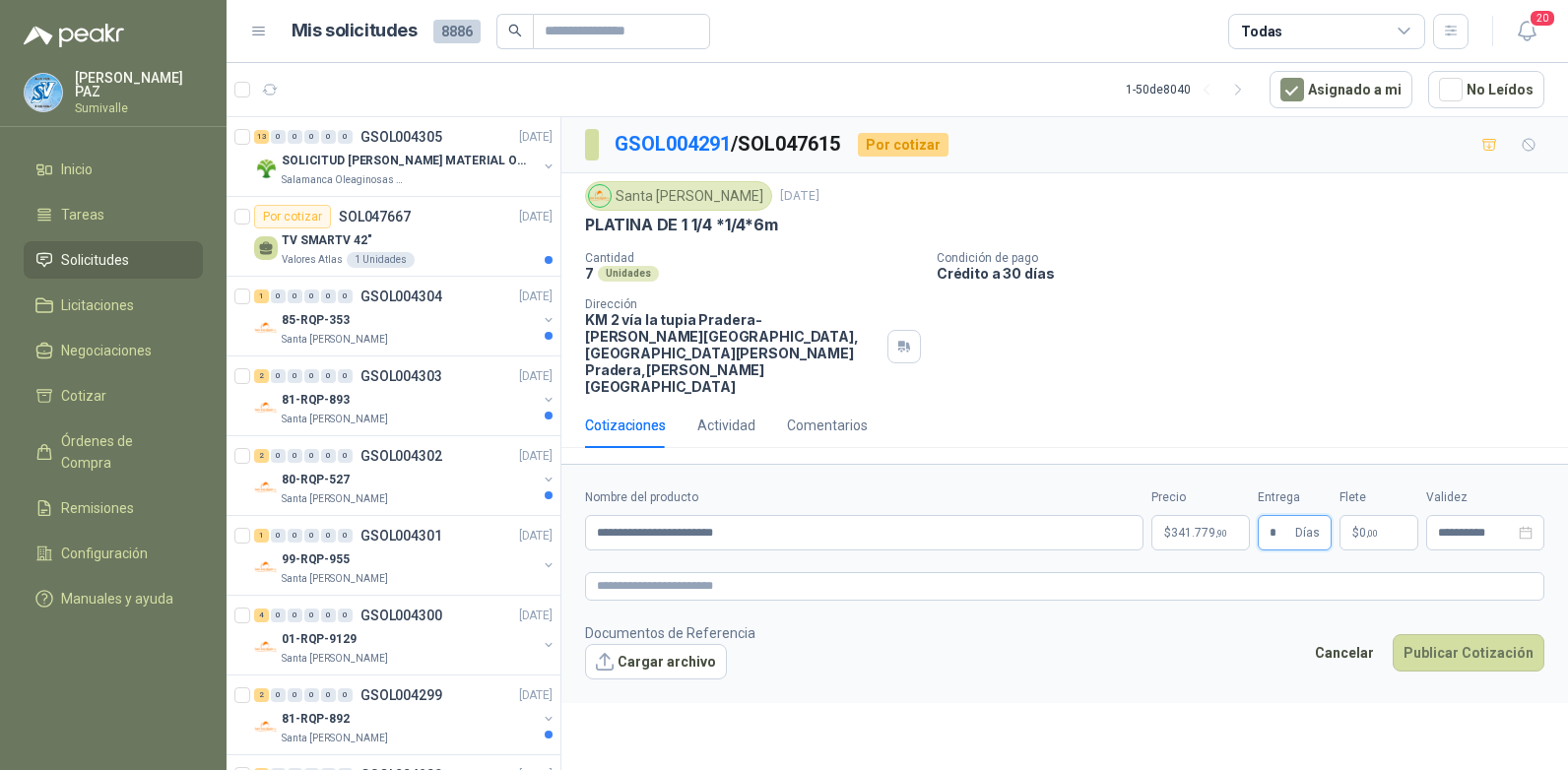 type on "*" 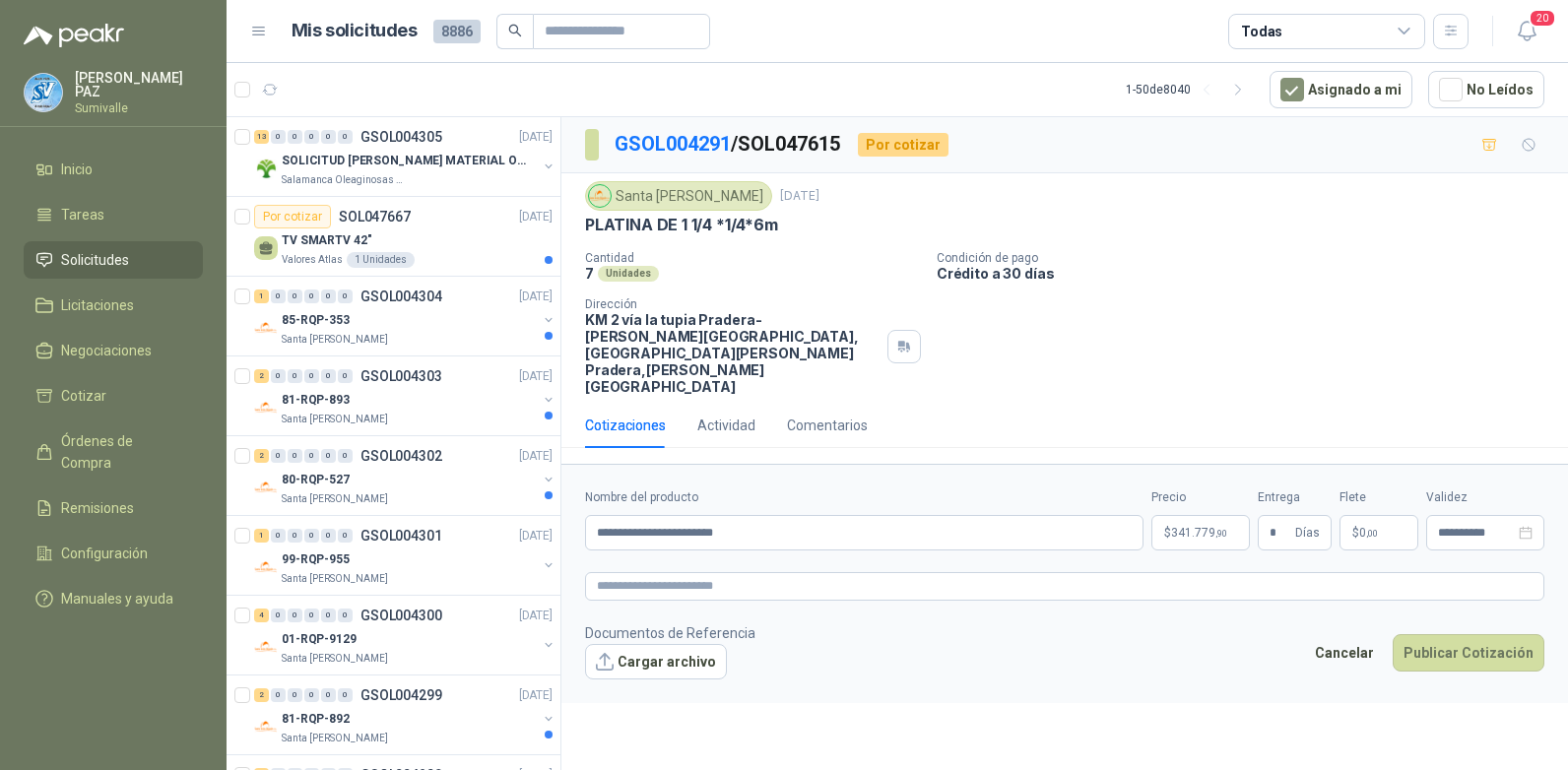 click on "$    0 ,00" at bounding box center (1379, 533) 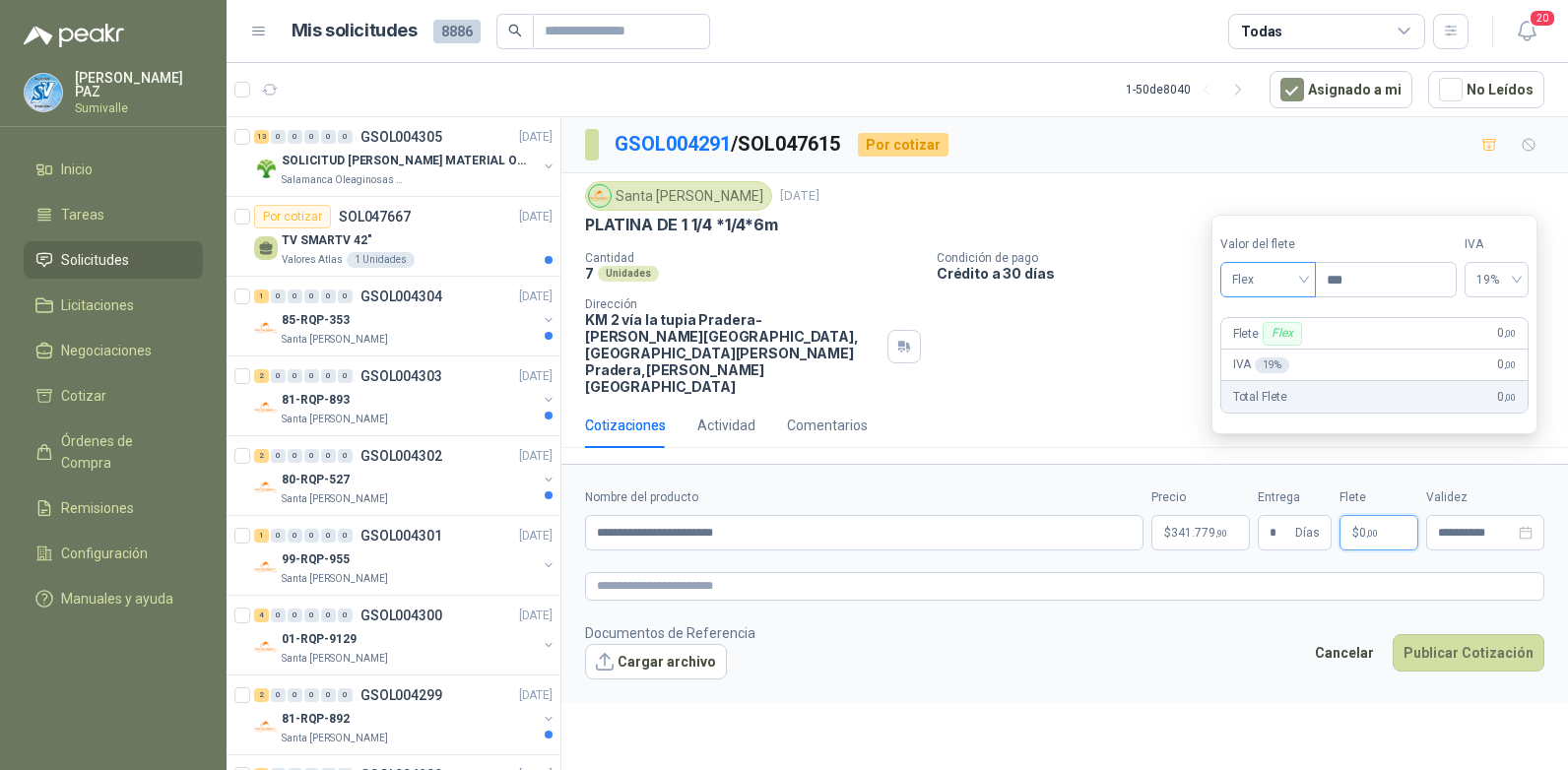 click on "Flex" at bounding box center [1268, 280] 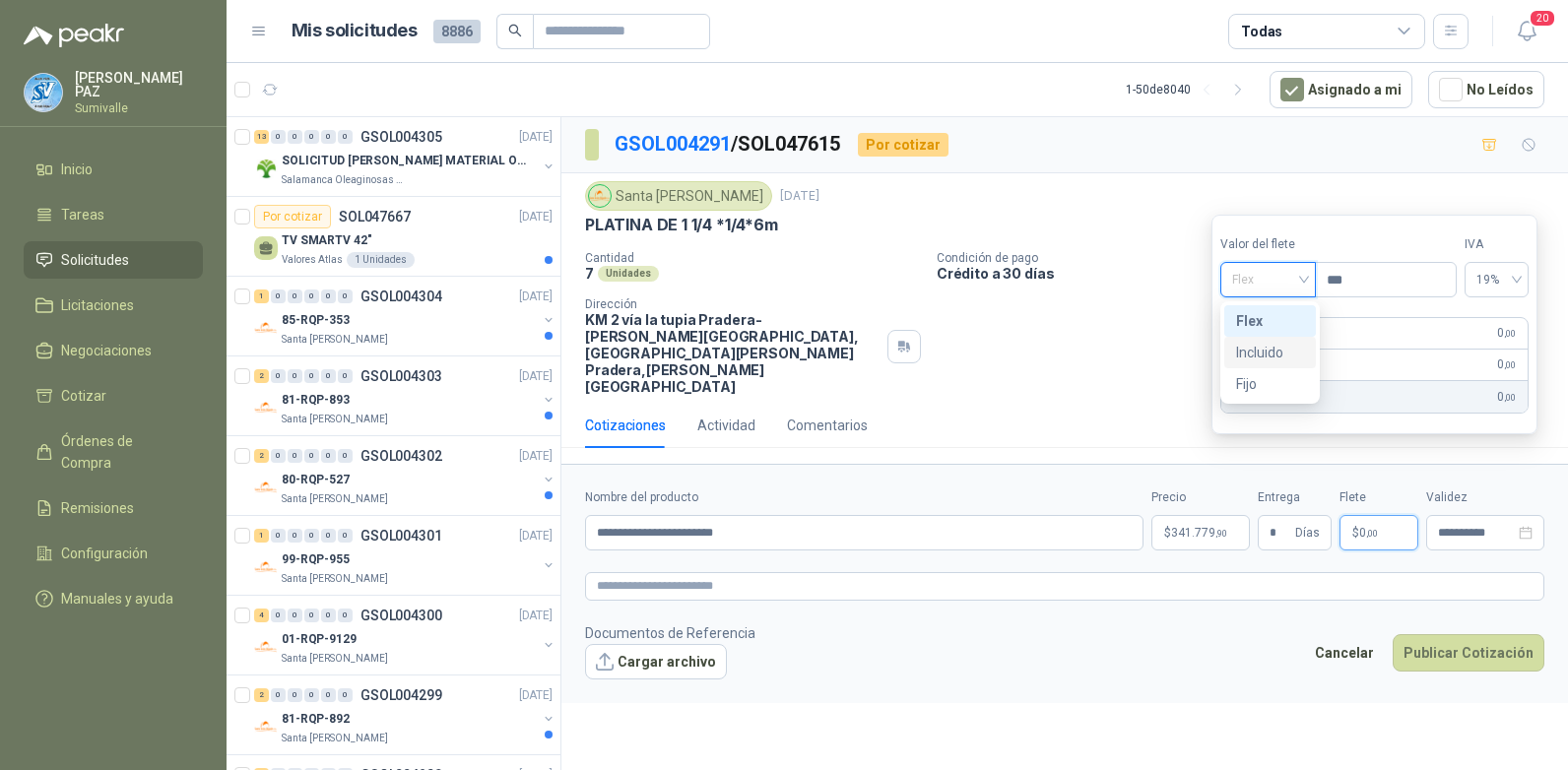 click on "Incluido" at bounding box center [1270, 353] 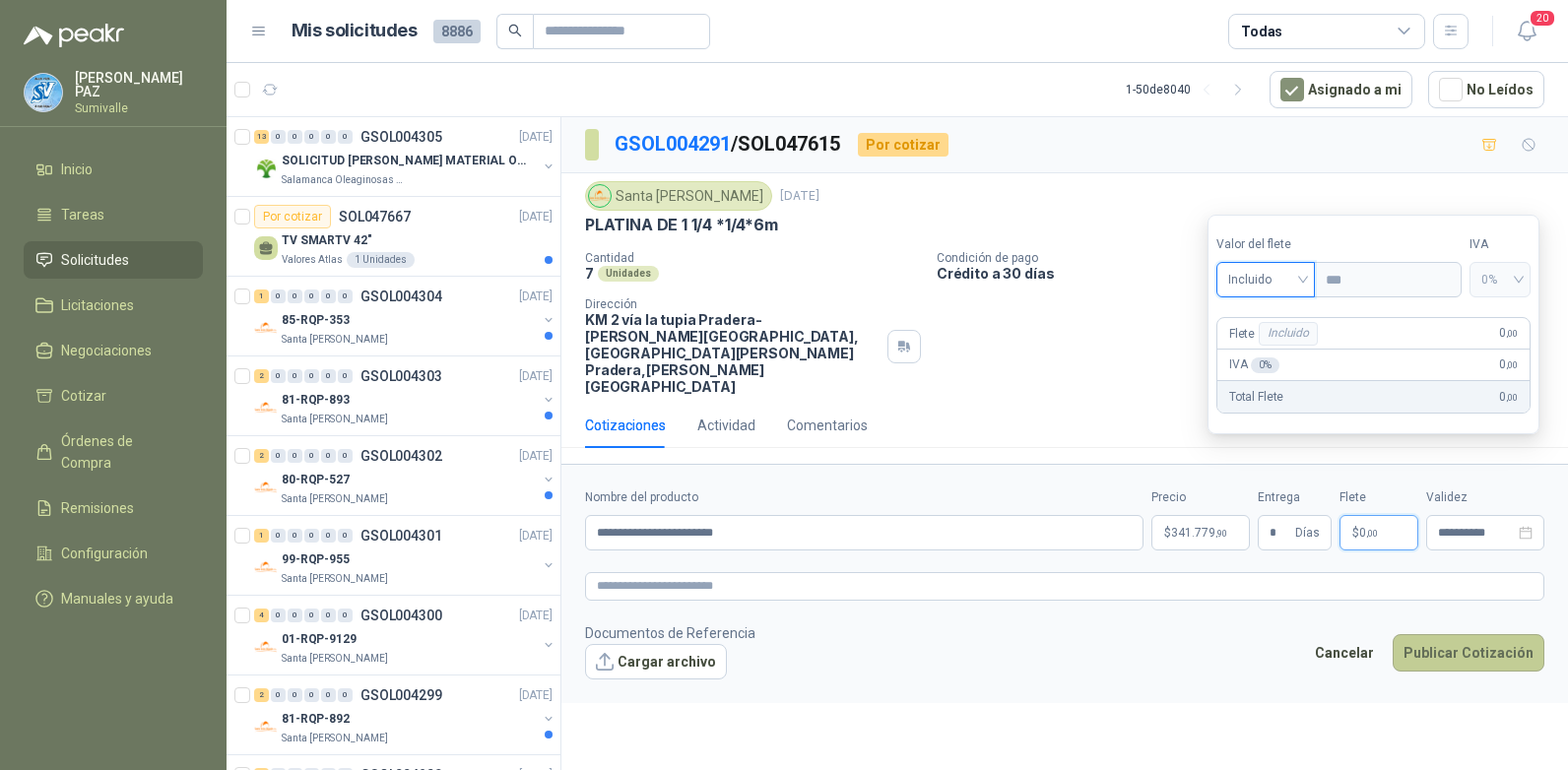 click on "Publicar Cotización" at bounding box center [1469, 653] 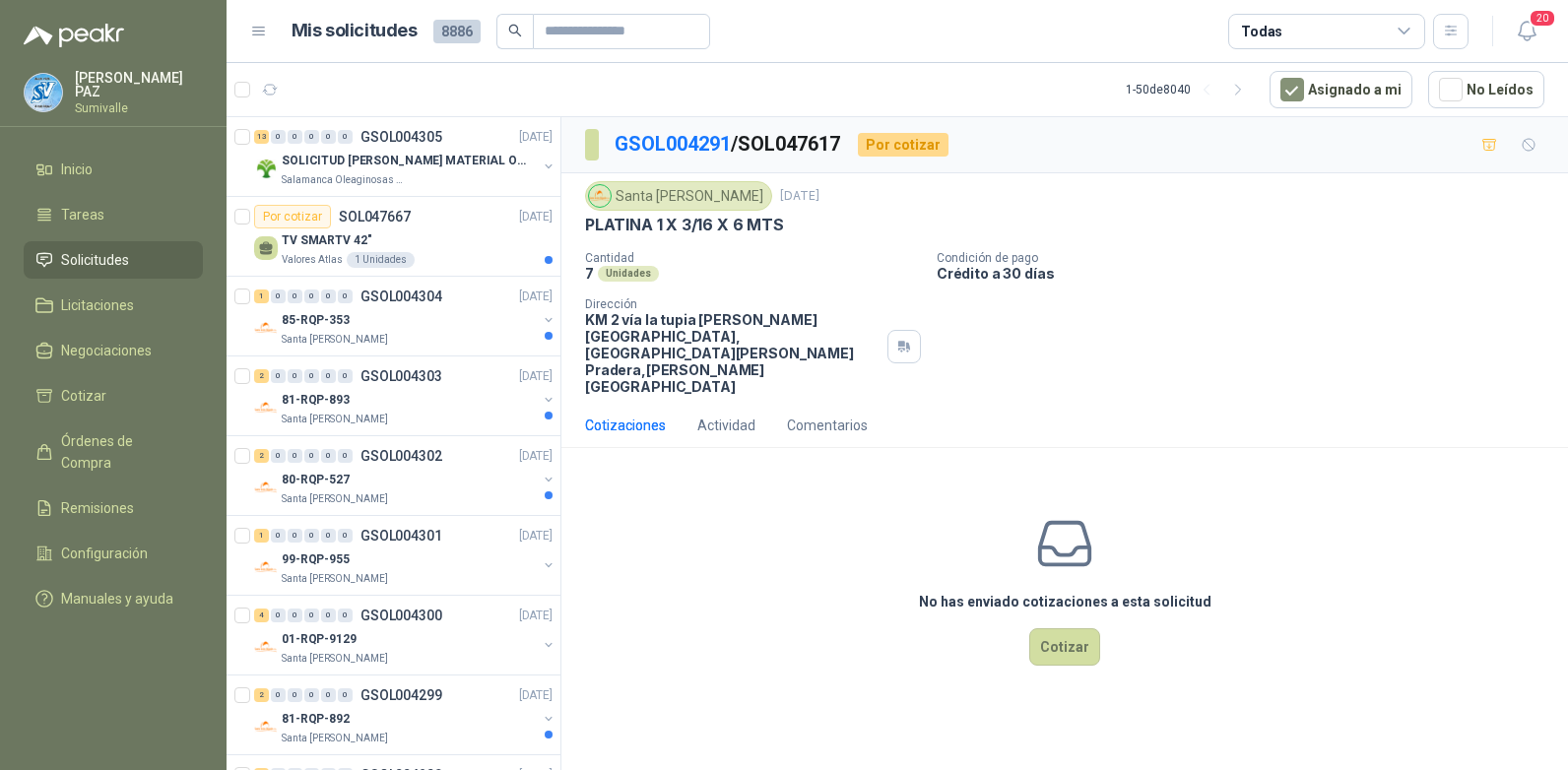 scroll, scrollTop: 0, scrollLeft: 0, axis: both 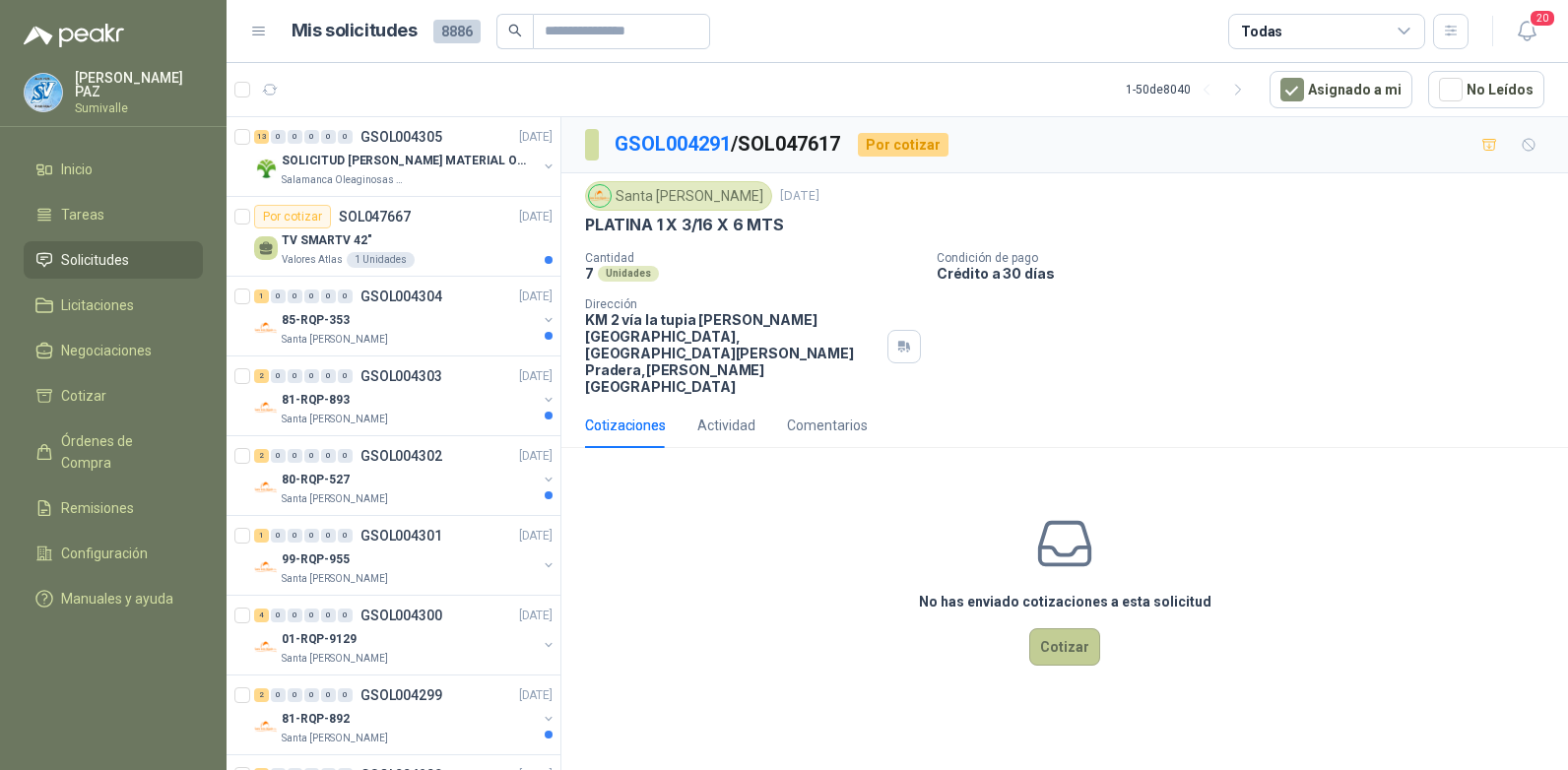 click on "Cotizar" at bounding box center (1065, 647) 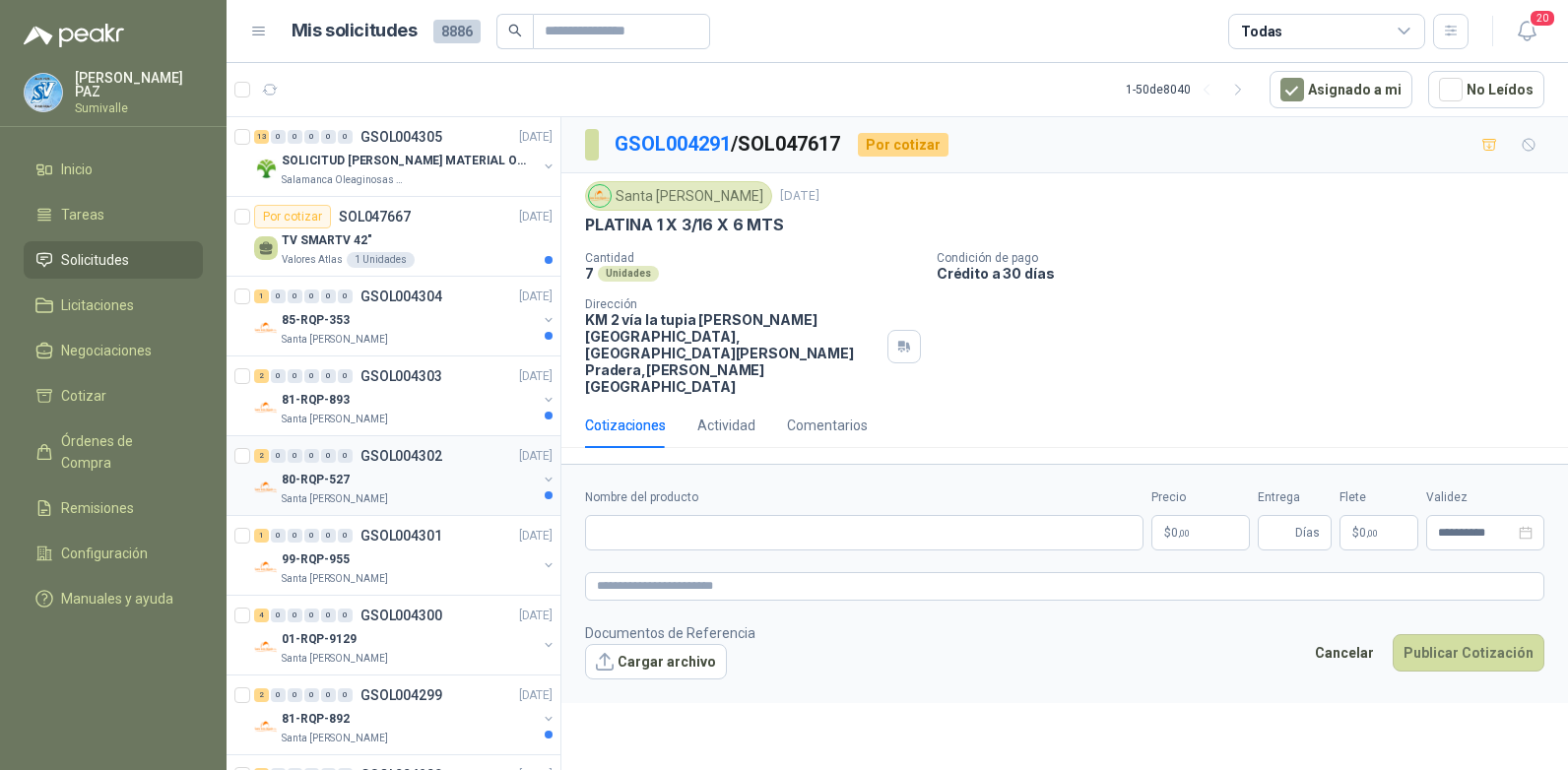 type 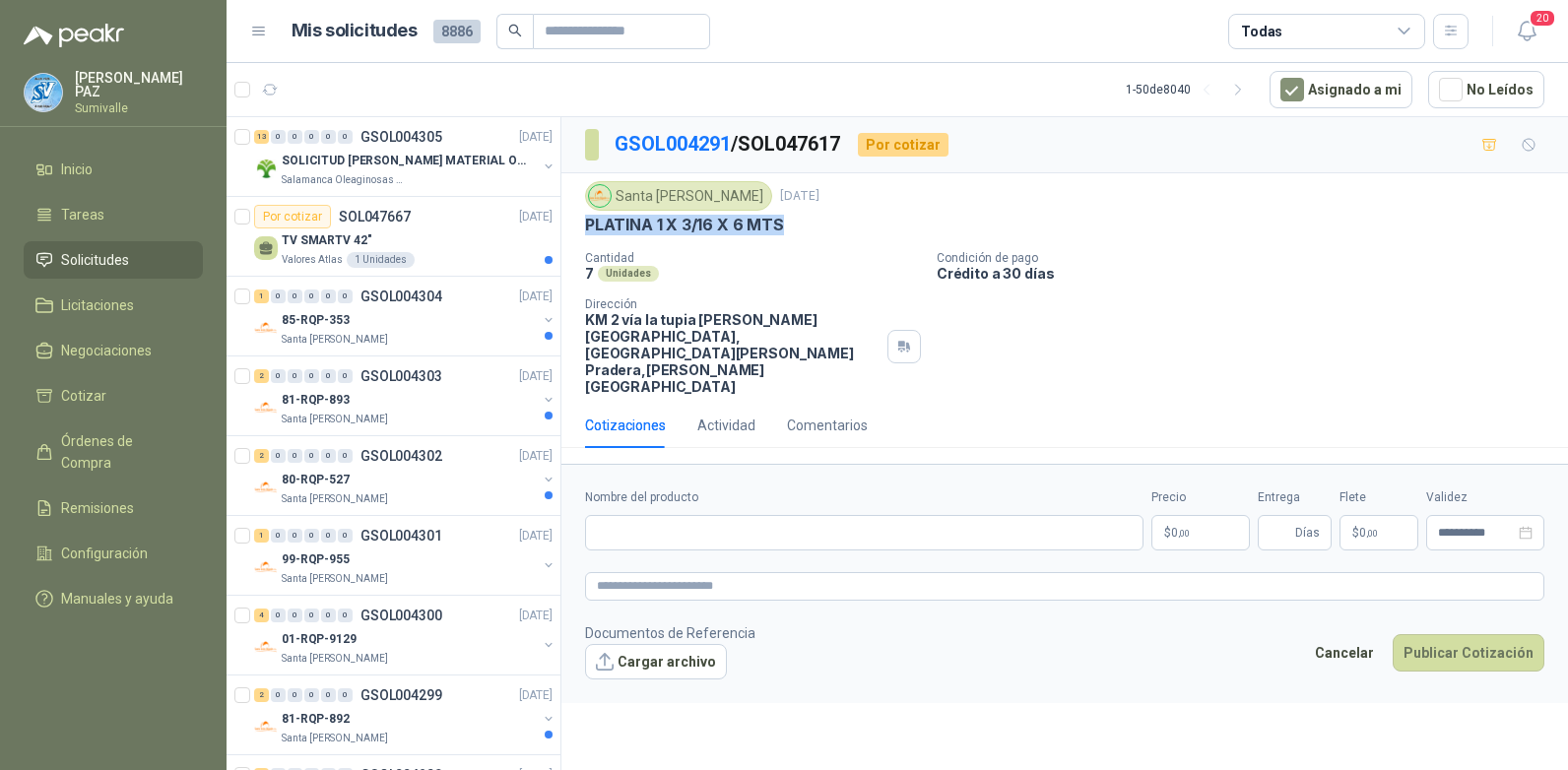 drag, startPoint x: 586, startPoint y: 224, endPoint x: 788, endPoint y: 223, distance: 202.00248 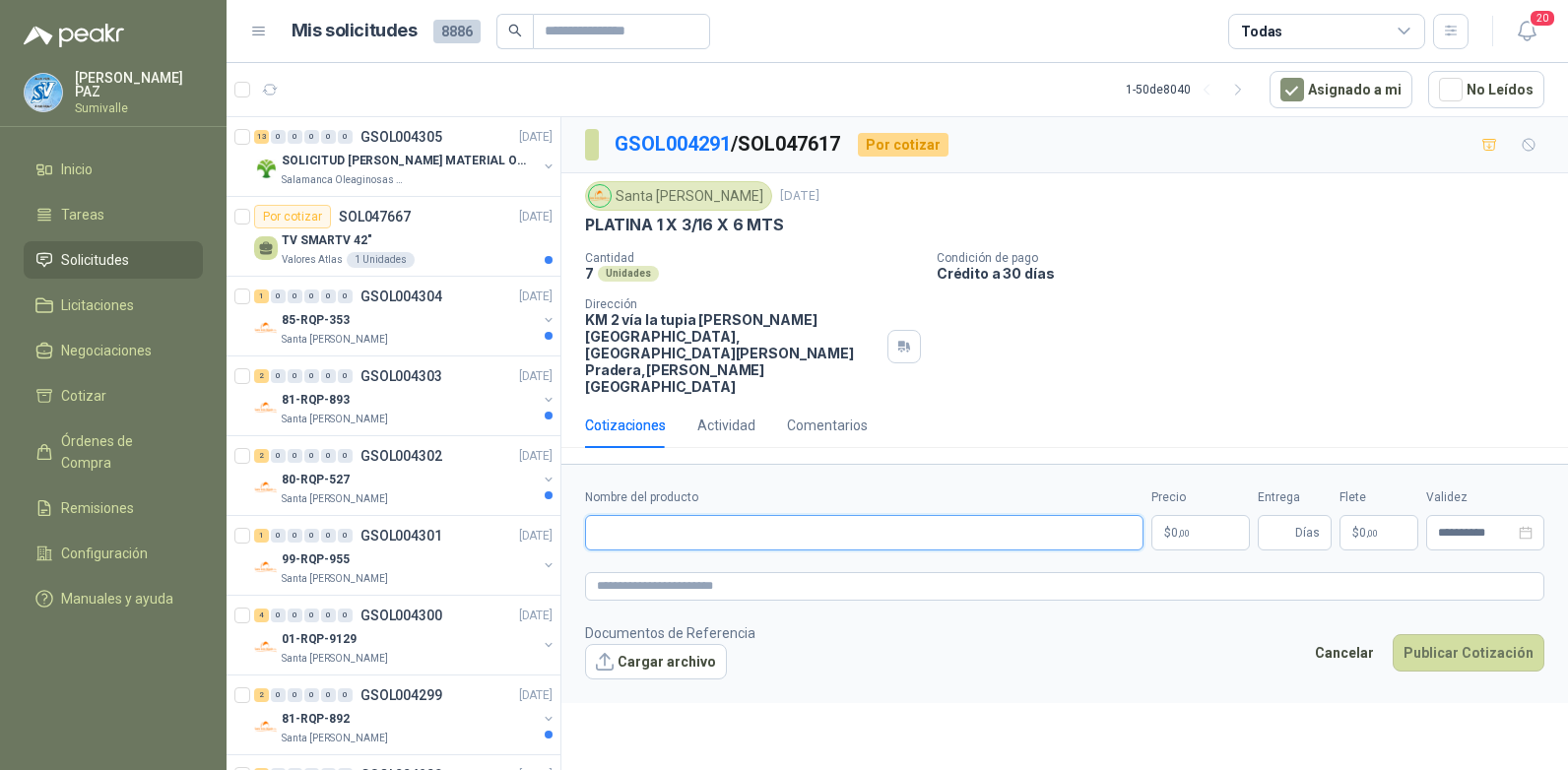 click on "Nombre del producto" at bounding box center (864, 533) 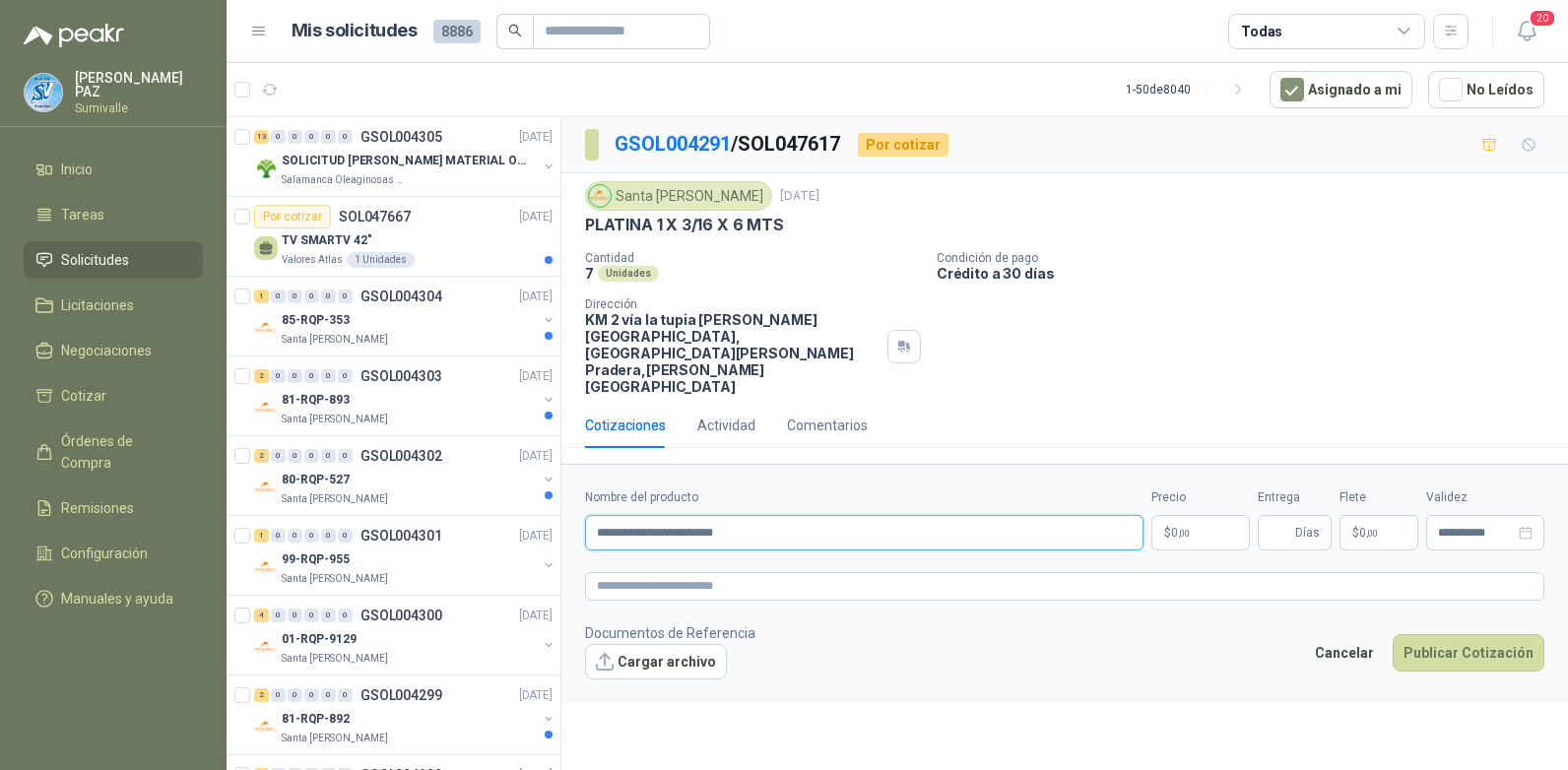 type on "**********" 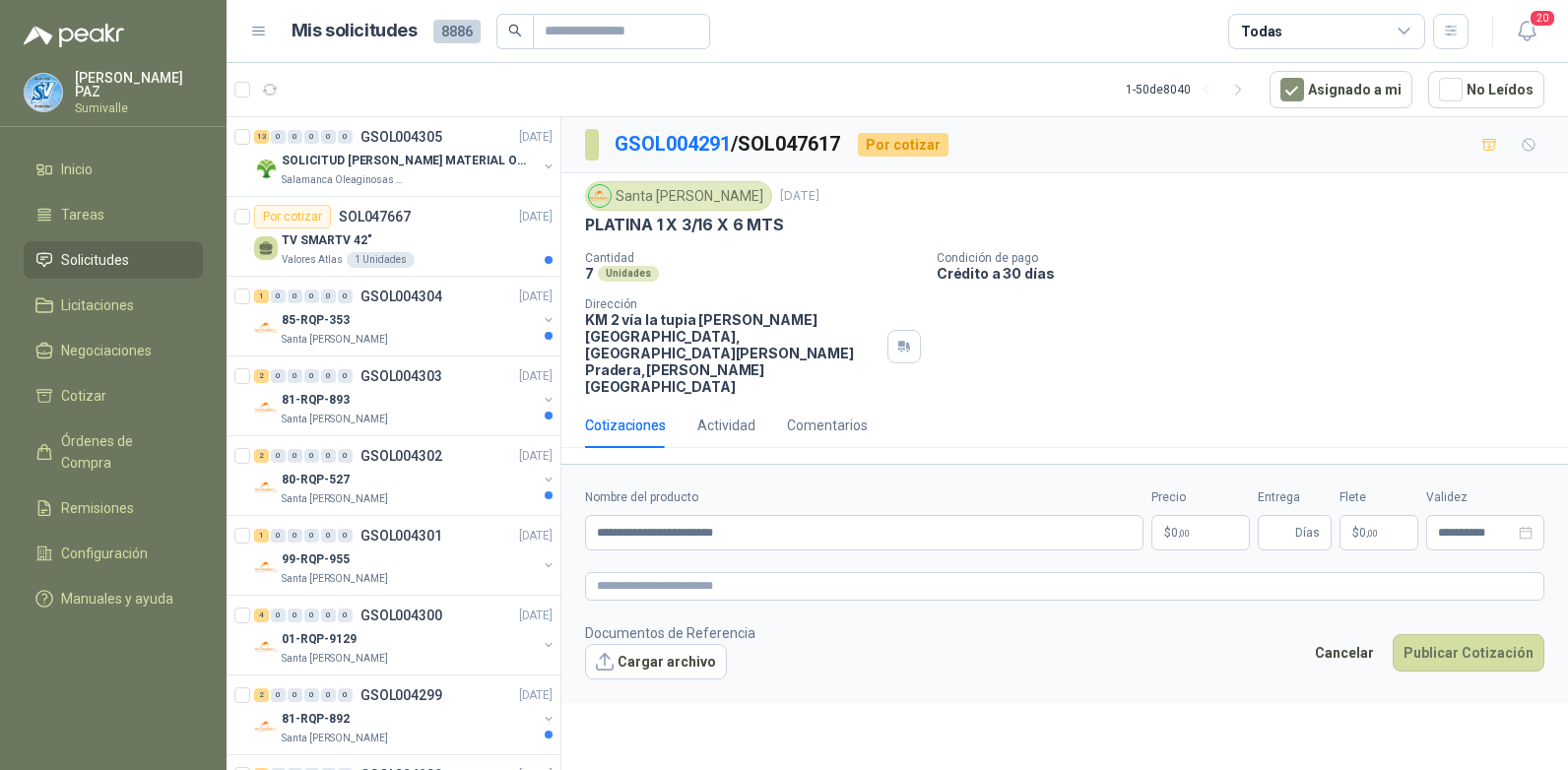 click on "$  0 ,00" at bounding box center (1201, 533) 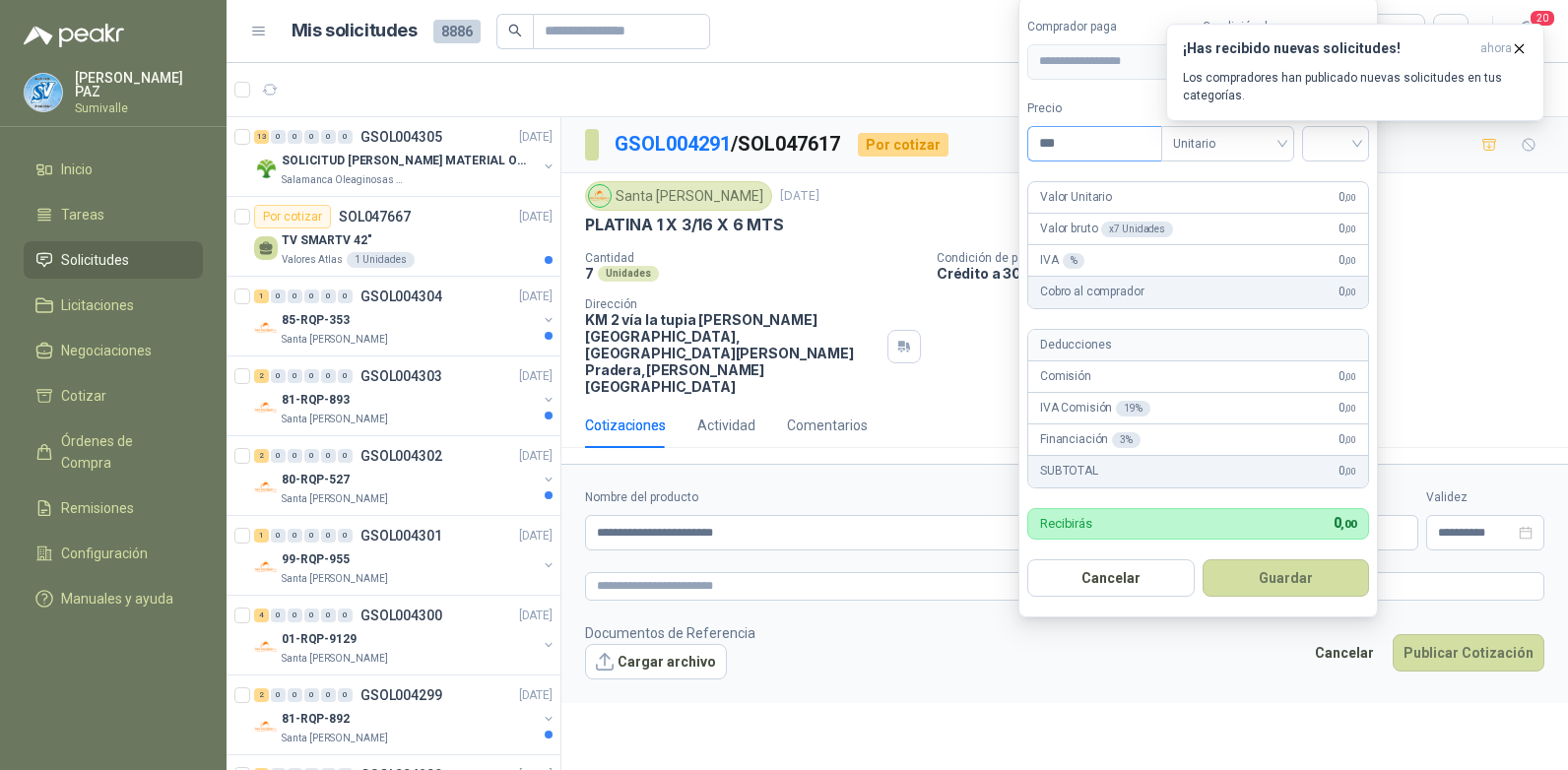 click on "***" at bounding box center (1094, 144) 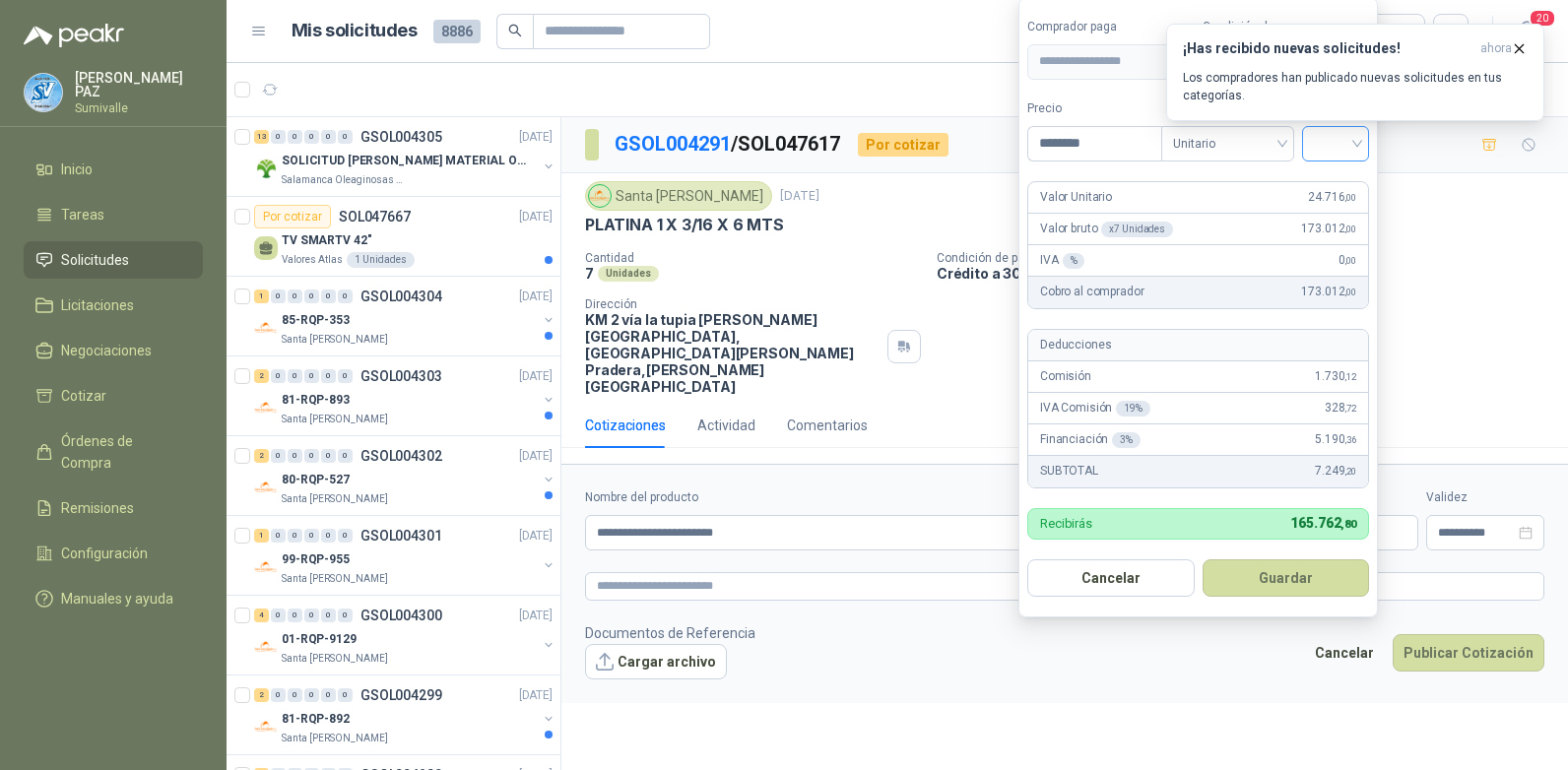 type on "********" 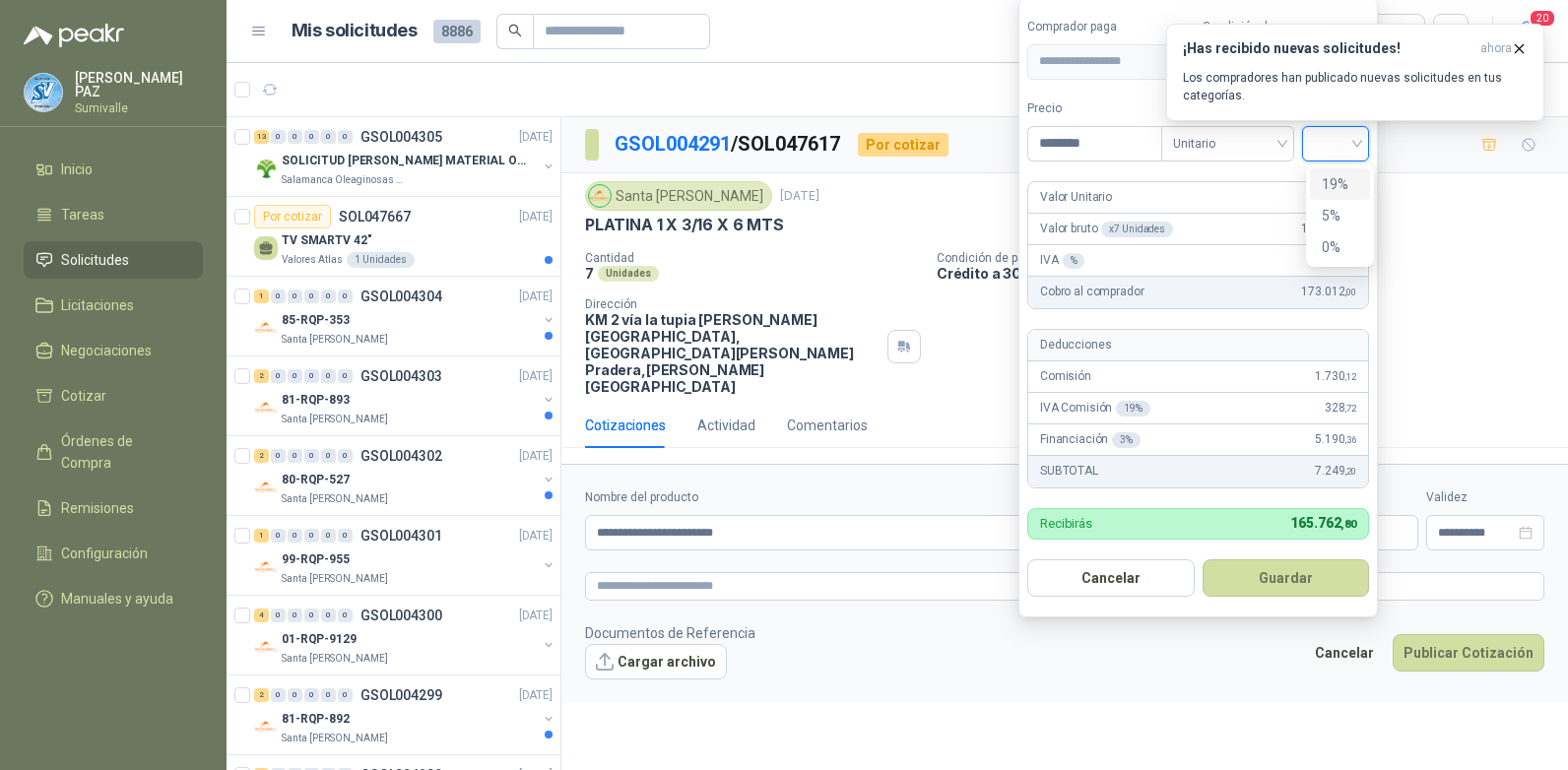 click on "19%" at bounding box center [1339, 184] 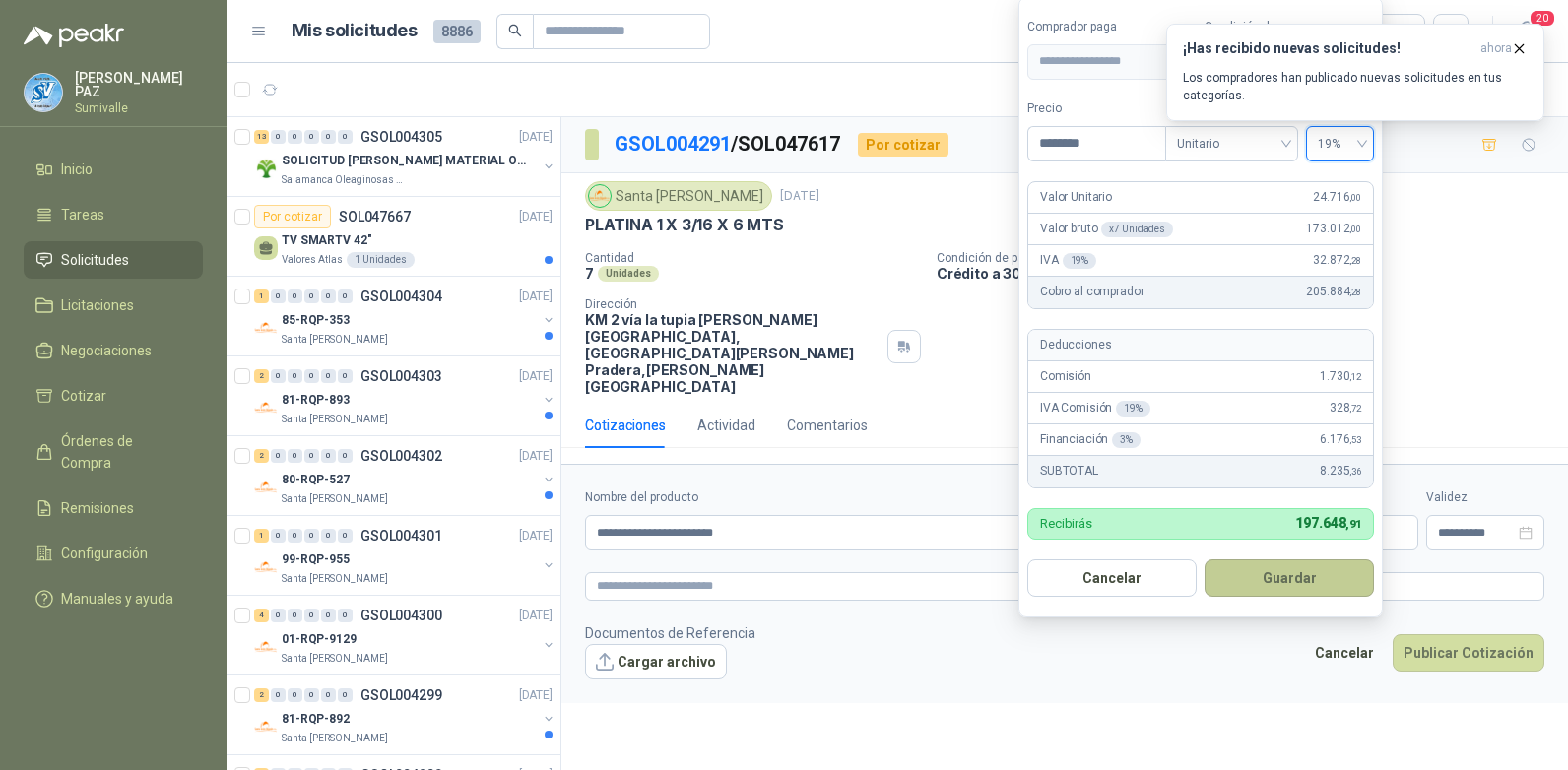 click on "Guardar" at bounding box center (1289, 578) 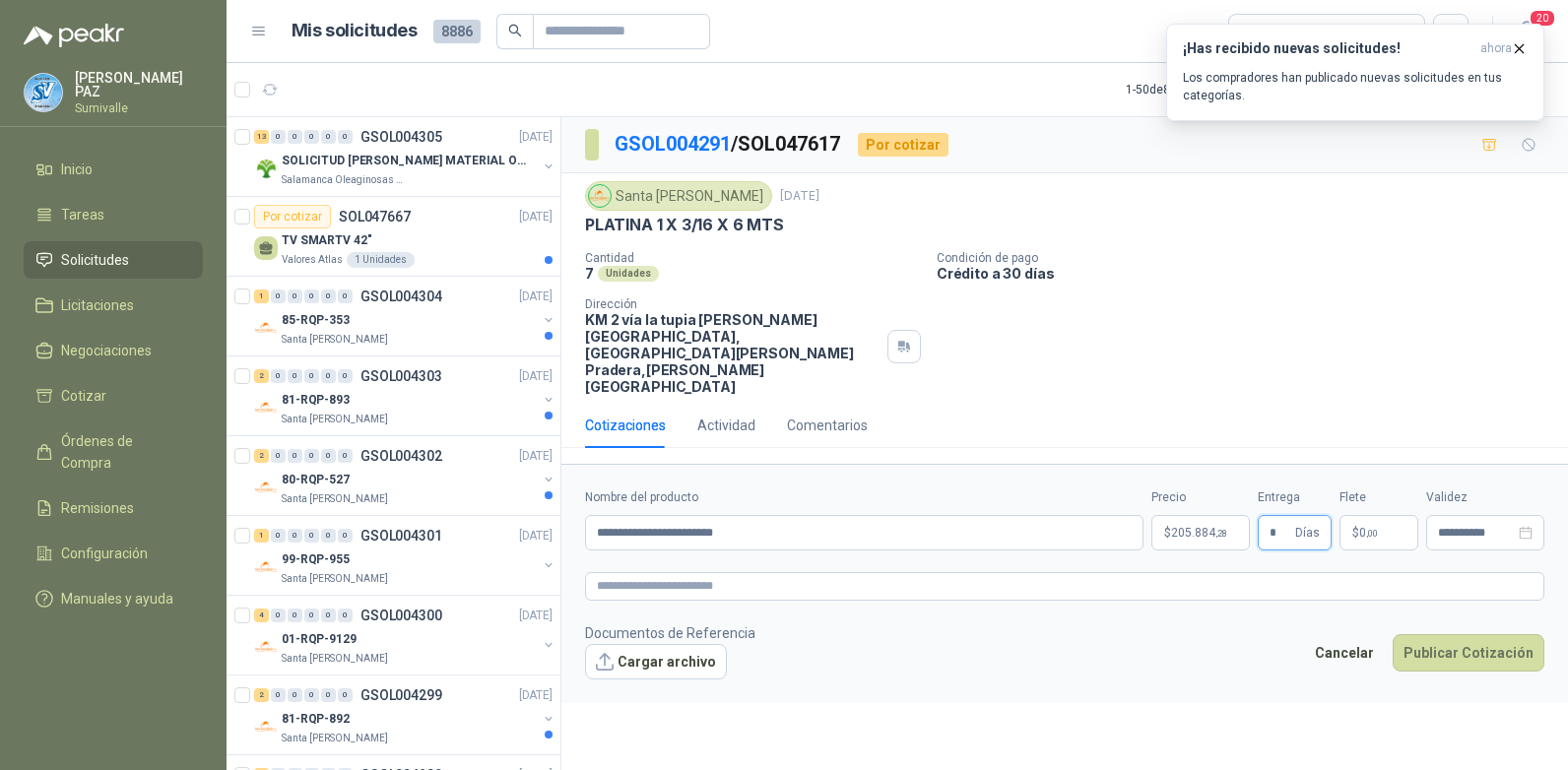 type on "*" 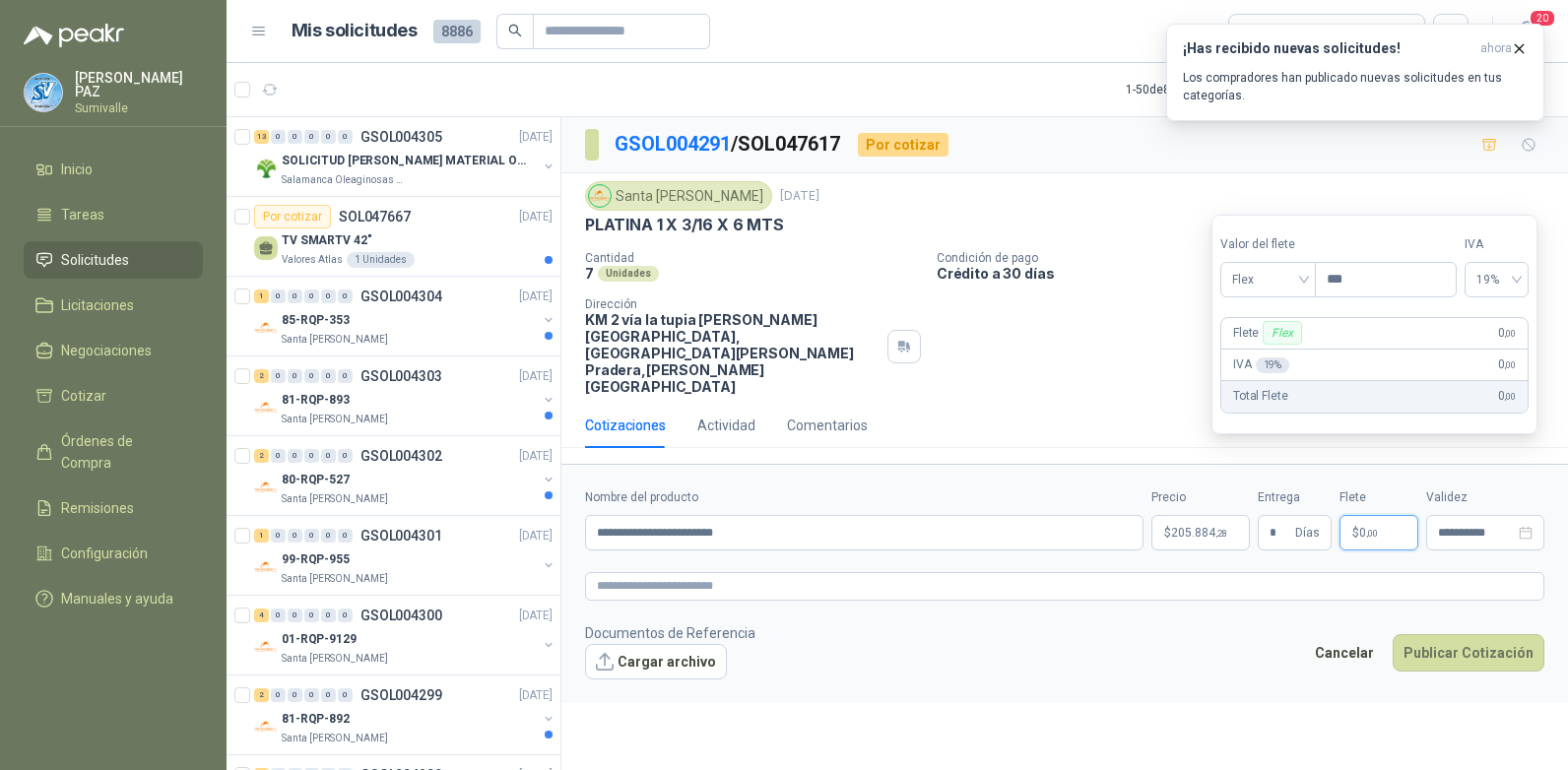 click on "$    0 ,00" at bounding box center (1379, 533) 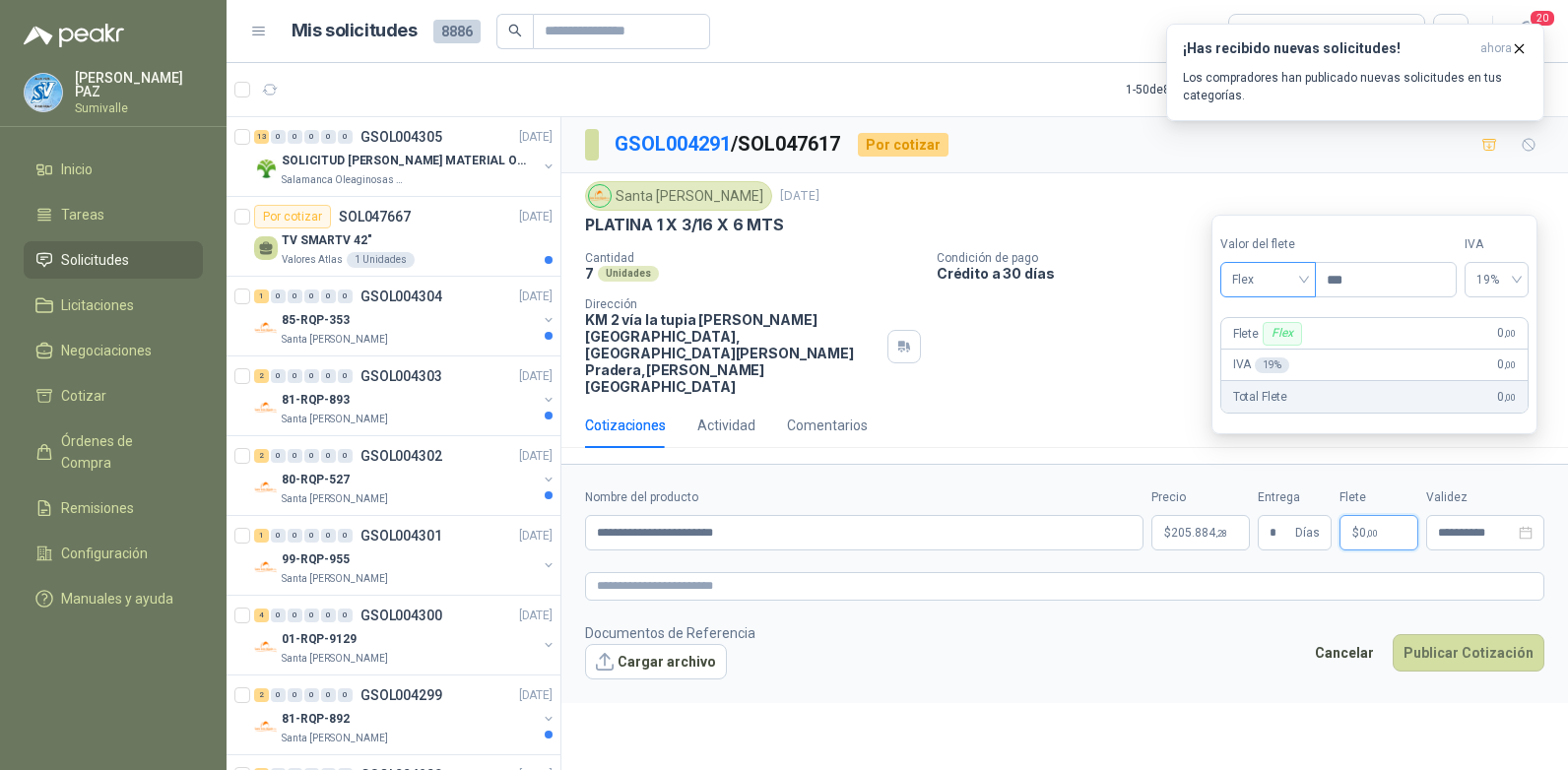 click on "Flex" at bounding box center (1268, 280) 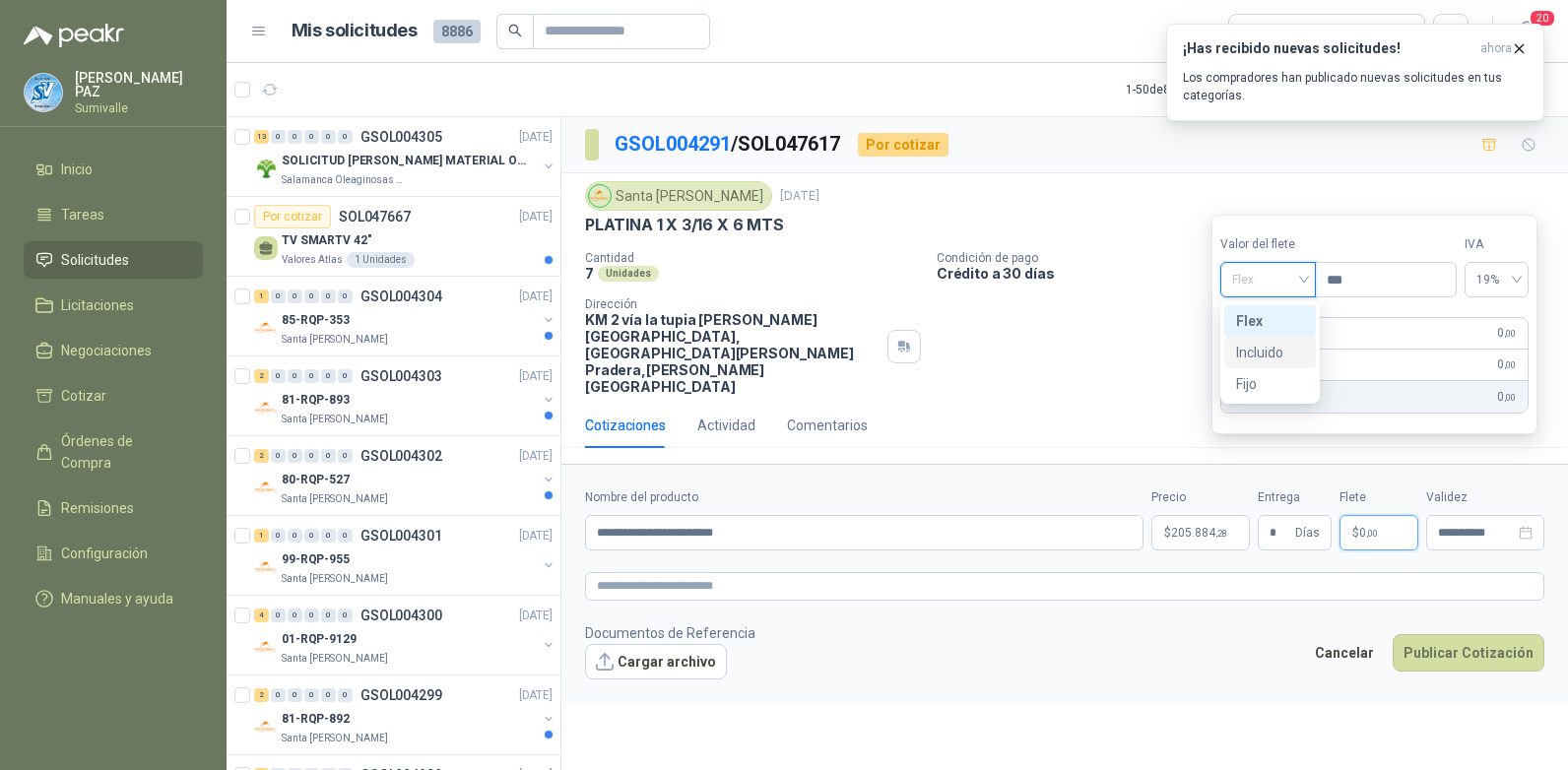 click on "Incluido" at bounding box center (1270, 353) 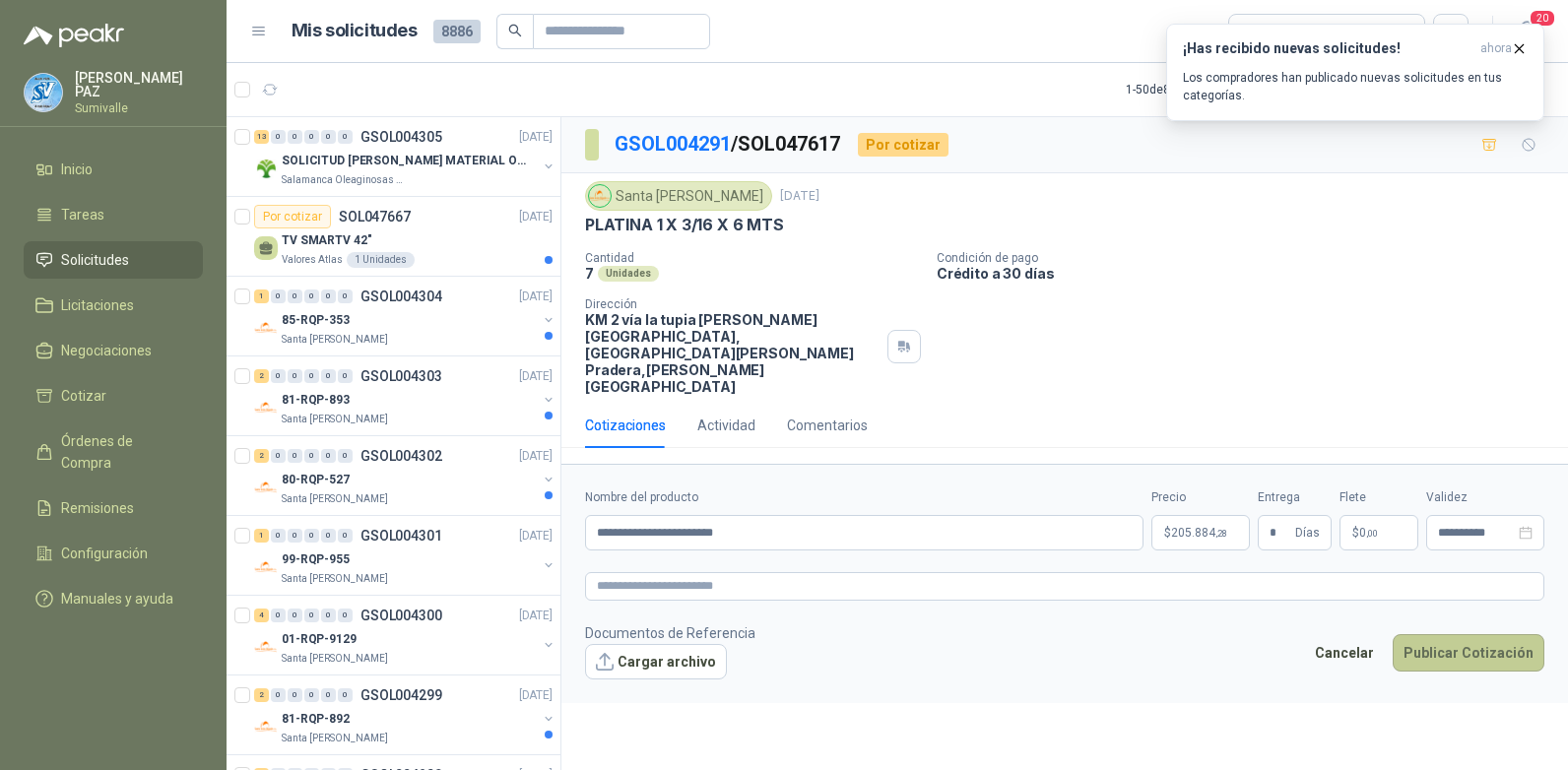click on "Publicar Cotización" at bounding box center [1469, 653] 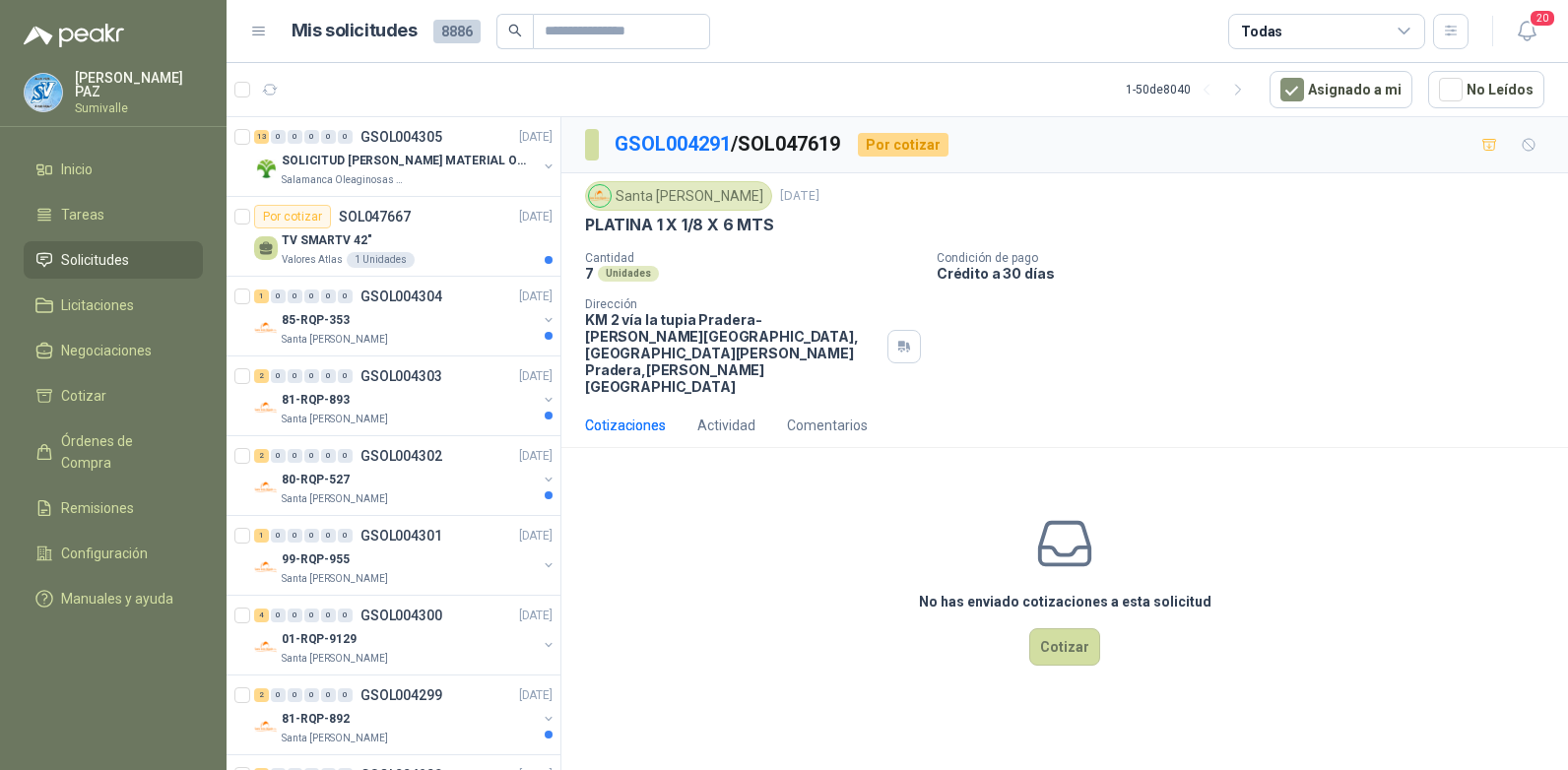 scroll, scrollTop: 0, scrollLeft: 0, axis: both 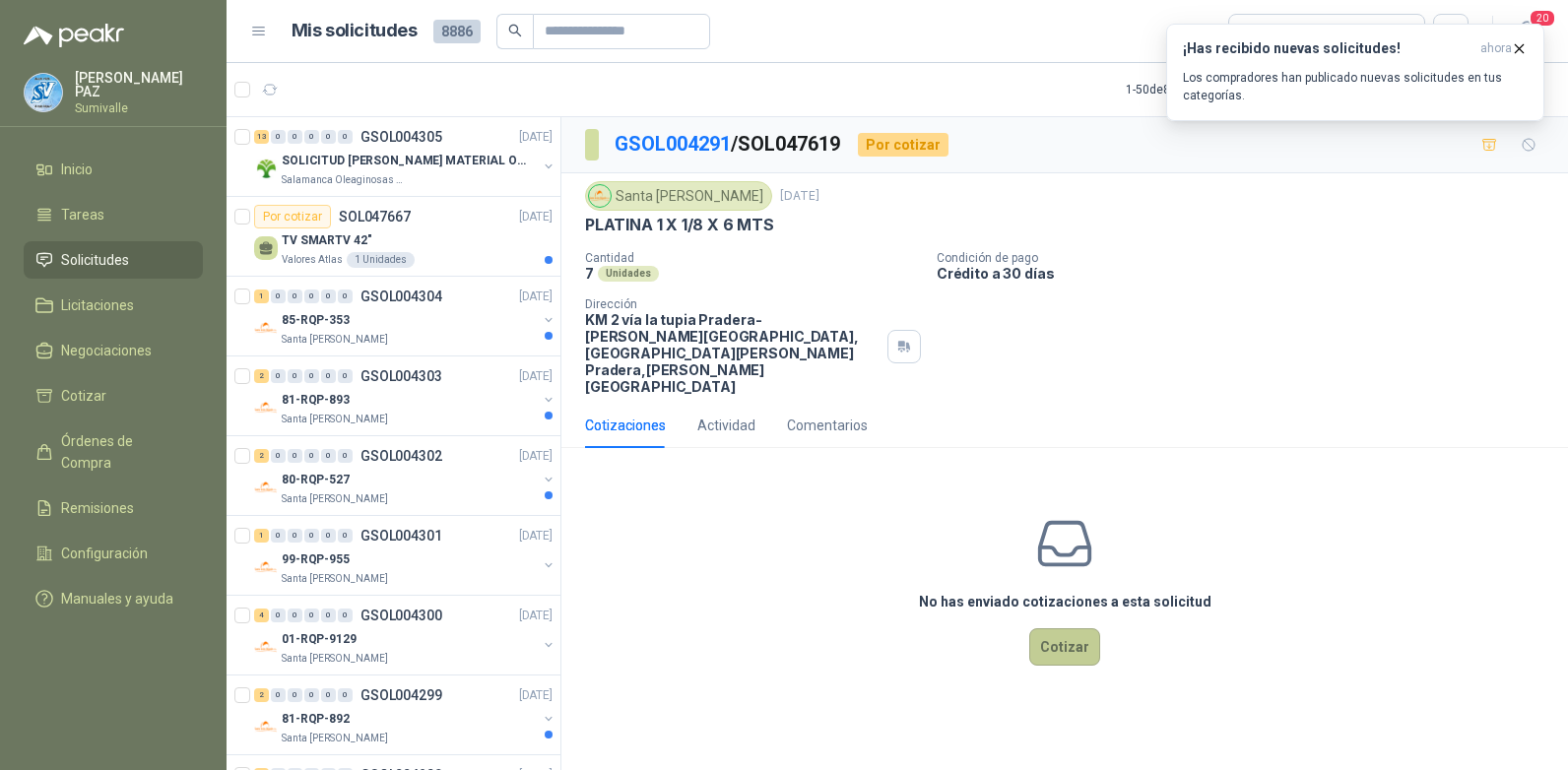 click on "Cotizar" at bounding box center [1065, 647] 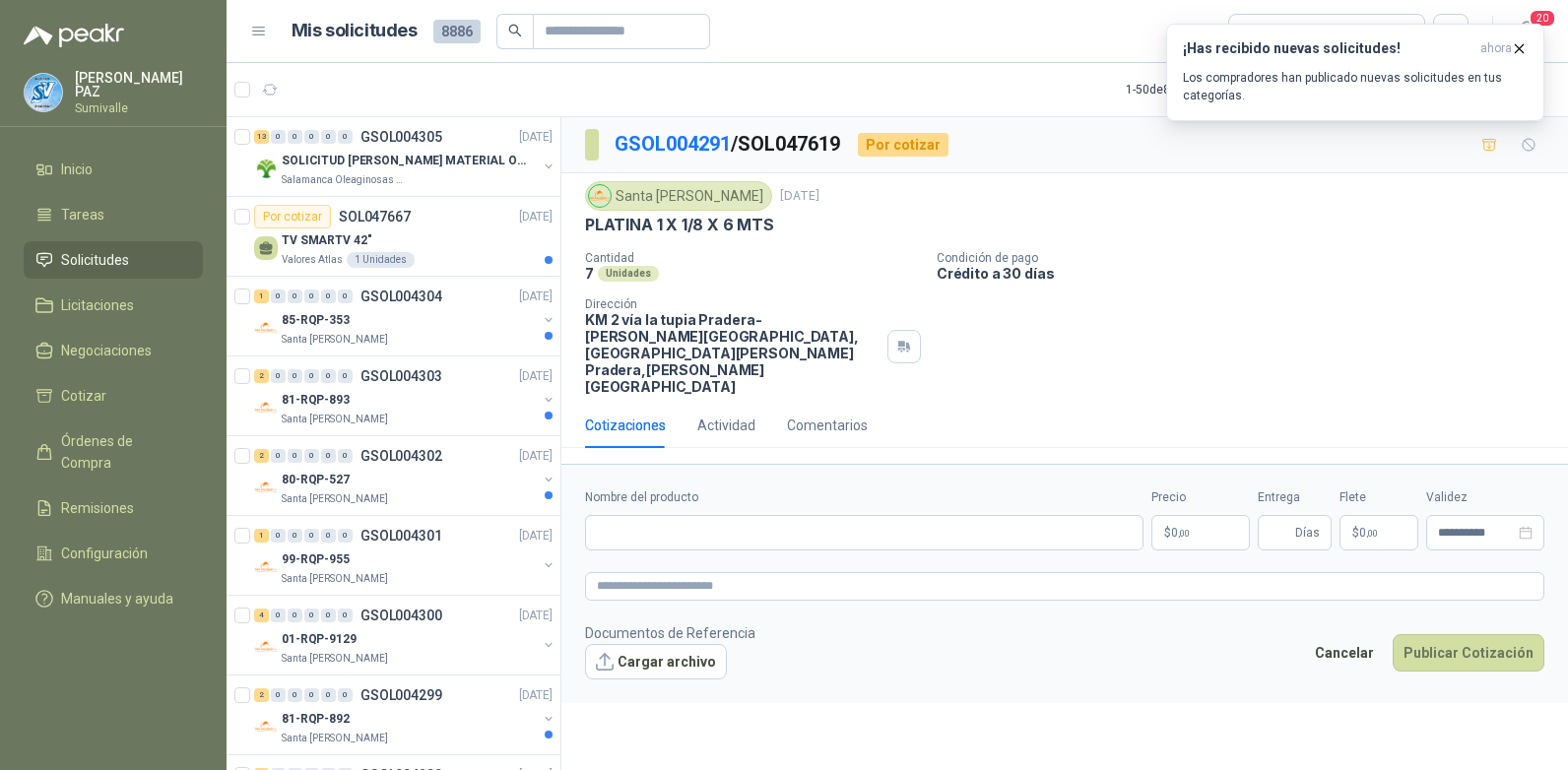 type 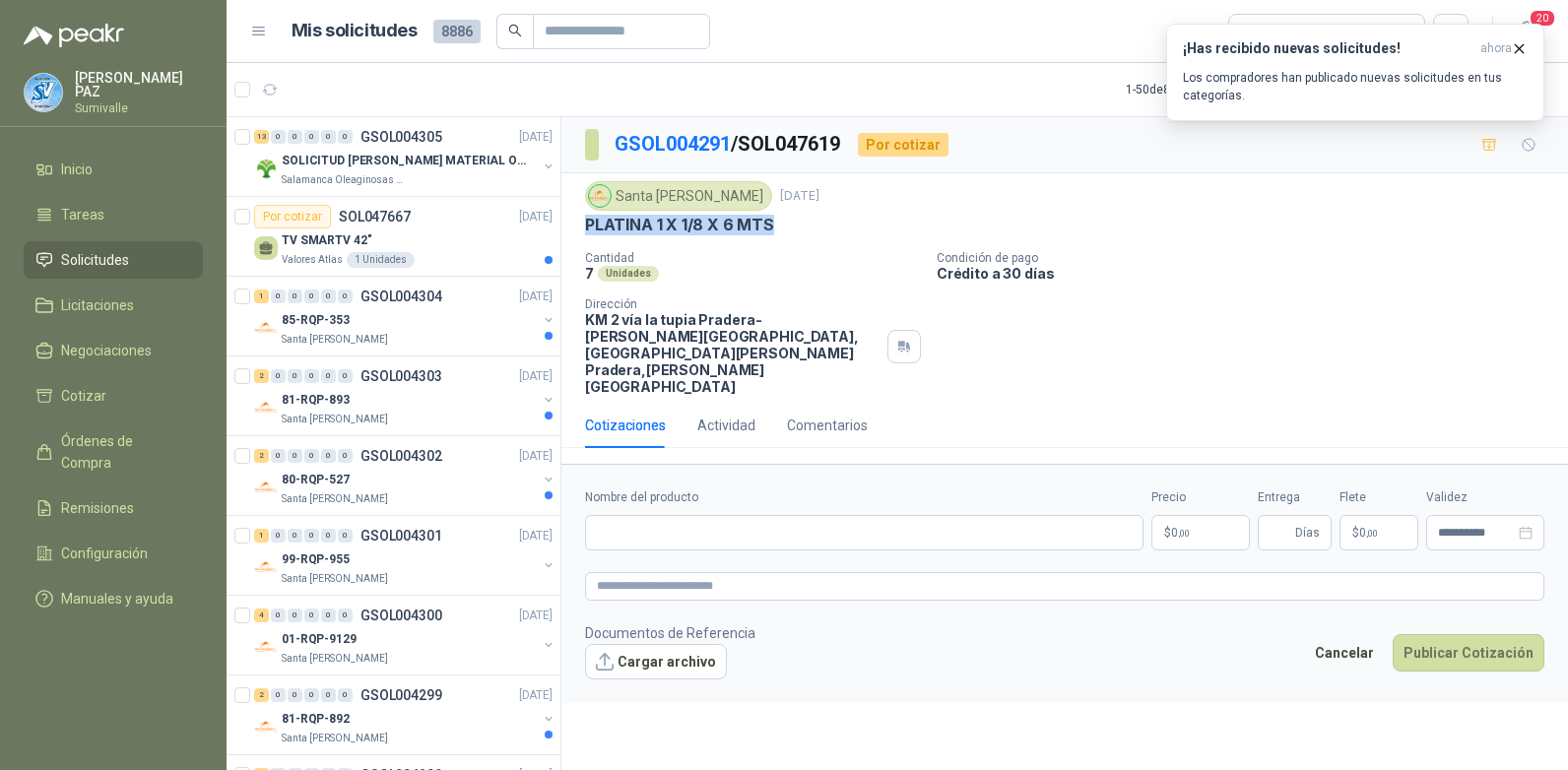 drag, startPoint x: 582, startPoint y: 225, endPoint x: 777, endPoint y: 222, distance: 195.02308 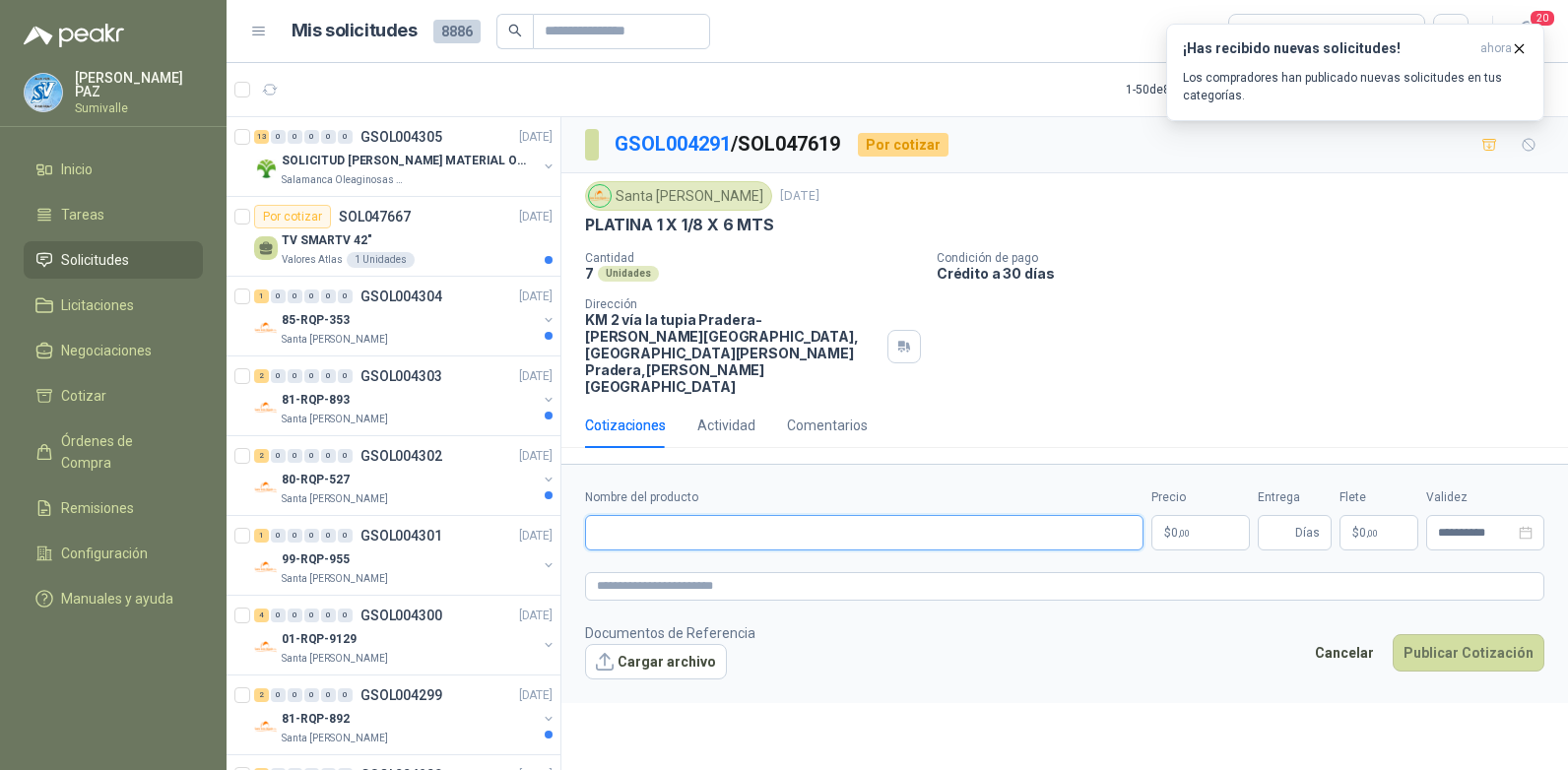 click on "Nombre del producto" at bounding box center [864, 533] 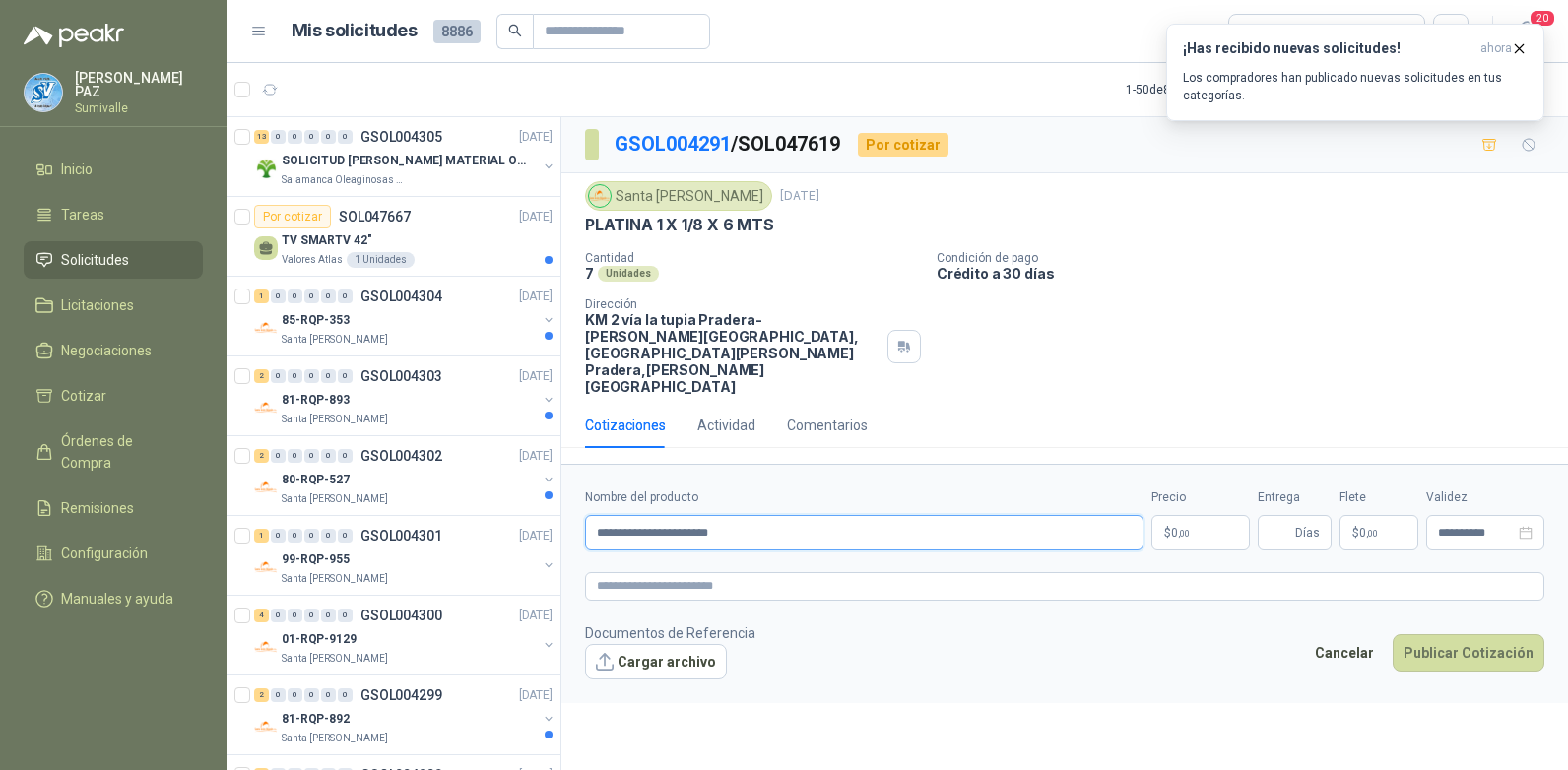 type on "**********" 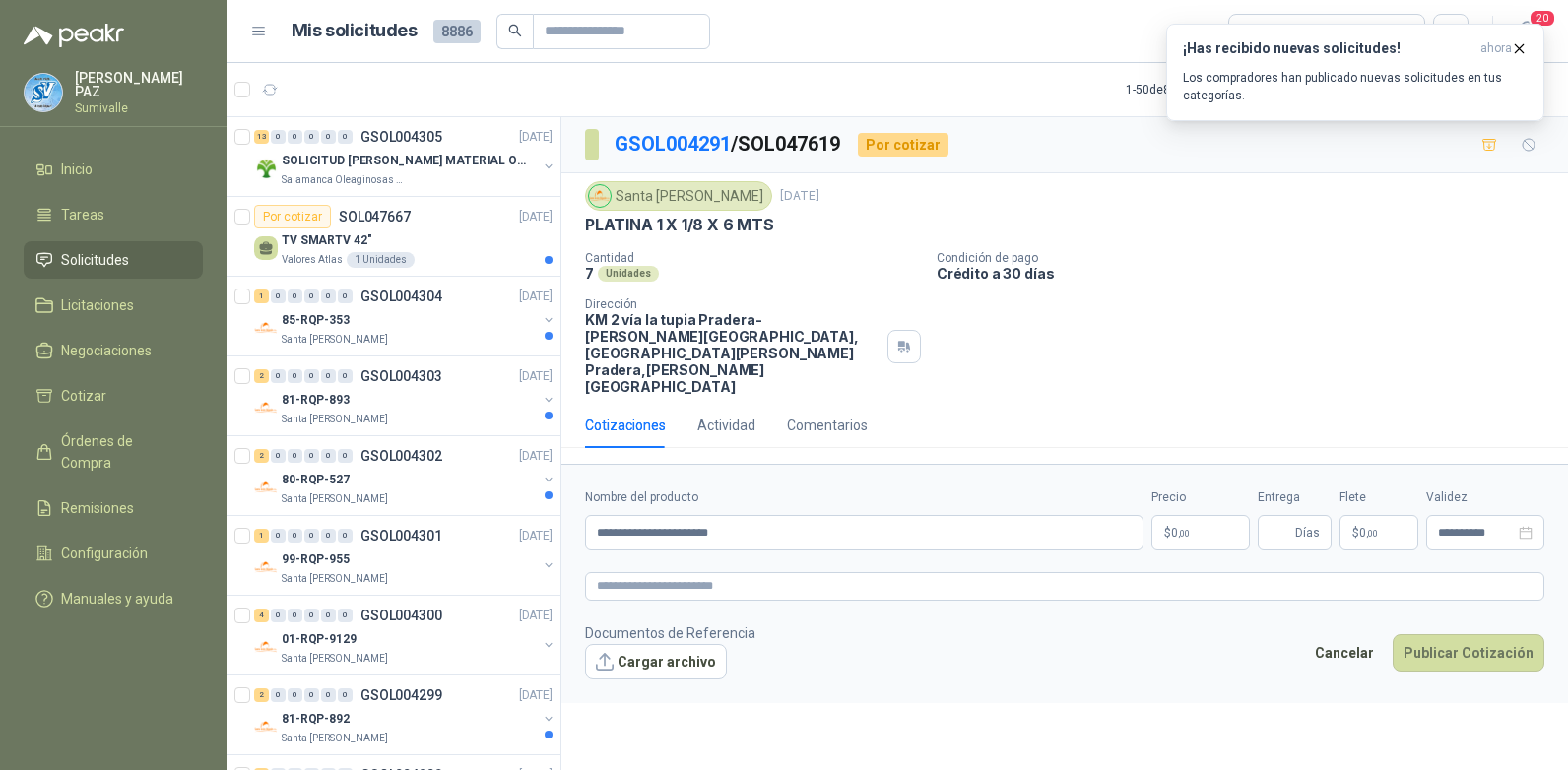click on "[PERSON_NAME]   [PERSON_NAME]   Solicitudes   Licitaciones   Negociaciones   Cotizar   Órdenes de Compra   Remisiones   Configuración   Manuales y ayuda Mis solicitudes 8886 Todas 20 1 - 50  de  8040 Asignado a mi No Leídos 13   0   0   0   0   0   GSOL004305 [DATE]   SOLICITUD [PERSON_NAME] MATERIAL OBRA EDIFICIO  Salamanca Oleaginosas SAS   Por cotizar SOL047667 [DATE]   TV SMARTV 42" Valores Atlas 1   Unidades 1   0   0   0   0   0   GSOL004304 [DATE]   85-RQP-353 Santa [PERSON_NAME]   2   0   0   0   0   0   GSOL004303 [DATE]   81-RQP-893 Santa [PERSON_NAME]   2   0   0   0   0   0   GSOL004302 [DATE]   80-RQP-527 Santa [PERSON_NAME]   1   0   0   0   0   0   GSOL004301 [DATE]   99-RQP-955 Santa [PERSON_NAME]   4   0   0   0   0   0   GSOL004300 [DATE]   01-RQP-9129 [GEOGRAPHIC_DATA][PERSON_NAME]   2   0   0   0   0   0   GSOL004299 [DATE]   81-RQP-892 Santa [PERSON_NAME]   1   0   0   0   0   0   GSOL004298 [DATE]   99-RQP-954 Santa [PERSON_NAME]   0   2   0   0   0   0" at bounding box center (784, 385) 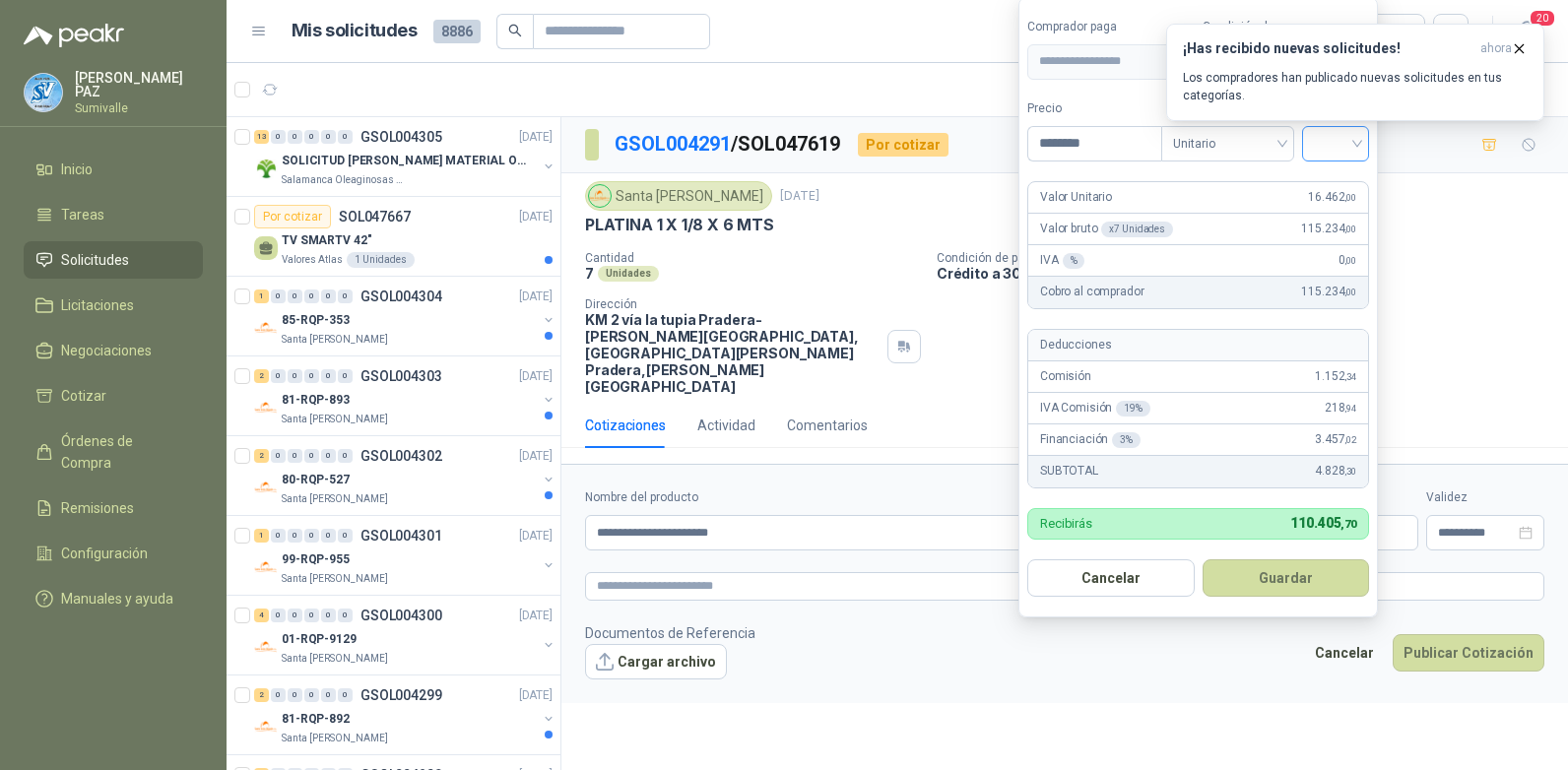 type on "********" 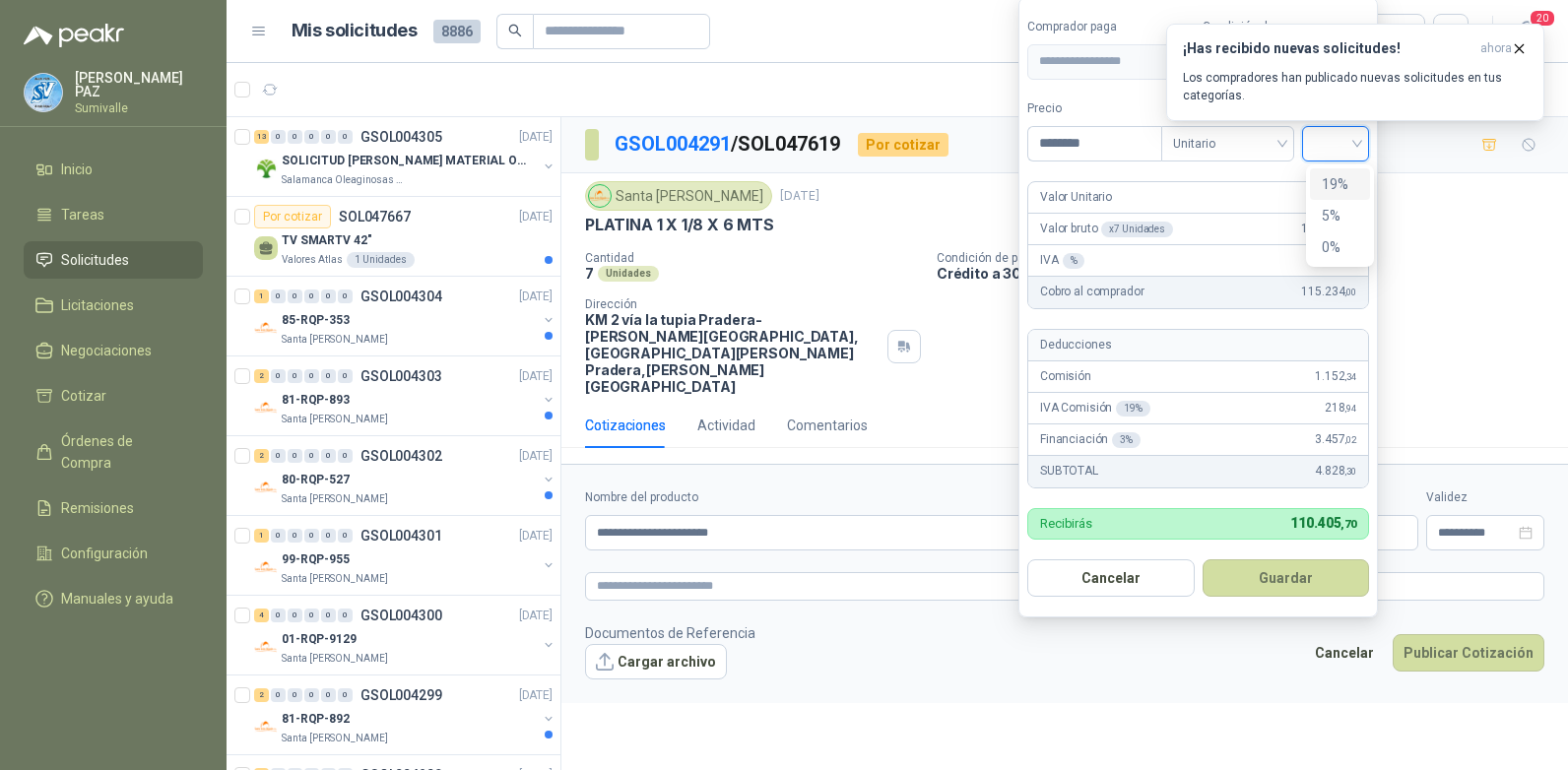 click on "19%" at bounding box center [1339, 184] 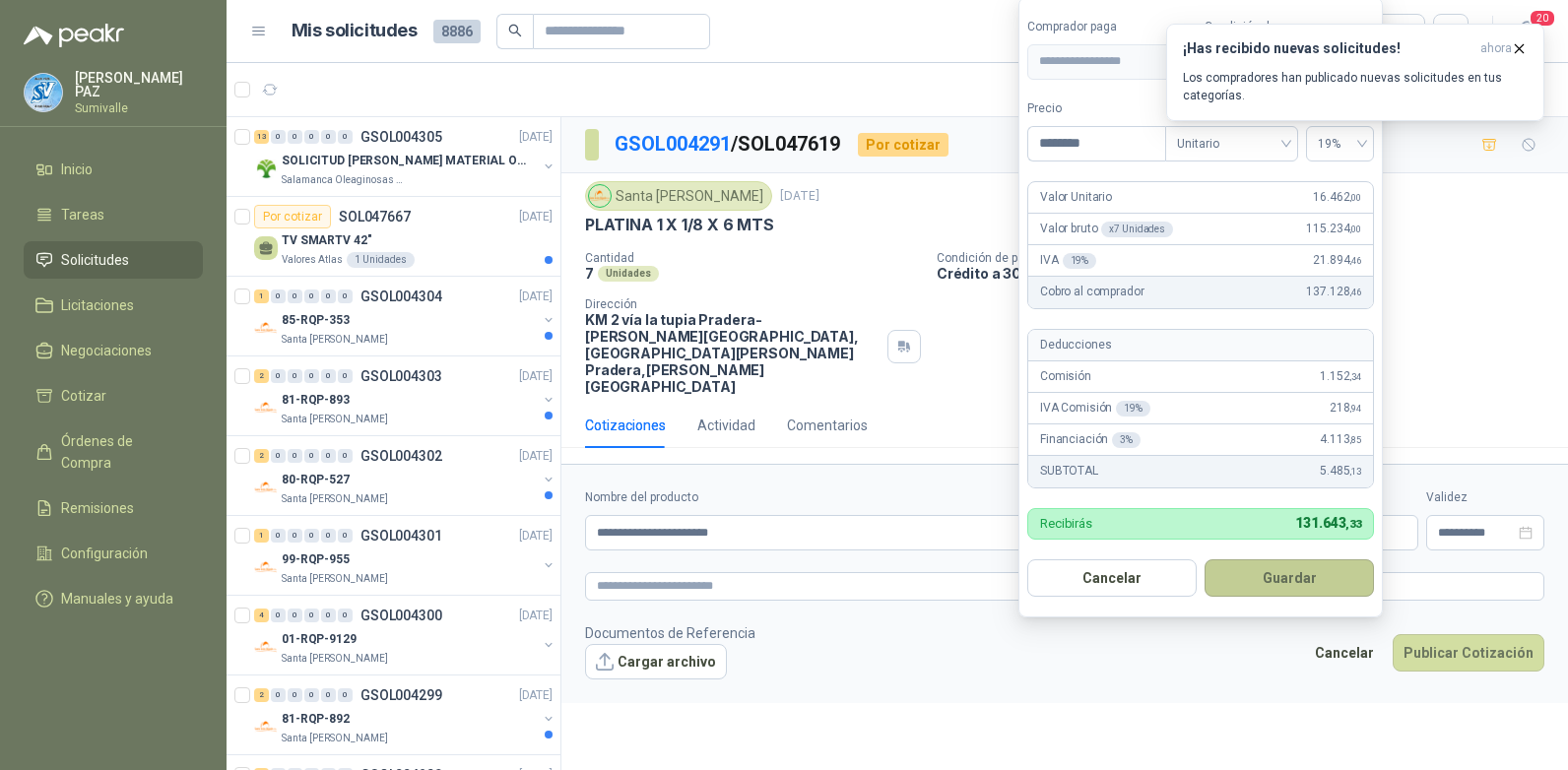click on "Guardar" at bounding box center [1289, 578] 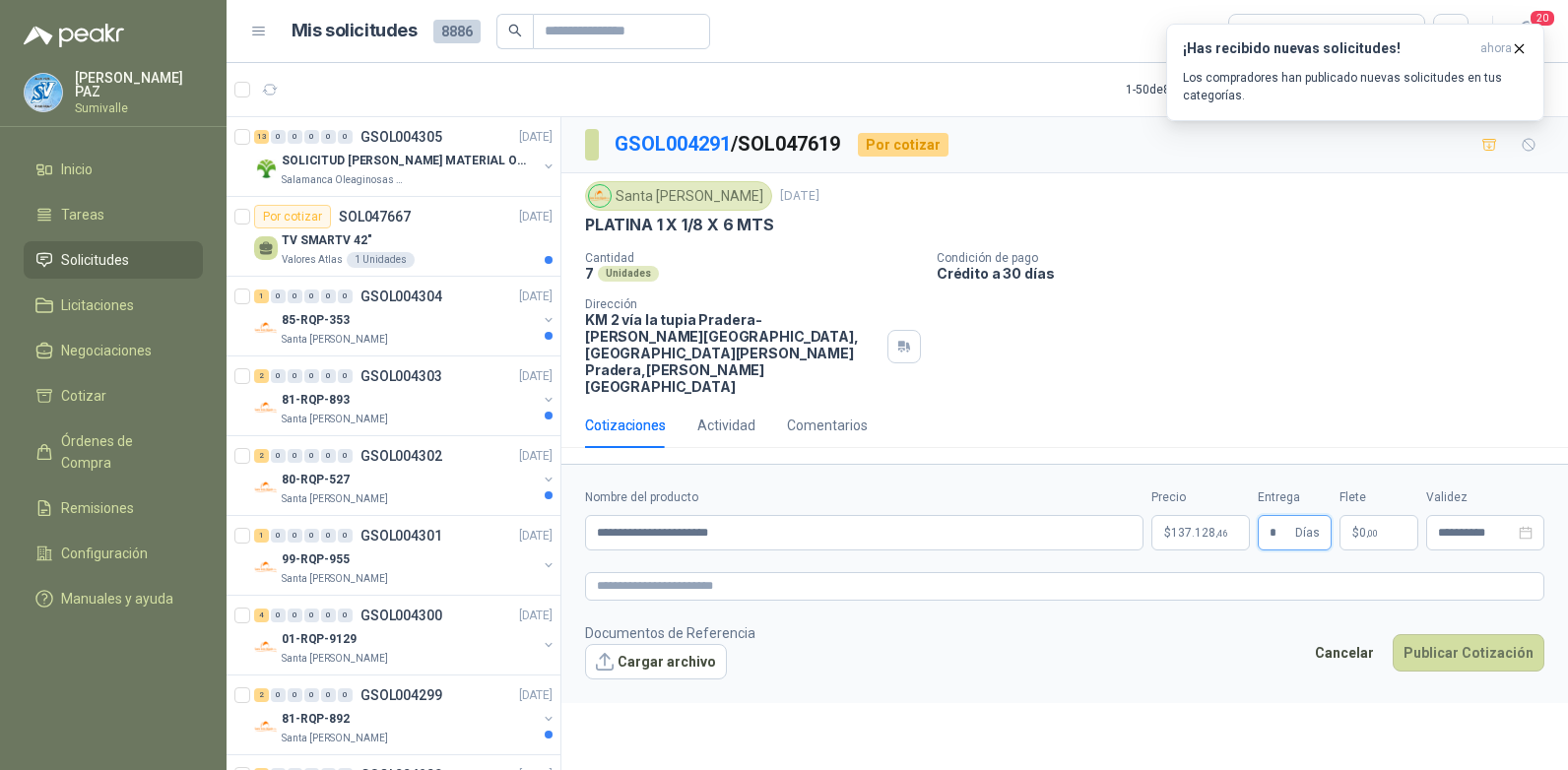 type on "*" 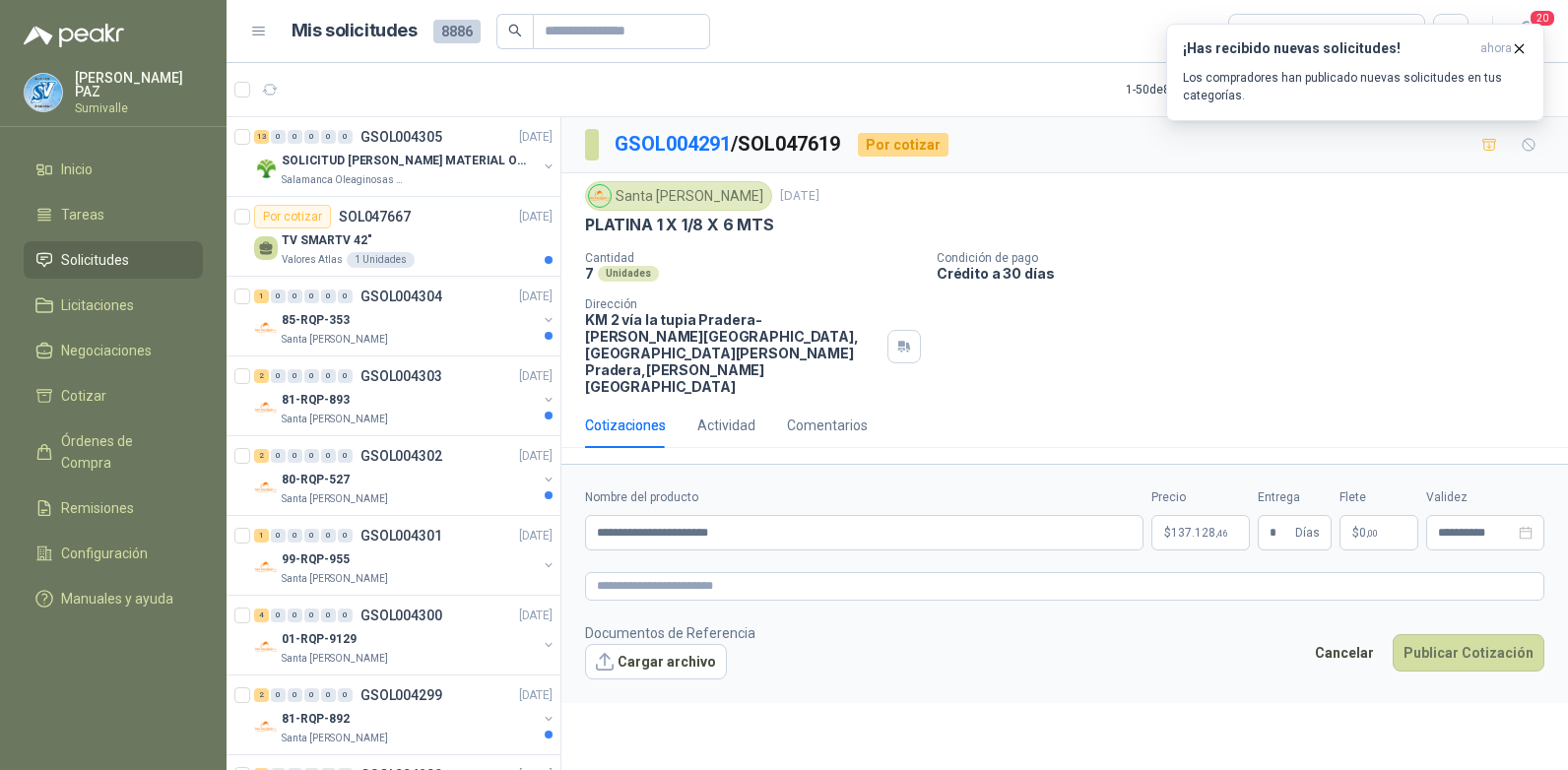 click on "$    0 ,00" at bounding box center [1379, 533] 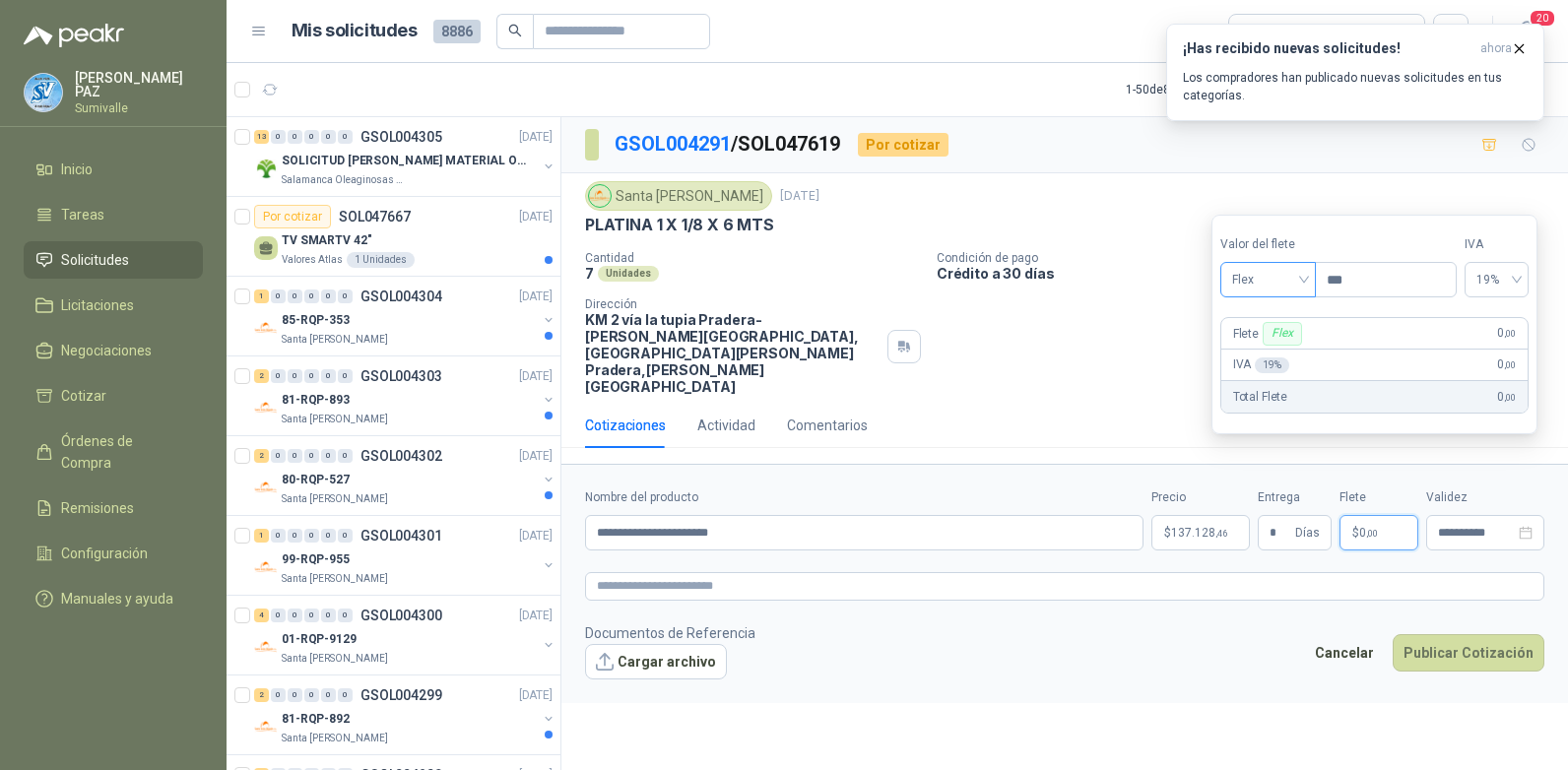 click on "Flex" at bounding box center (1268, 280) 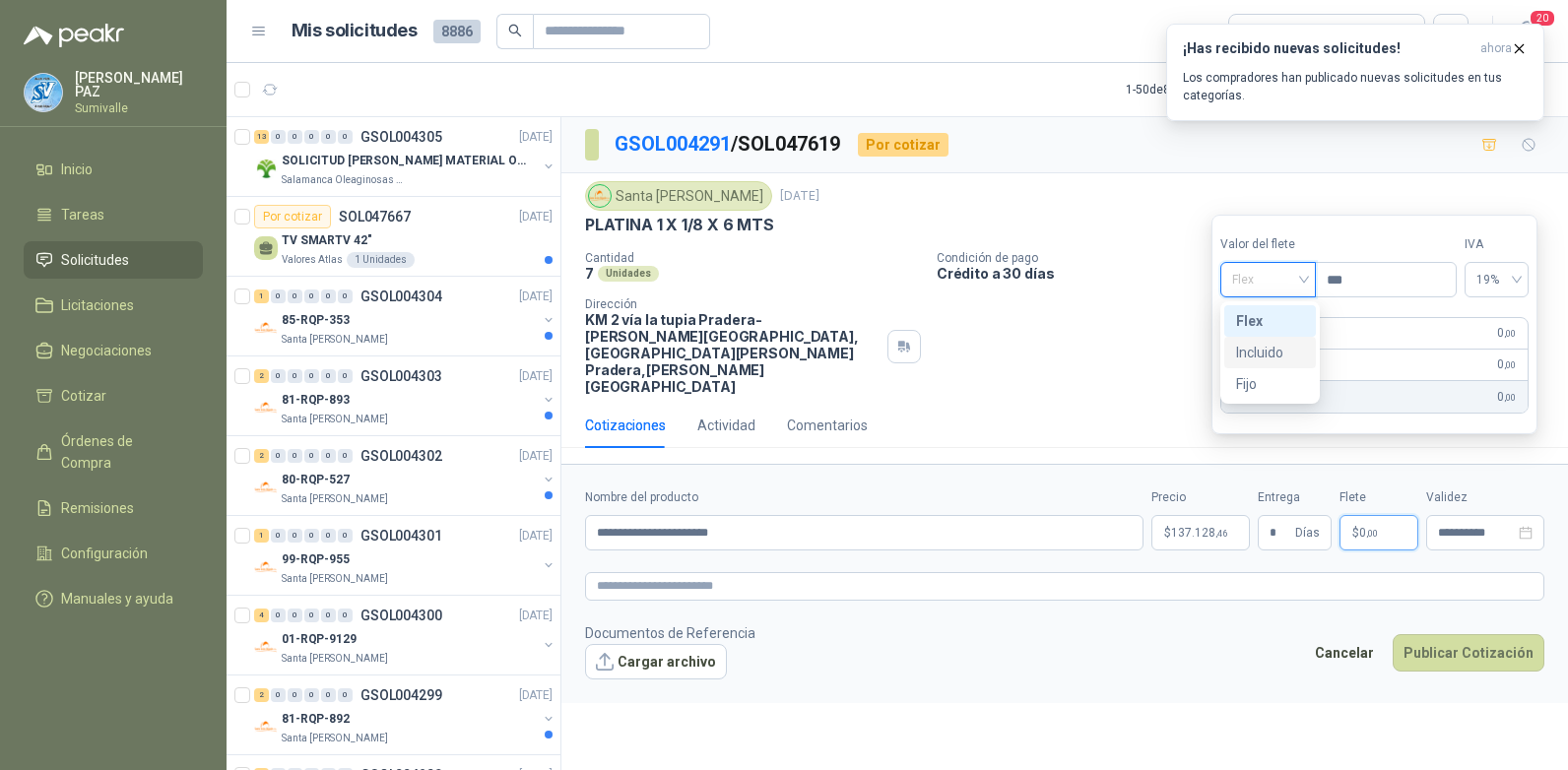 click on "Incluido" at bounding box center [1270, 353] 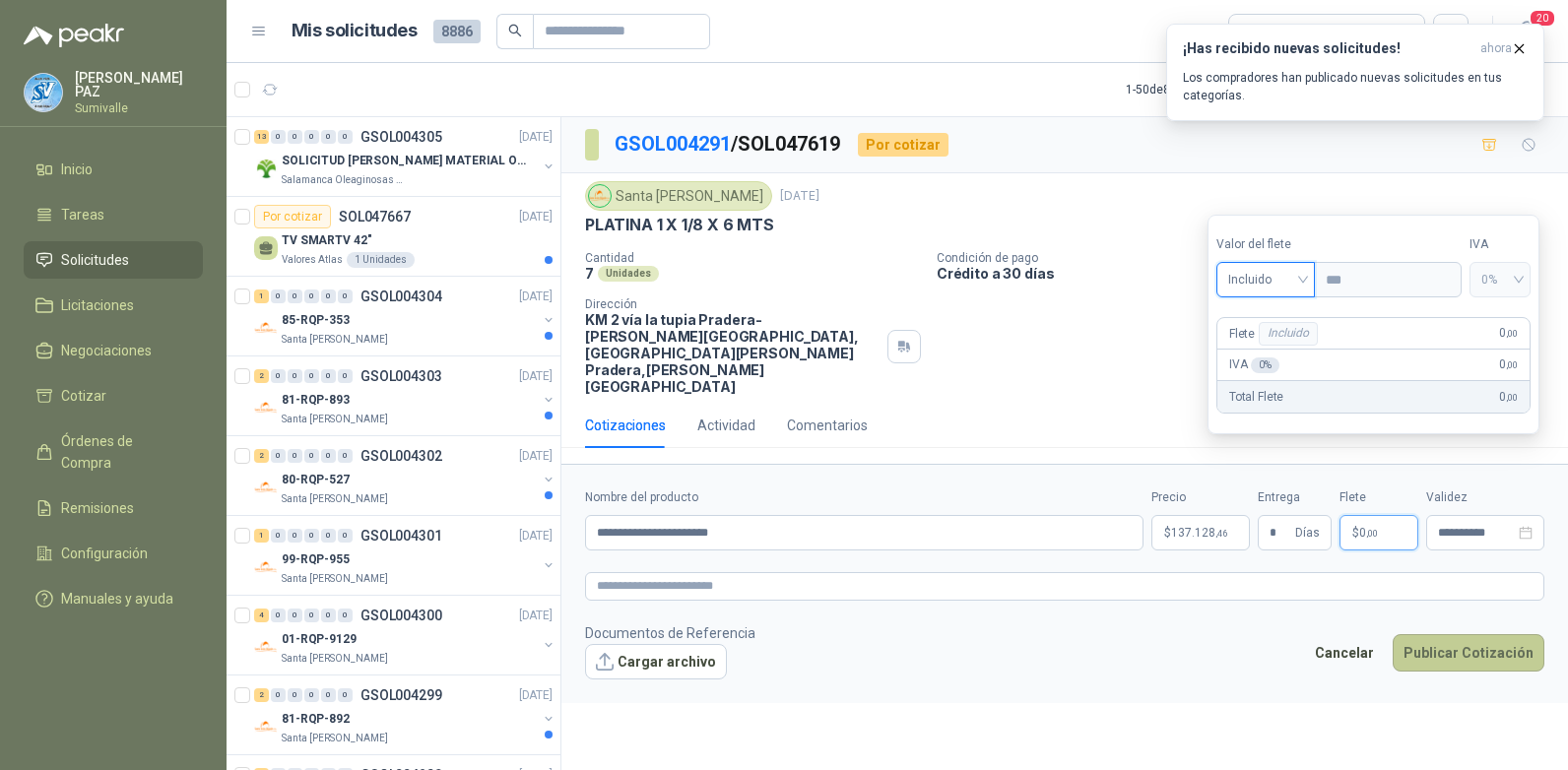 click on "Publicar Cotización" at bounding box center (1469, 653) 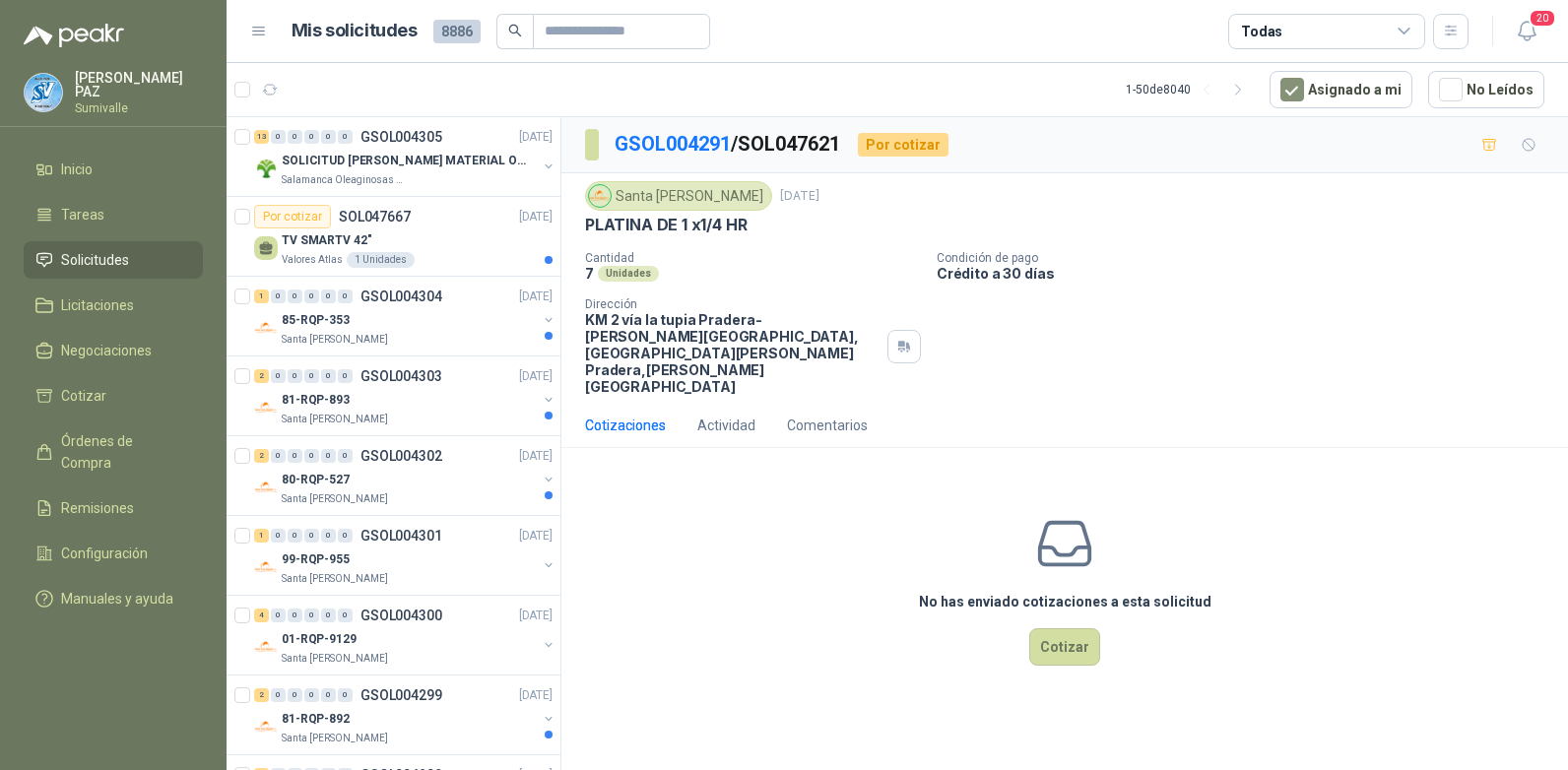 scroll, scrollTop: 0, scrollLeft: 0, axis: both 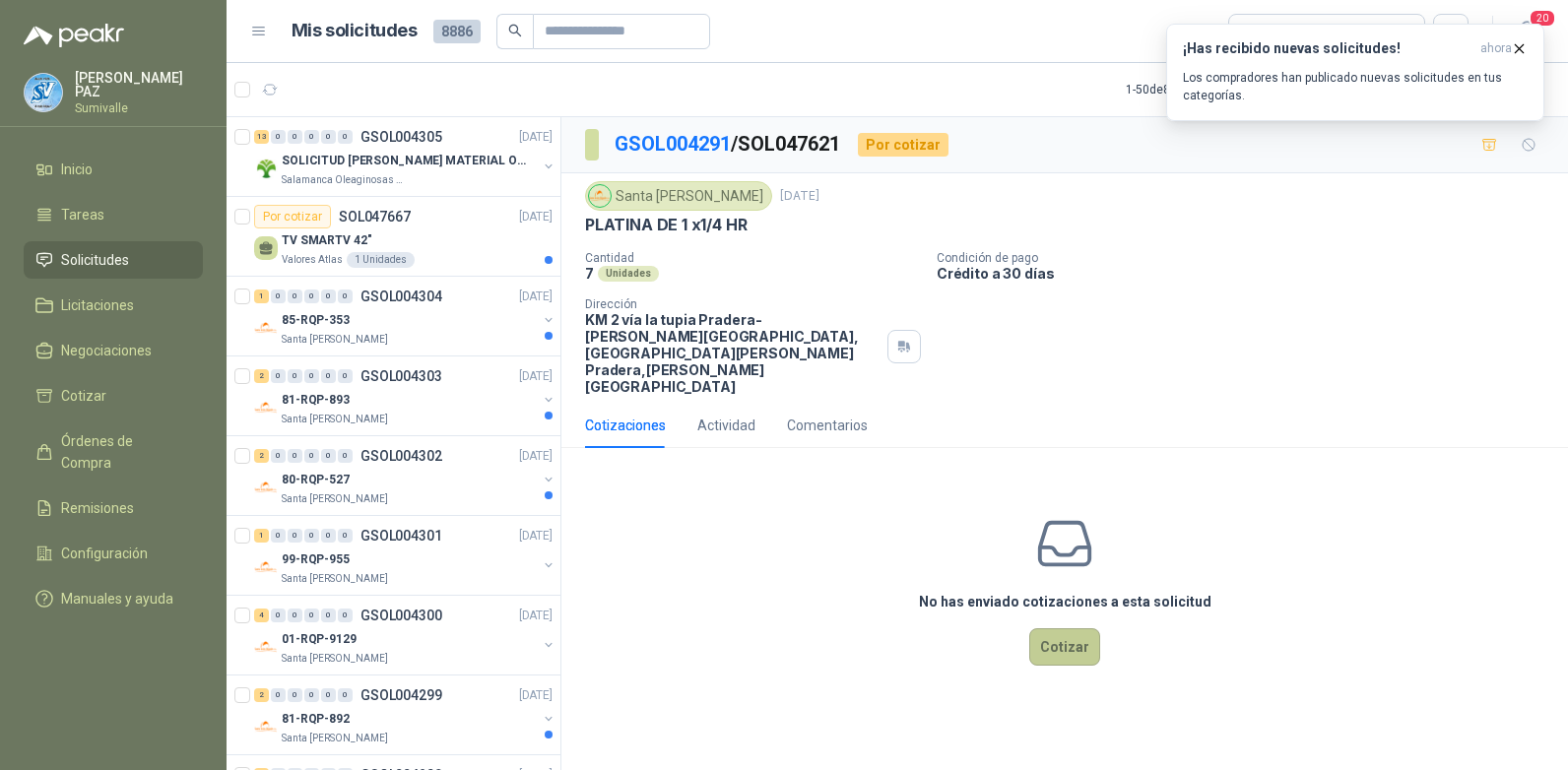 click on "Cotizar" at bounding box center (1065, 647) 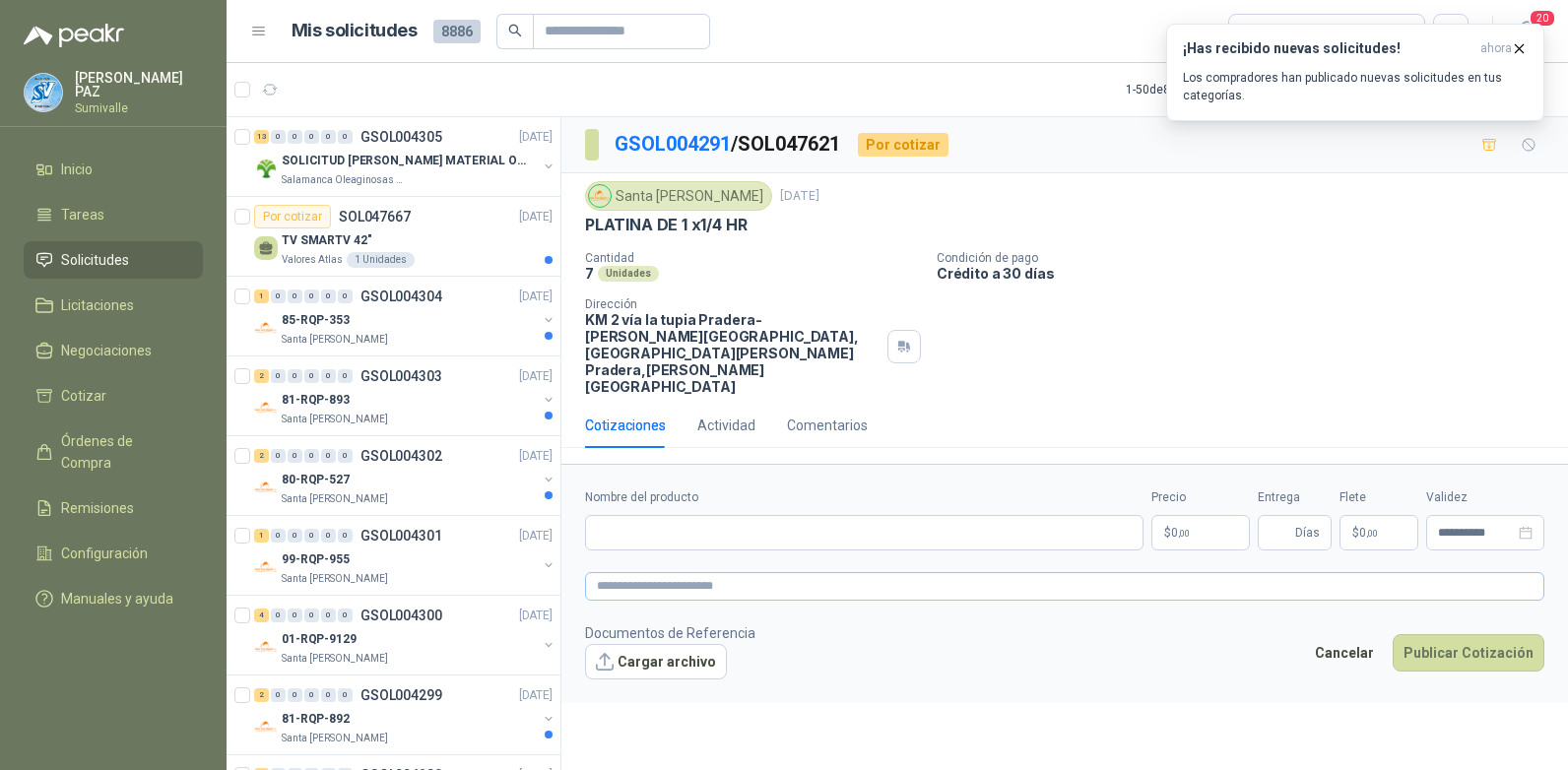 type 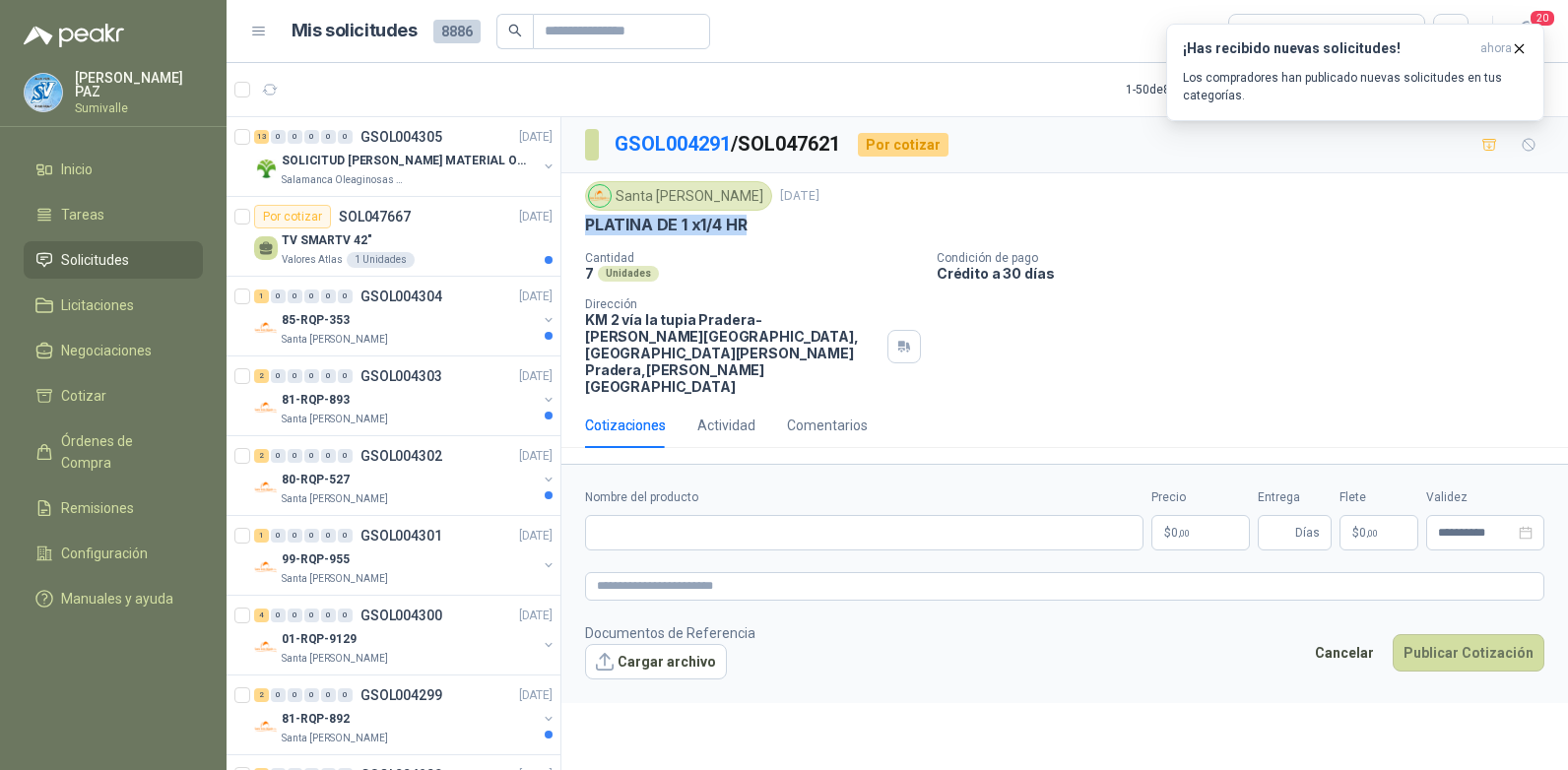 drag, startPoint x: 581, startPoint y: 226, endPoint x: 767, endPoint y: 225, distance: 186.00269 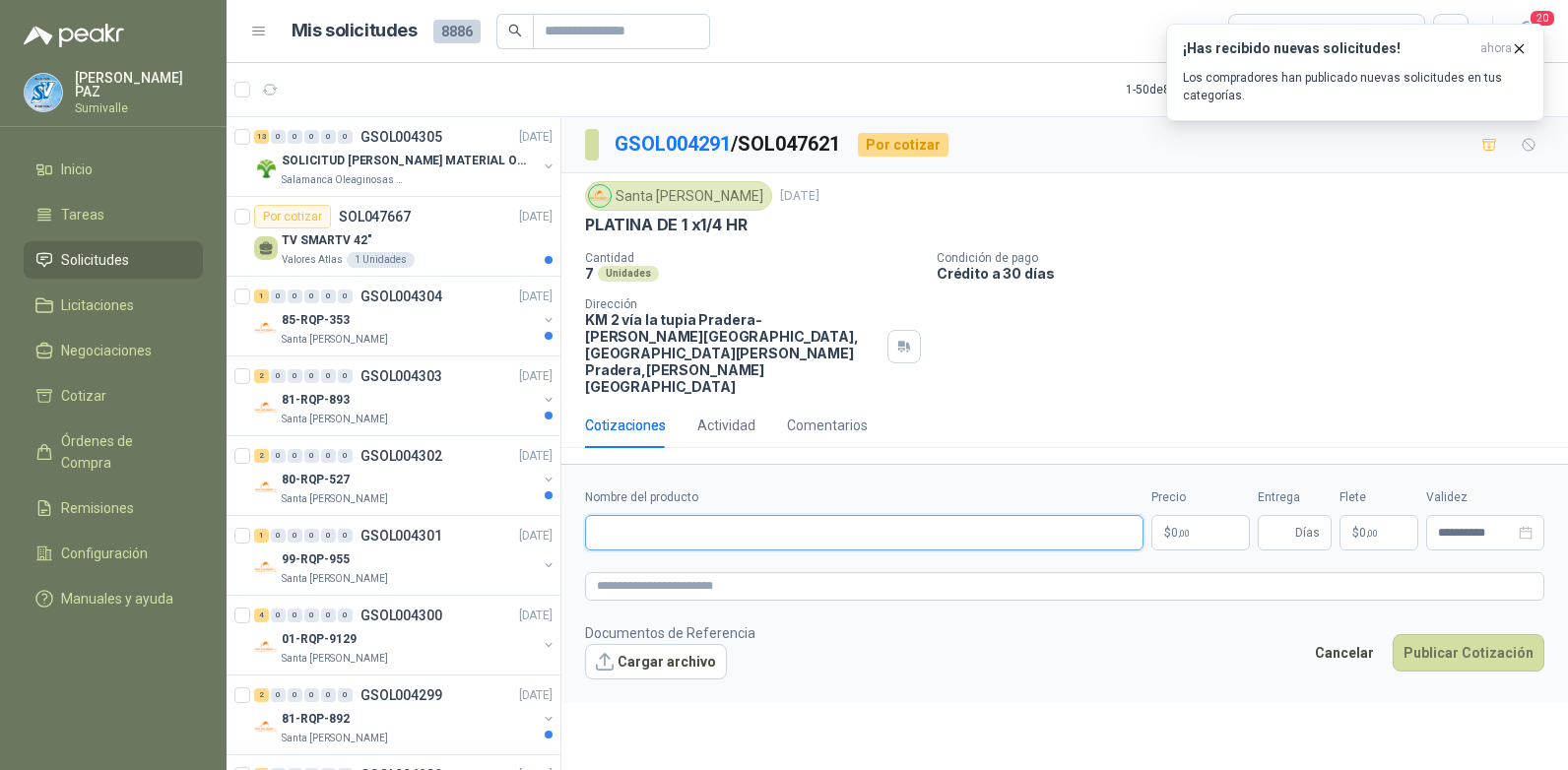 click on "Nombre del producto" at bounding box center (864, 533) 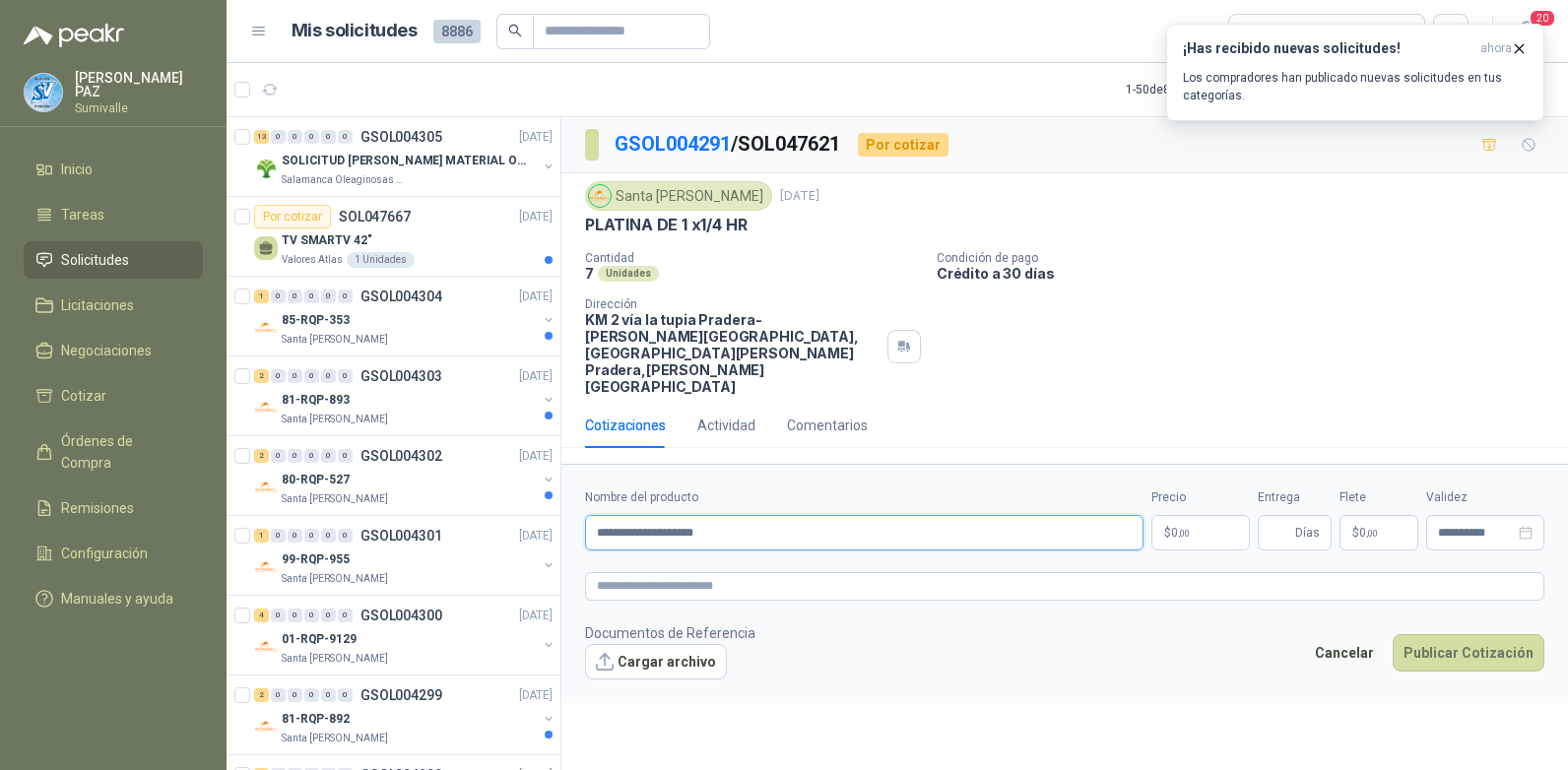type on "**********" 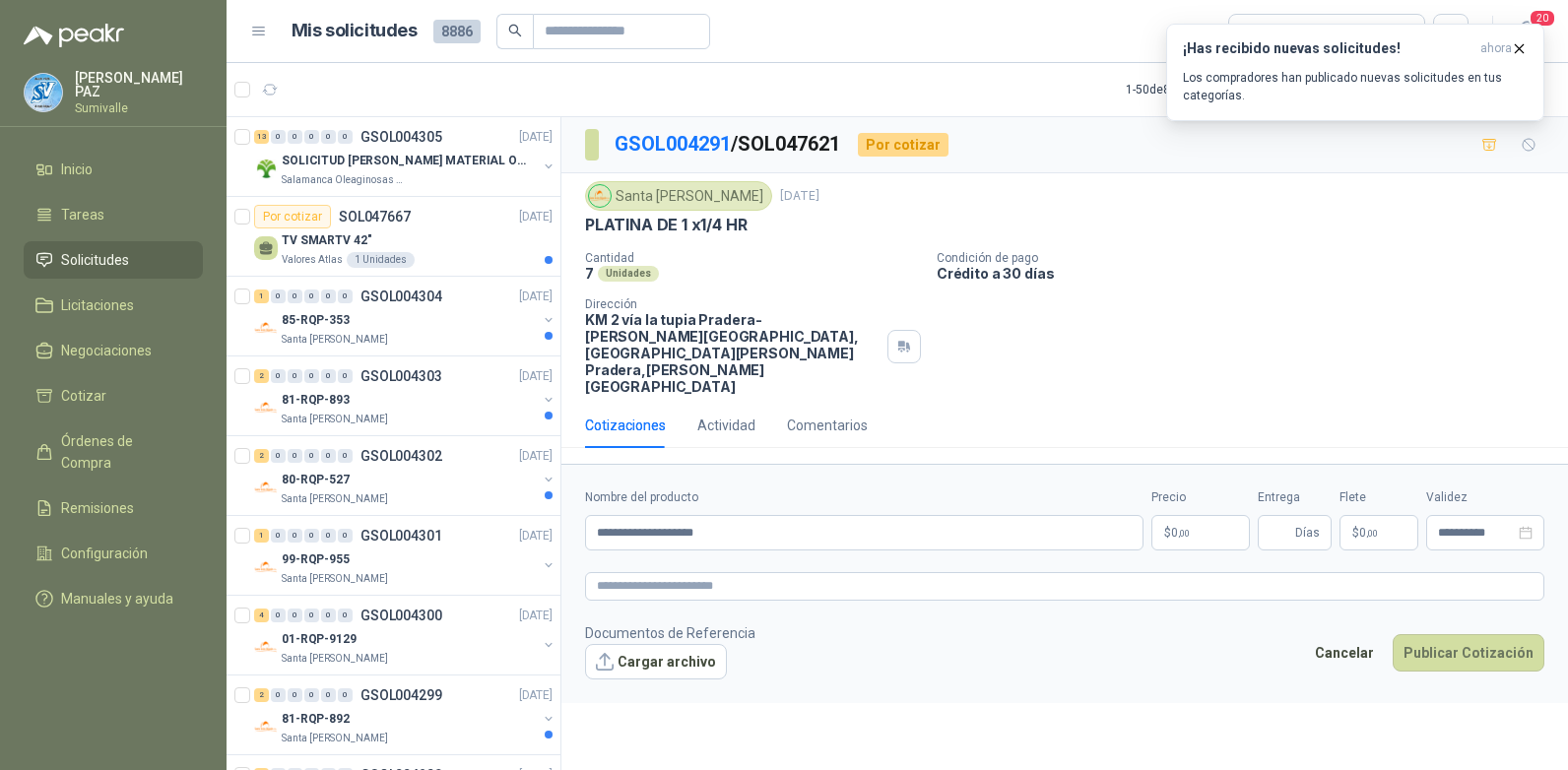click on "[PERSON_NAME]   [PERSON_NAME]   Solicitudes   Licitaciones   Negociaciones   Cotizar   Órdenes de Compra   Remisiones   Configuración   Manuales y ayuda Mis solicitudes 8886 Todas 20 1 - 50  de  8040 Asignado a mi No Leídos 13   0   0   0   0   0   GSOL004305 [DATE]   SOLICITUD [PERSON_NAME] MATERIAL OBRA EDIFICIO  Salamanca Oleaginosas SAS   Por cotizar SOL047667 [DATE]   TV SMARTV 42" Valores Atlas 1   Unidades 1   0   0   0   0   0   GSOL004304 [DATE]   85-RQP-353 Santa [PERSON_NAME]   2   0   0   0   0   0   GSOL004303 [DATE]   81-RQP-893 Santa [PERSON_NAME]   2   0   0   0   0   0   GSOL004302 [DATE]   80-RQP-527 Santa [PERSON_NAME]   1   0   0   0   0   0   GSOL004301 [DATE]   99-RQP-955 Santa [PERSON_NAME]   4   0   0   0   0   0   GSOL004300 [DATE]   01-RQP-9129 [GEOGRAPHIC_DATA][PERSON_NAME]   2   0   0   0   0   0   GSOL004299 [DATE]   81-RQP-892 Santa [PERSON_NAME]   1   0   0   0   0   0   GSOL004298 [DATE]   99-RQP-954 Santa [PERSON_NAME]   0   2   0   0   0   0" at bounding box center (784, 385) 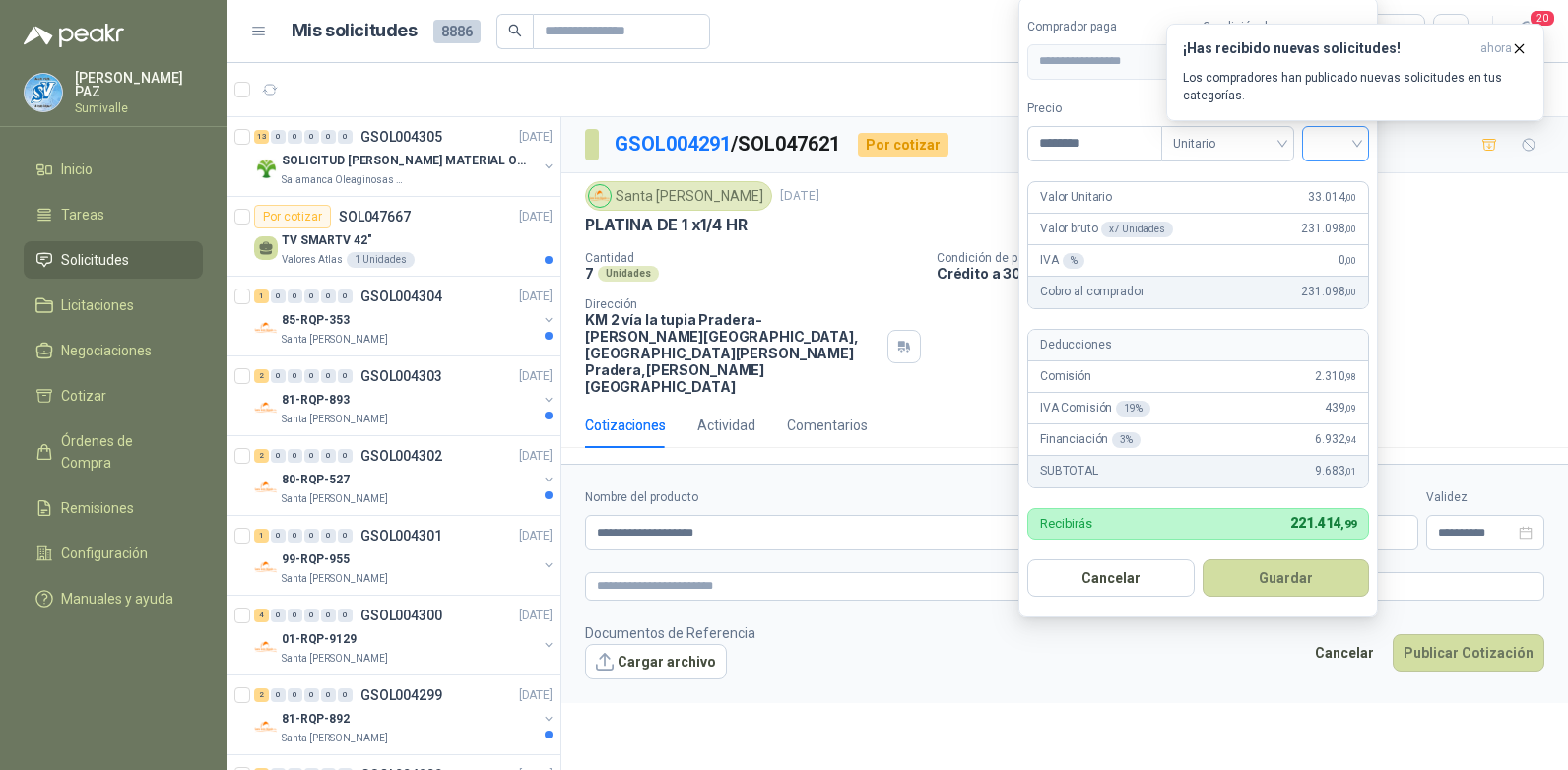 type on "********" 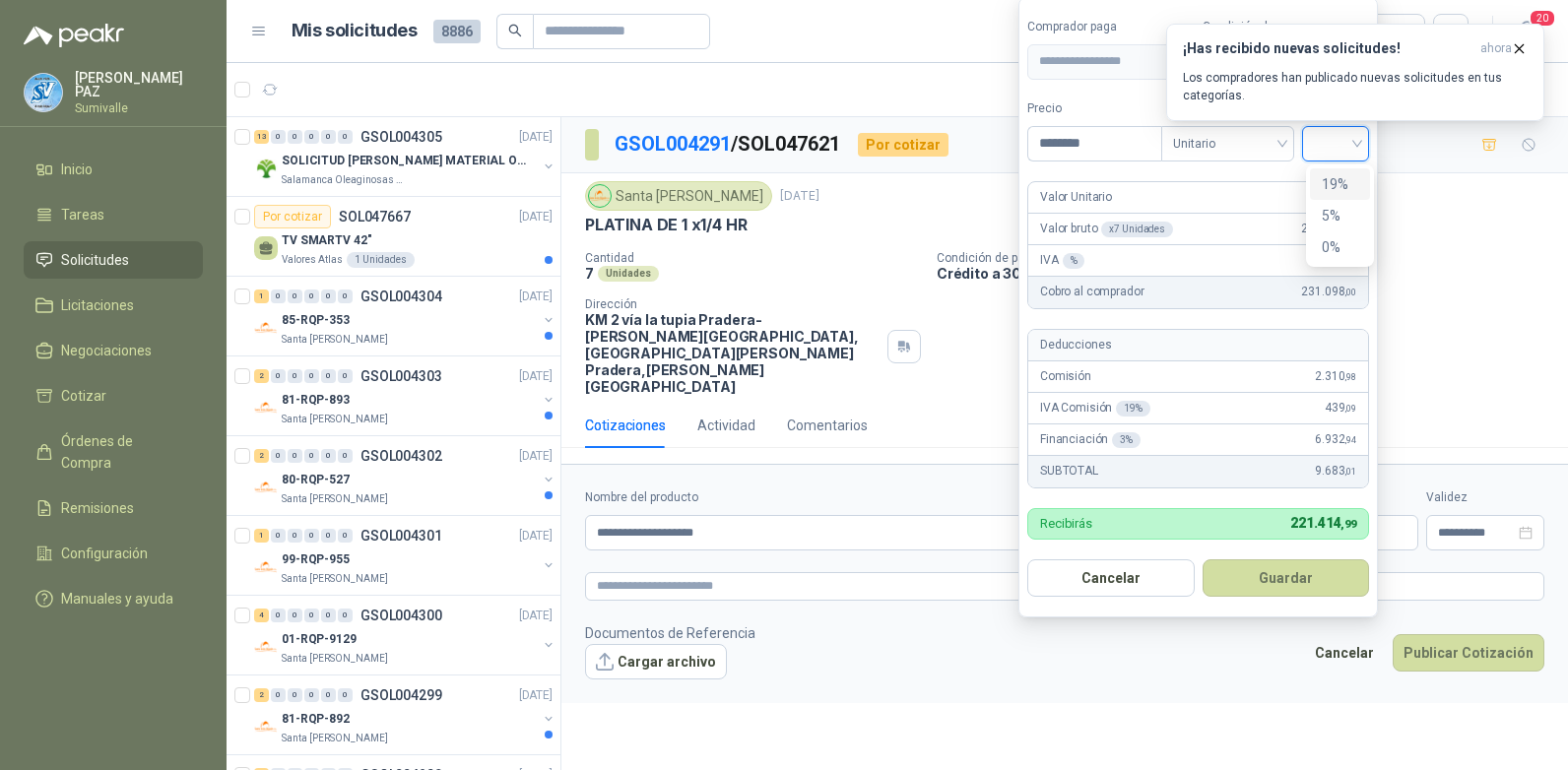 click on "19%" at bounding box center [1339, 184] 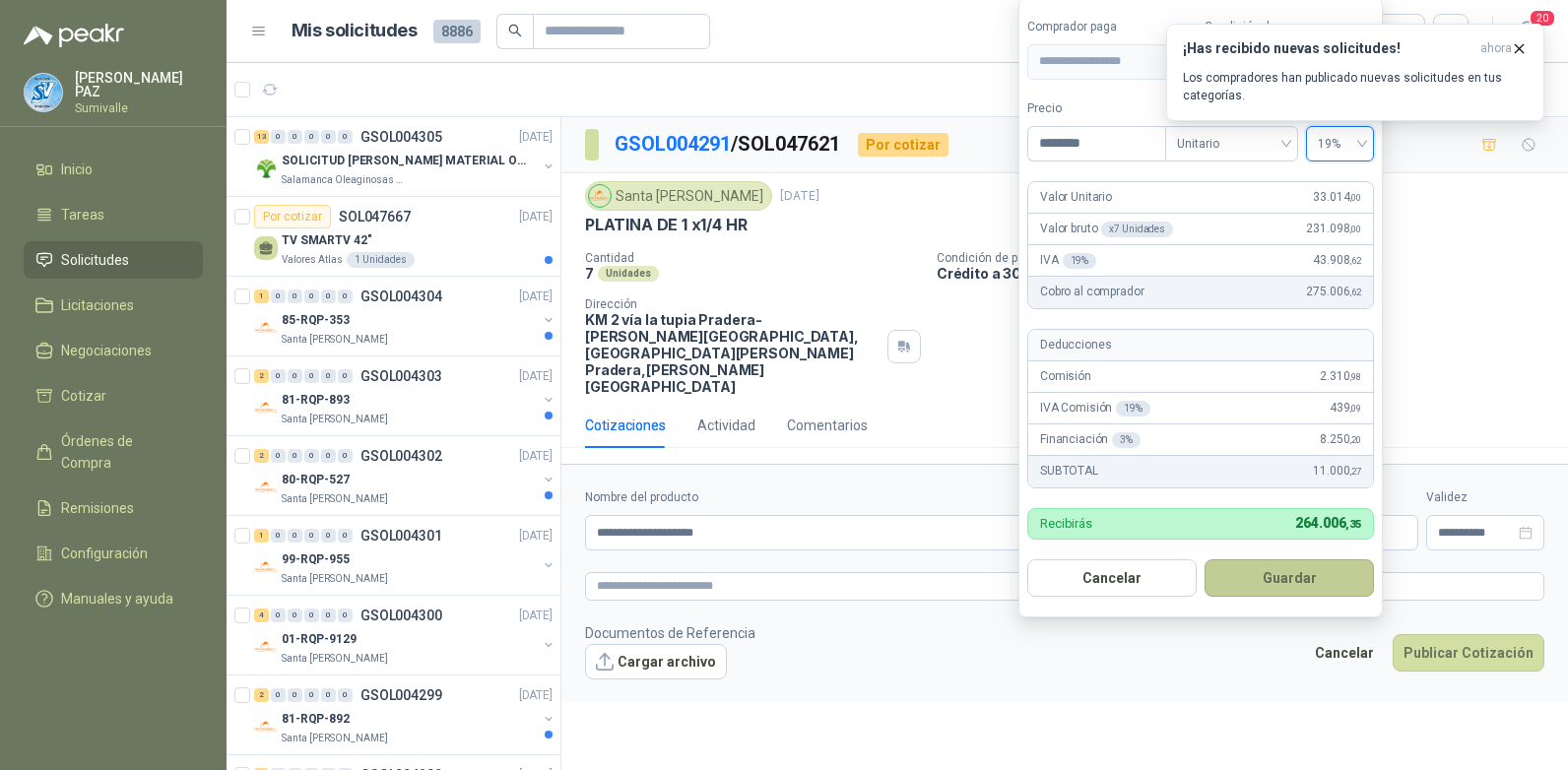 click on "Guardar" at bounding box center (1289, 578) 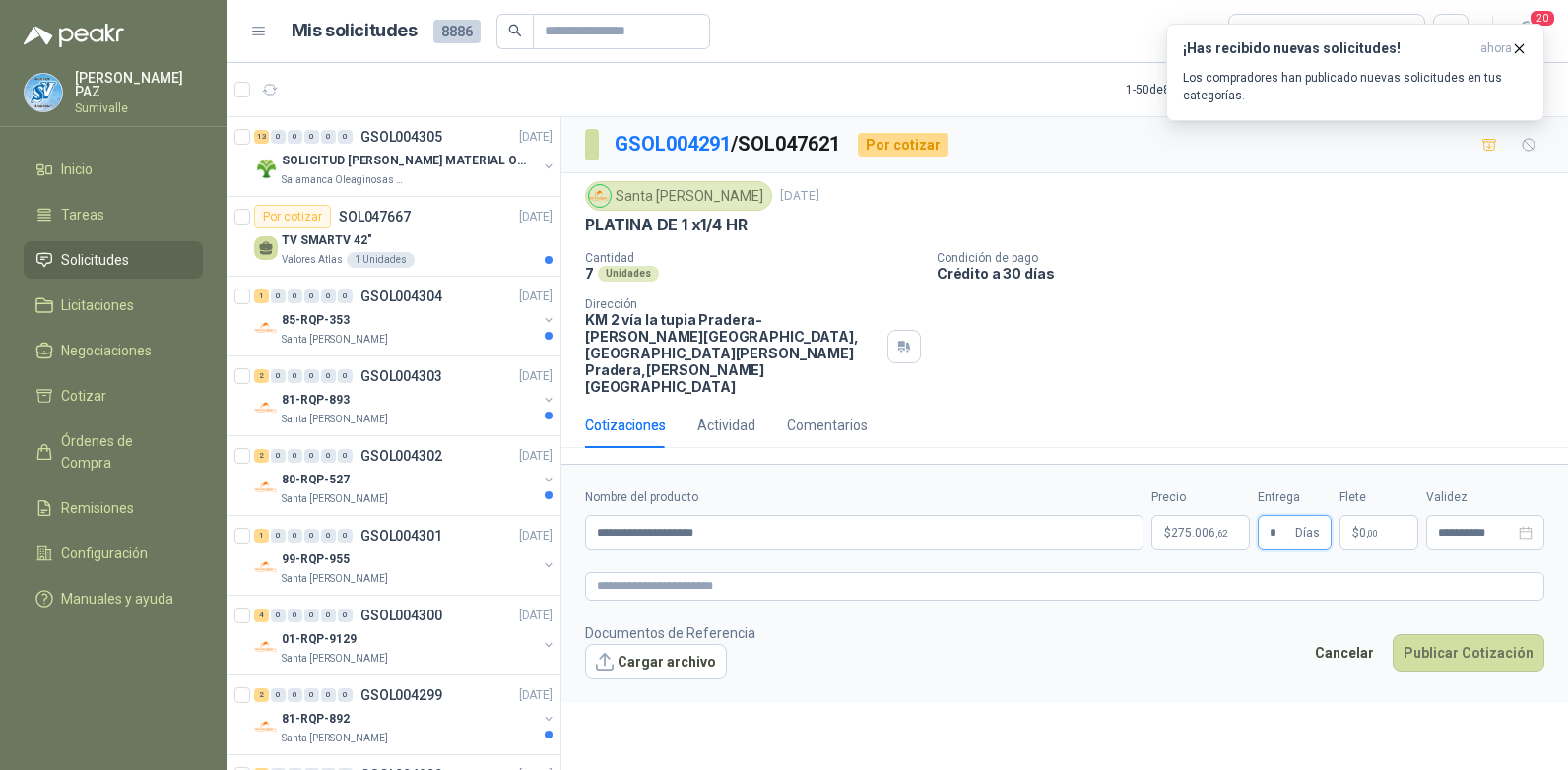 type on "*" 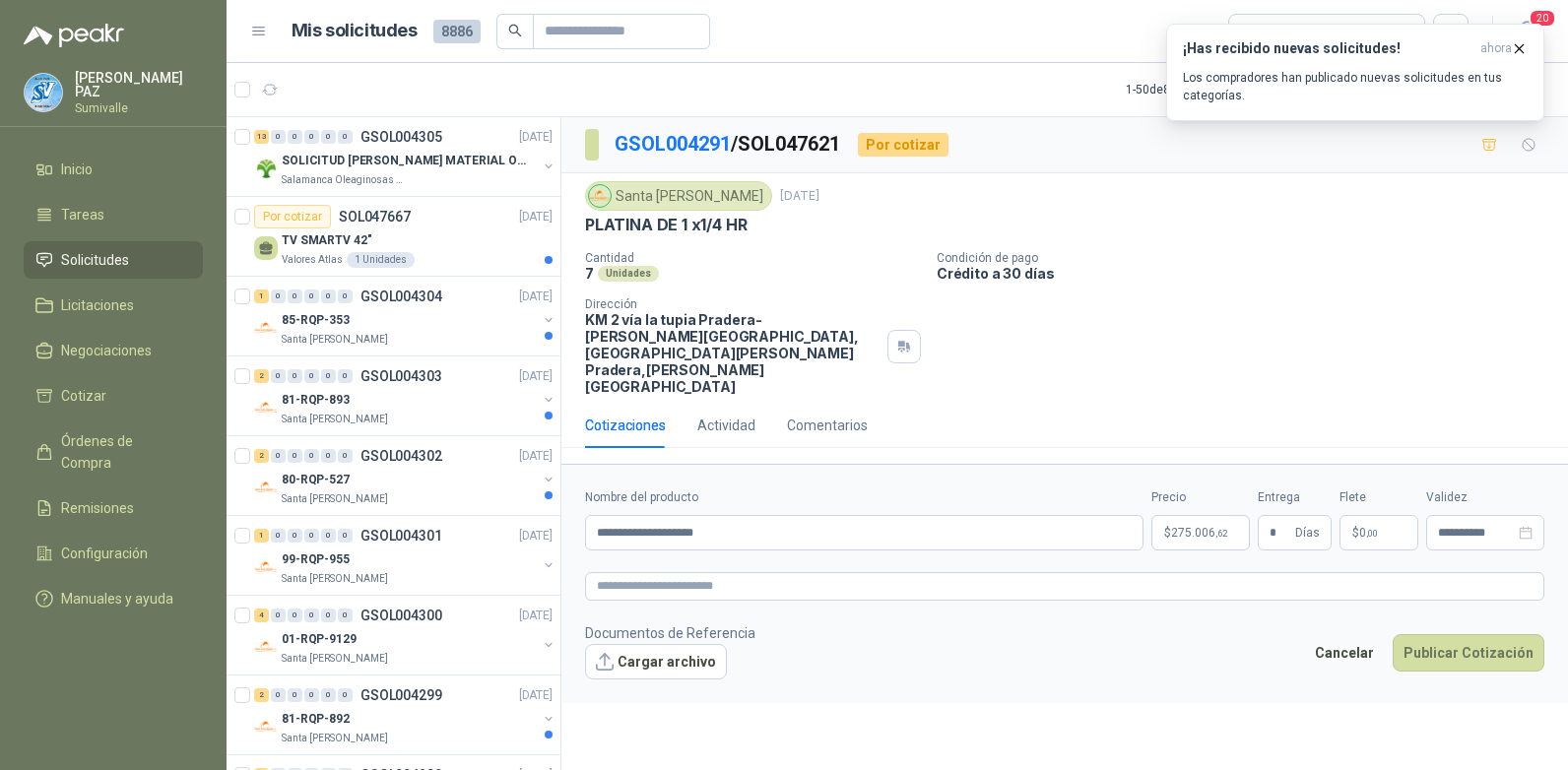 click on "$    0 ,00" at bounding box center [1379, 533] 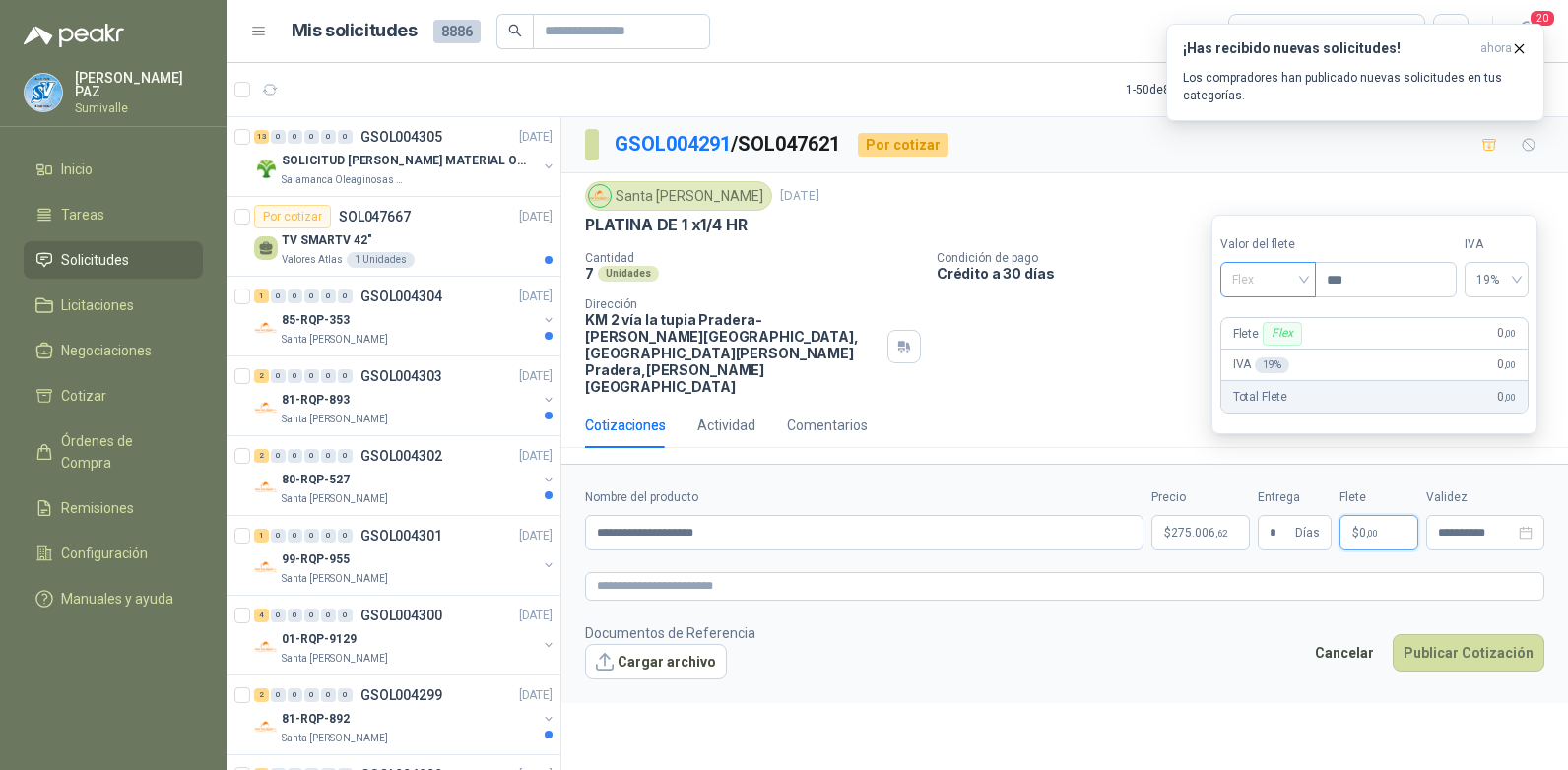 click on "Flex" at bounding box center [1268, 280] 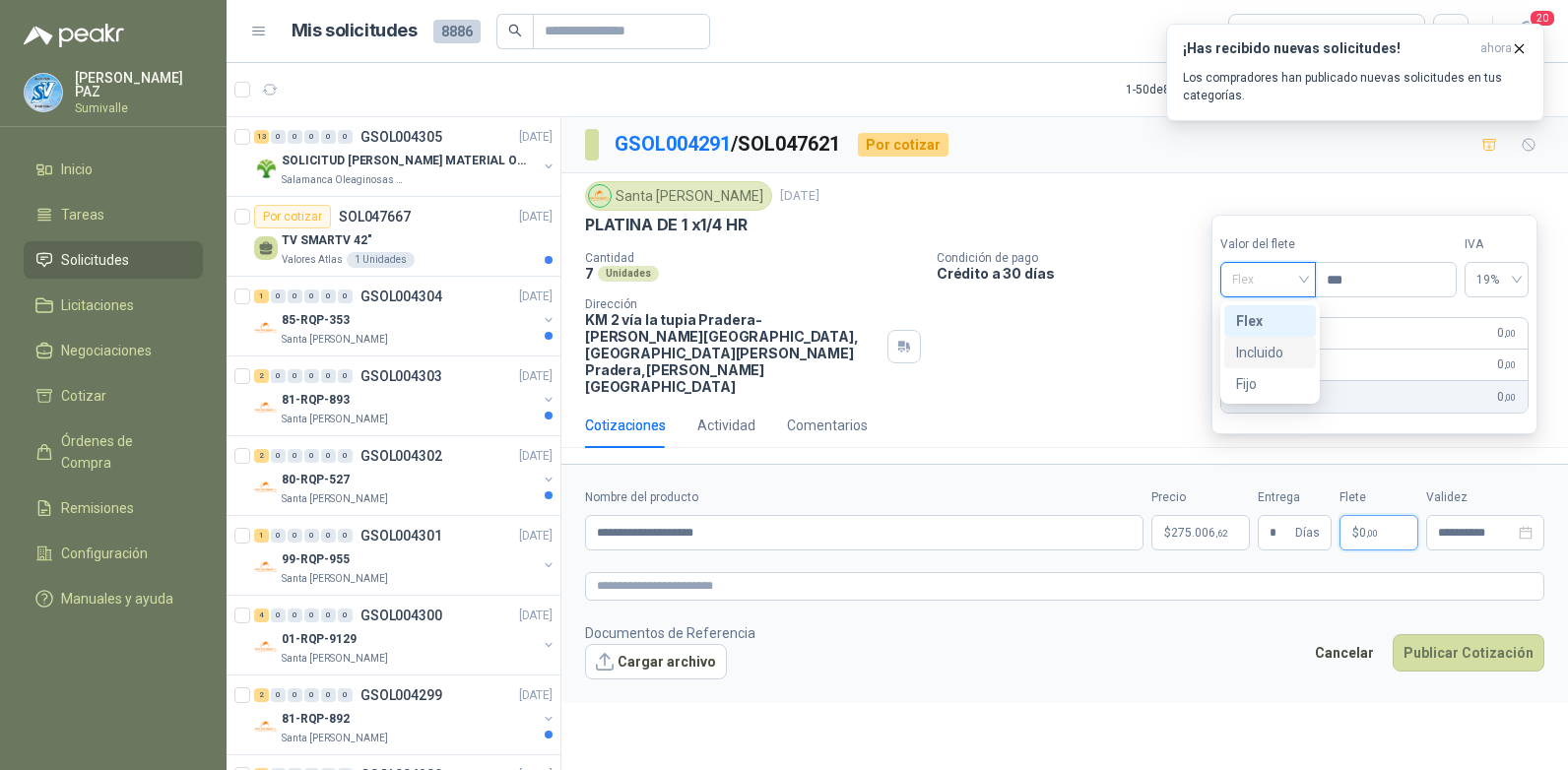 click on "Incluido" at bounding box center (1270, 353) 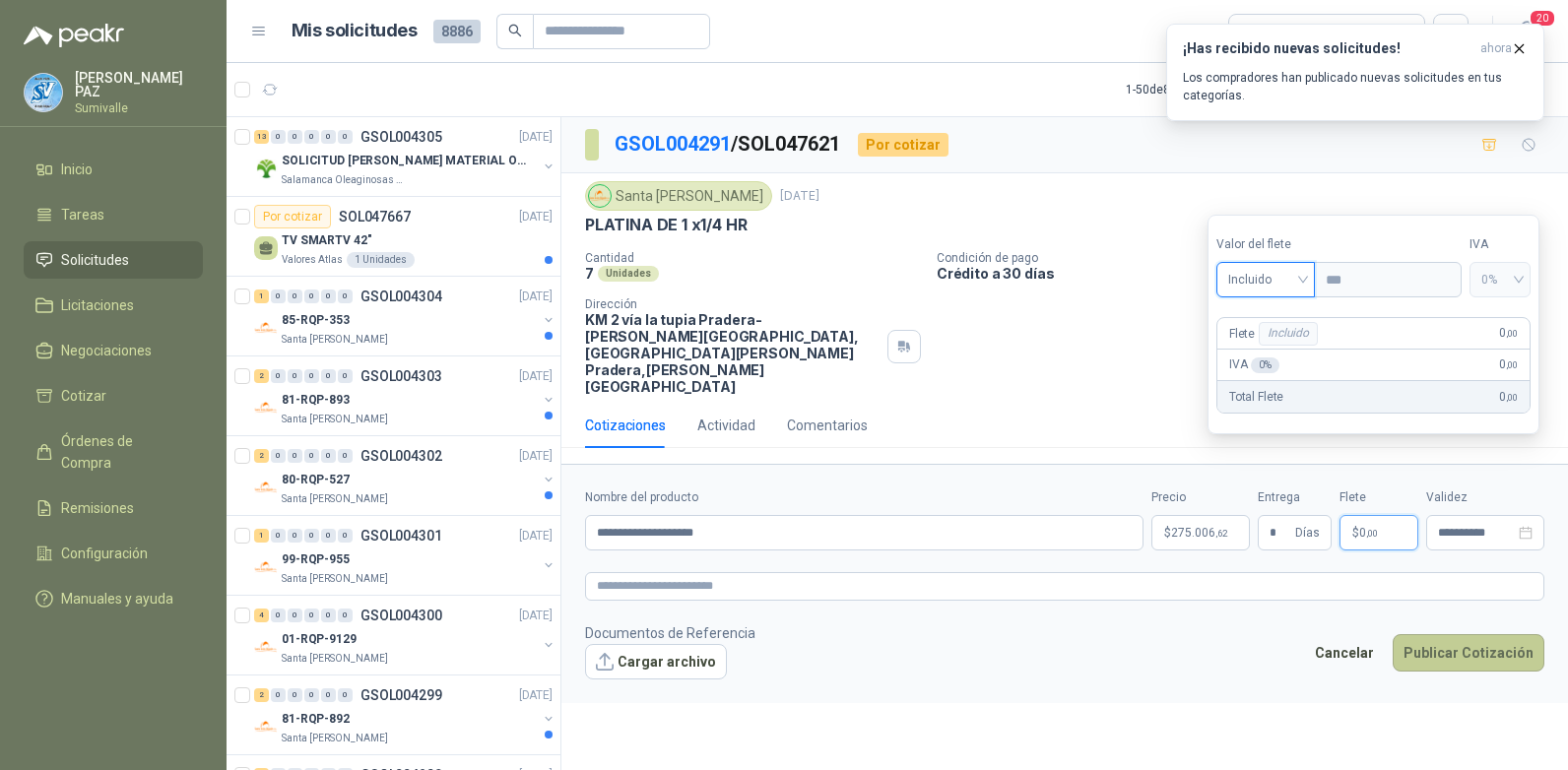 click on "Publicar Cotización" at bounding box center [1469, 653] 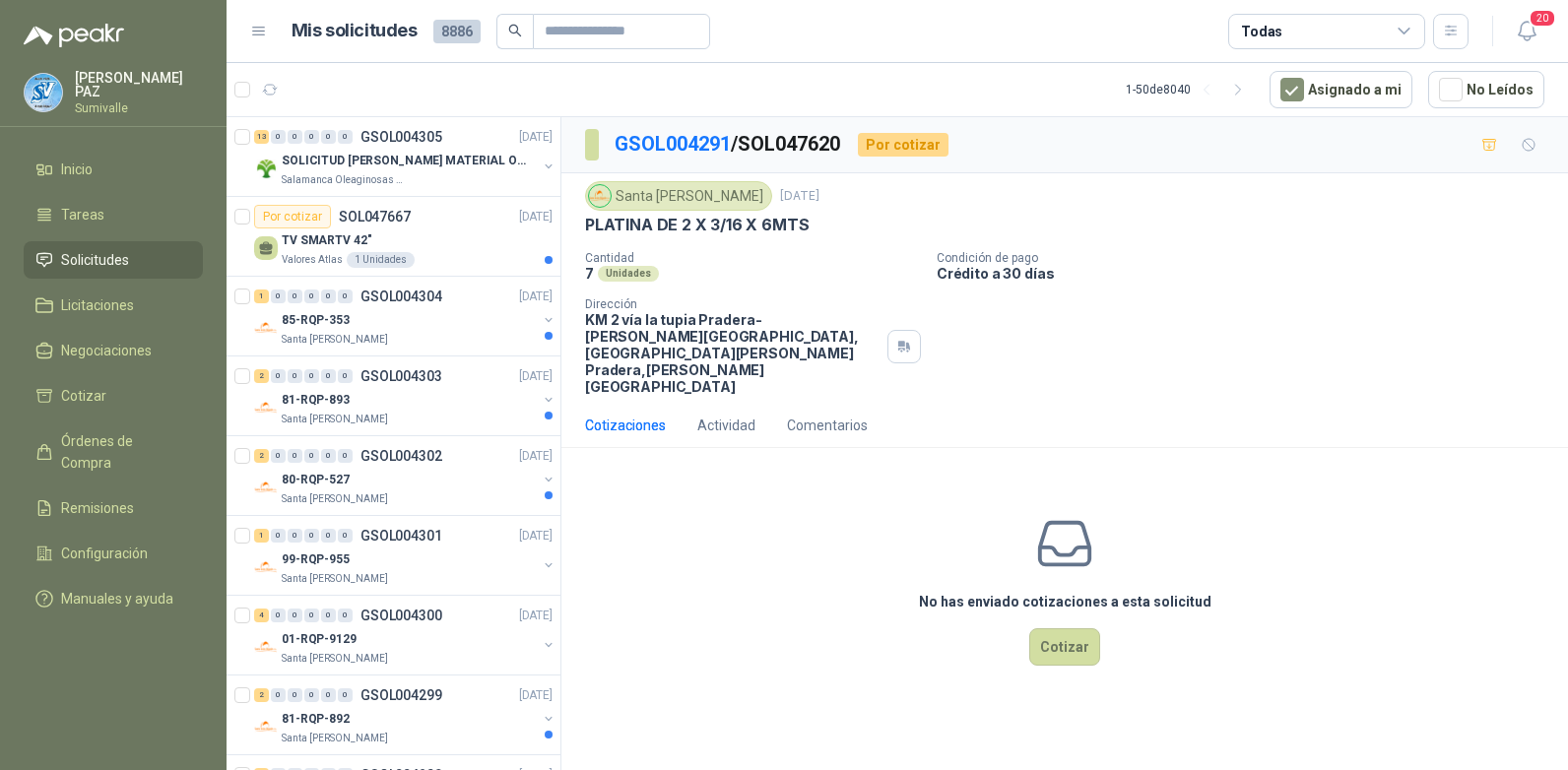 scroll, scrollTop: 0, scrollLeft: 0, axis: both 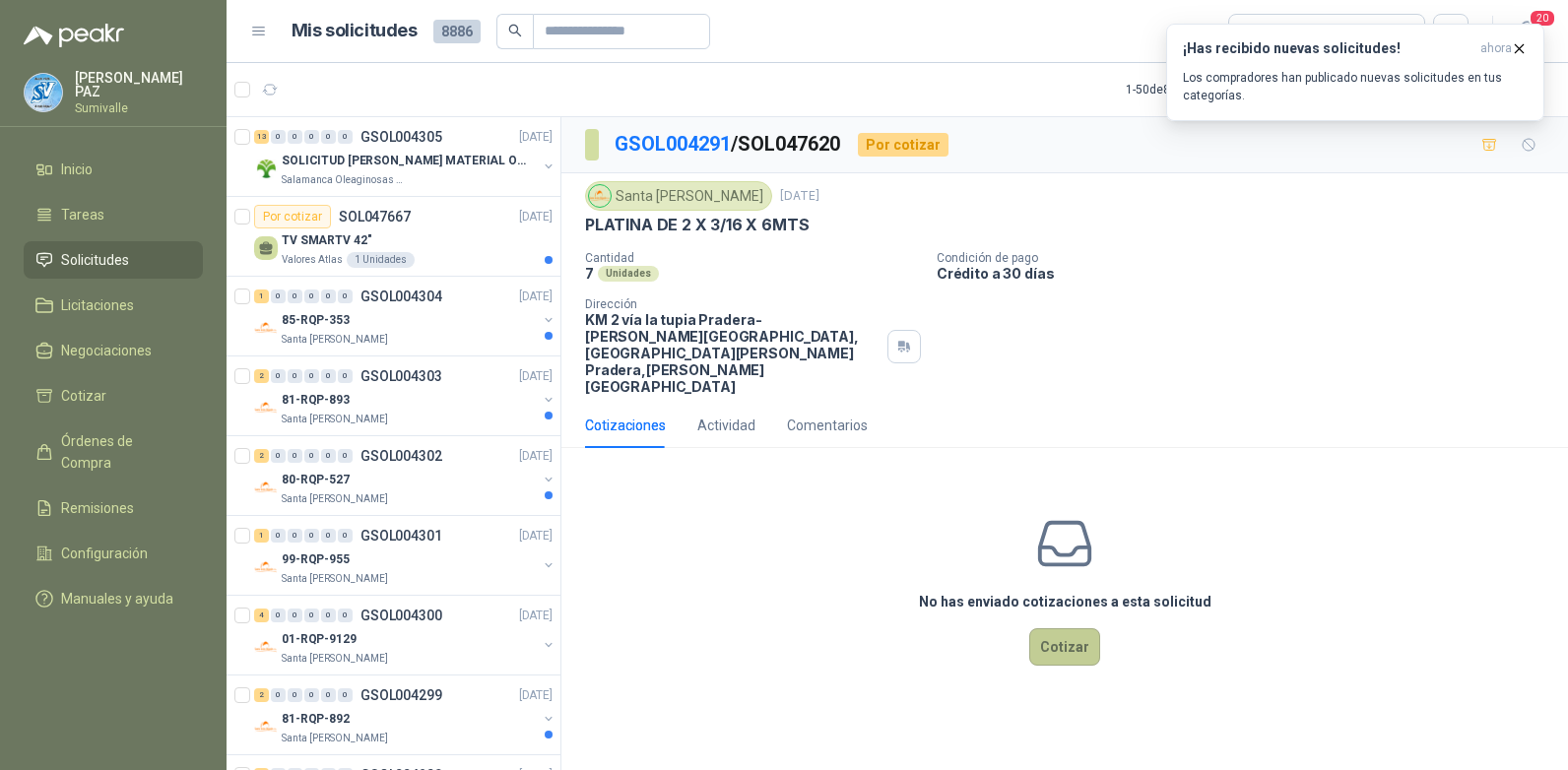 click on "Cotizar" at bounding box center (1065, 647) 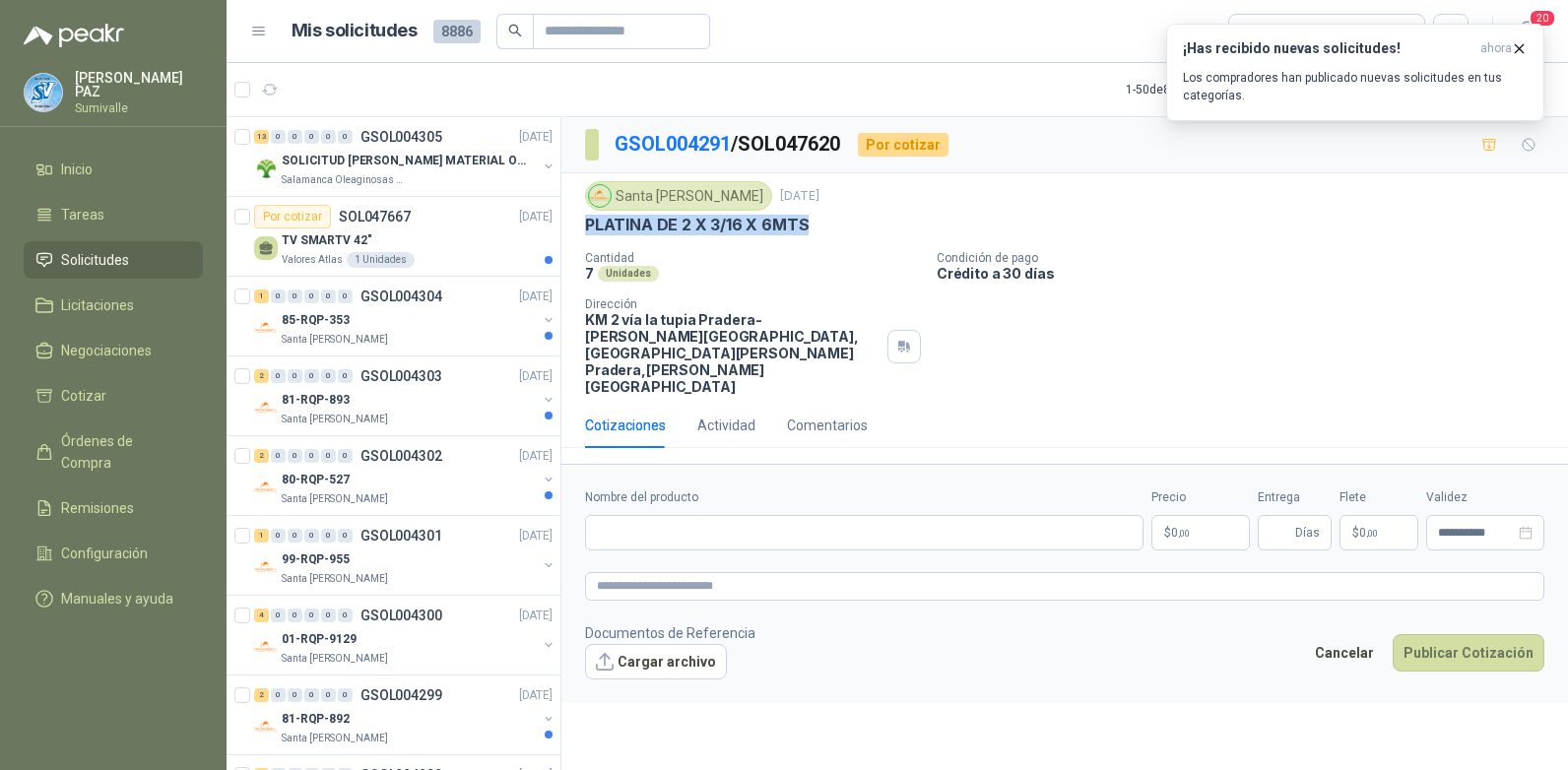 drag, startPoint x: 583, startPoint y: 224, endPoint x: 853, endPoint y: 225, distance: 270.0019 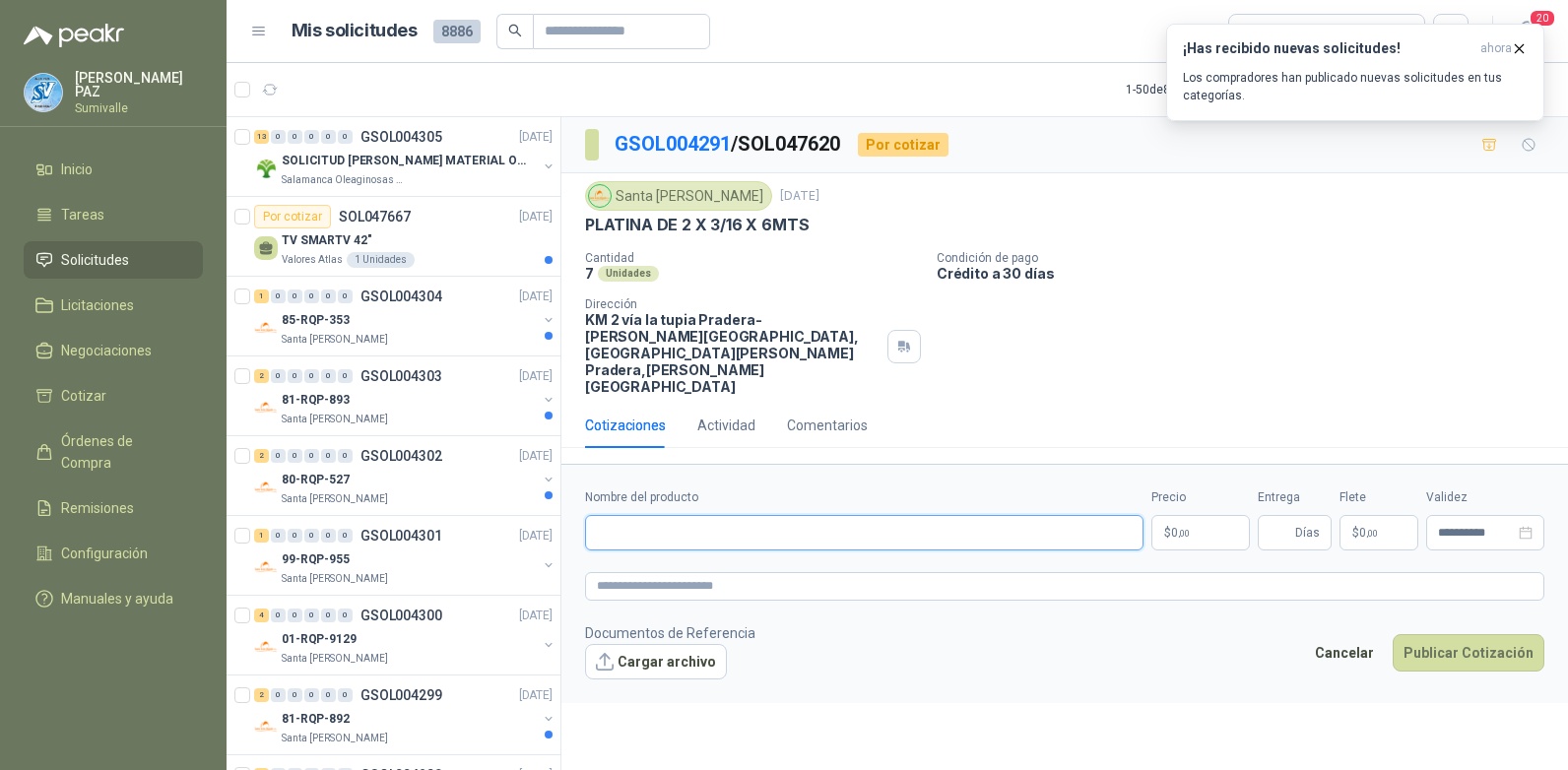 click on "Nombre del producto" at bounding box center [864, 533] 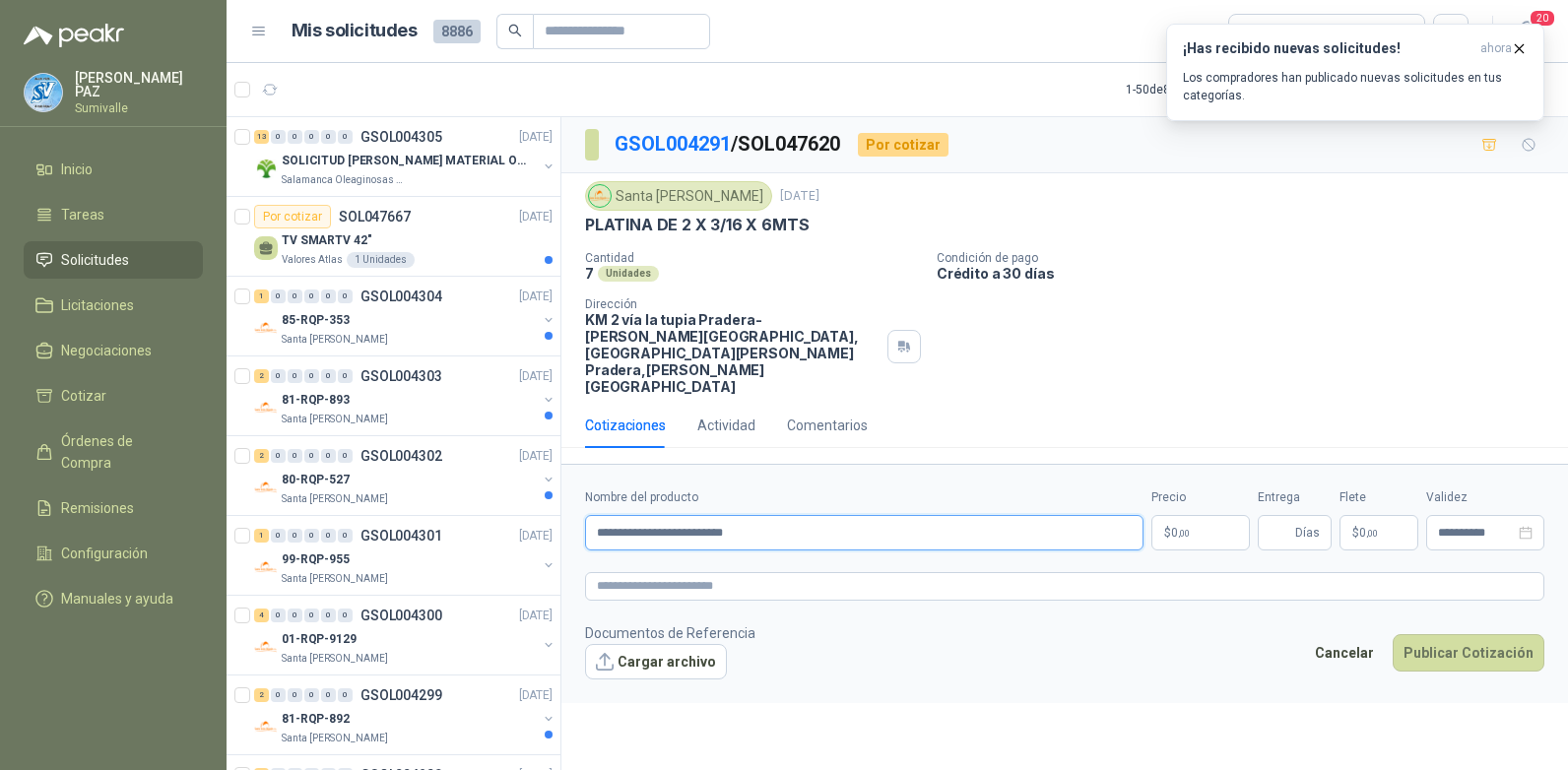 type on "**********" 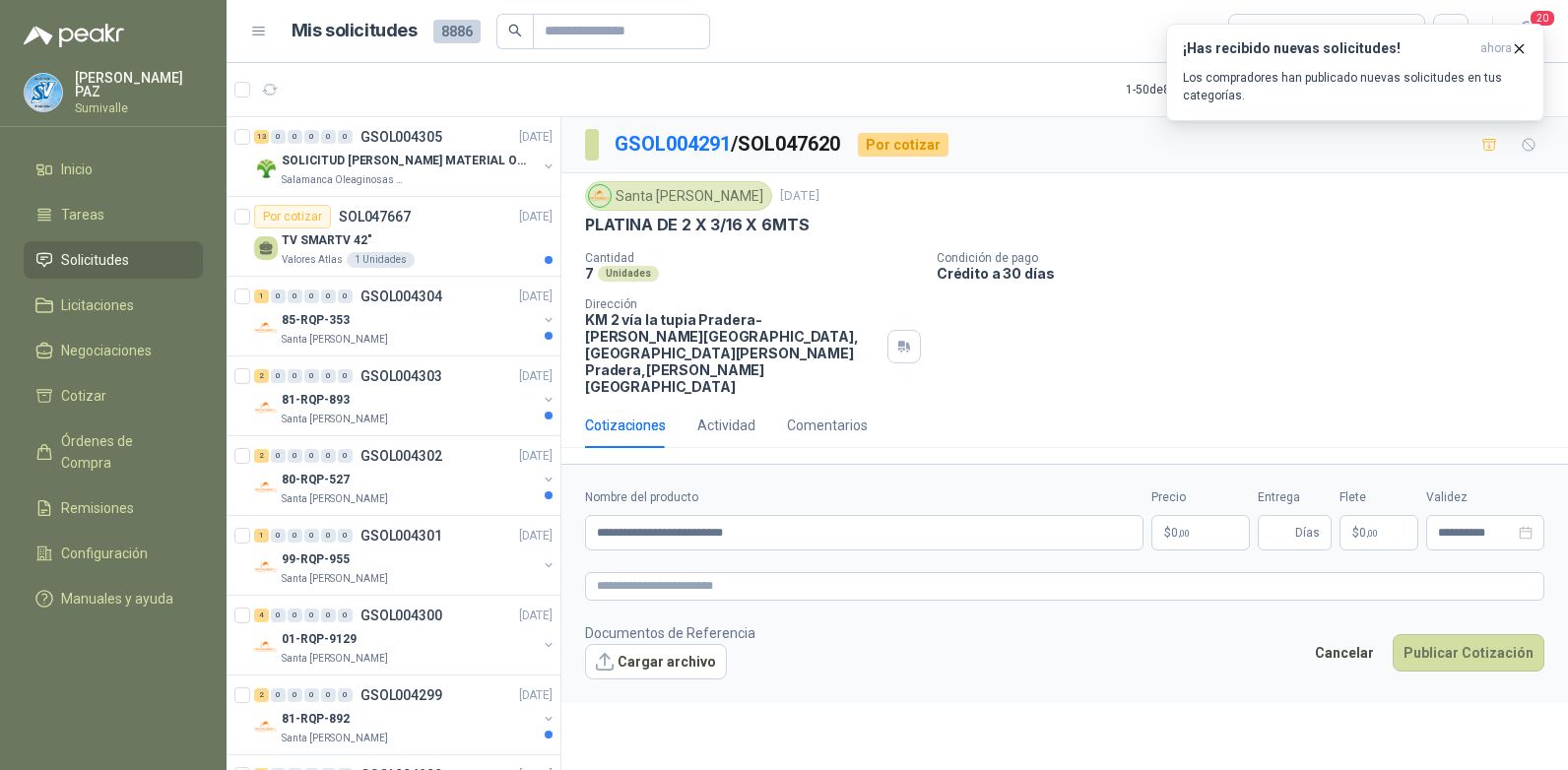 click on "[PERSON_NAME]   [PERSON_NAME]   Solicitudes   Licitaciones   Negociaciones   Cotizar   Órdenes de Compra   Remisiones   Configuración   Manuales y ayuda Mis solicitudes 8886 Todas 20 1 - 50  de  8040 Asignado a mi No Leídos 13   0   0   0   0   0   GSOL004305 [DATE]   SOLICITUD [PERSON_NAME] MATERIAL OBRA EDIFICIO  Salamanca Oleaginosas SAS   Por cotizar SOL047667 [DATE]   TV SMARTV 42" Valores Atlas 1   Unidades 1   0   0   0   0   0   GSOL004304 [DATE]   85-RQP-353 Santa [PERSON_NAME]   2   0   0   0   0   0   GSOL004303 [DATE]   81-RQP-893 Santa [PERSON_NAME]   2   0   0   0   0   0   GSOL004302 [DATE]   80-RQP-527 Santa [PERSON_NAME]   1   0   0   0   0   0   GSOL004301 [DATE]   99-RQP-955 Santa [PERSON_NAME]   4   0   0   0   0   0   GSOL004300 [DATE]   01-RQP-9129 [GEOGRAPHIC_DATA][PERSON_NAME]   2   0   0   0   0   0   GSOL004299 [DATE]   81-RQP-892 Santa [PERSON_NAME]   1   0   0   0   0   0   GSOL004298 [DATE]   99-RQP-954 Santa [PERSON_NAME]   0   2   0   0   0   0" at bounding box center (784, 385) 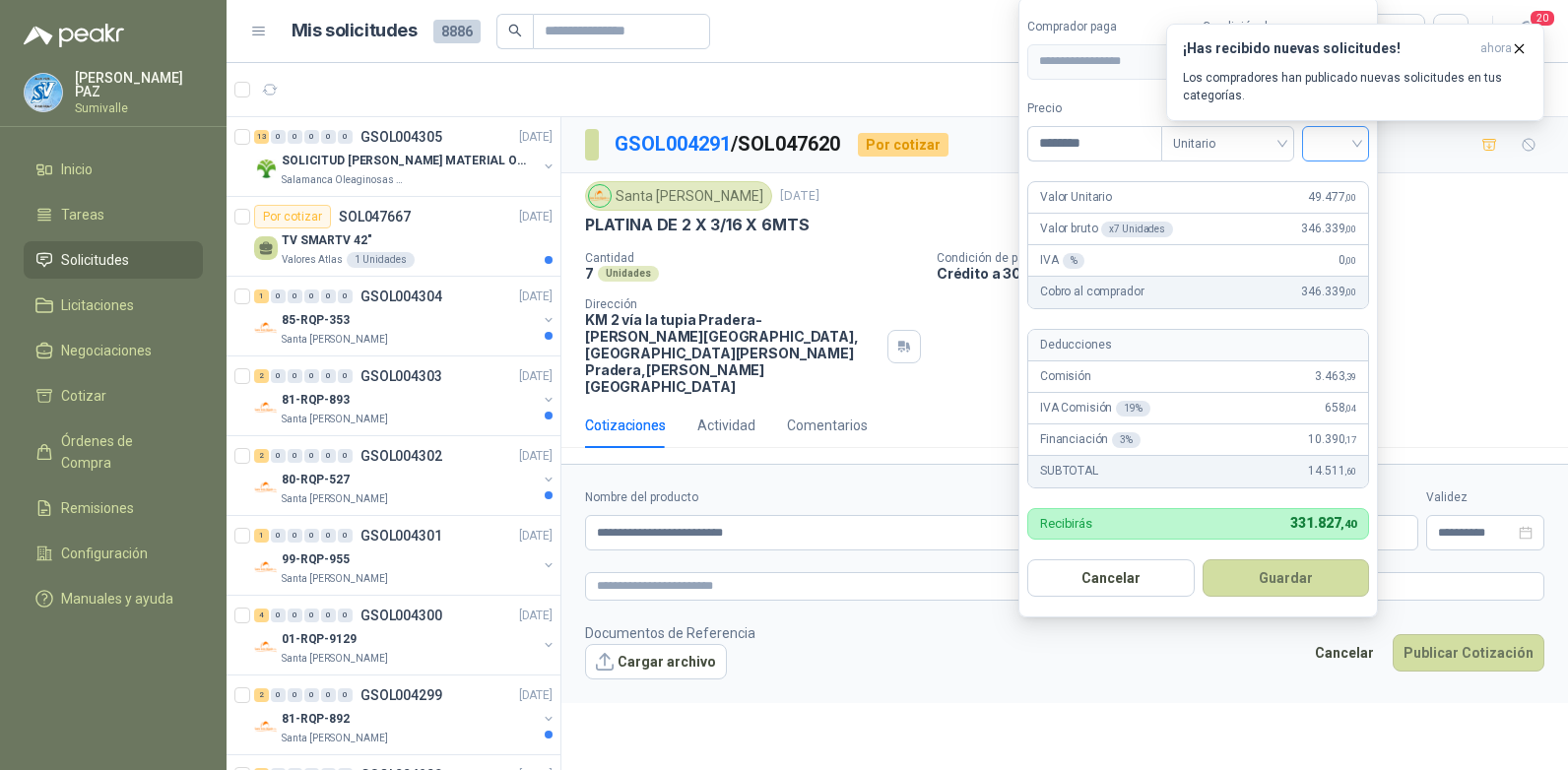 type on "********" 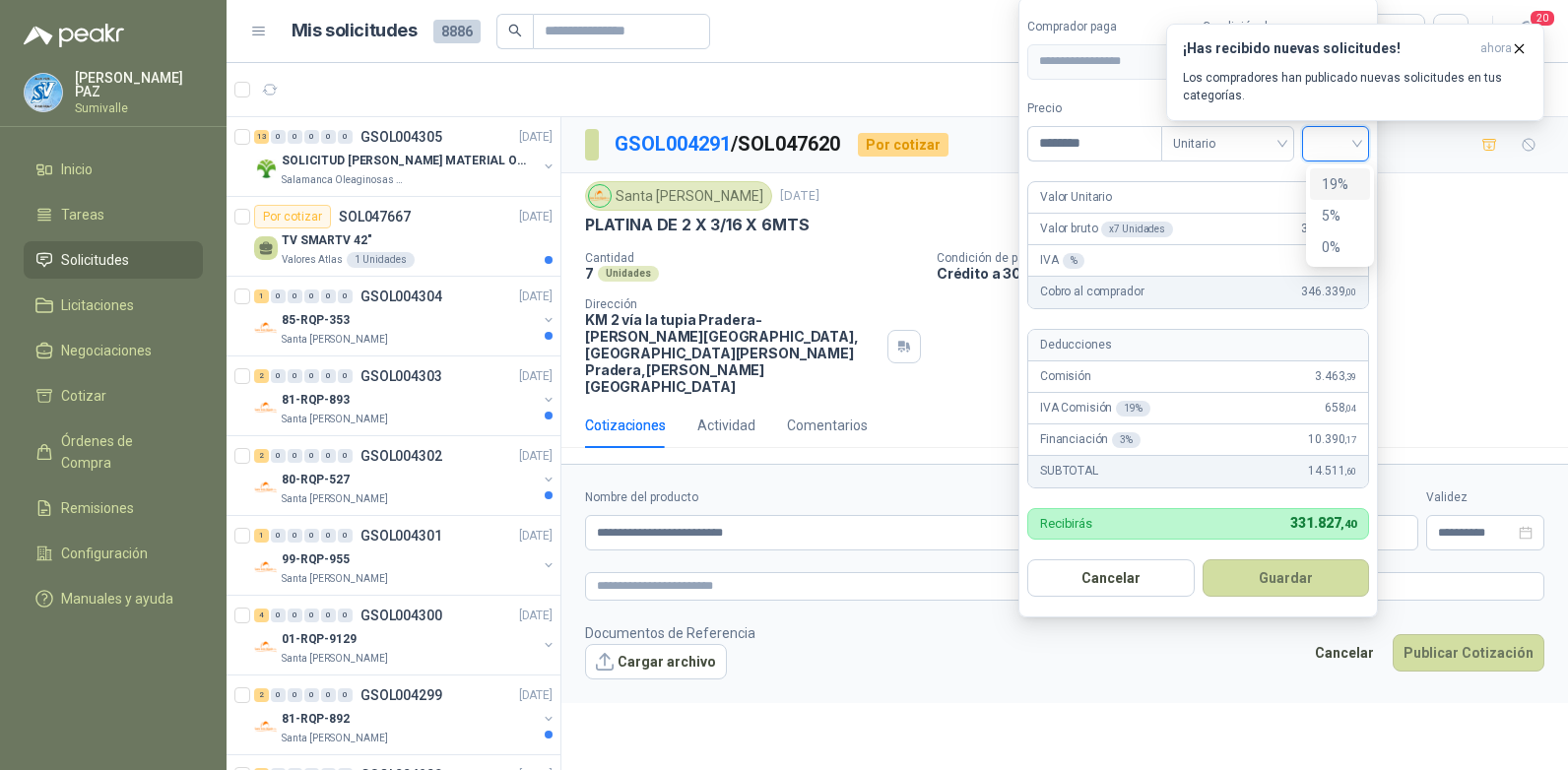 click on "19%" at bounding box center (1339, 184) 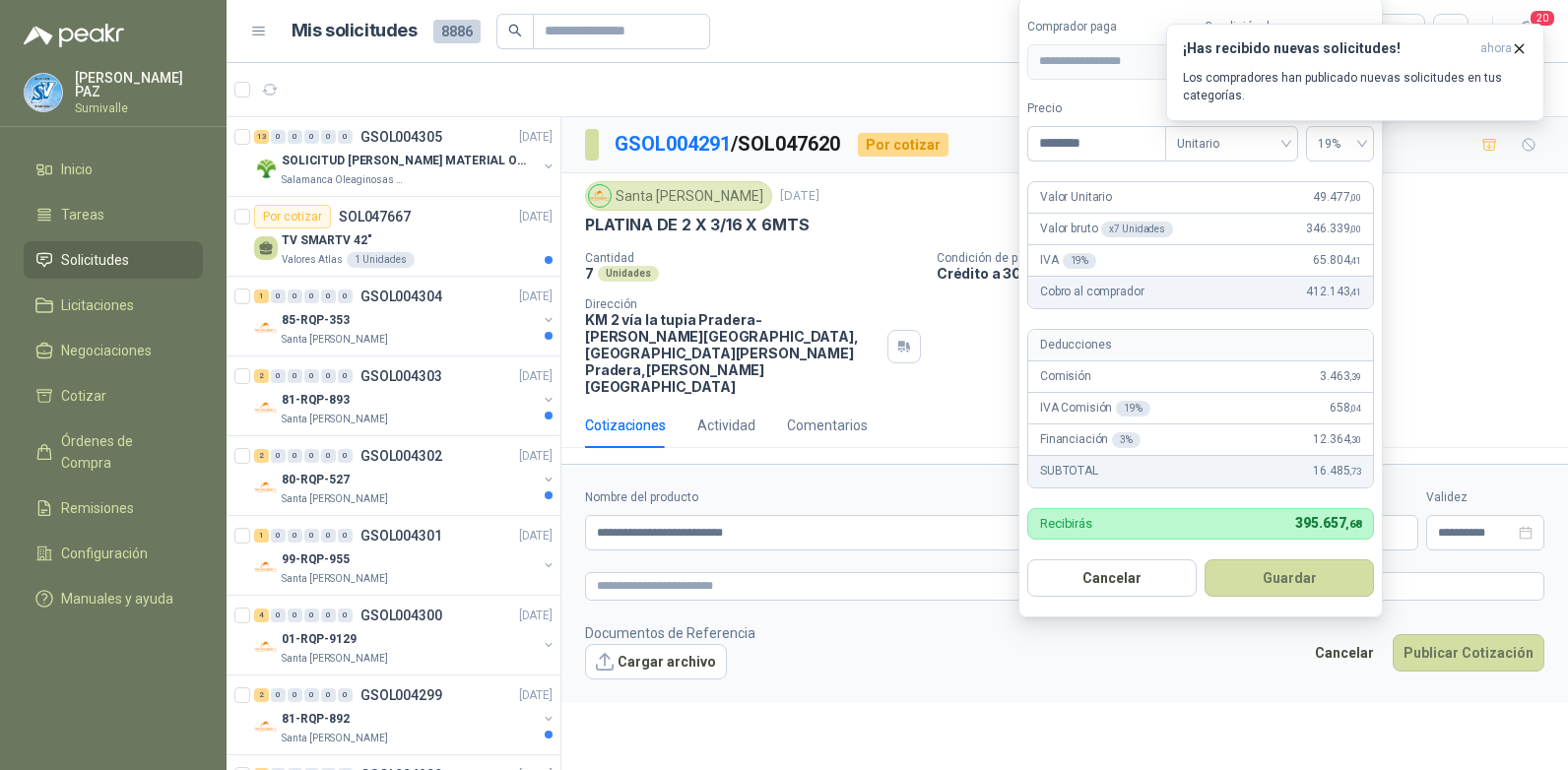 click on "Guardar" at bounding box center (1289, 578) 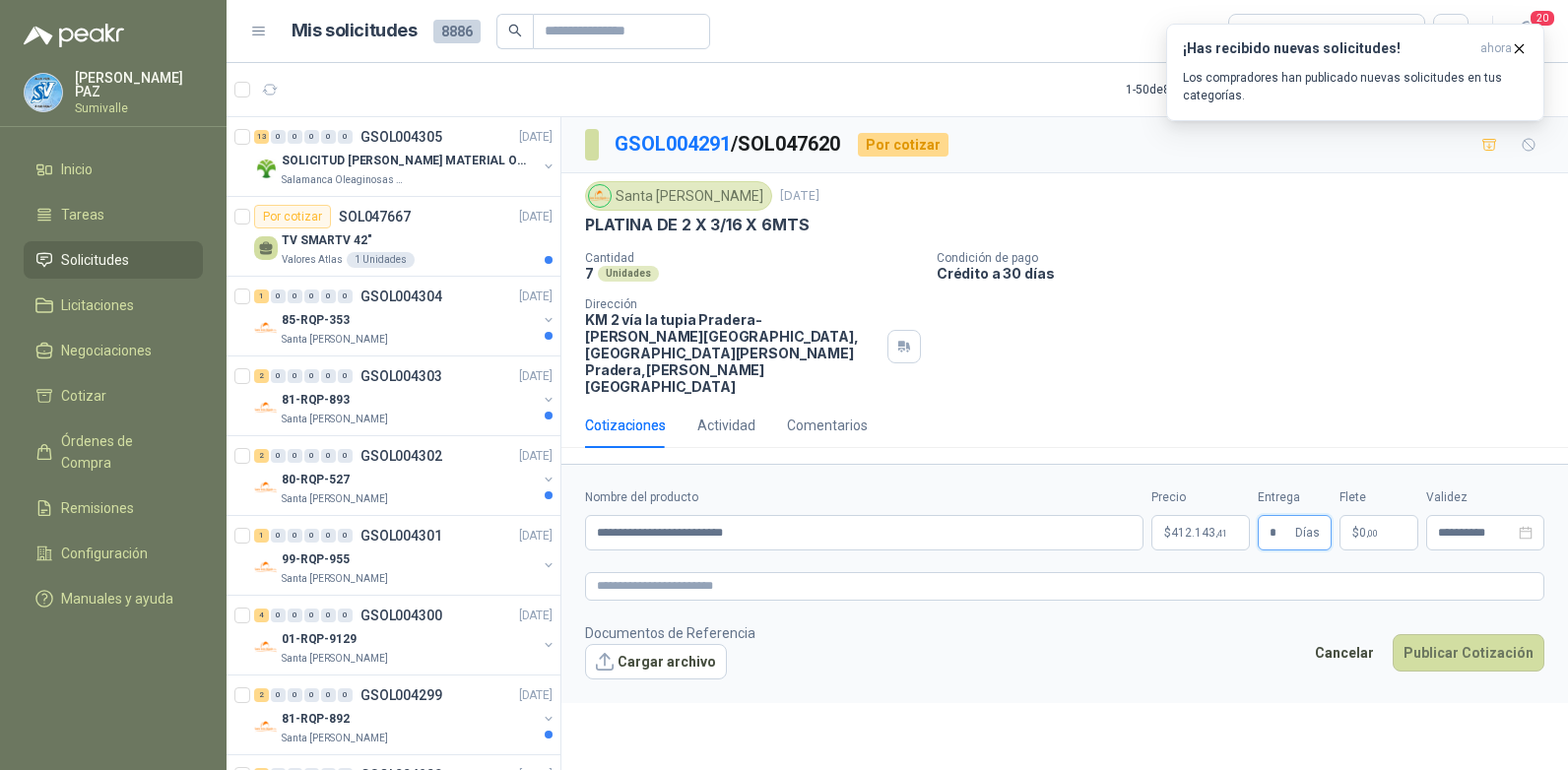 type on "*" 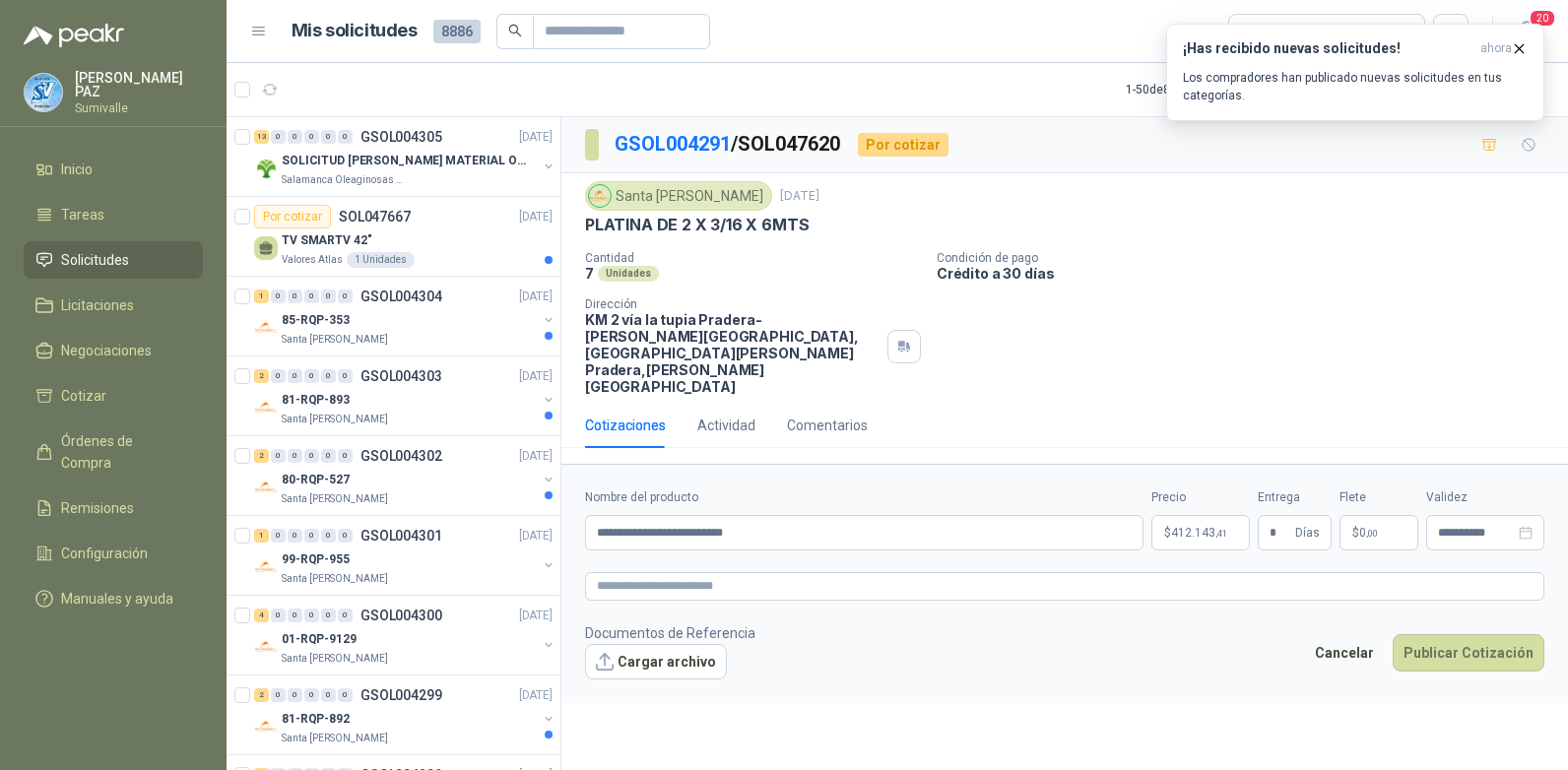 click on "$    0 ,00" at bounding box center (1379, 533) 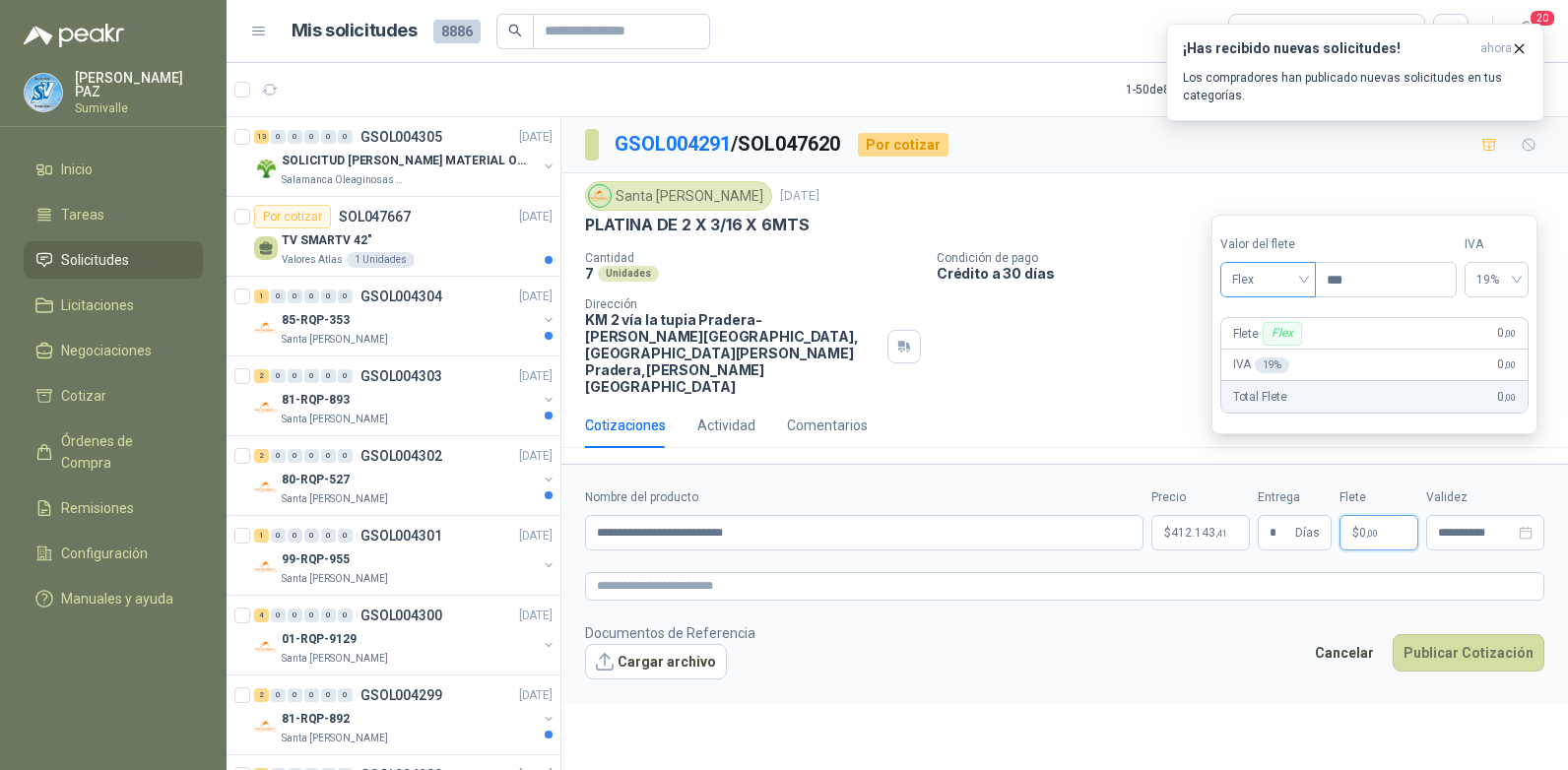 click on "Flex" at bounding box center (1268, 280) 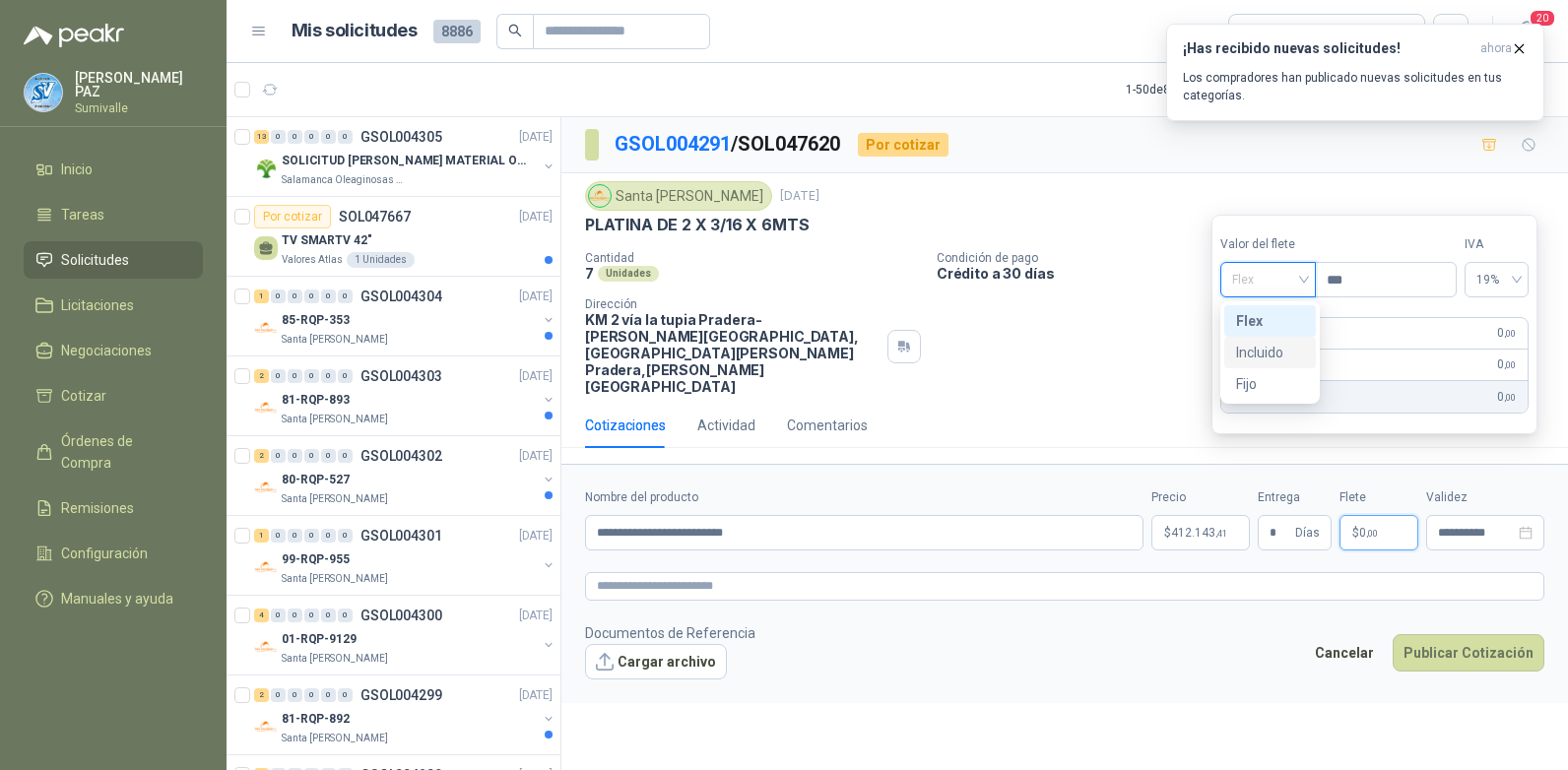 click on "Incluido" at bounding box center (1270, 353) 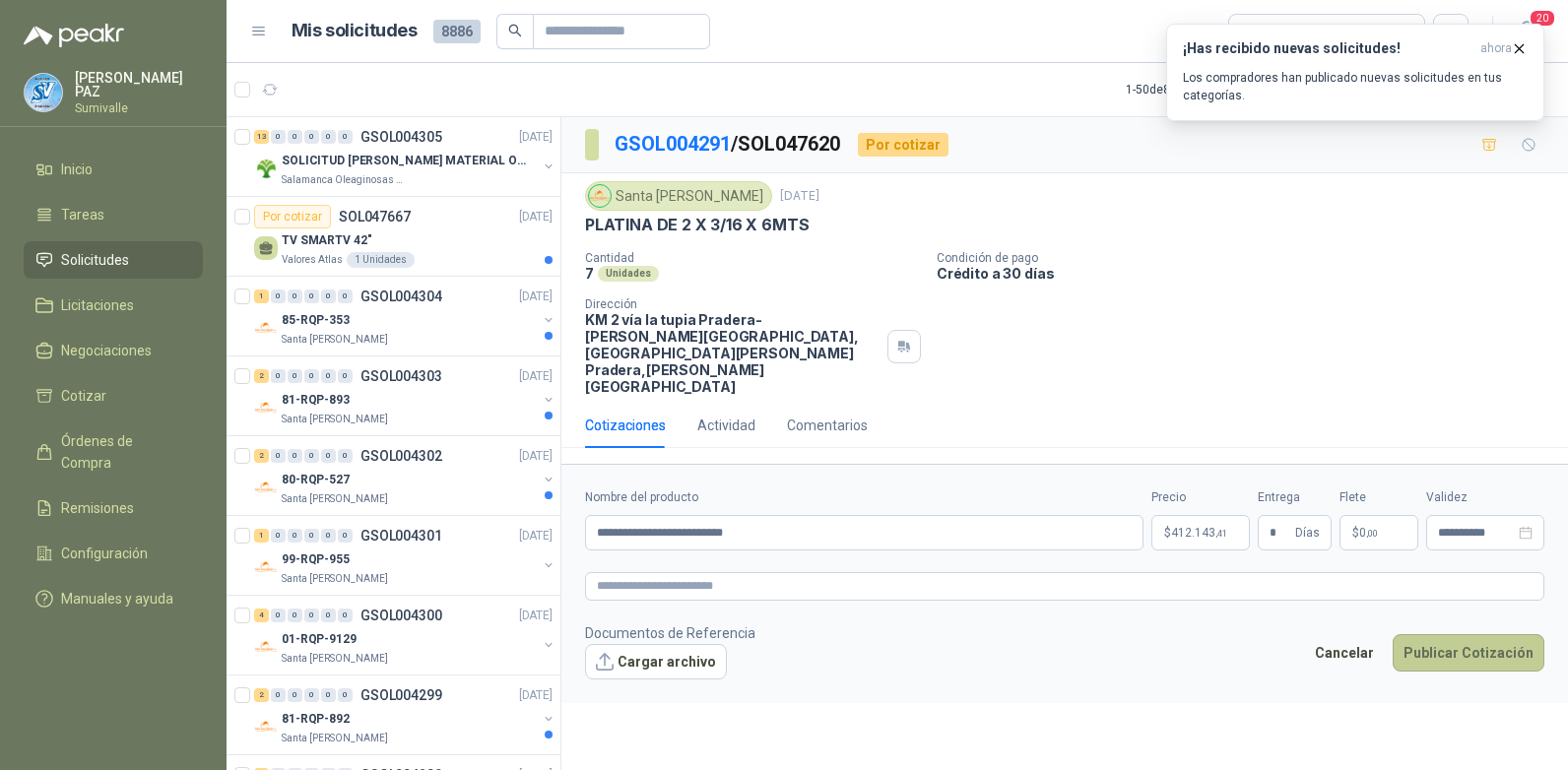 click on "Publicar Cotización" at bounding box center (1469, 653) 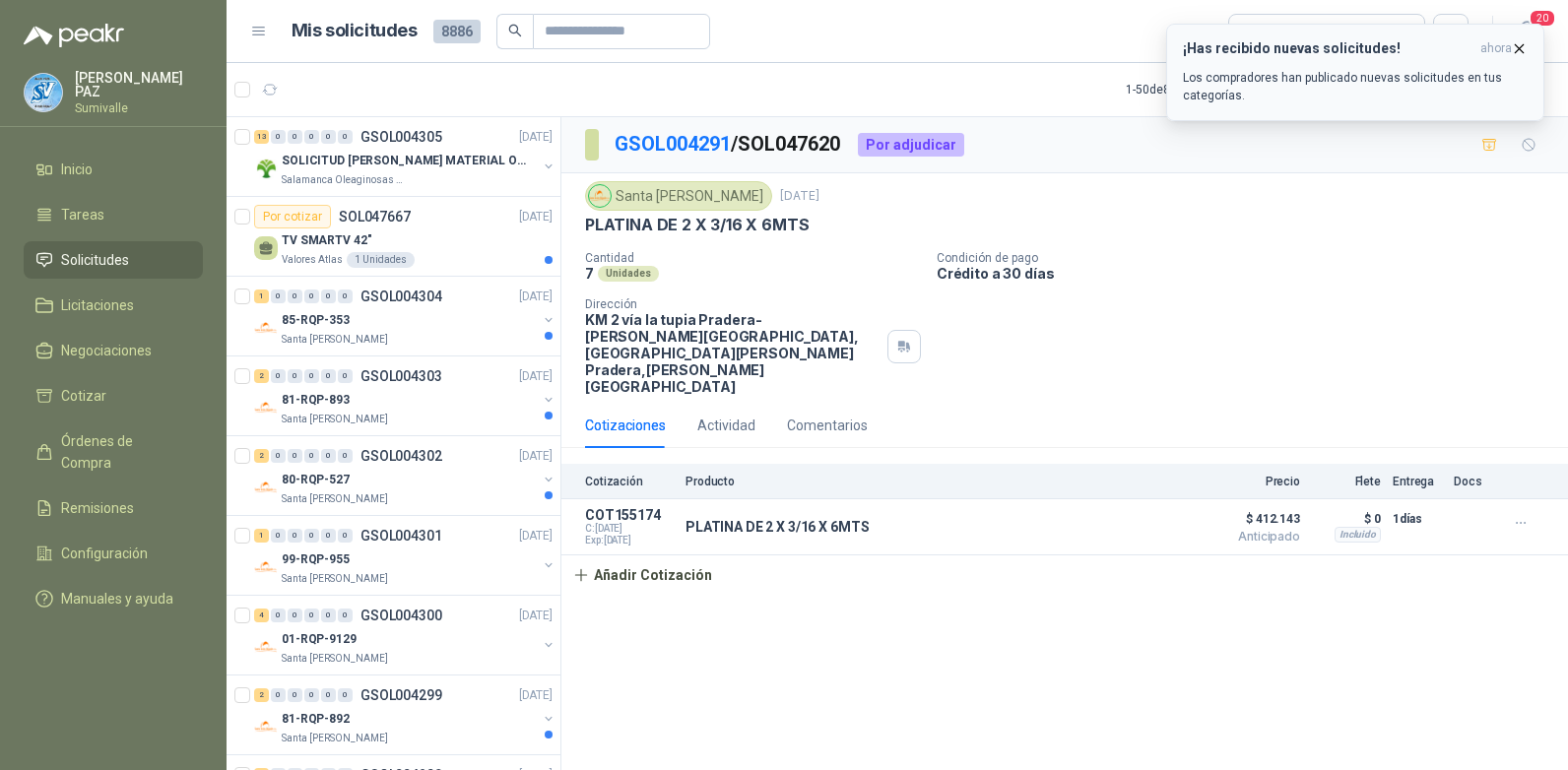 click 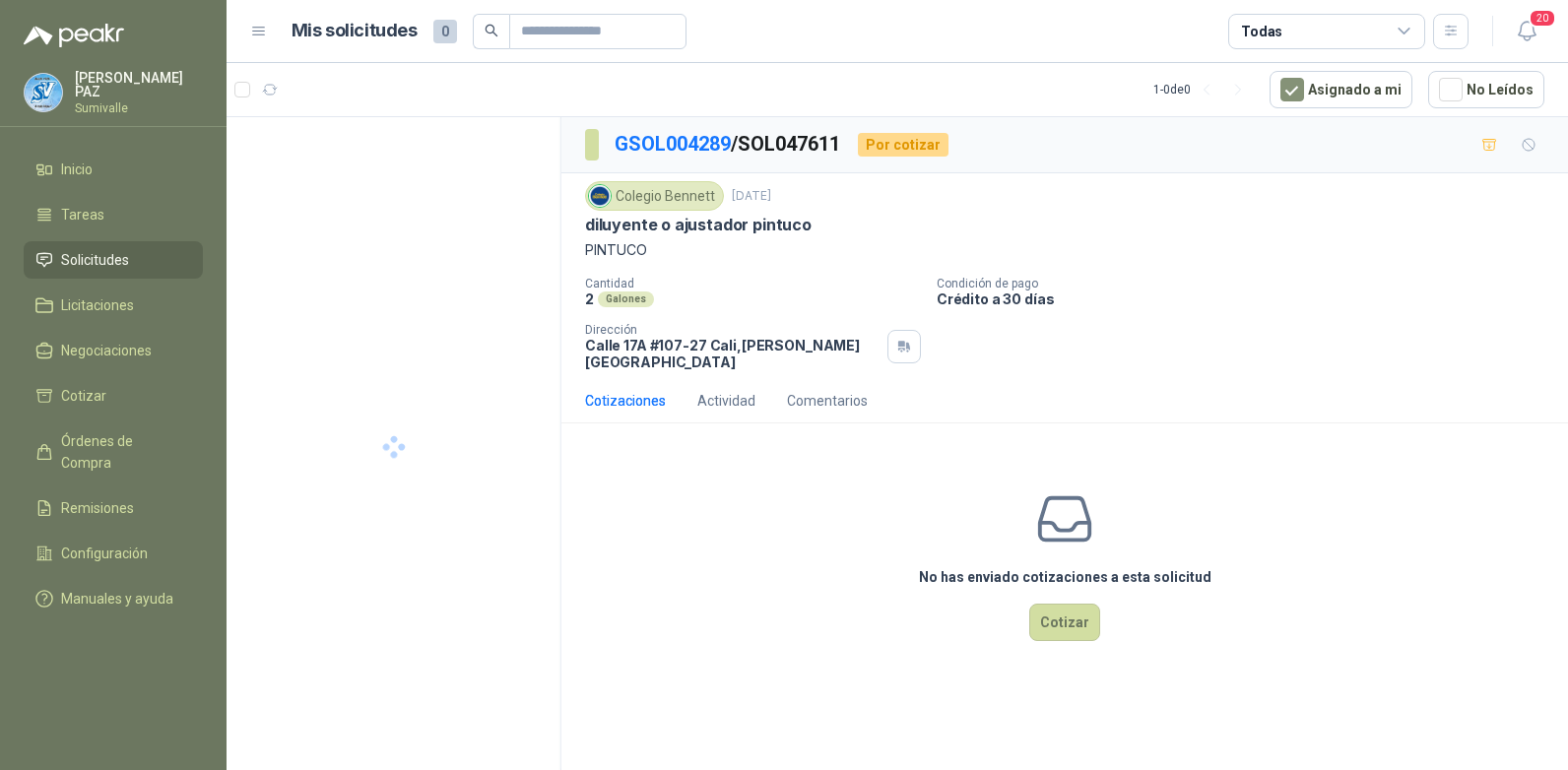 scroll, scrollTop: 0, scrollLeft: 0, axis: both 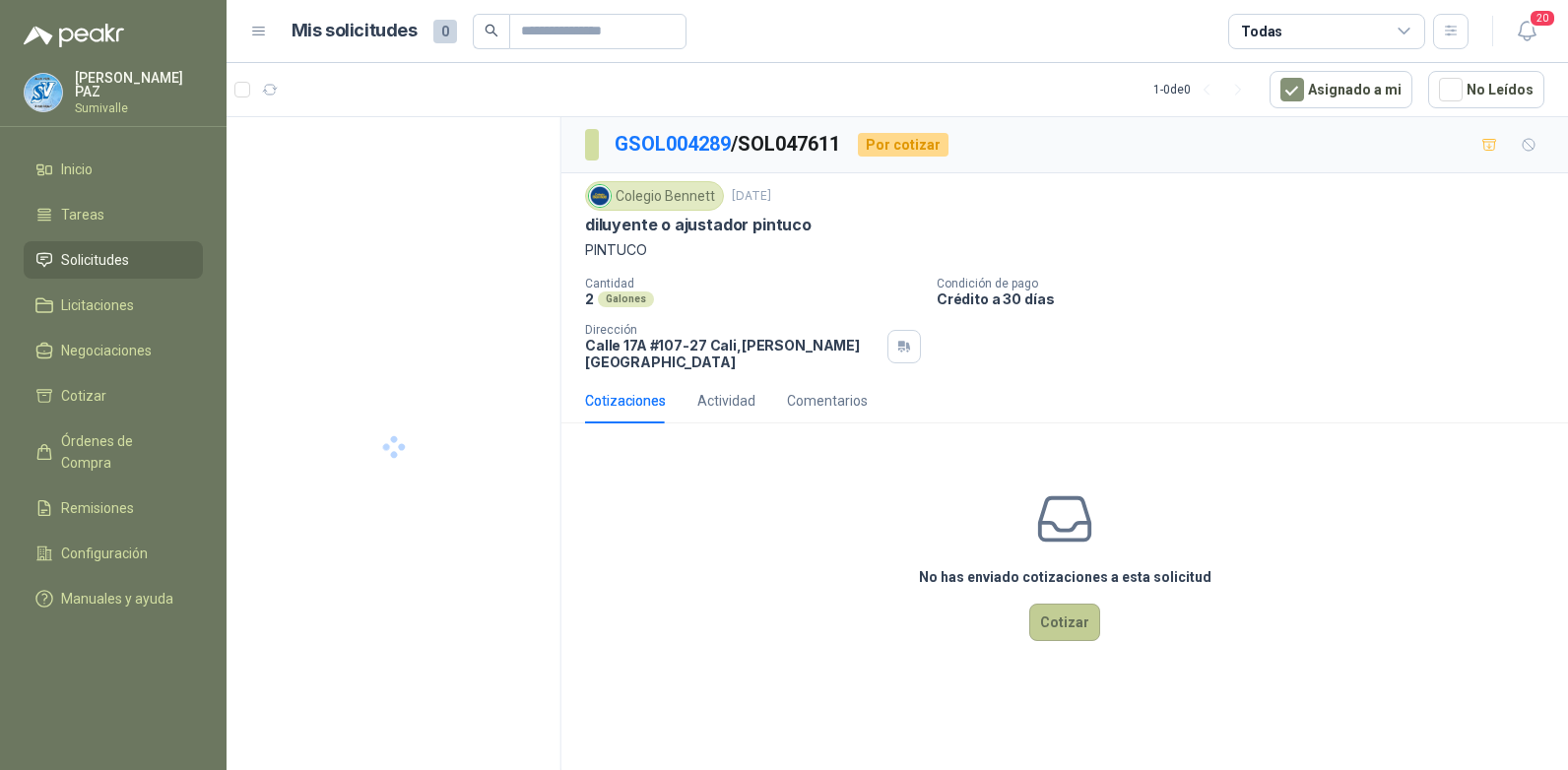 click on "Cotizar" at bounding box center (1065, 622) 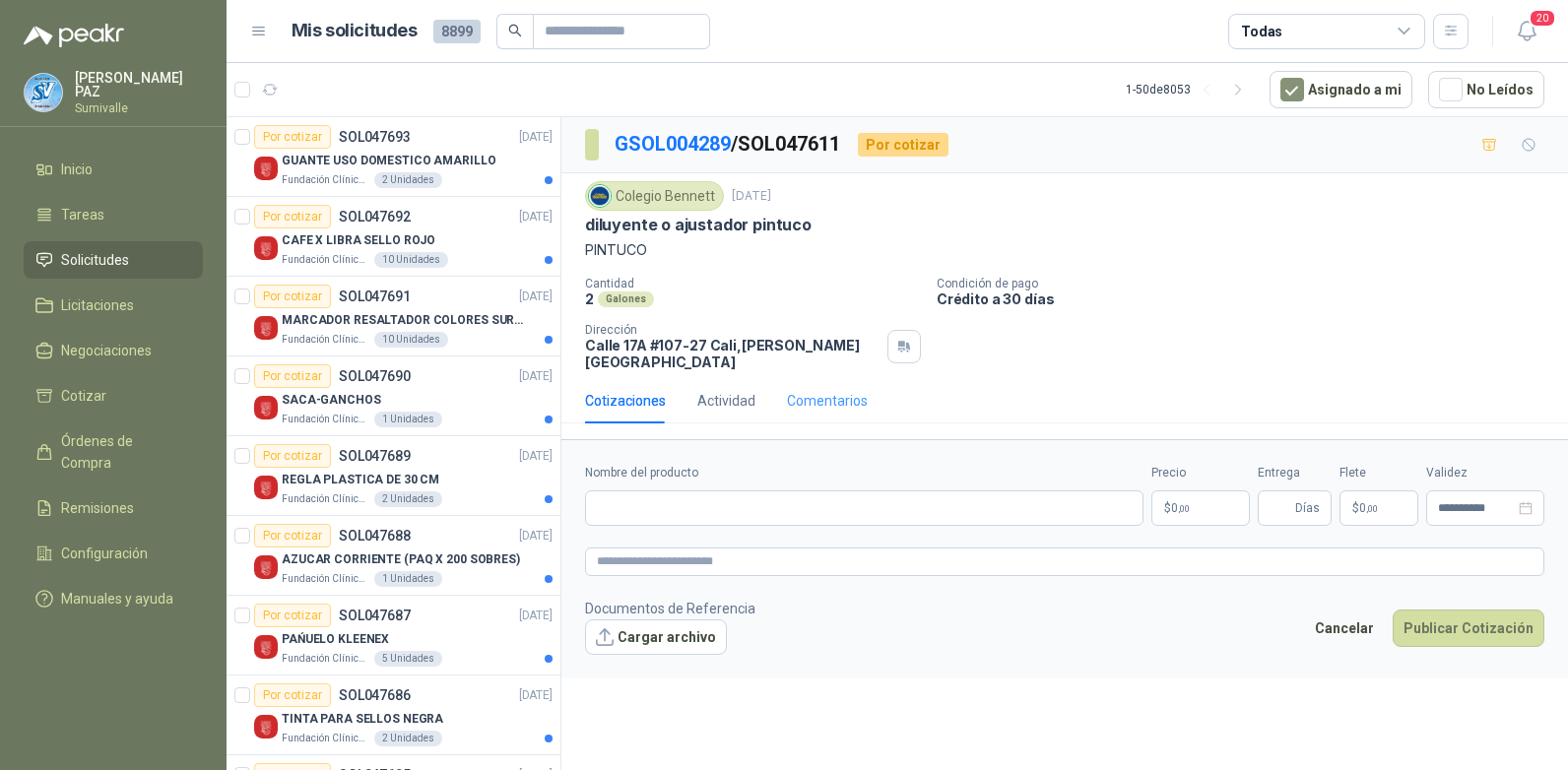 type 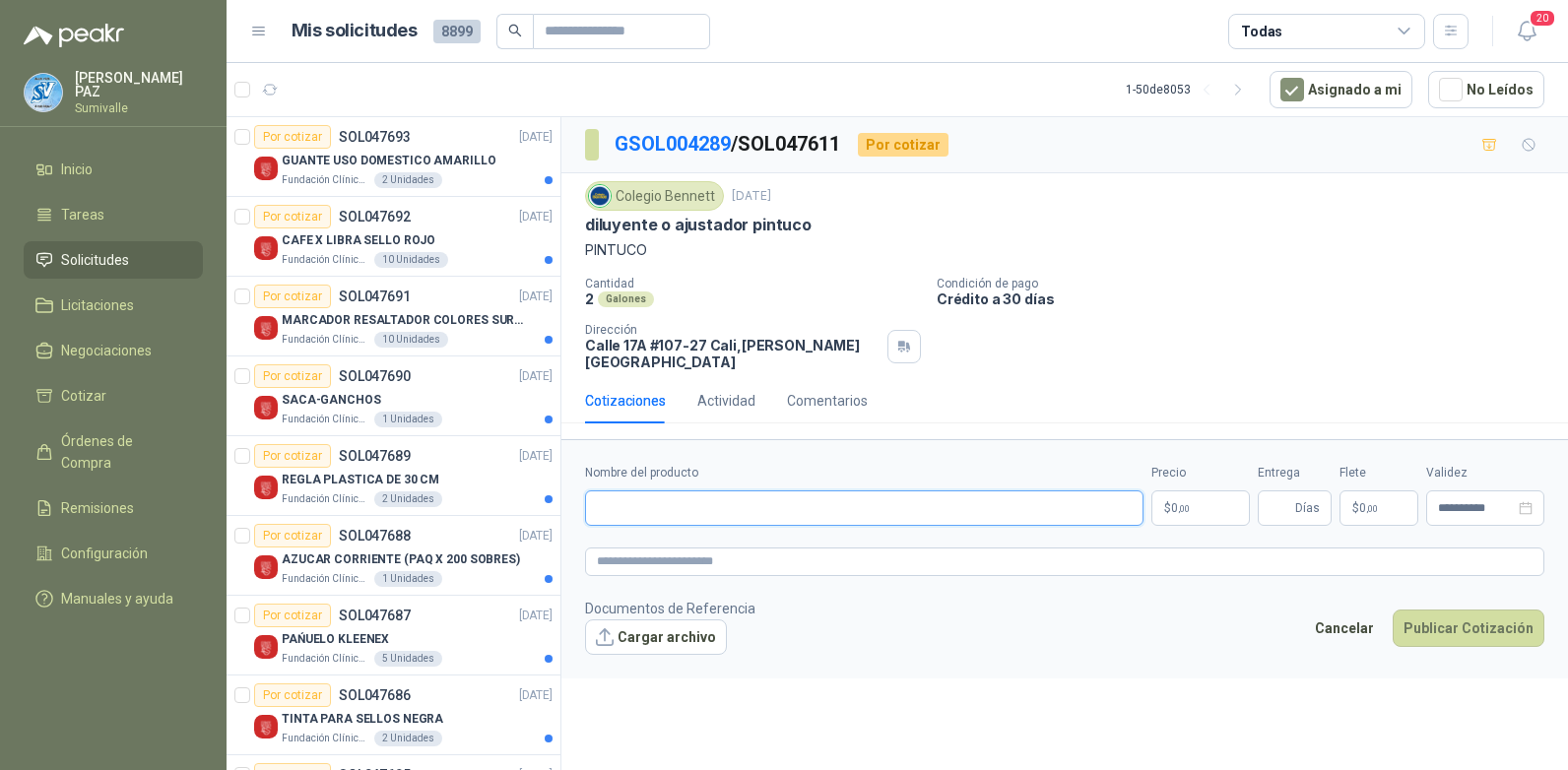 click on "Nombre del producto" at bounding box center (864, 508) 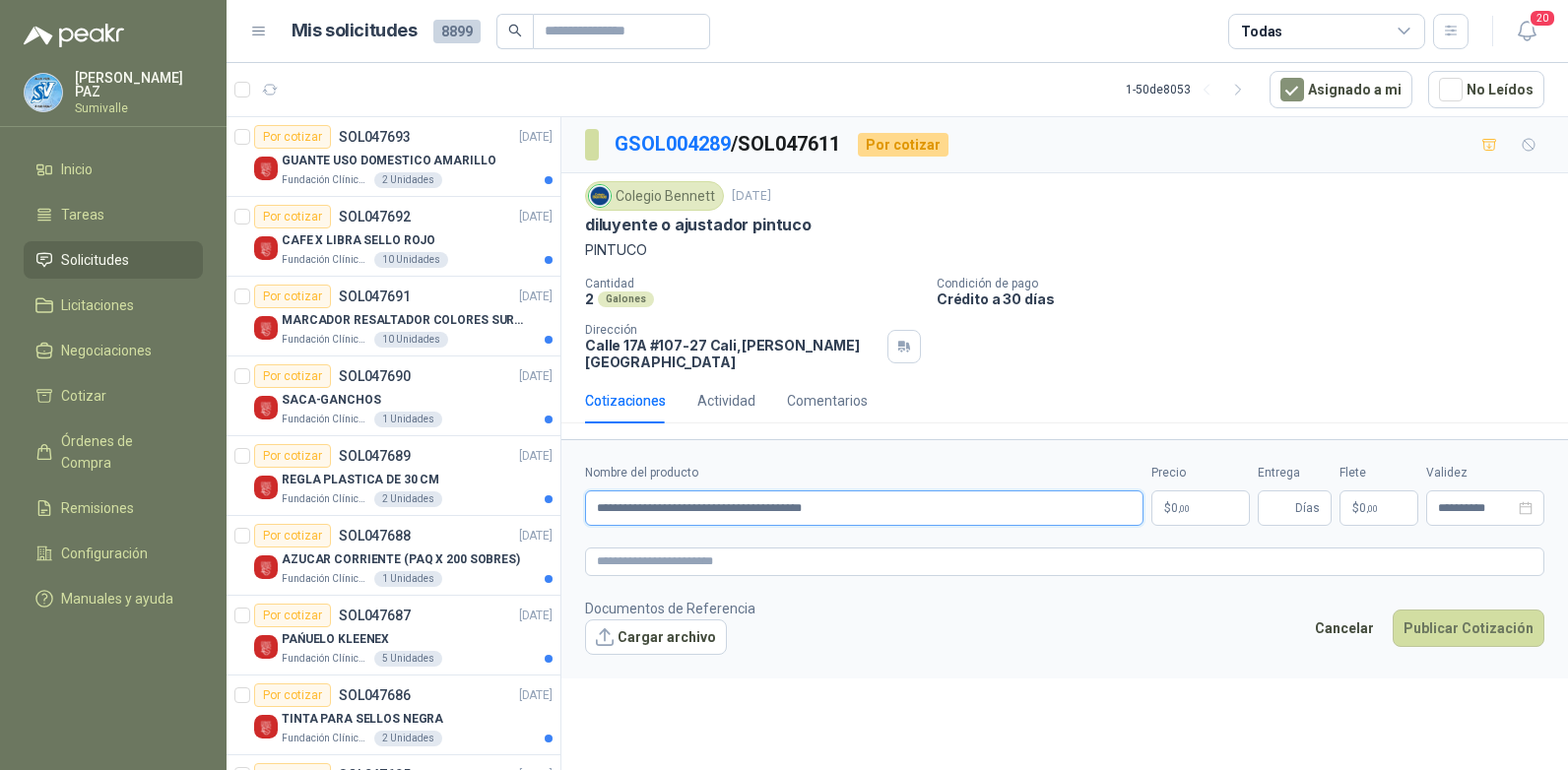 type on "**********" 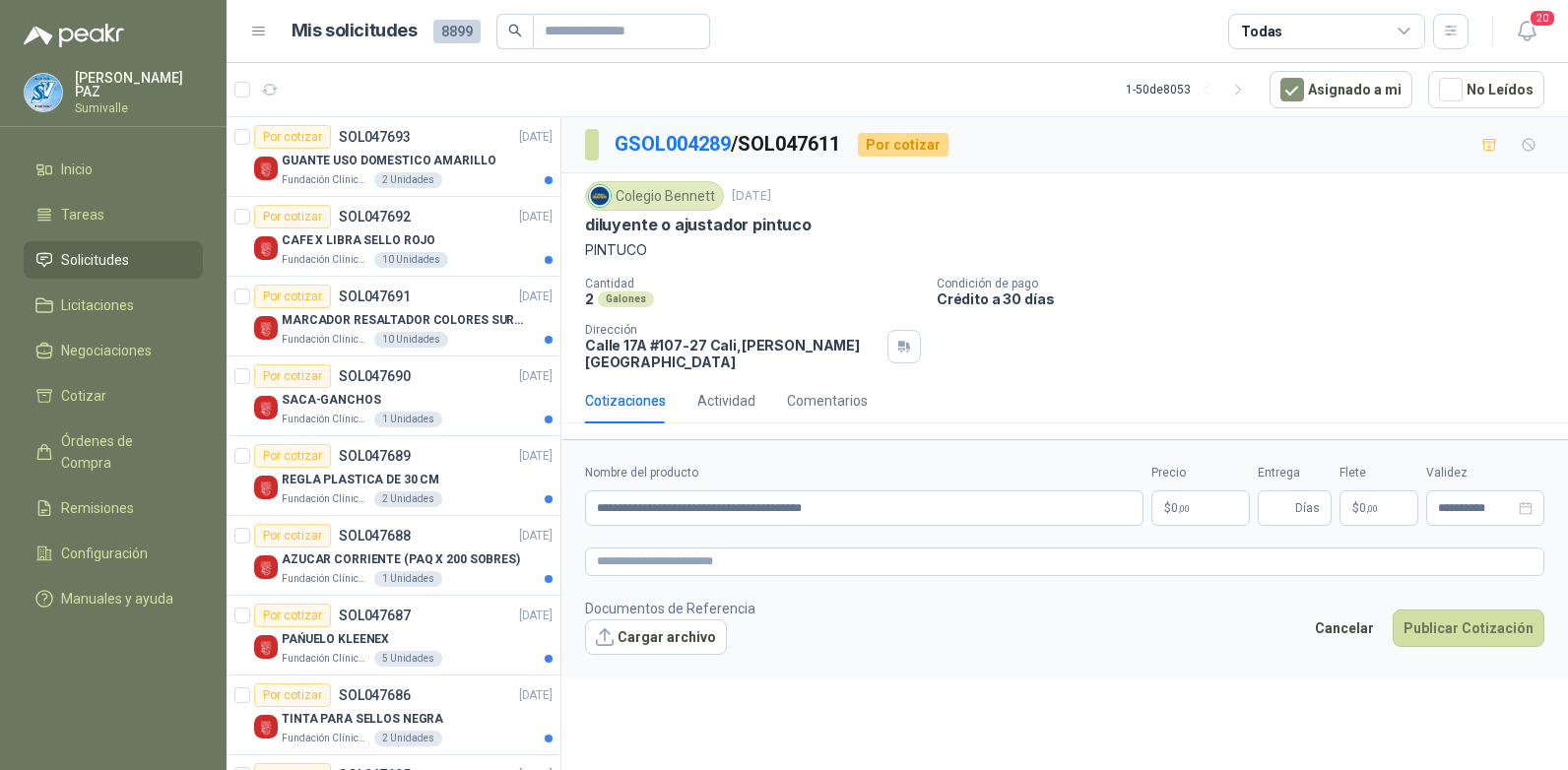 click on "[PERSON_NAME]   [PERSON_NAME]   Solicitudes   Licitaciones   Negociaciones   Cotizar   Órdenes de Compra   Remisiones   Configuración   Manuales y ayuda Mis solicitudes 8899 Todas 20 1 - 50  de  8053 Asignado a mi No Leídos Por cotizar SOL047693 [DATE]   GUANTE USO DOMESTICO AMARILLO Fundación Clínica Shaio 2   Unidades Por cotizar SOL047692 [DATE]   CAFE X LIBRA SELLO ROJO Fundación Clínica Shaio 10   Unidades Por cotizar SOL047691 [DATE]   MARCADOR RESALTADOR COLORES SURTIDOS Fundación Clínica Shaio 10   Unidades Por cotizar SOL047690 [DATE]   SACA-GANCHOS Fundación Clínica Shaio 1   Unidades Por cotizar SOL047689 [DATE]   REGLA PLASTICA DE 30 CM Fundación Clínica Shaio 2   Unidades Por cotizar SOL047688 [DATE]   AZUCAR CORRIENTE (PAQ X 200 SOBRES) Fundación Clínica Shaio 1   Unidades Por cotizar SOL047687 [DATE]   PAŃUELO KLEENEX Fundación Clínica Shaio 5   Unidades Por cotizar SOL047686 [DATE]   TINTA PARA SELLOS NEGRA Fundación Clínica Shaio 2" at bounding box center (784, 385) 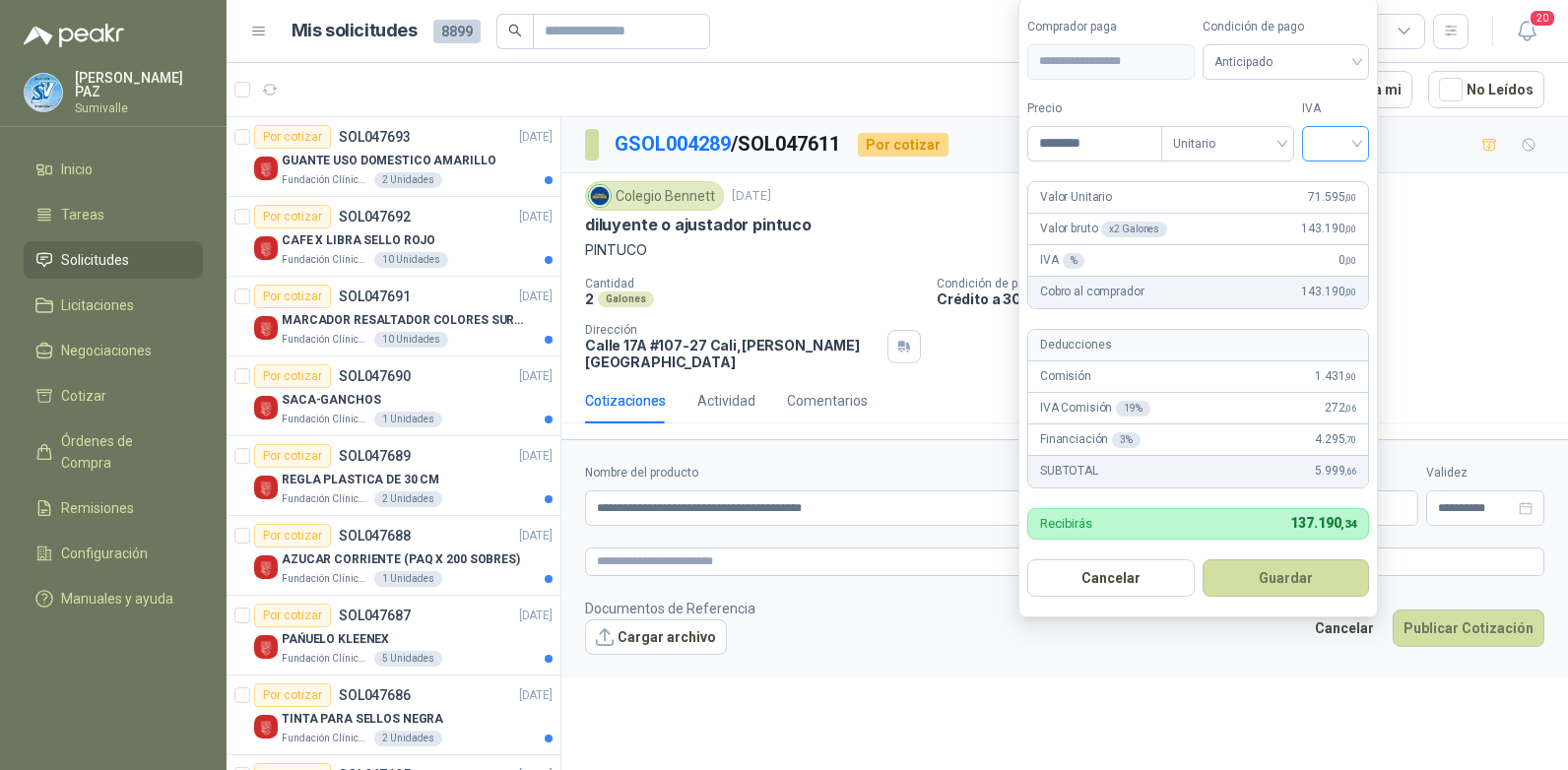 type on "********" 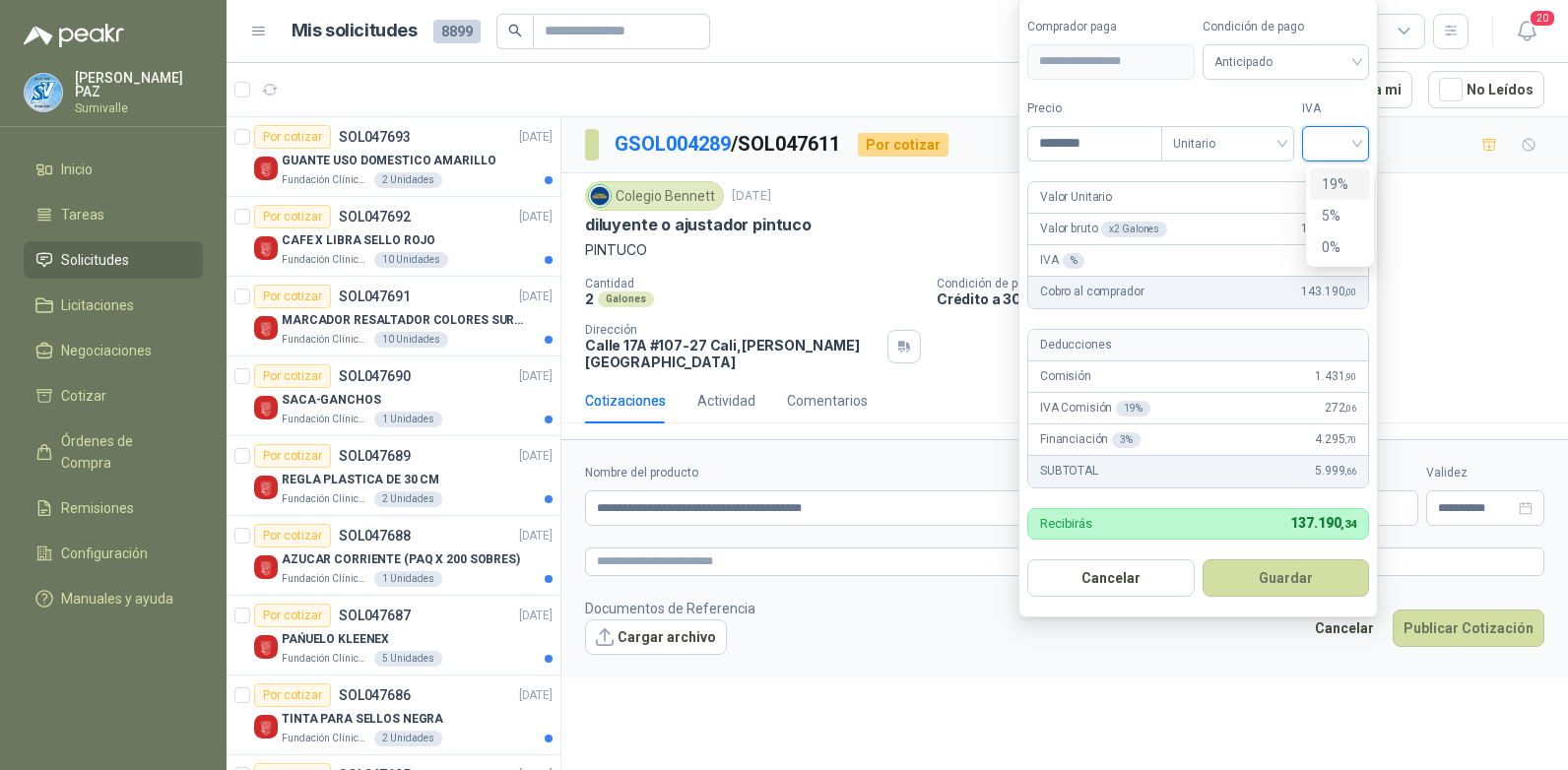 click on "19%" at bounding box center (1339, 184) 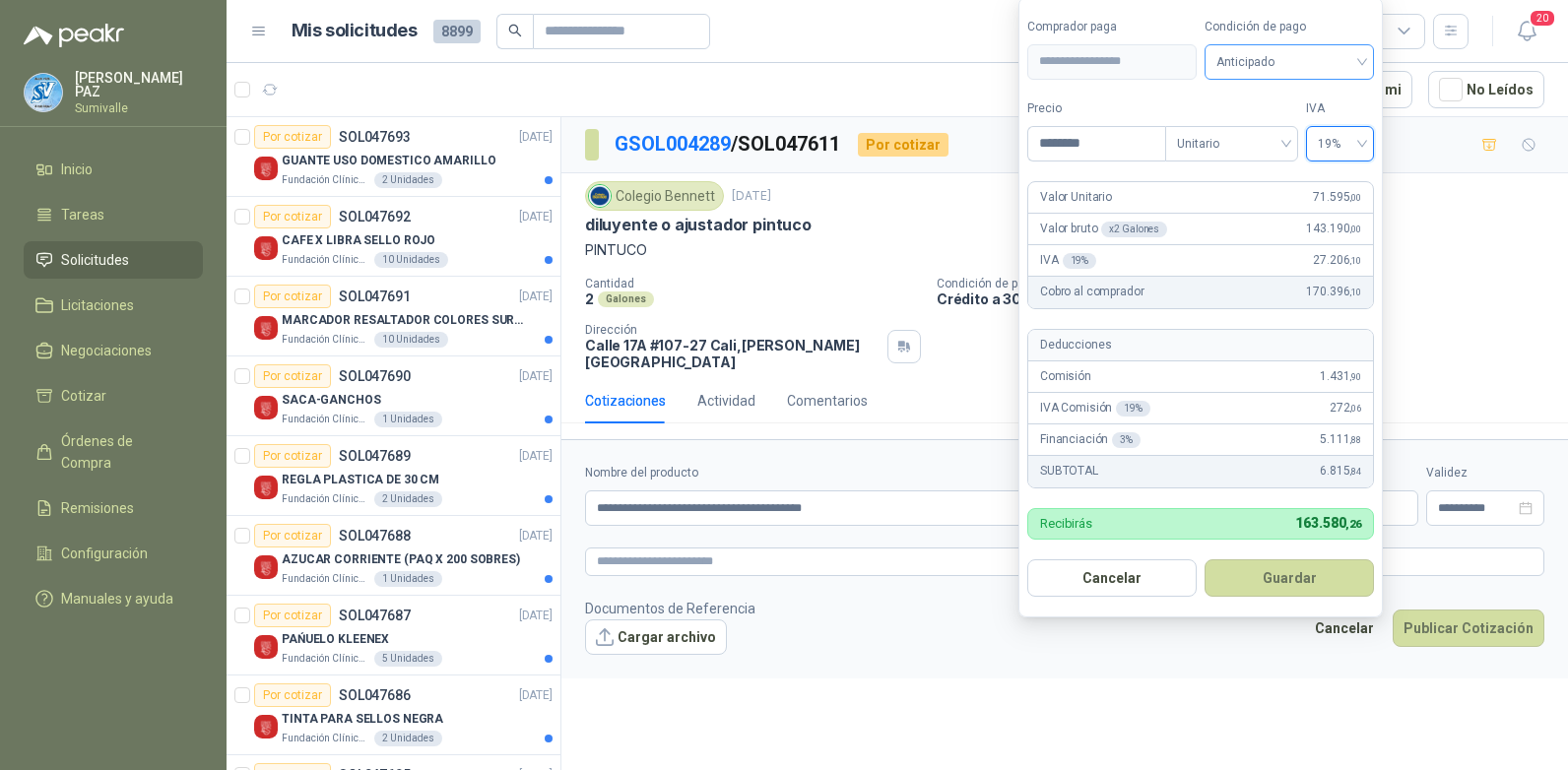 click on "Anticipado" at bounding box center (1289, 62) 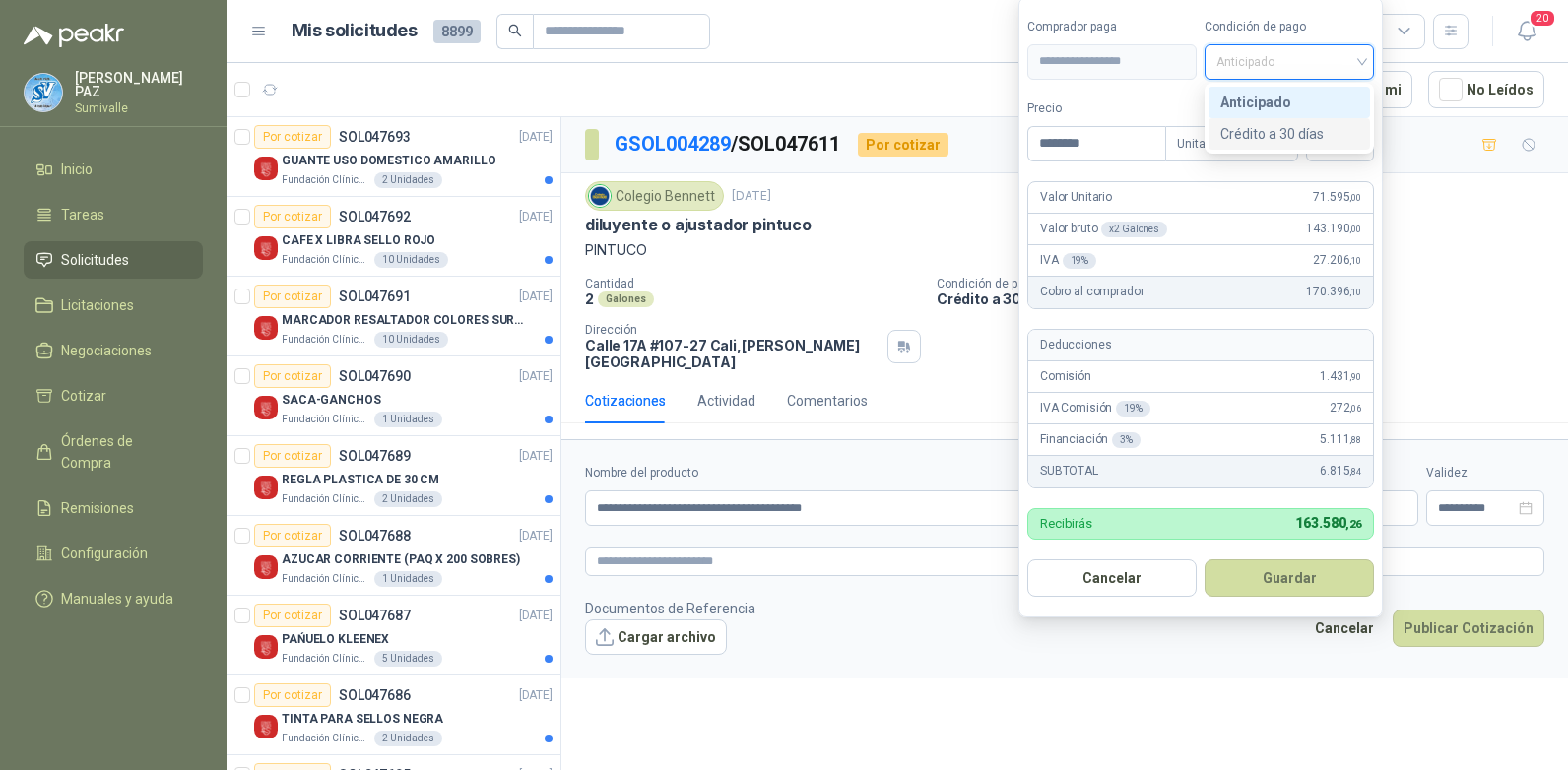 click on "Crédito a 30 días" at bounding box center [1289, 134] 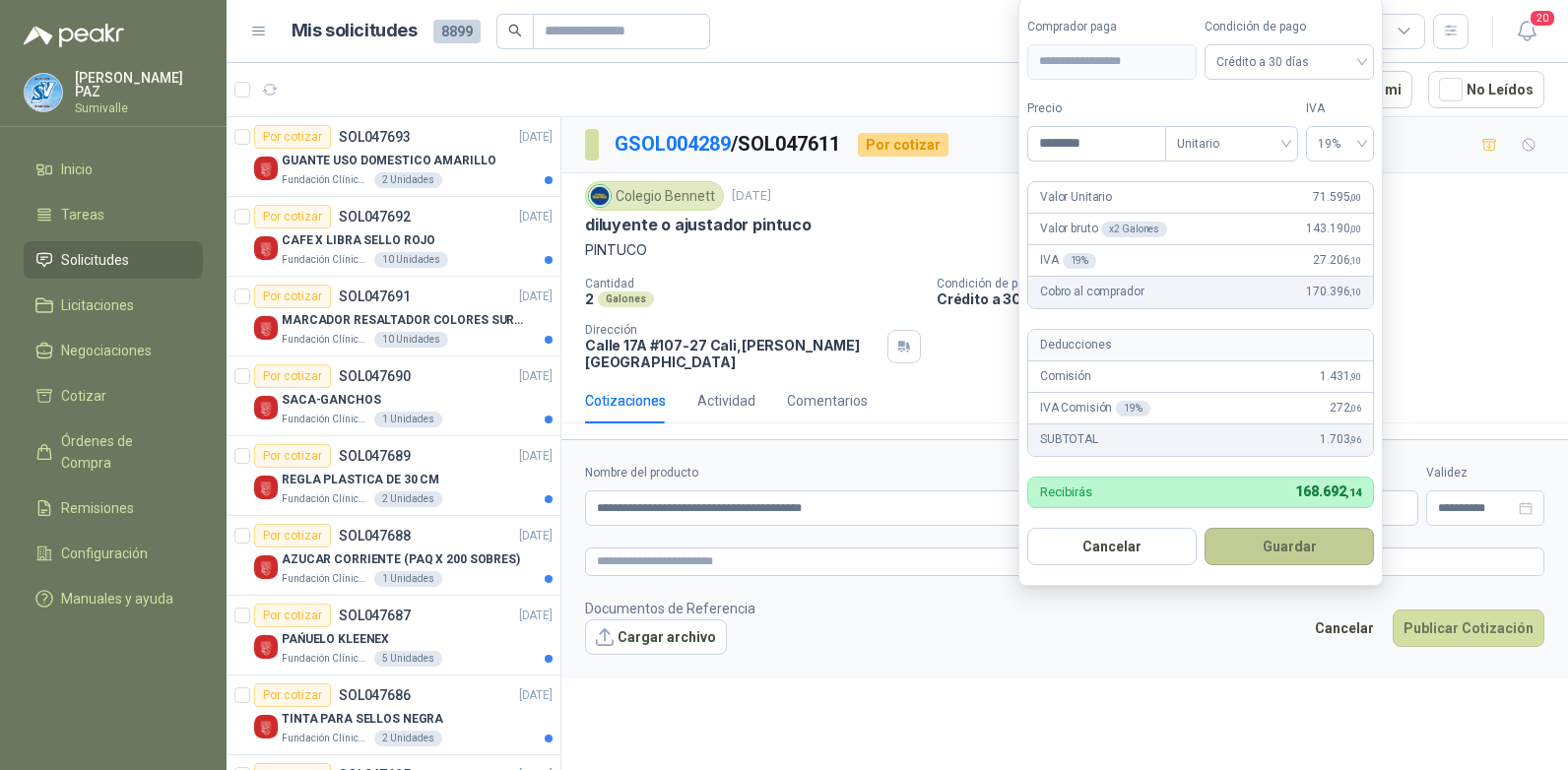 click on "Guardar" at bounding box center [1289, 546] 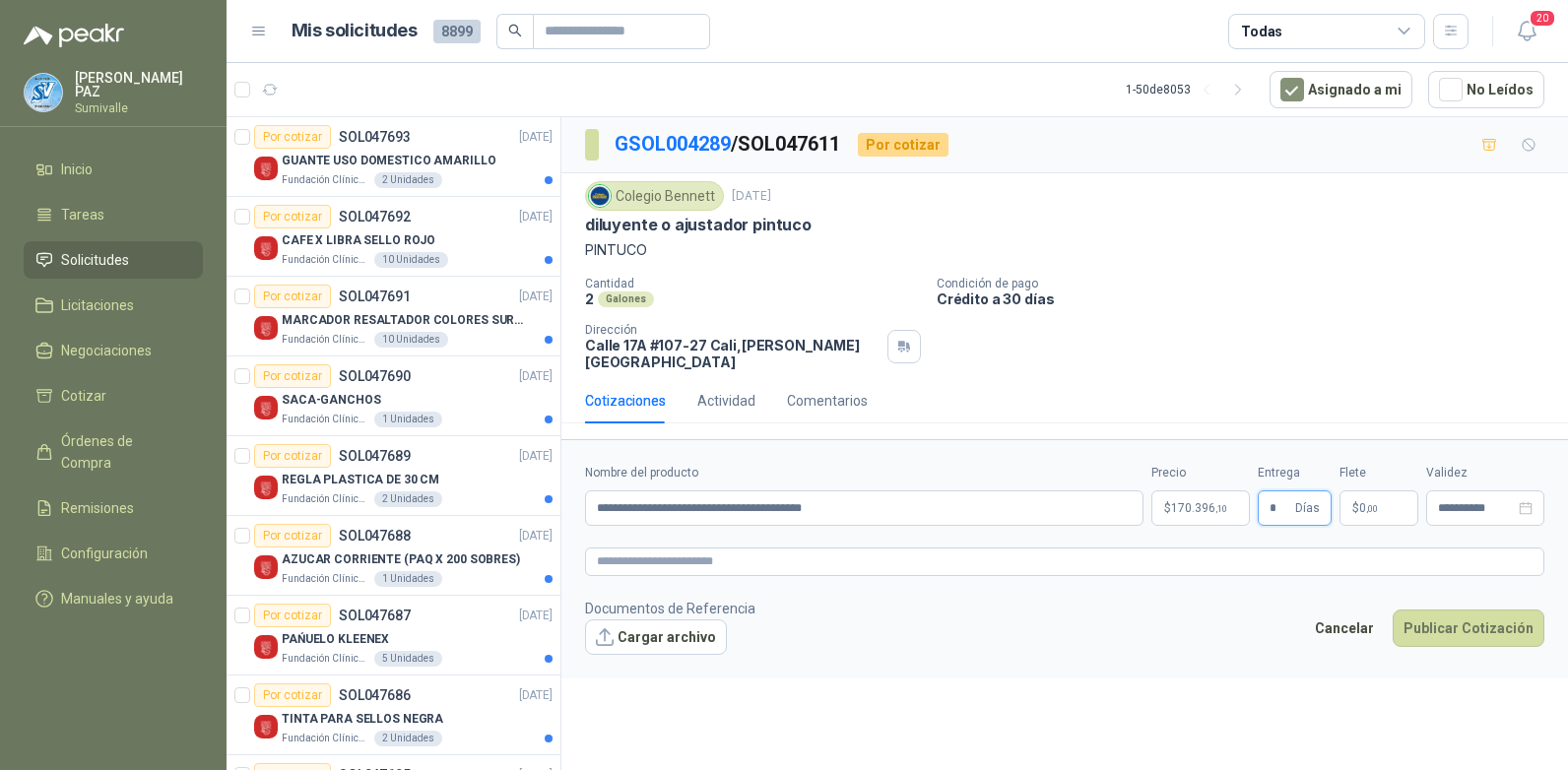 type on "*" 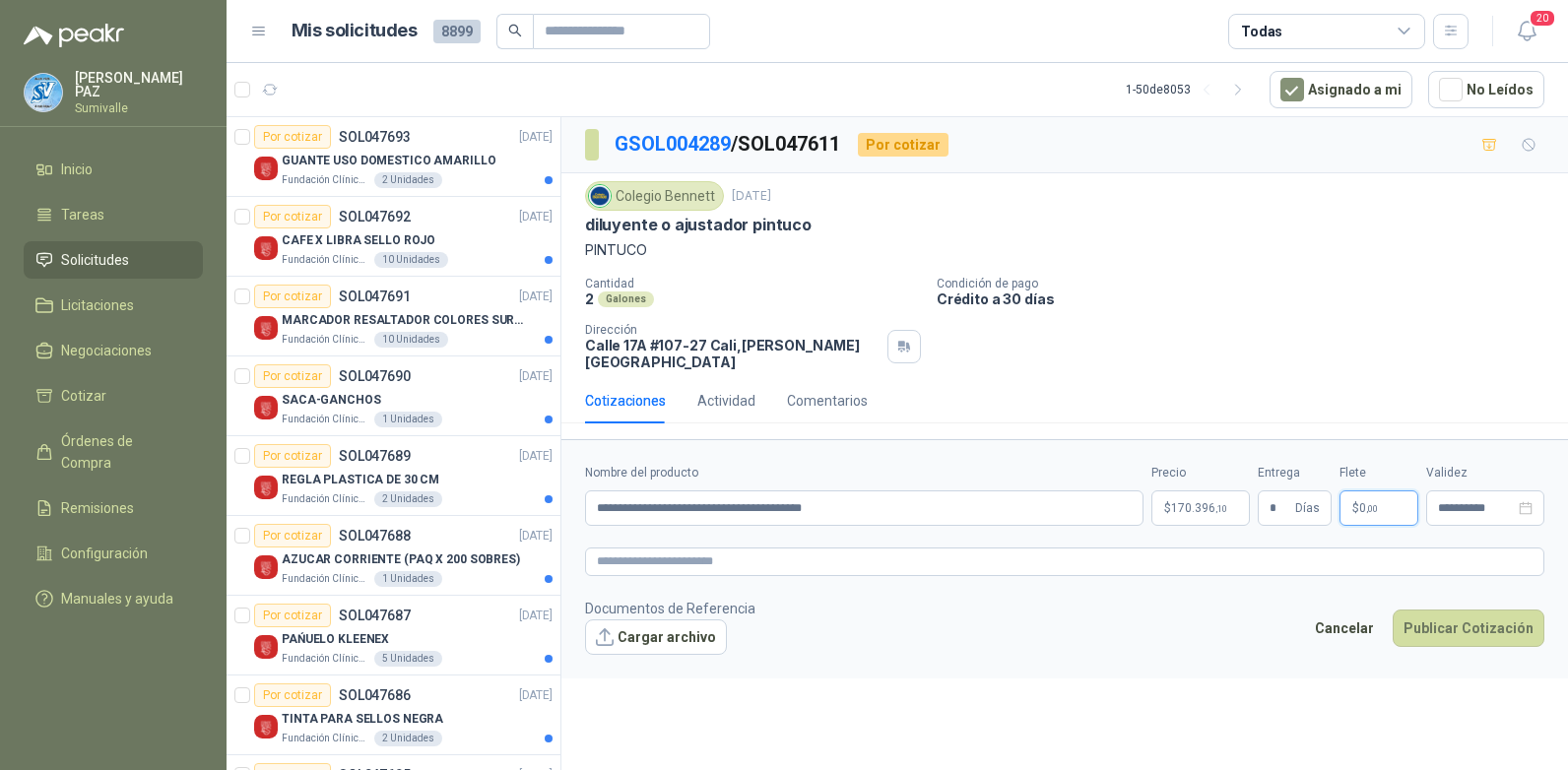 click on "$    0 ,00" at bounding box center (1379, 508) 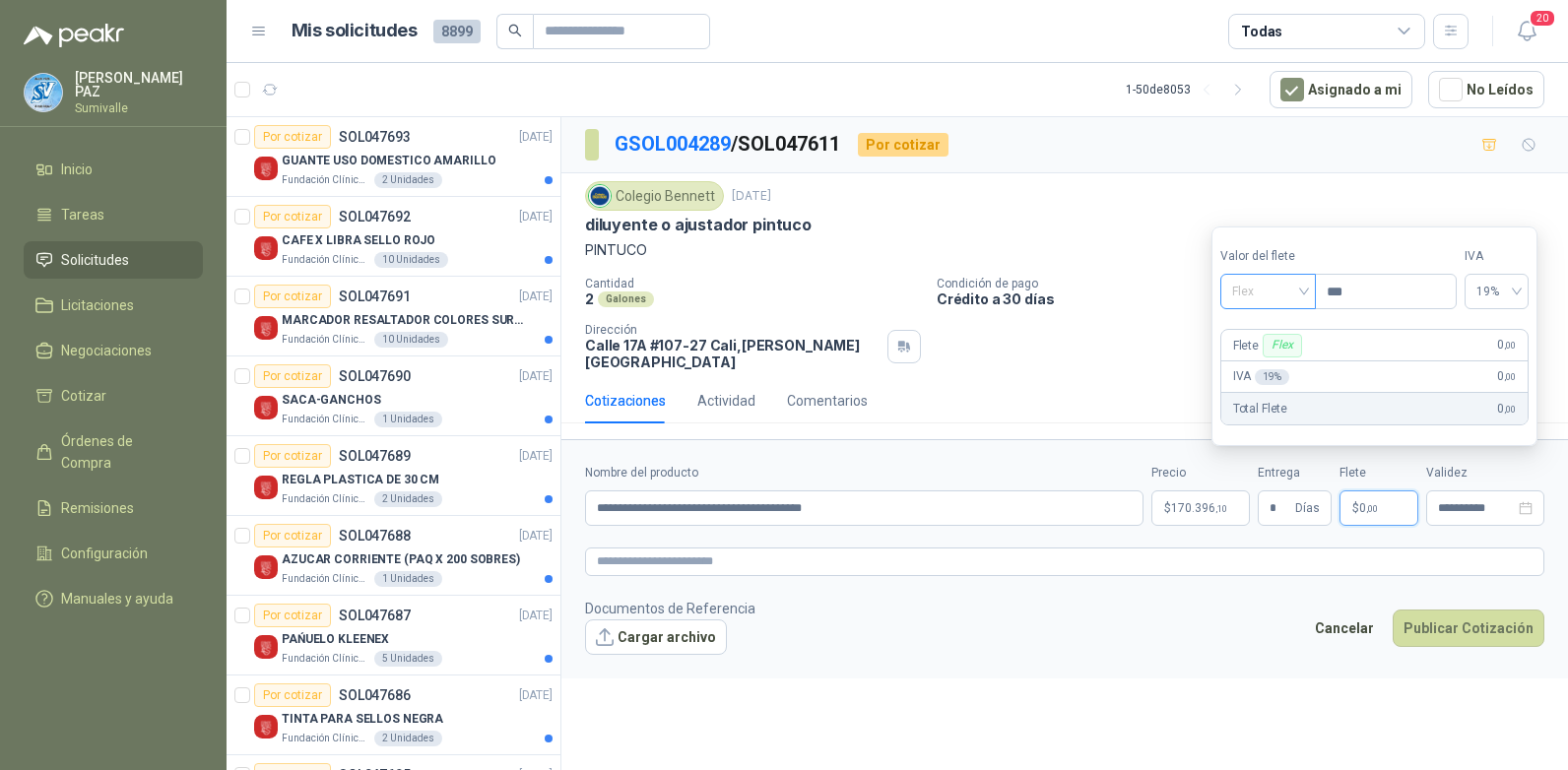 click on "Flex" at bounding box center (1268, 291) 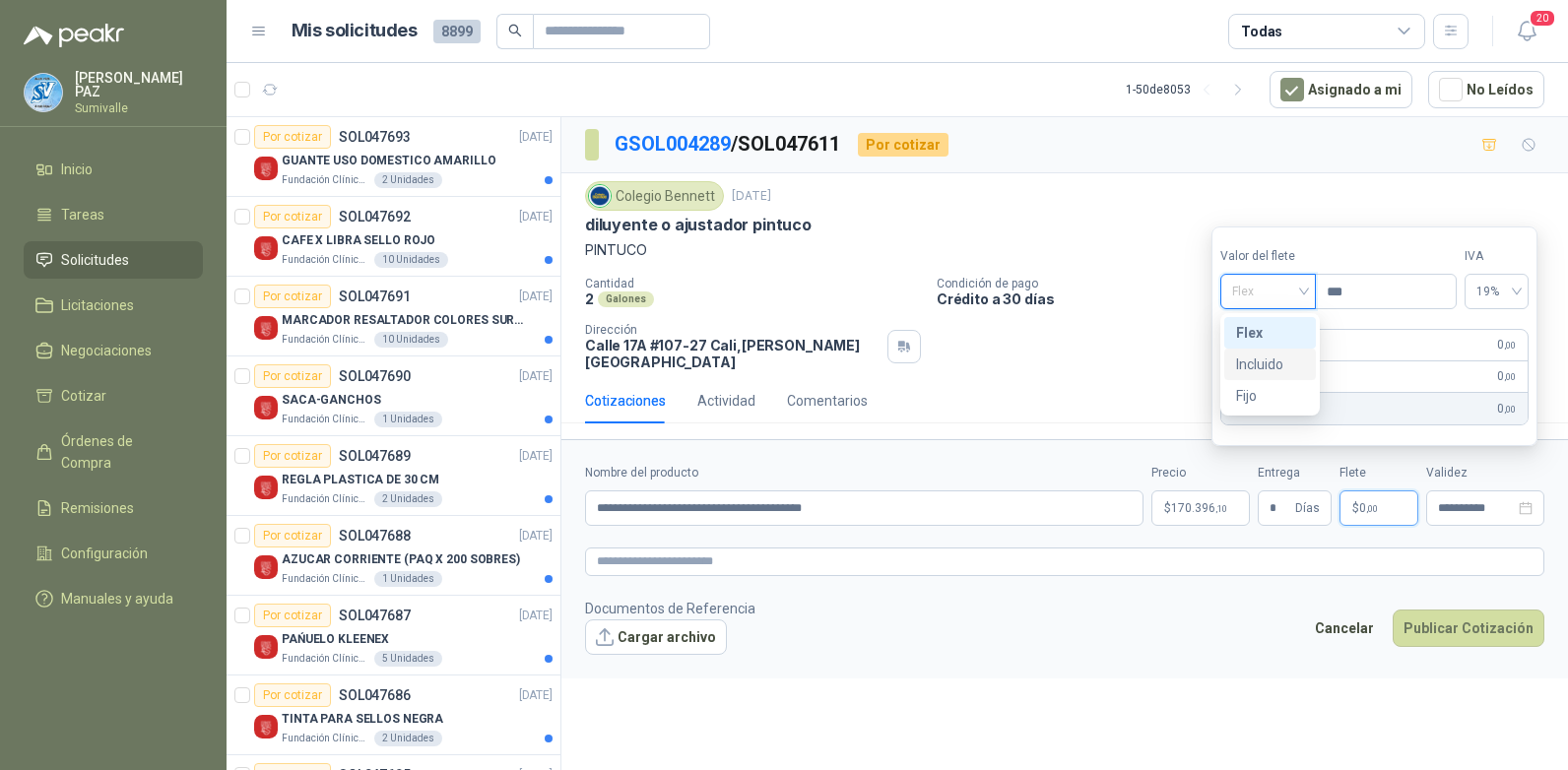 click on "Incluido" at bounding box center (1270, 364) 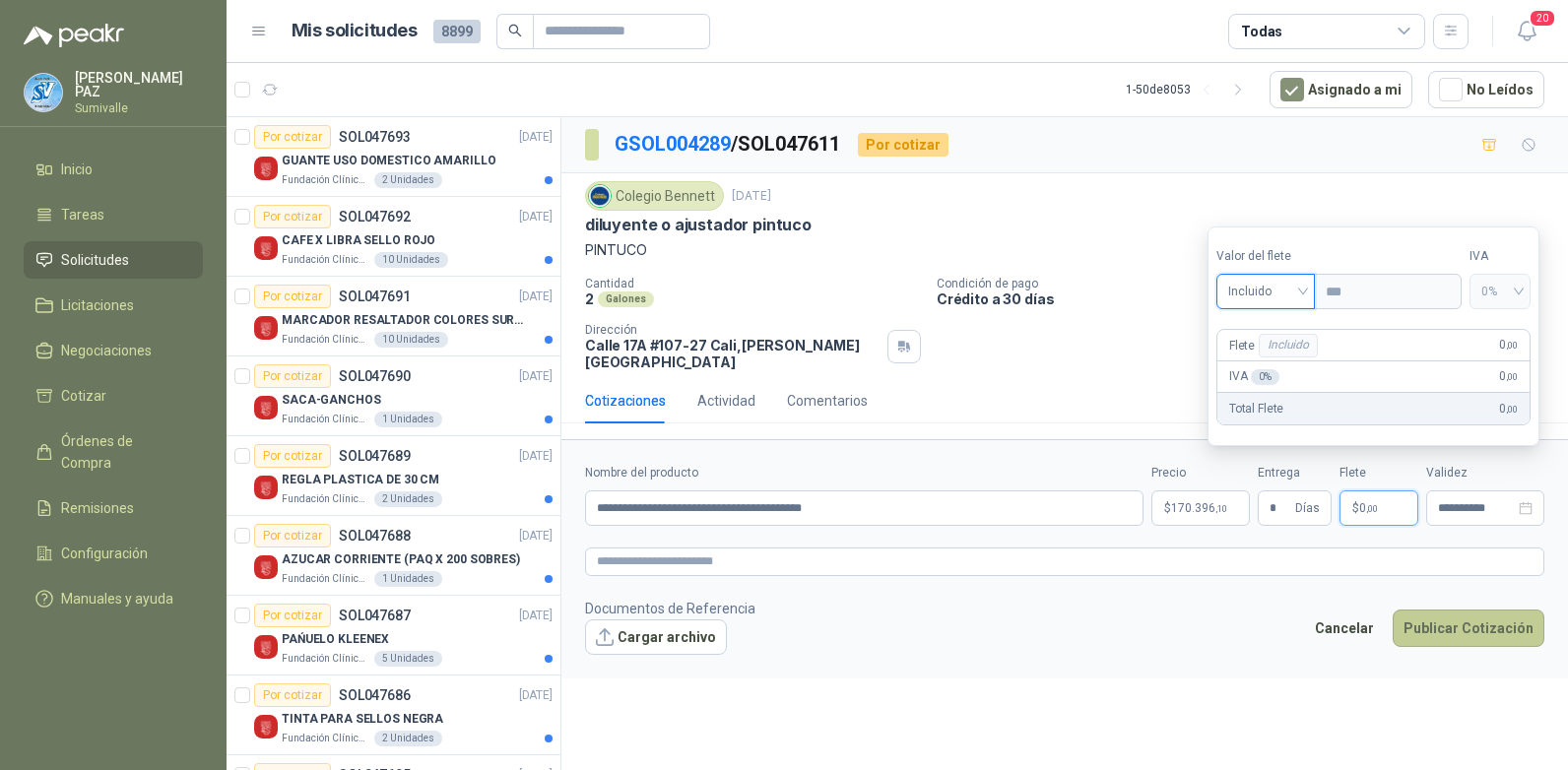 click on "Publicar Cotización" at bounding box center [1469, 628] 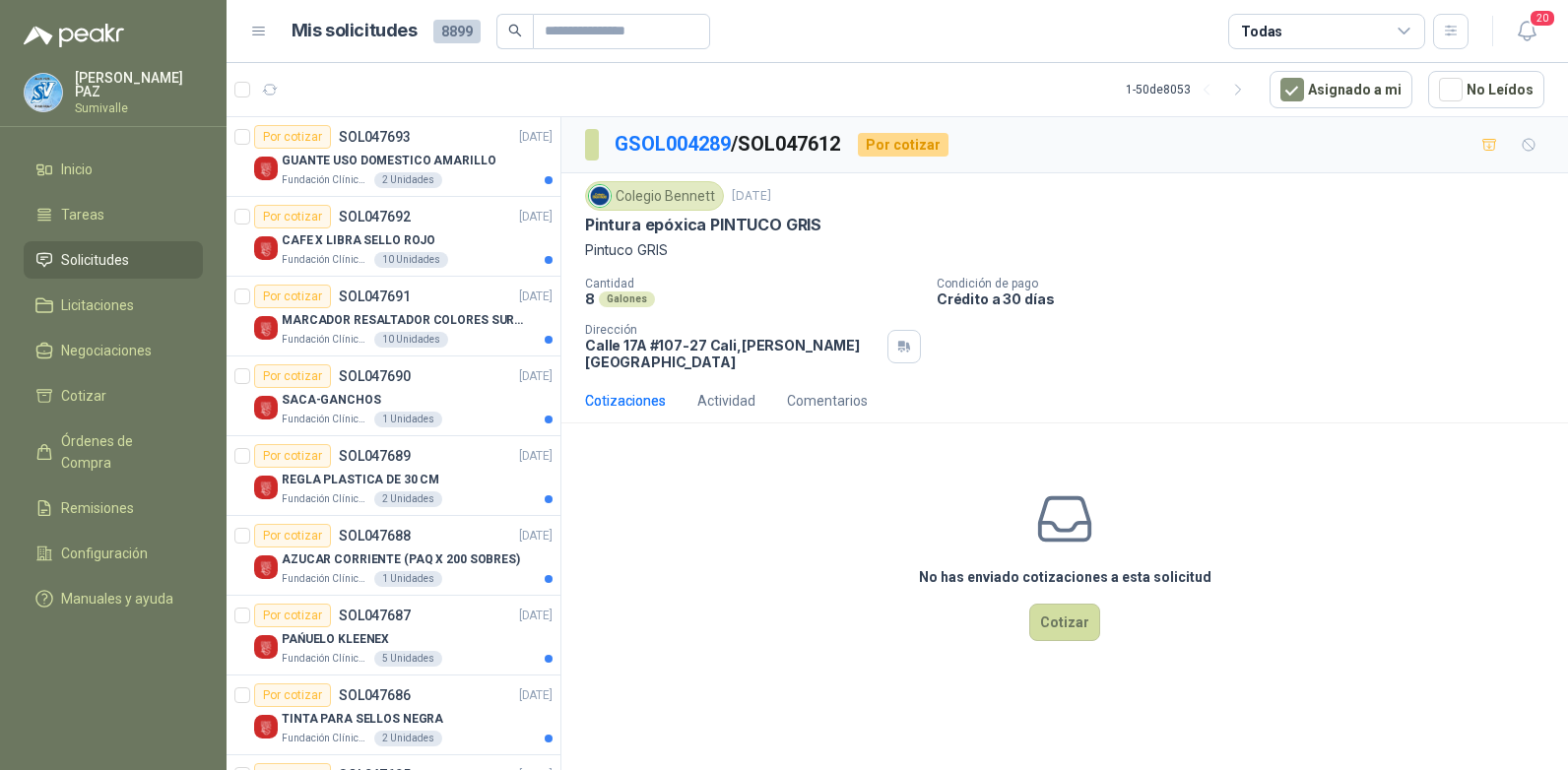 scroll, scrollTop: 0, scrollLeft: 0, axis: both 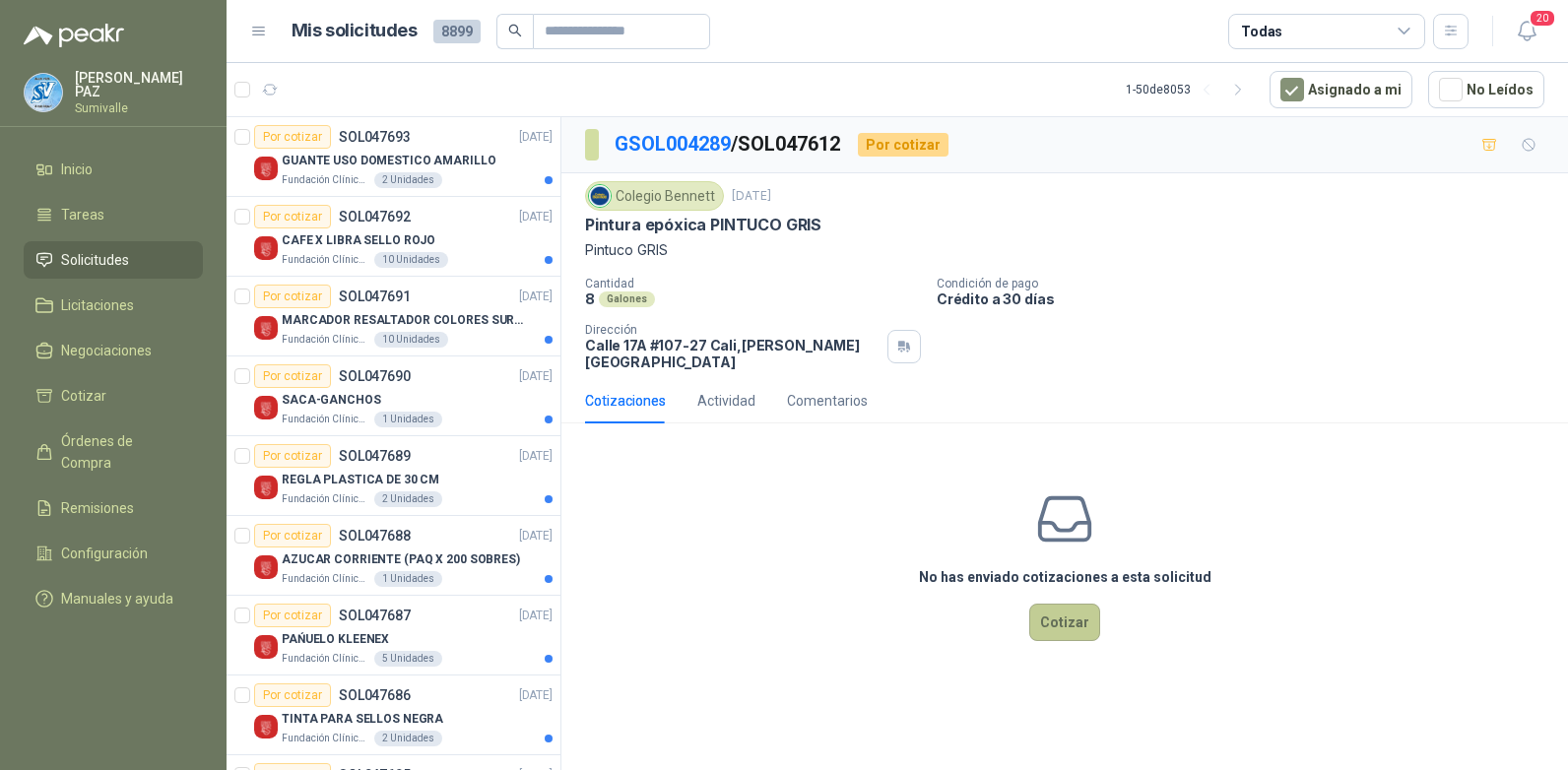 click on "Cotizar" at bounding box center [1065, 622] 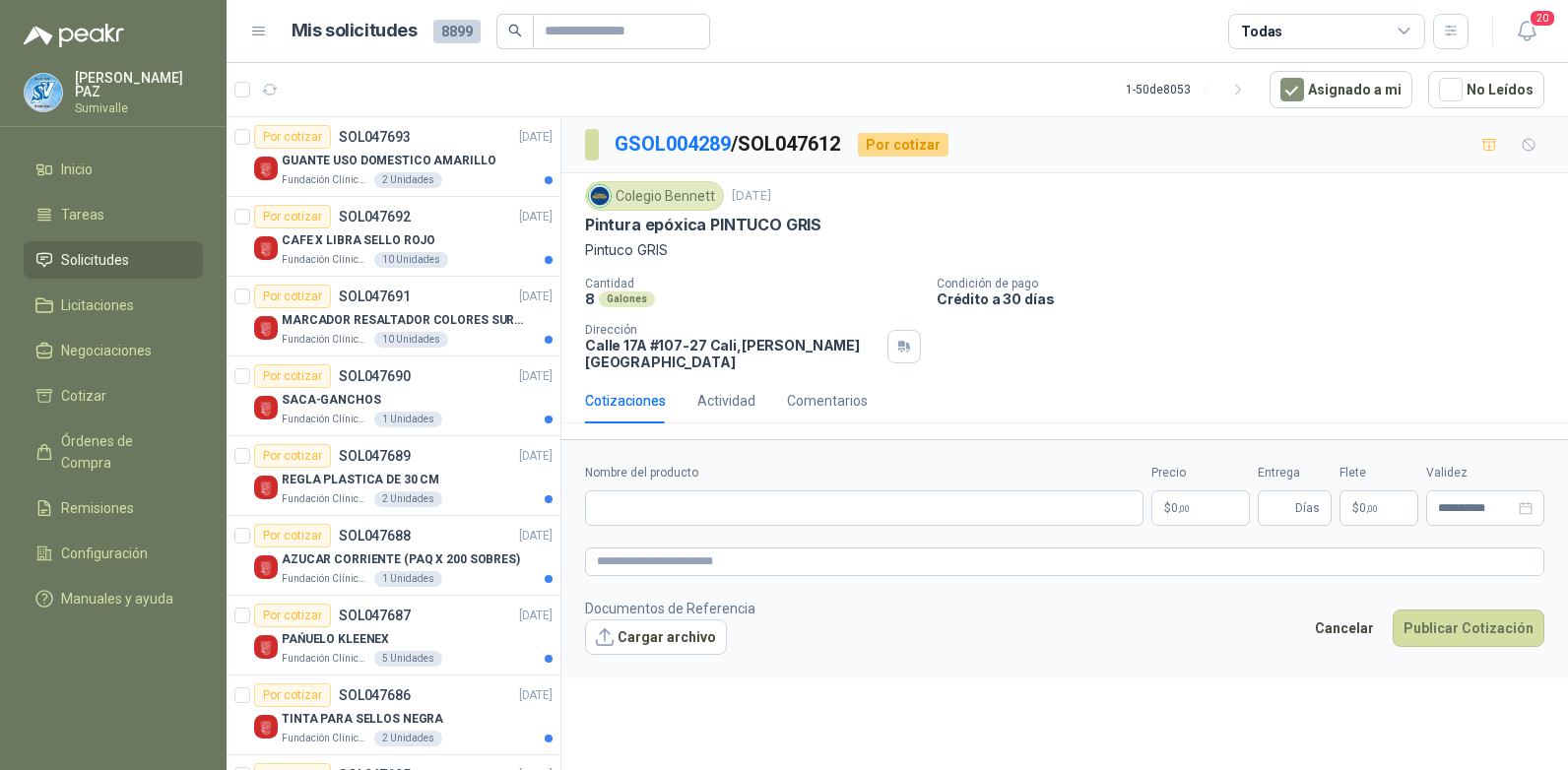 type 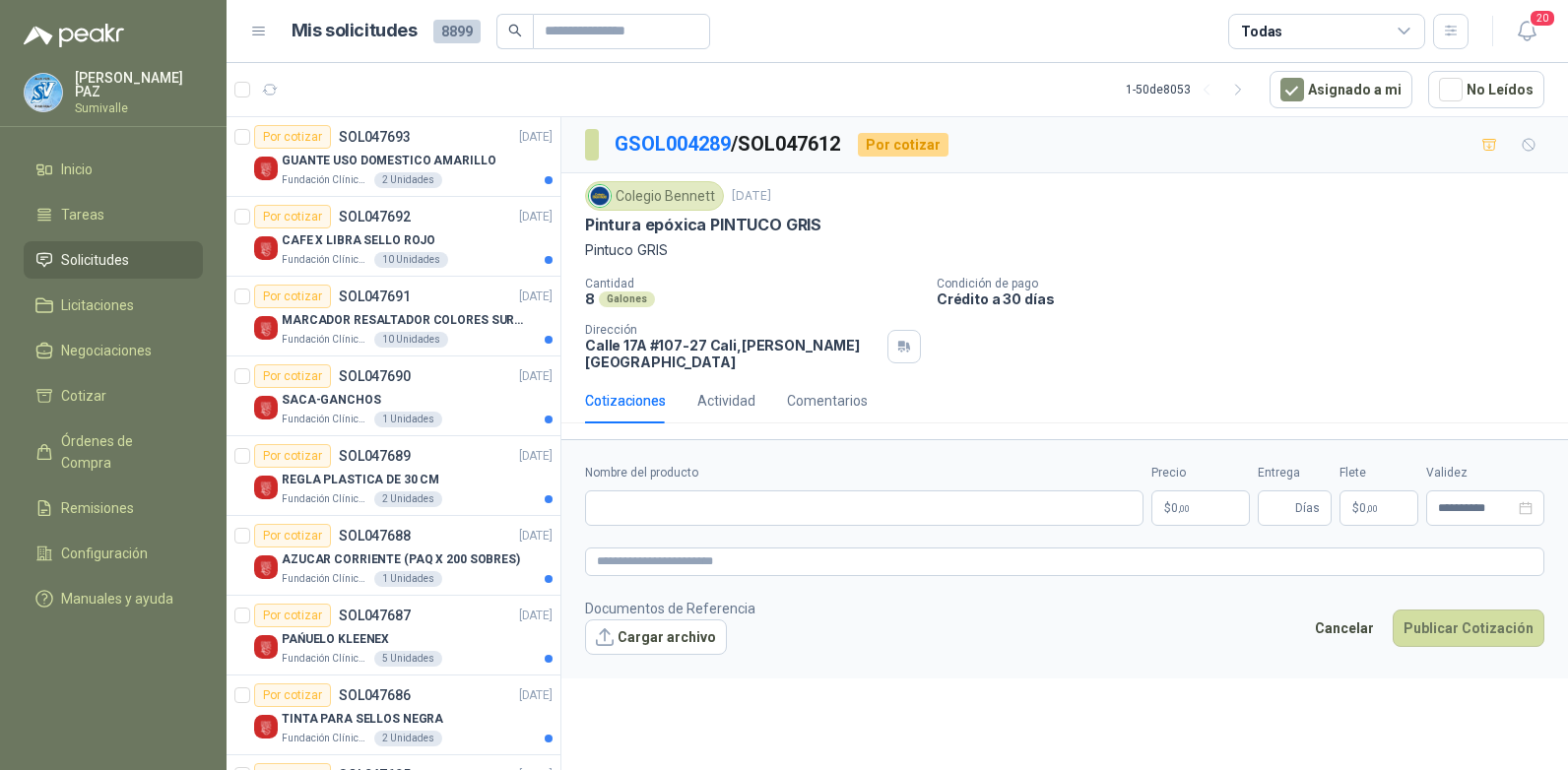 click on "Nombre del producto" at bounding box center (864, 494) 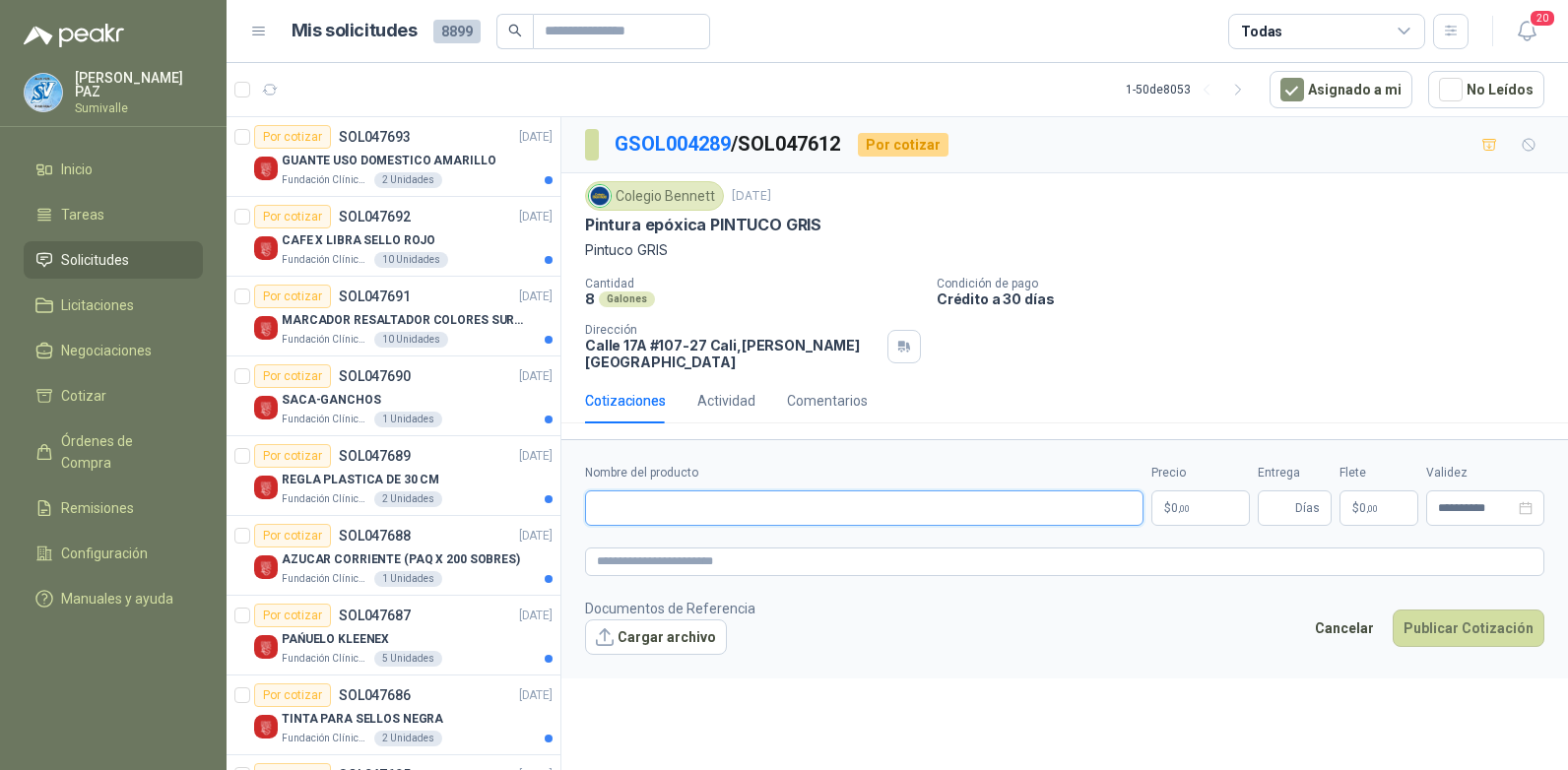 click on "Nombre del producto" at bounding box center [864, 508] 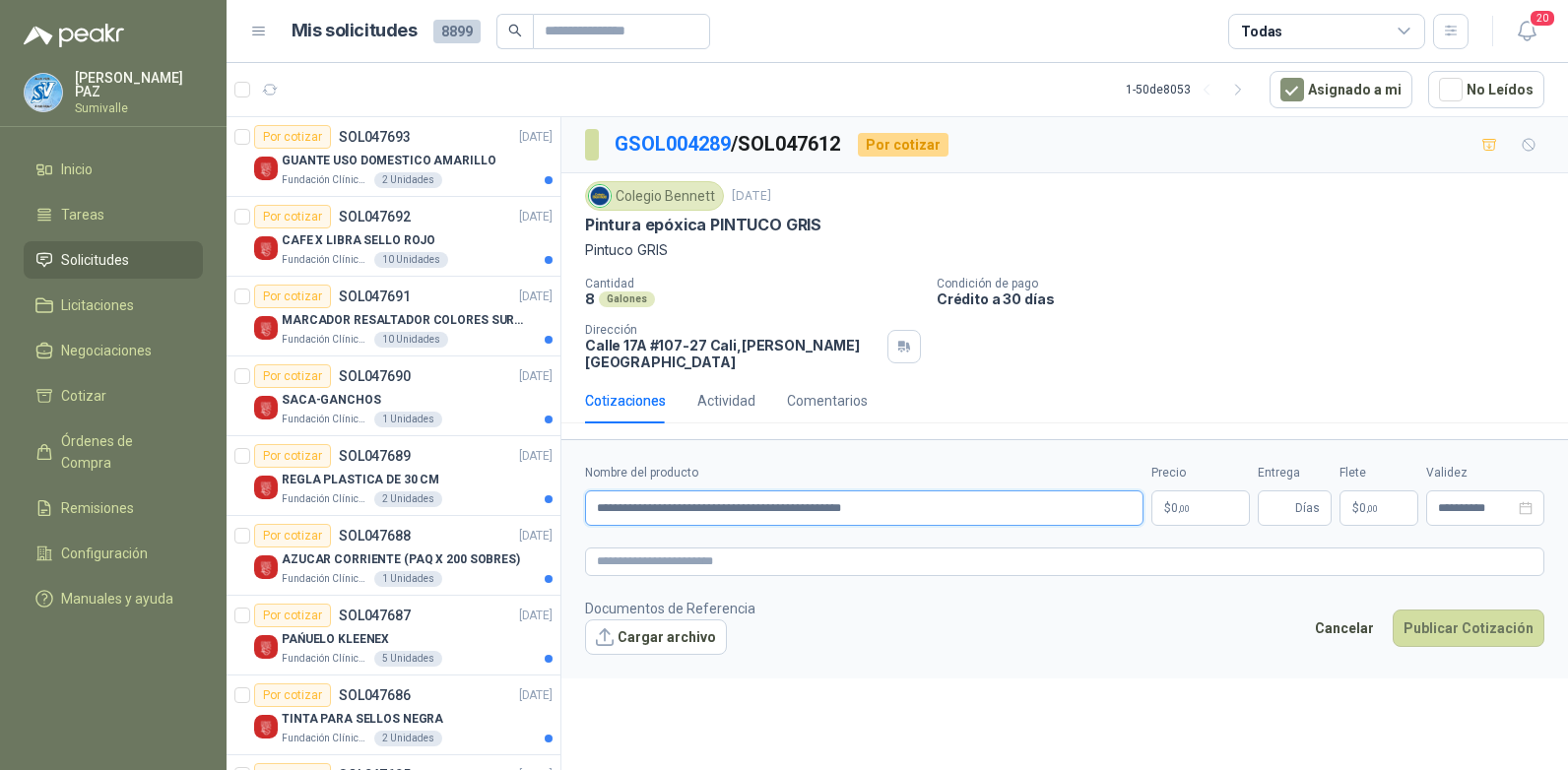 type on "**********" 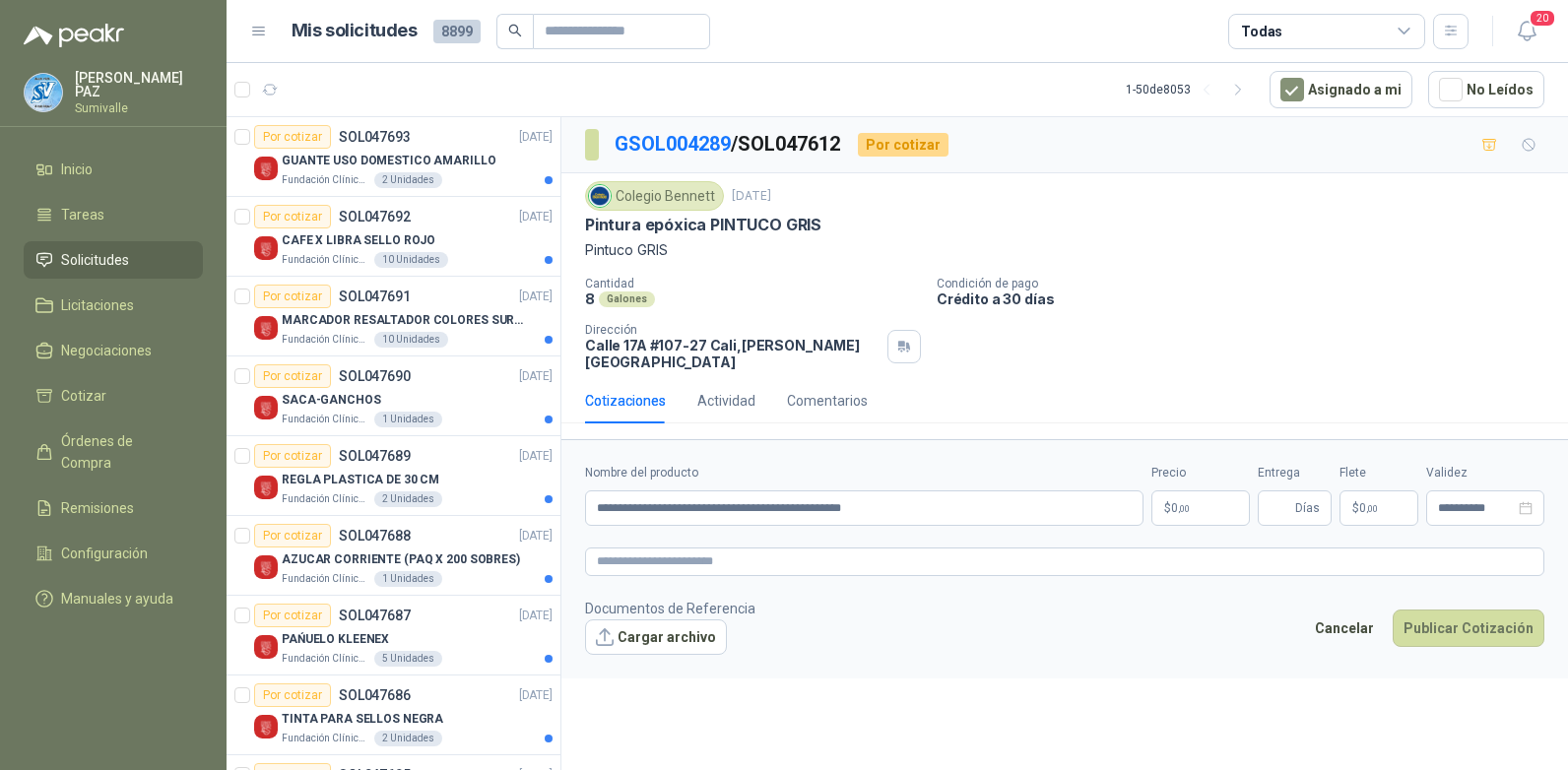 click on "[PERSON_NAME]   [PERSON_NAME]   Solicitudes   Licitaciones   Negociaciones   Cotizar   Órdenes de Compra   Remisiones   Configuración   Manuales y ayuda Mis solicitudes 8899 Todas 20 1 - 50  de  8053 Asignado a mi No Leídos Por cotizar SOL047693 [DATE]   GUANTE USO DOMESTICO AMARILLO Fundación Clínica Shaio 2   Unidades Por cotizar SOL047692 [DATE]   CAFE X LIBRA SELLO ROJO Fundación Clínica Shaio 10   Unidades Por cotizar SOL047691 [DATE]   MARCADOR RESALTADOR COLORES SURTIDOS Fundación Clínica Shaio 10   Unidades Por cotizar SOL047690 [DATE]   SACA-GANCHOS Fundación Clínica Shaio 1   Unidades Por cotizar SOL047689 [DATE]   REGLA PLASTICA DE 30 CM Fundación Clínica Shaio 2   Unidades Por cotizar SOL047688 [DATE]   AZUCAR CORRIENTE (PAQ X 200 SOBRES) Fundación Clínica Shaio 1   Unidades Por cotizar SOL047687 [DATE]   PAŃUELO KLEENEX Fundación Clínica Shaio 5   Unidades Por cotizar SOL047686 [DATE]   TINTA PARA SELLOS NEGRA Fundación Clínica Shaio 2" at bounding box center (784, 385) 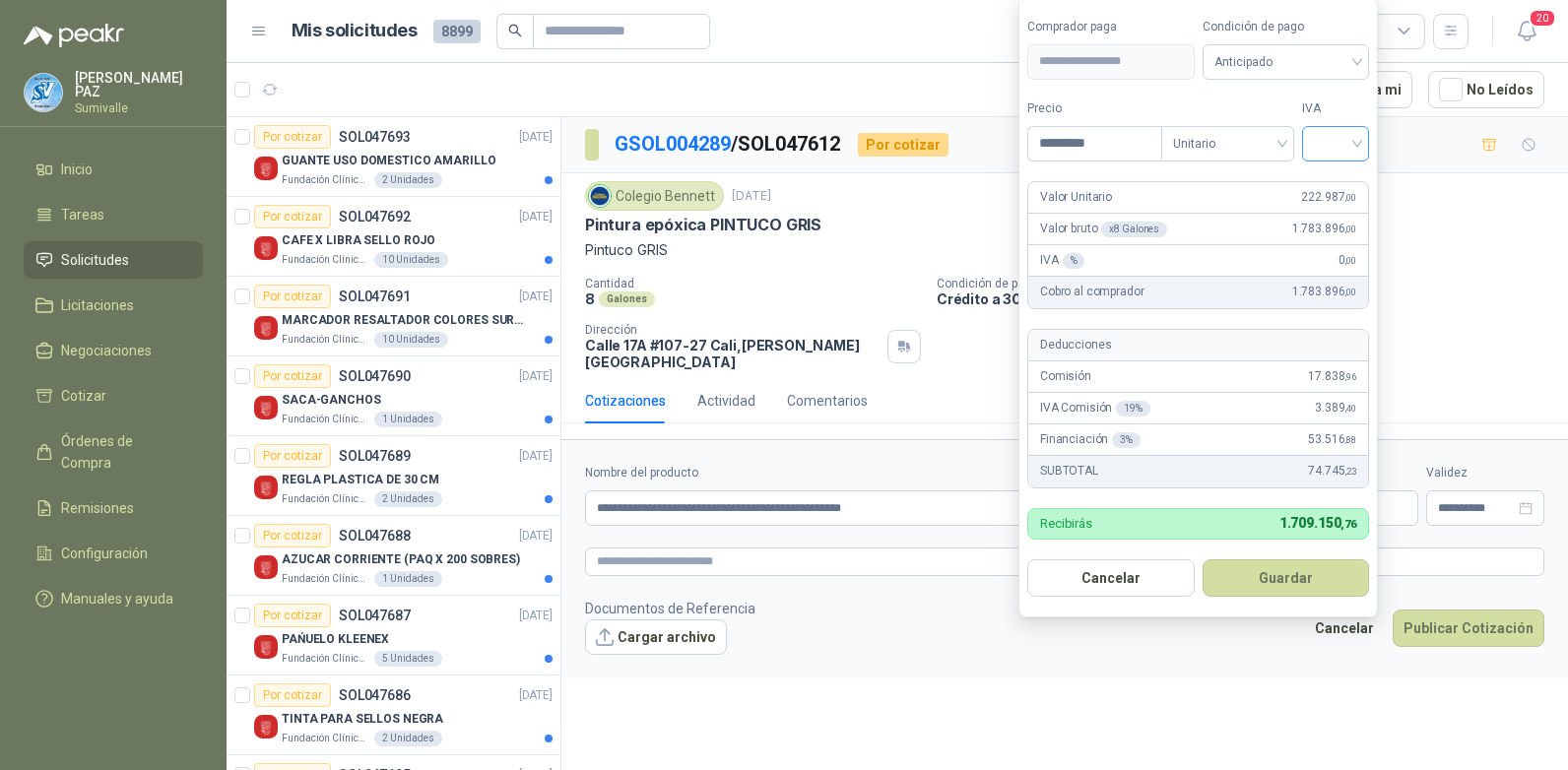 type on "*********" 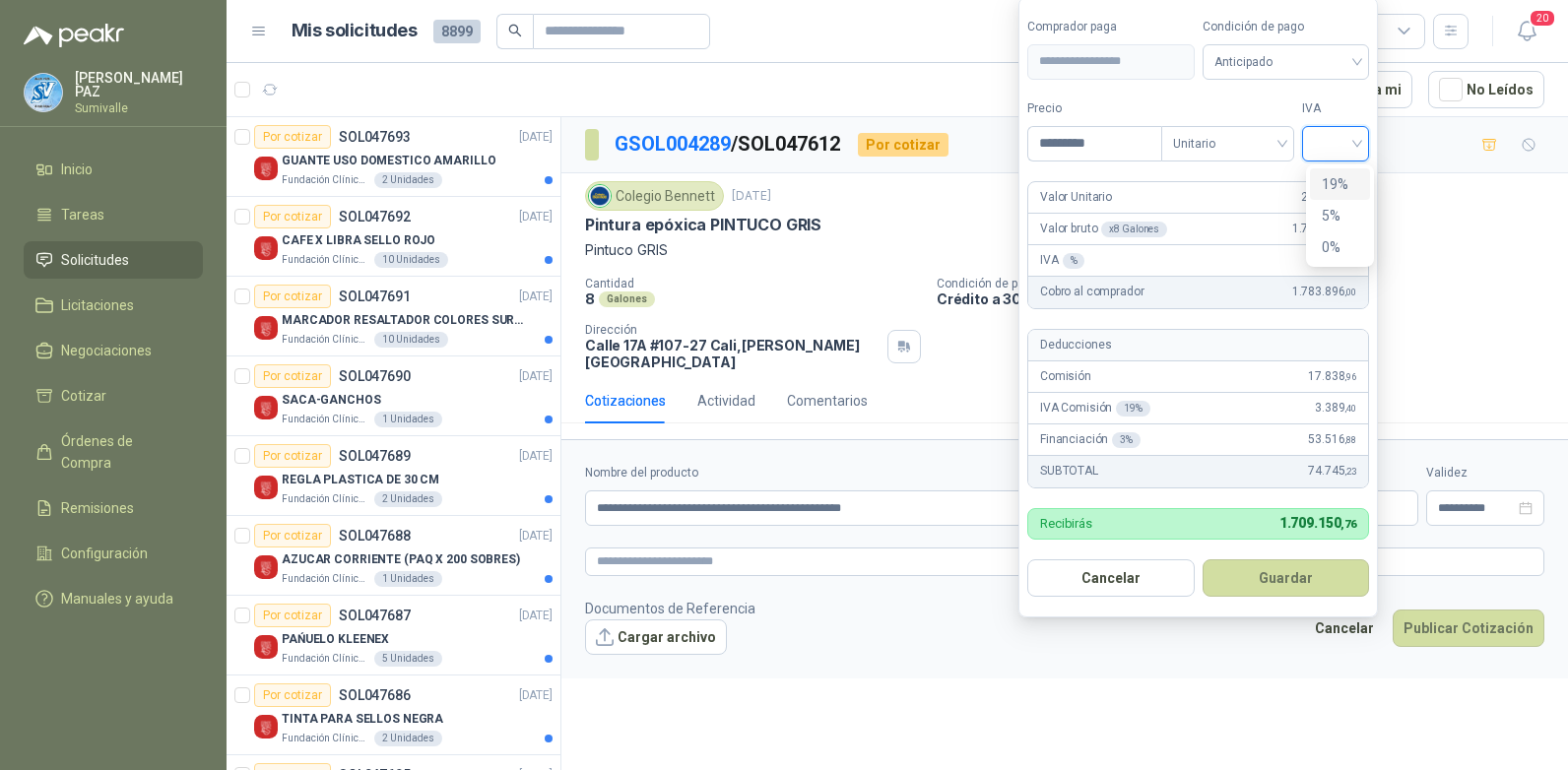 click on "19%" at bounding box center (1339, 184) 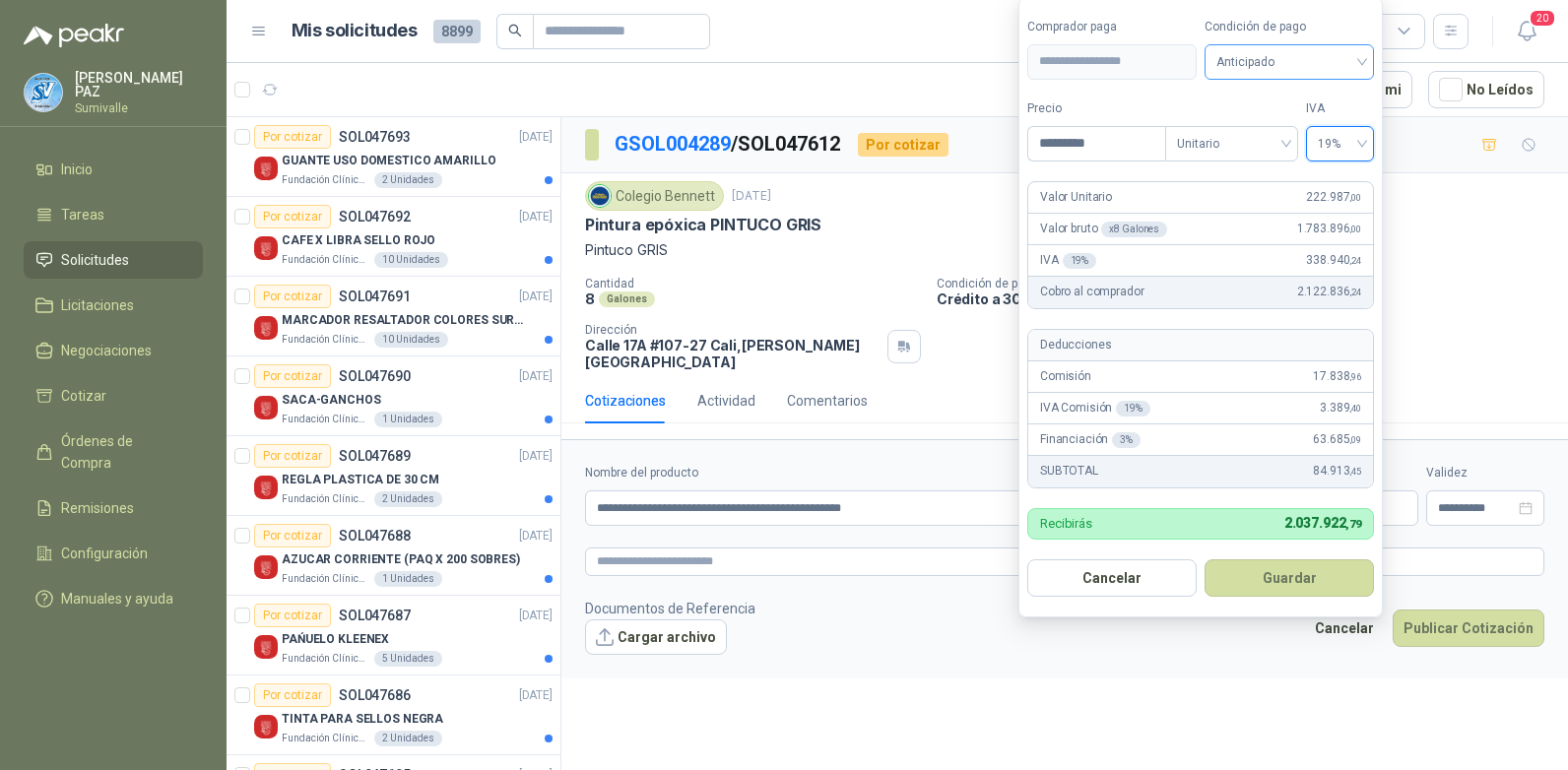 click on "Anticipado" at bounding box center [1289, 62] 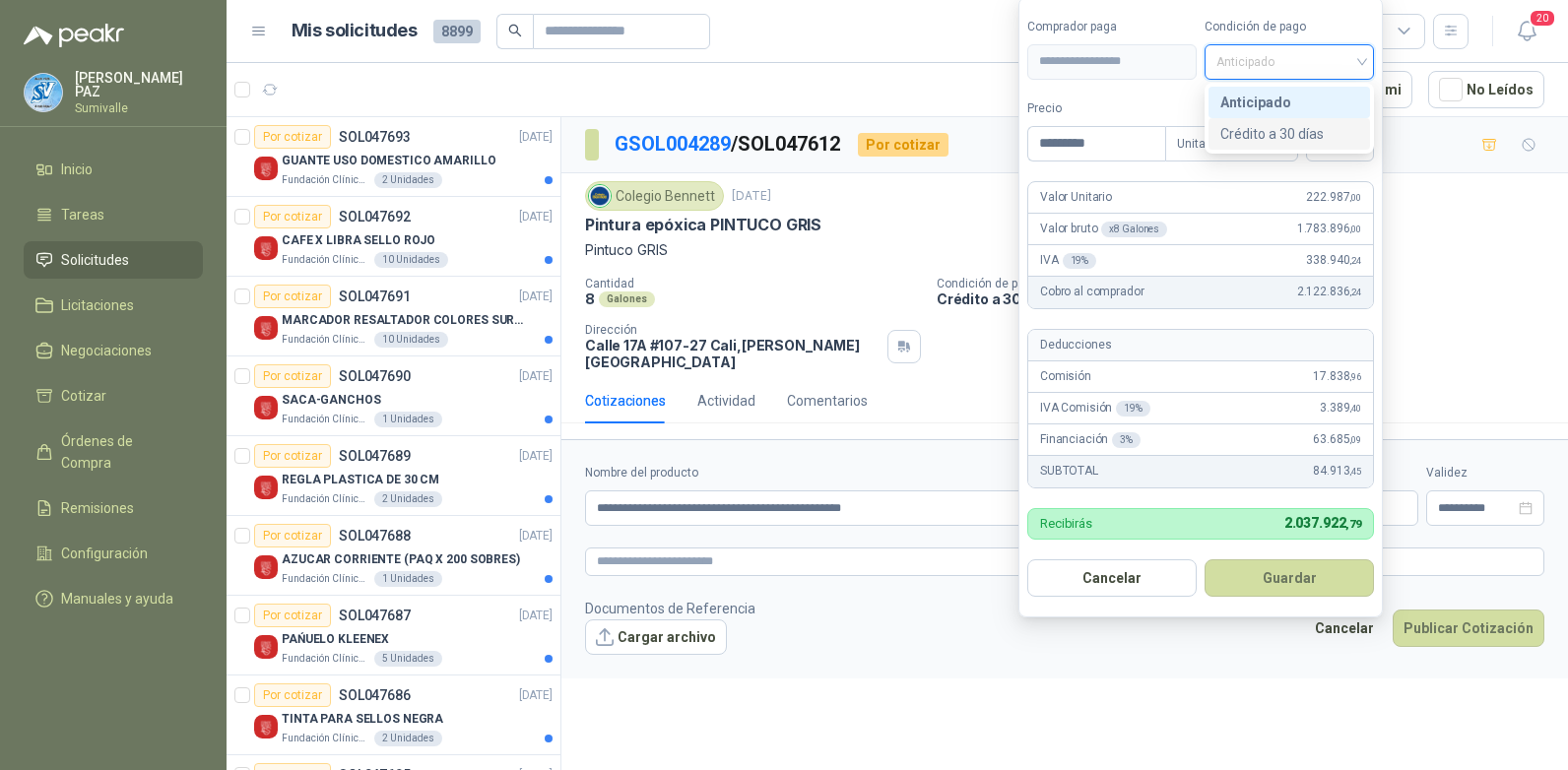 click on "Crédito a 30 días" at bounding box center (1289, 134) 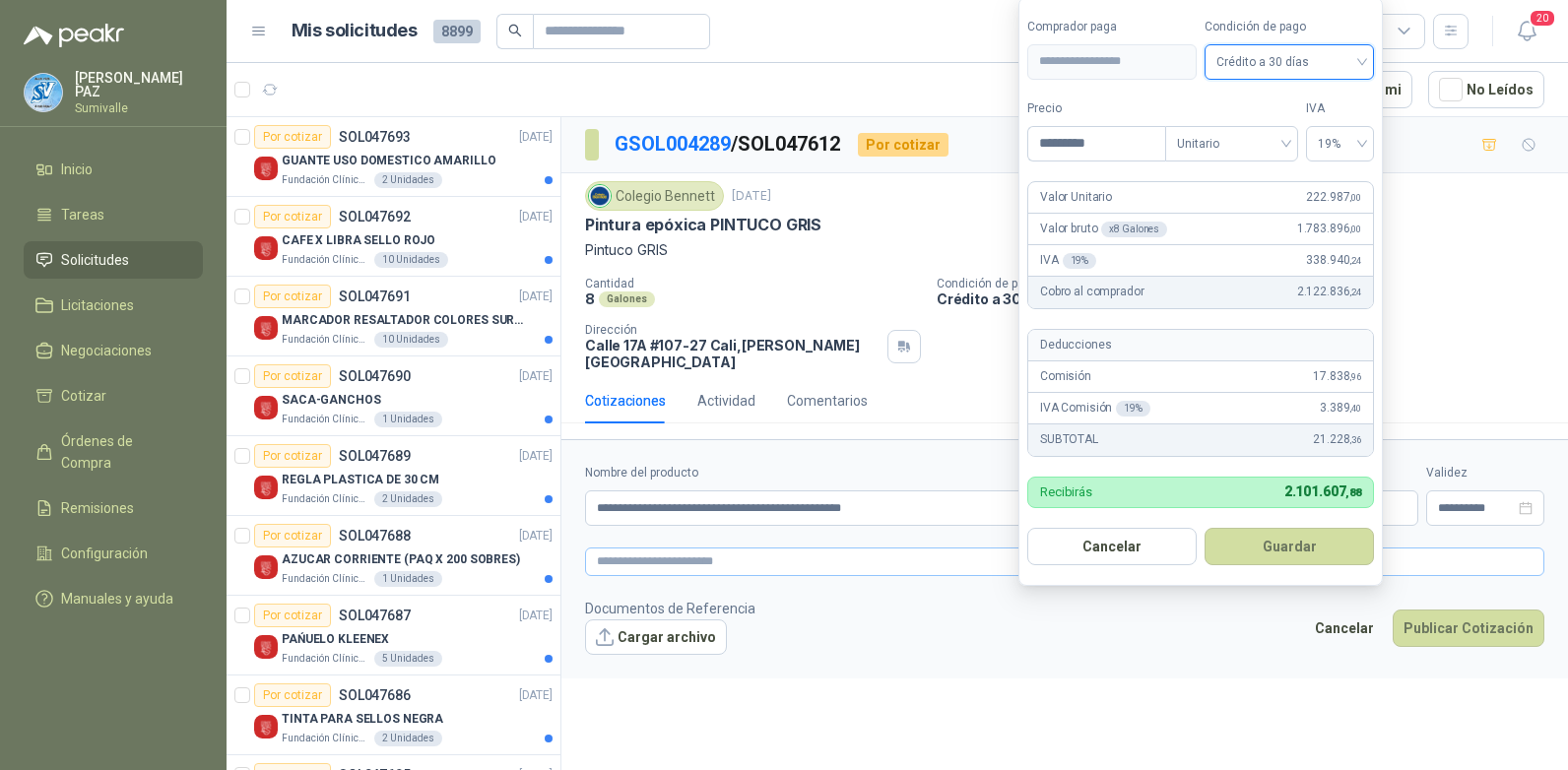 click on "Guardar" at bounding box center [1289, 546] 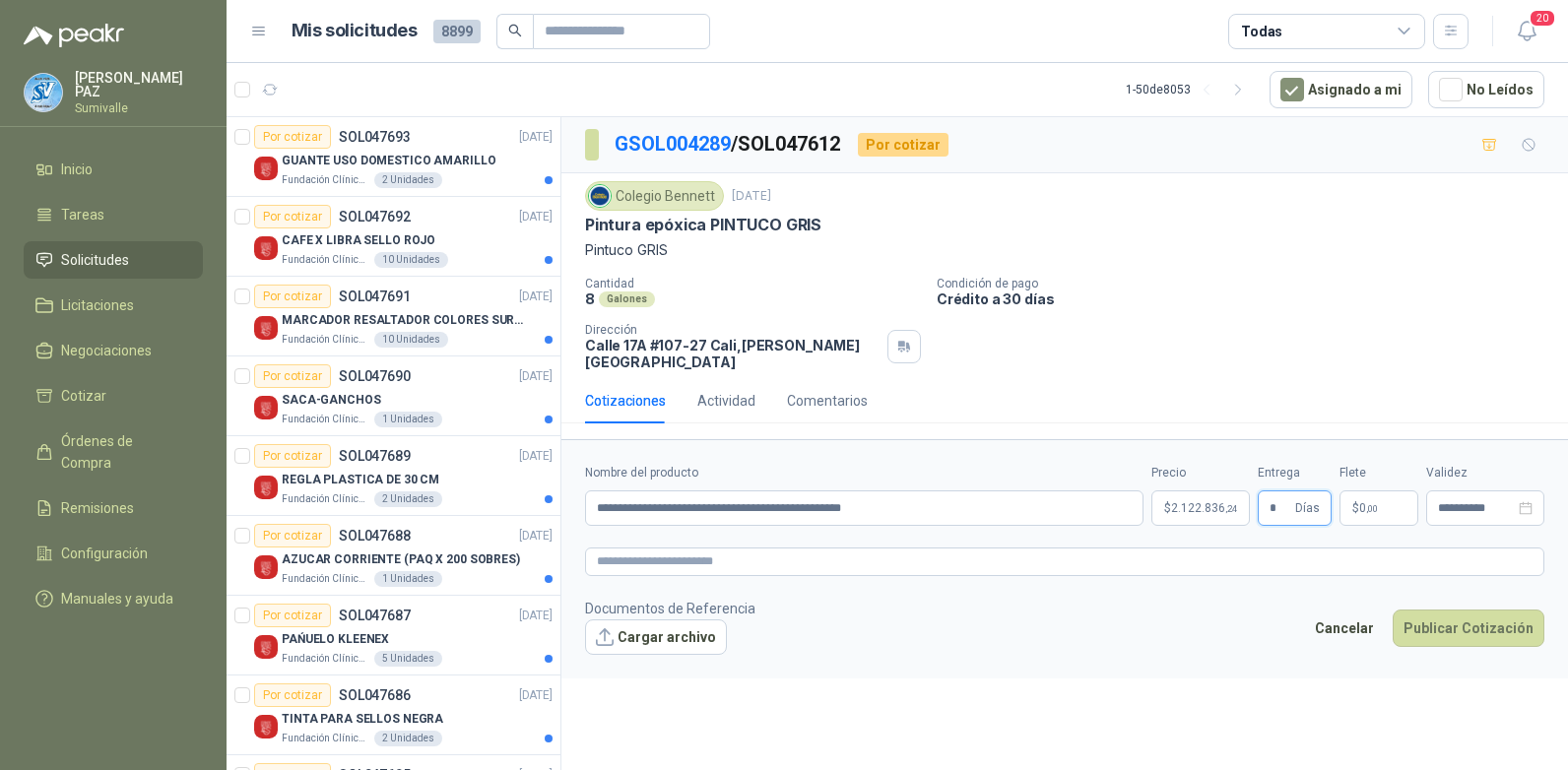 type on "*" 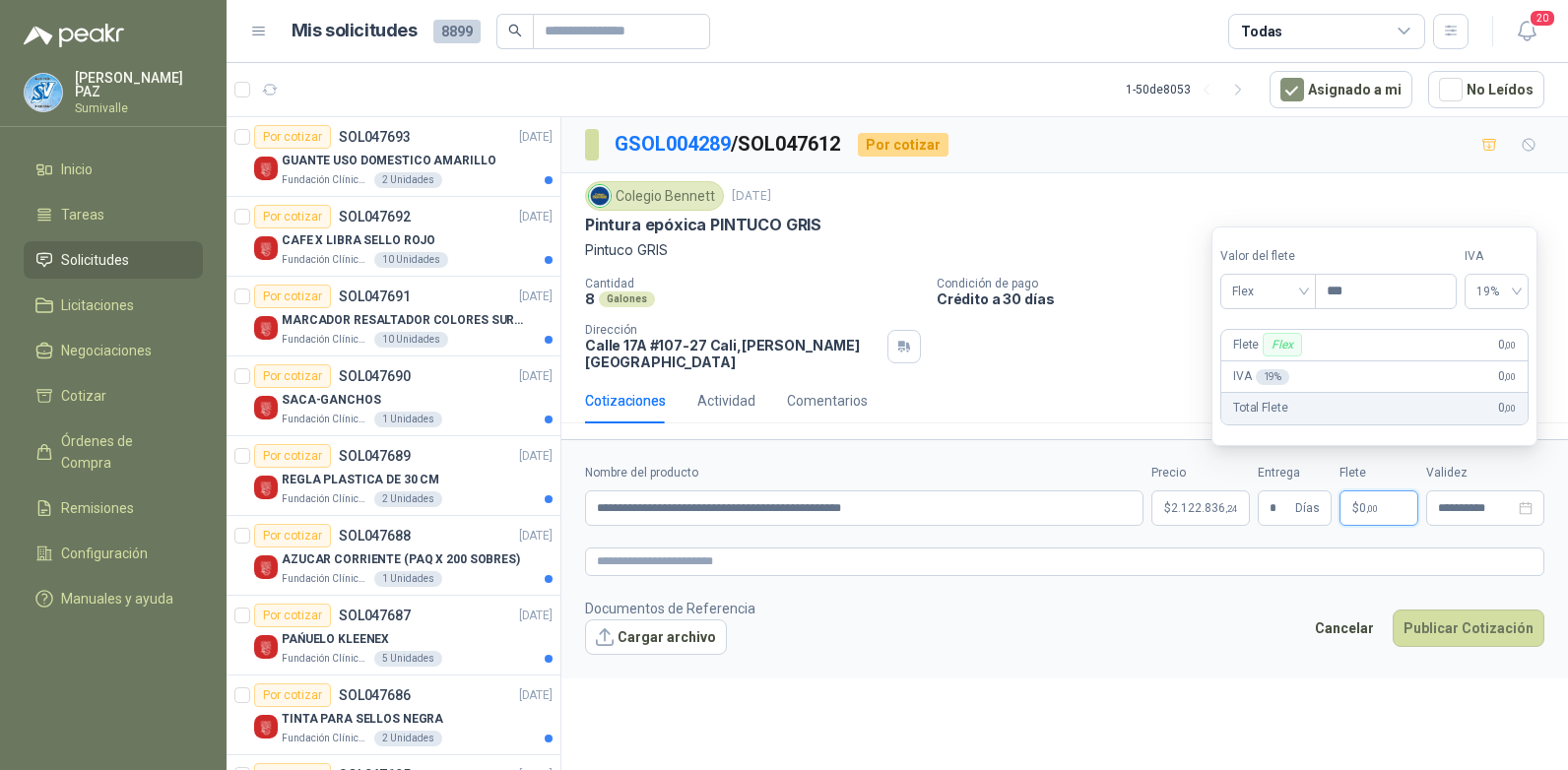click on "0 ,00" at bounding box center [1368, 508] 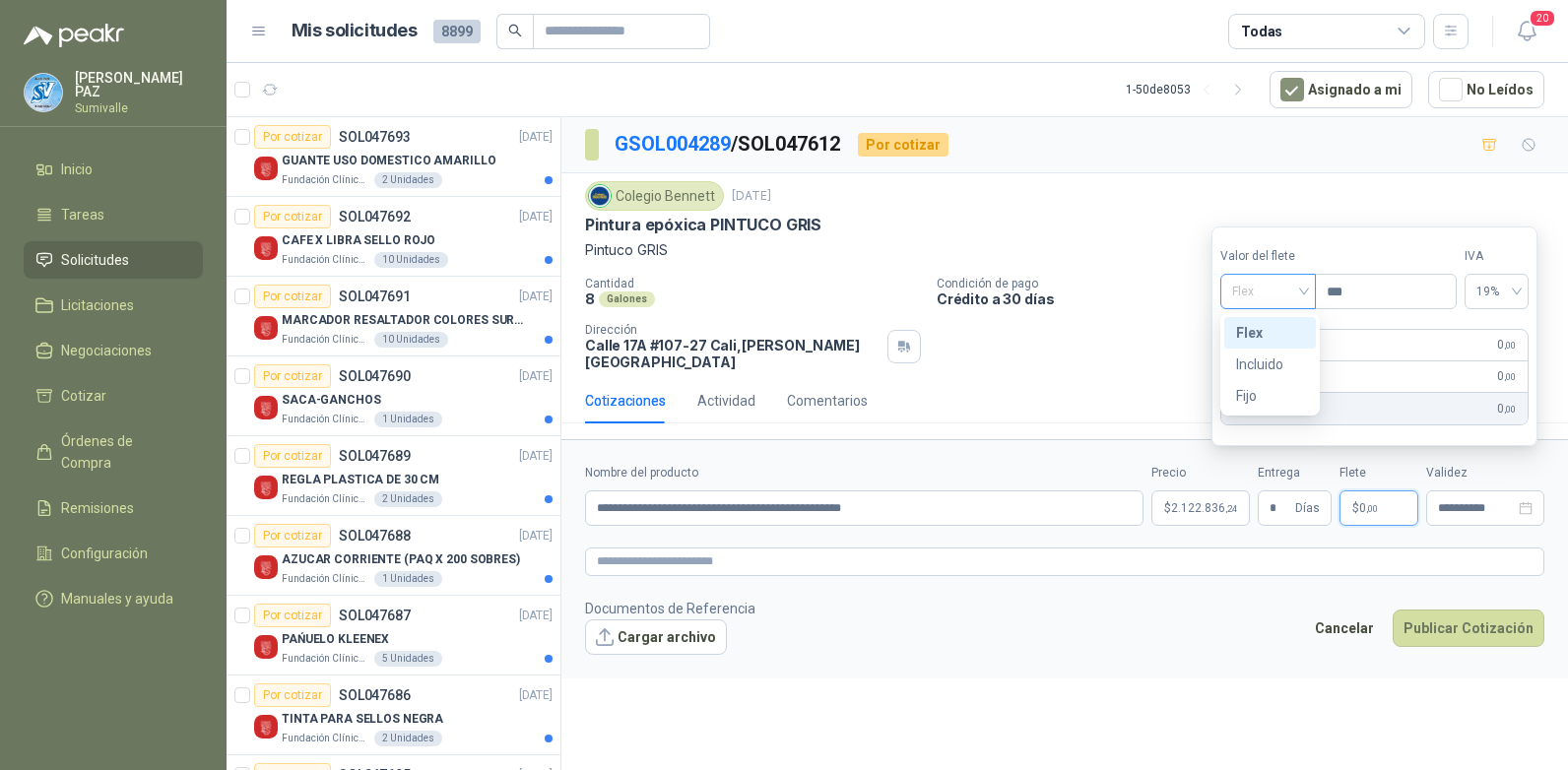 click on "Flex" at bounding box center [1268, 291] 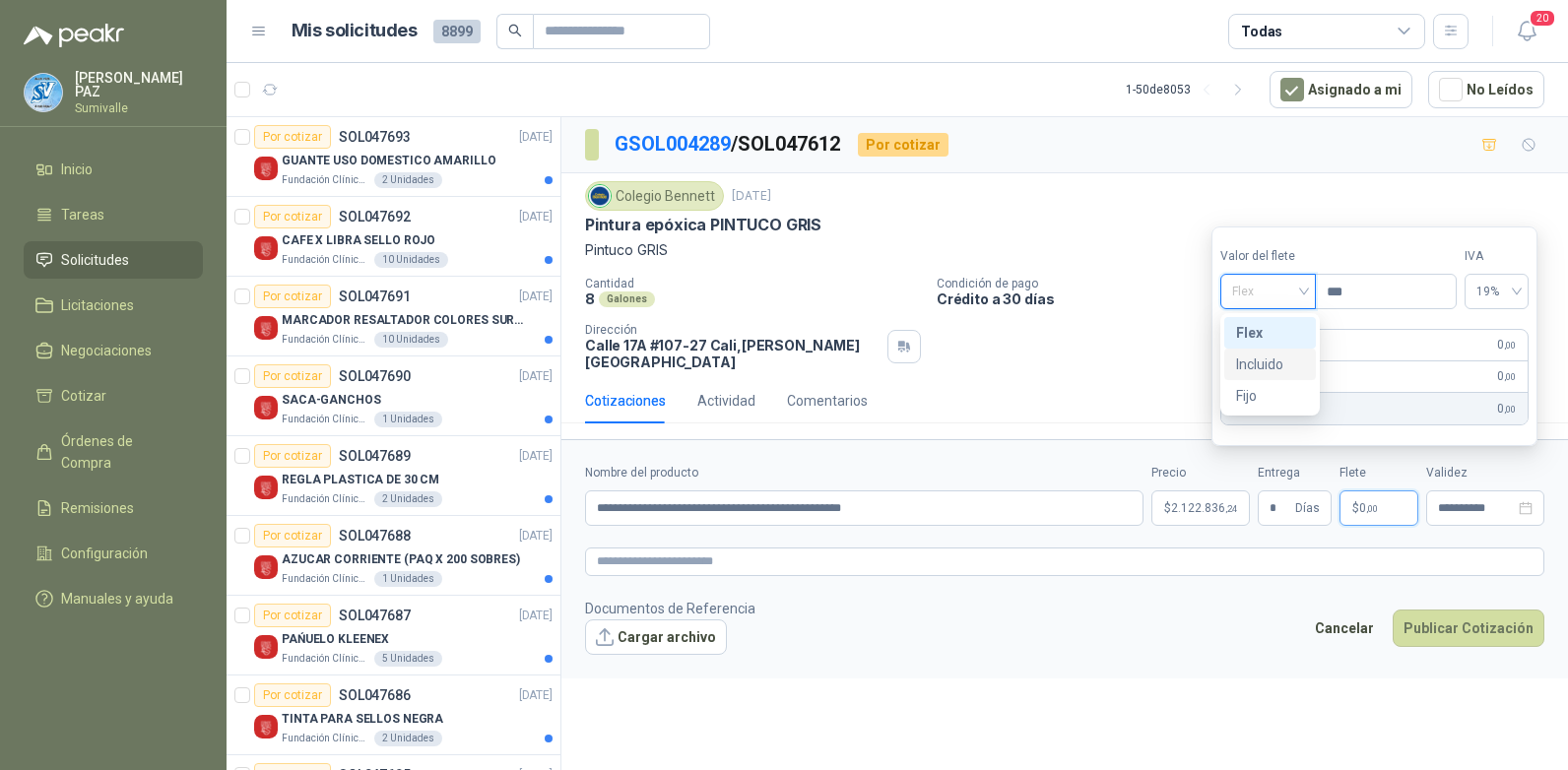 click on "Incluido" at bounding box center (1270, 364) 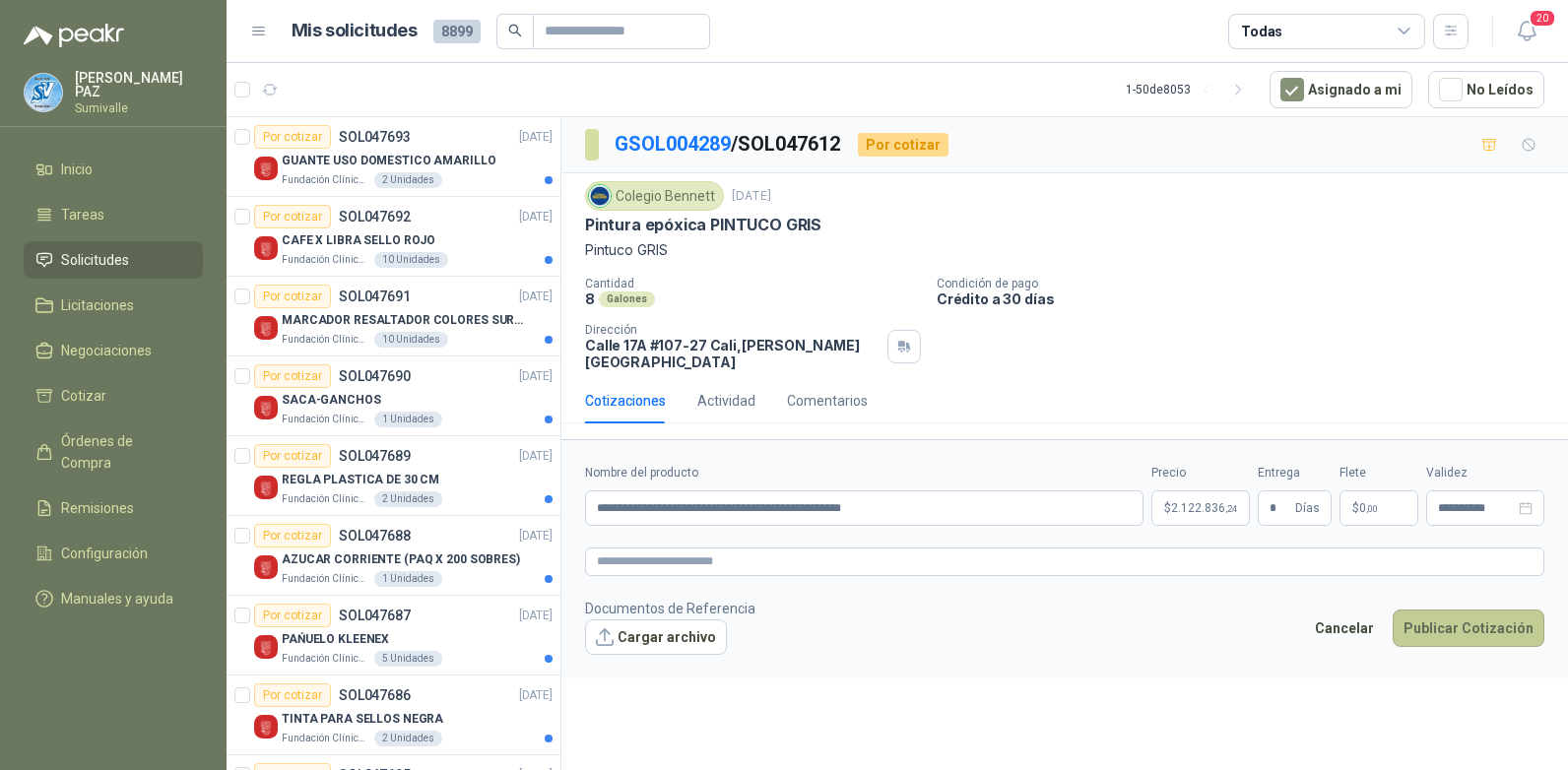 click on "Publicar Cotización" at bounding box center (1469, 628) 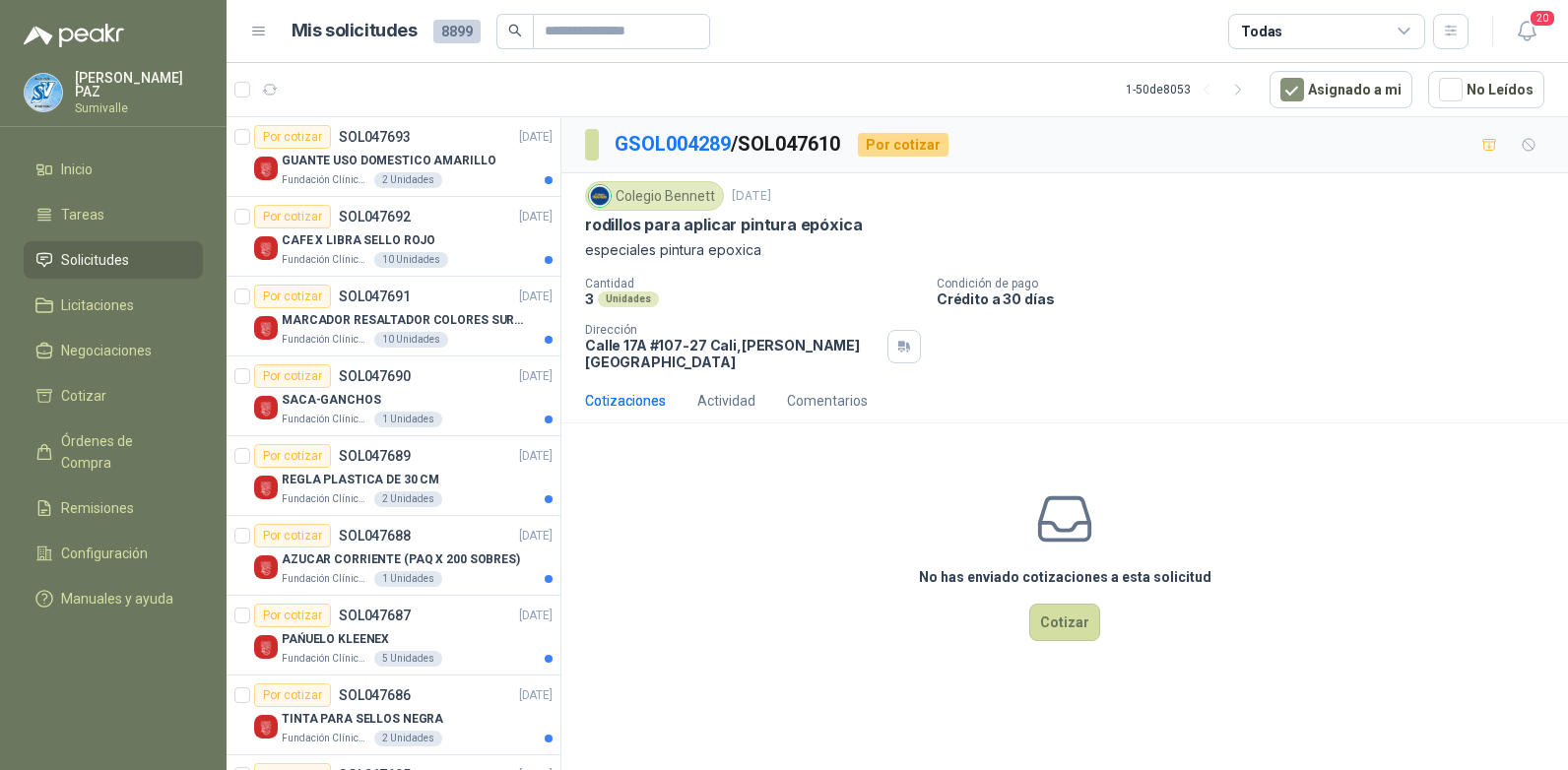scroll, scrollTop: 0, scrollLeft: 0, axis: both 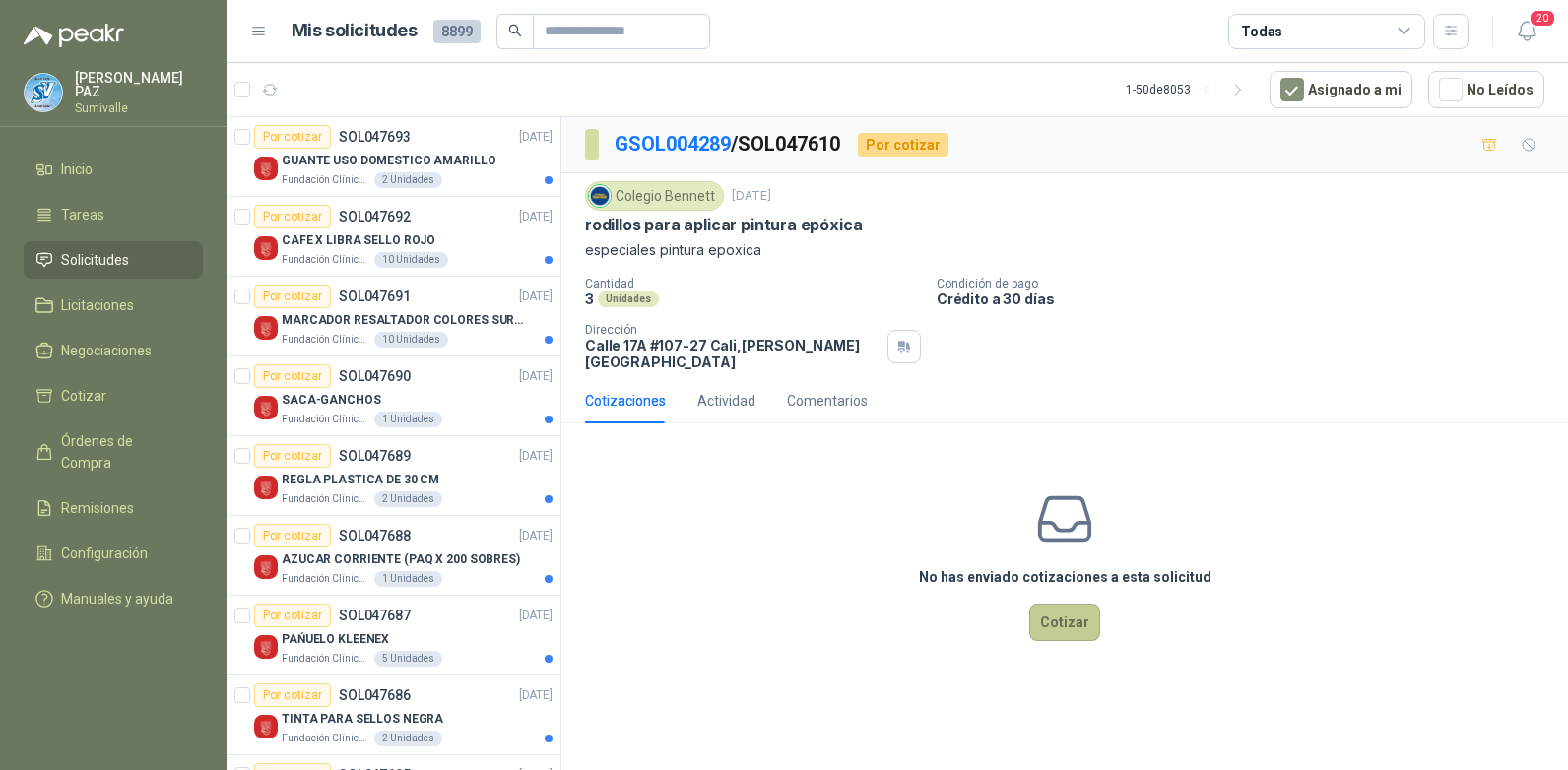 click on "Cotizar" at bounding box center (1065, 622) 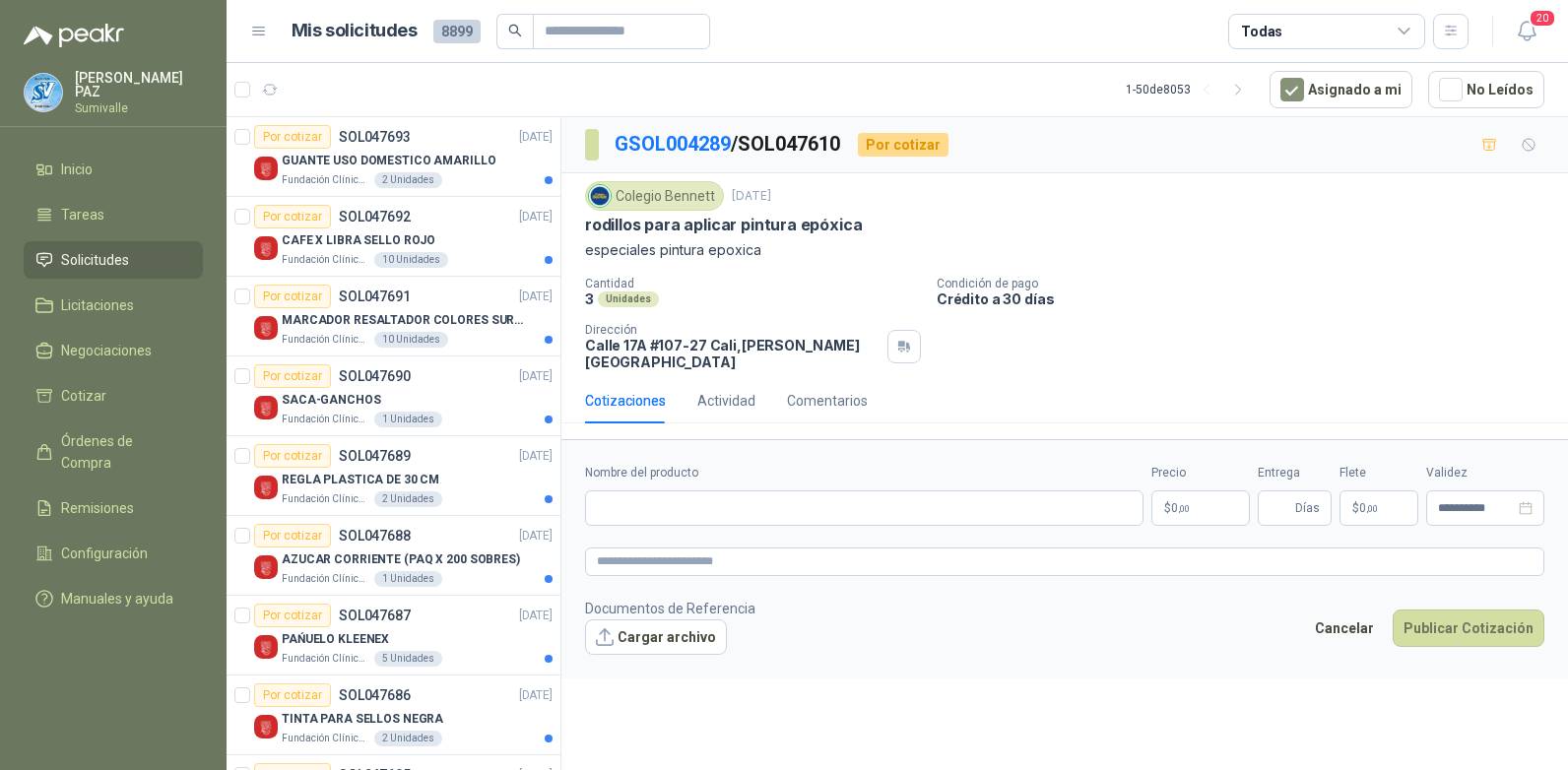 type 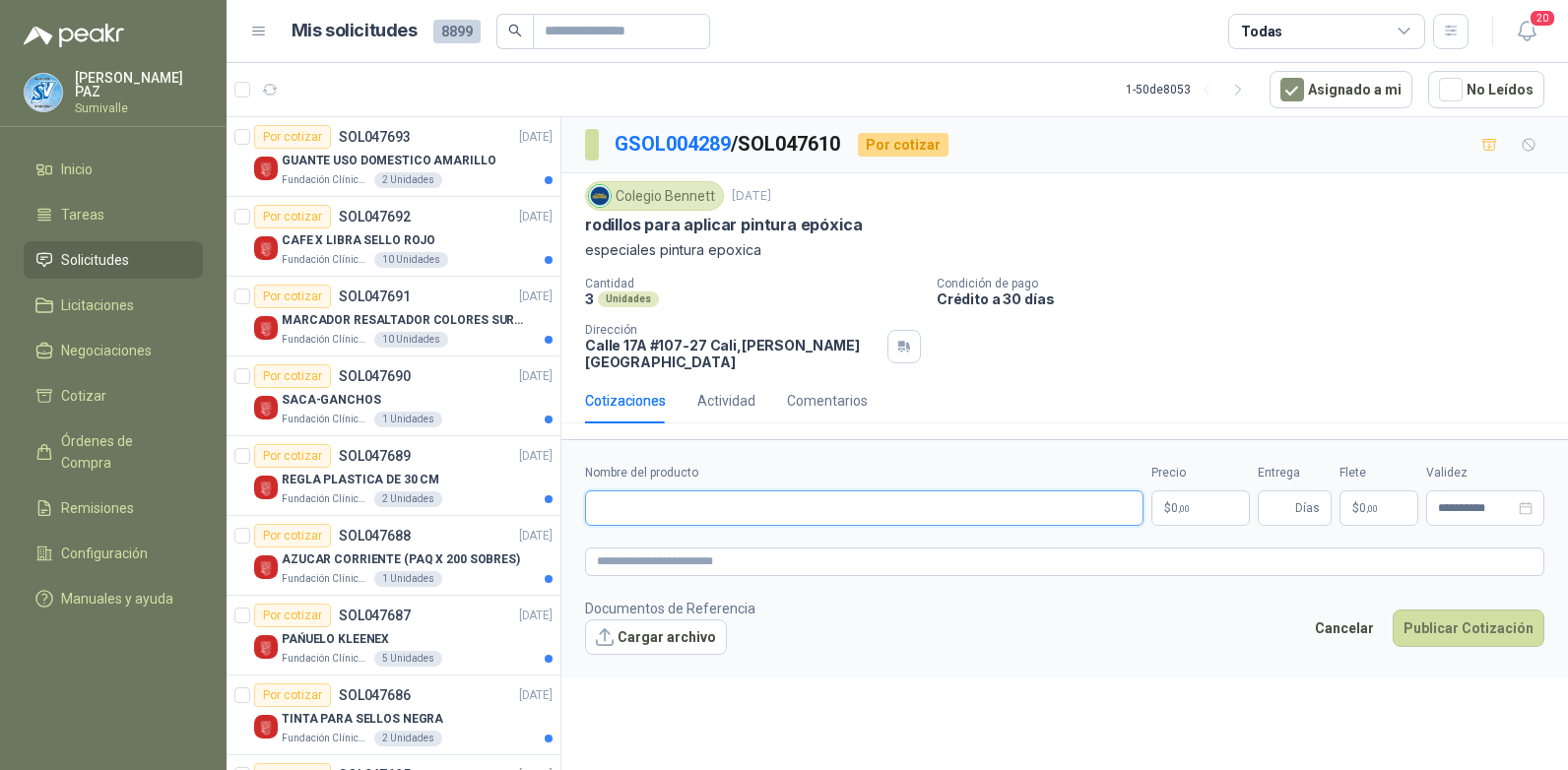 click on "Nombre del producto" at bounding box center [864, 508] 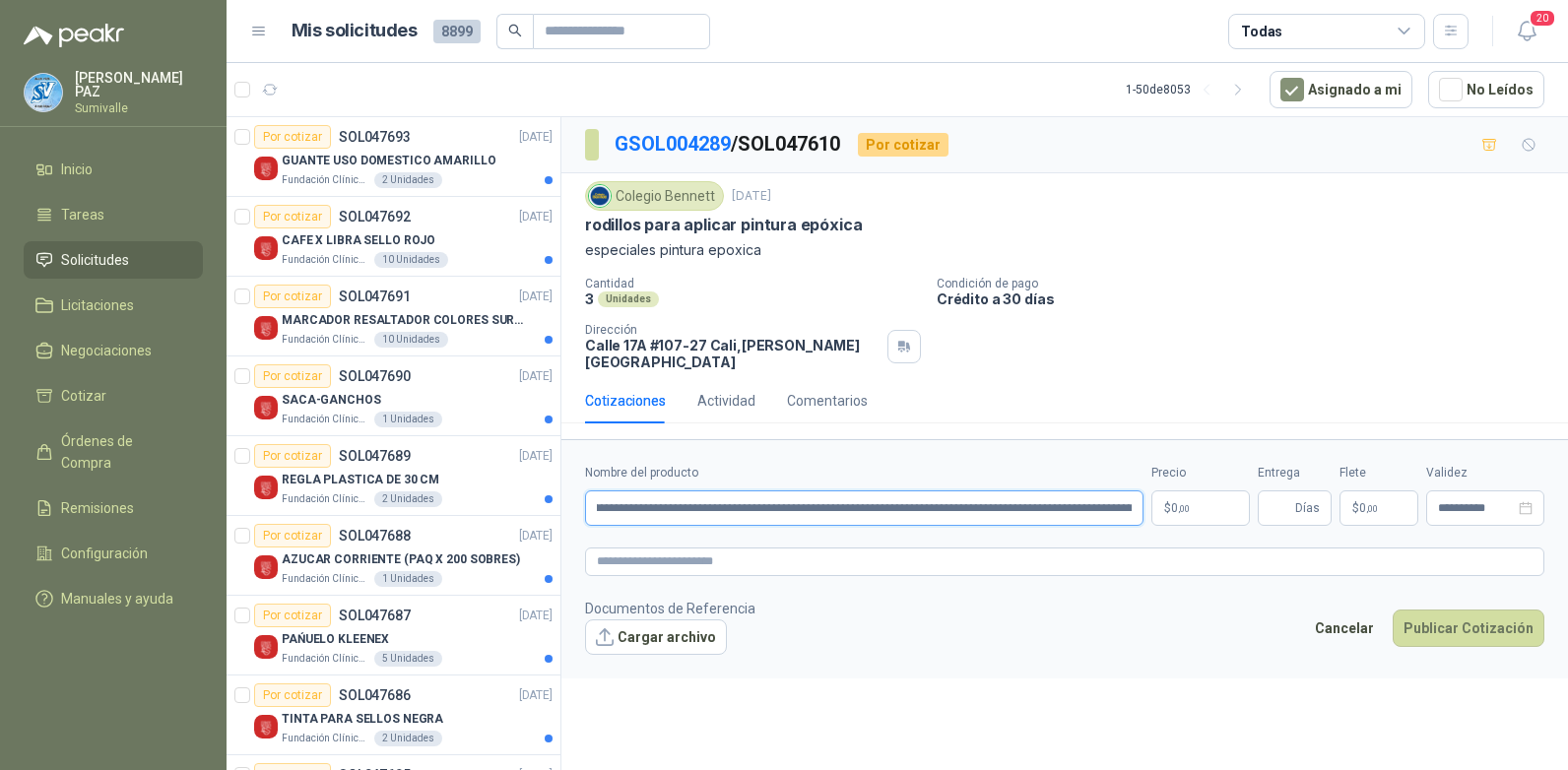 scroll, scrollTop: 0, scrollLeft: 0, axis: both 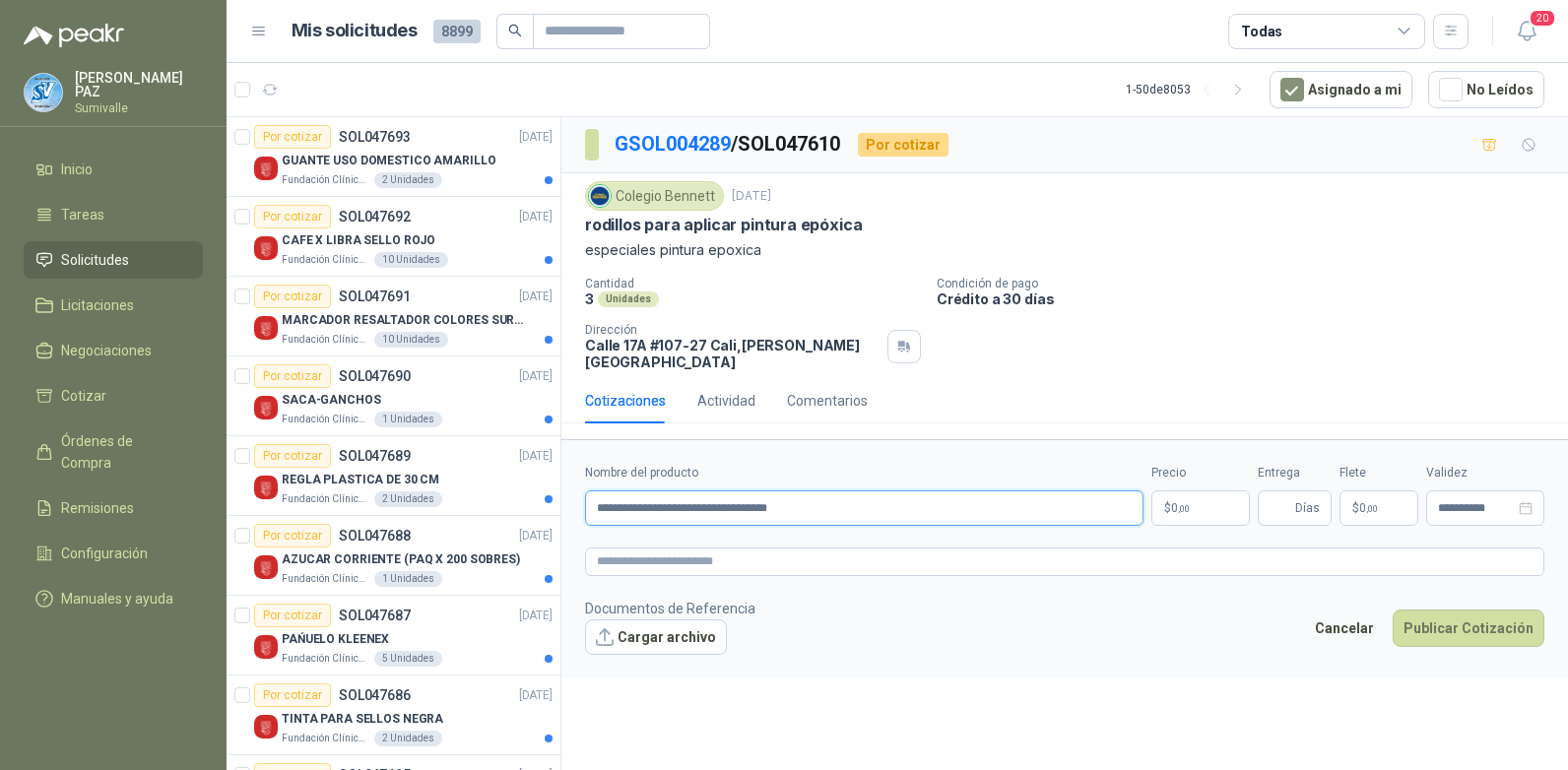 type on "**********" 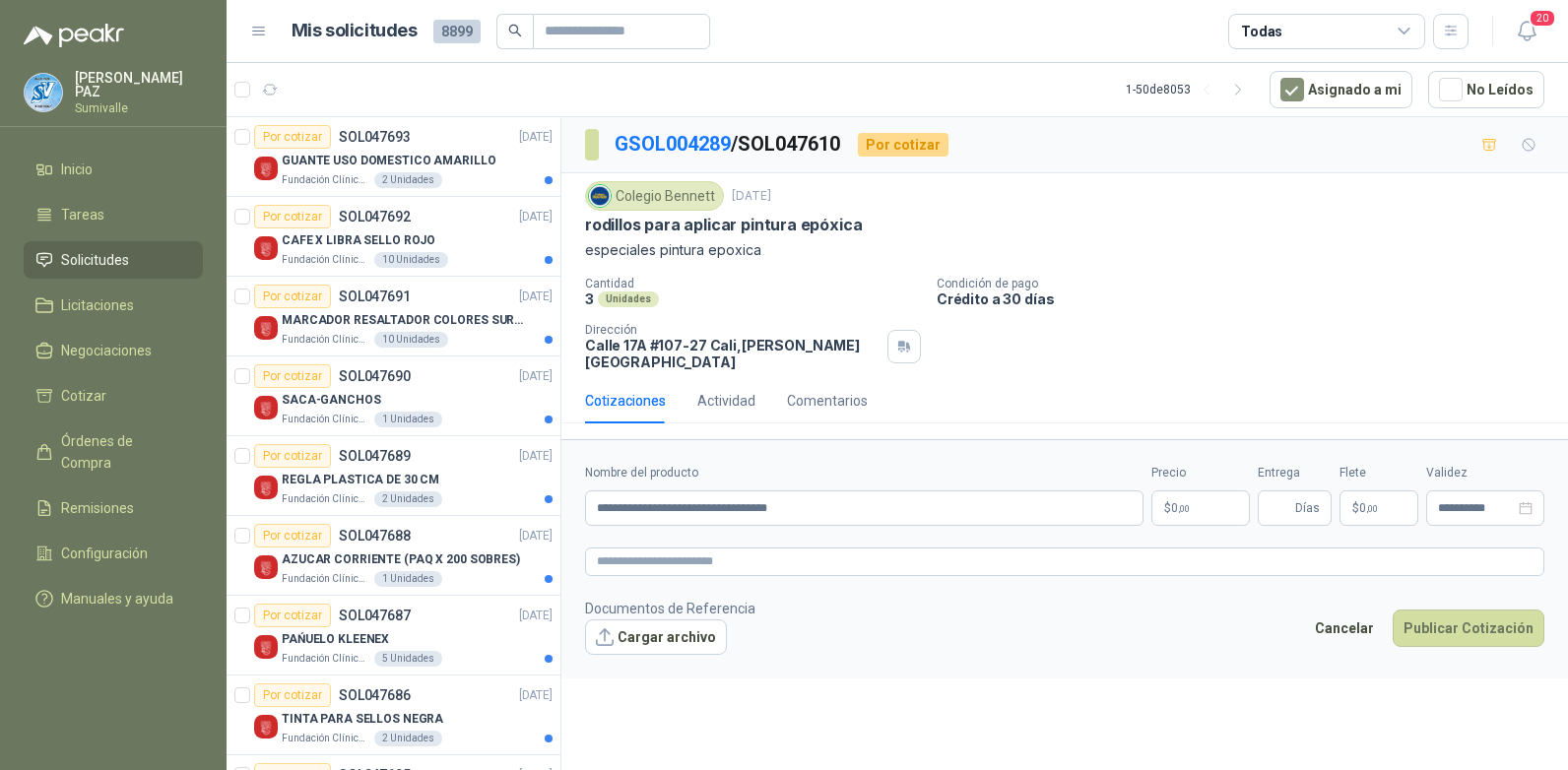 click on "[PERSON_NAME]   [PERSON_NAME]   Solicitudes   Licitaciones   Negociaciones   Cotizar   Órdenes de Compra   Remisiones   Configuración   Manuales y ayuda Mis solicitudes 8899 Todas 20 1 - 50  de  8053 Asignado a mi No Leídos Por cotizar SOL047693 [DATE]   GUANTE USO DOMESTICO AMARILLO Fundación Clínica Shaio 2   Unidades Por cotizar SOL047692 [DATE]   CAFE X LIBRA SELLO ROJO Fundación Clínica Shaio 10   Unidades Por cotizar SOL047691 [DATE]   MARCADOR RESALTADOR COLORES SURTIDOS Fundación Clínica Shaio 10   Unidades Por cotizar SOL047690 [DATE]   SACA-GANCHOS Fundación Clínica Shaio 1   Unidades Por cotizar SOL047689 [DATE]   REGLA PLASTICA DE 30 CM Fundación Clínica Shaio 2   Unidades Por cotizar SOL047688 [DATE]   AZUCAR CORRIENTE (PAQ X 200 SOBRES) Fundación Clínica Shaio 1   Unidades Por cotizar SOL047687 [DATE]   PAŃUELO KLEENEX Fundación Clínica Shaio 5   Unidades Por cotizar SOL047686 [DATE]   TINTA PARA SELLOS NEGRA Fundación Clínica Shaio 2" at bounding box center [784, 385] 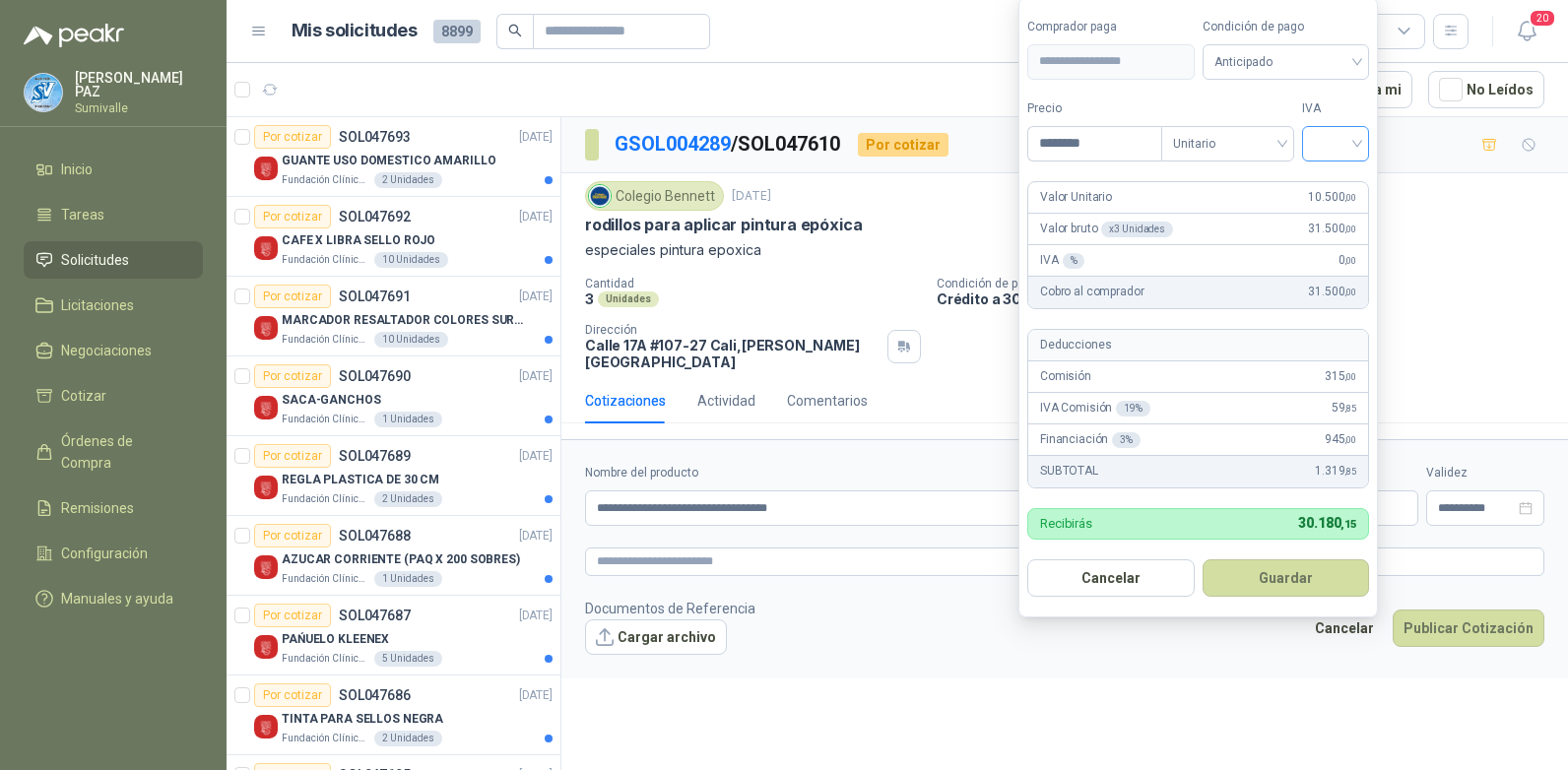 type on "********" 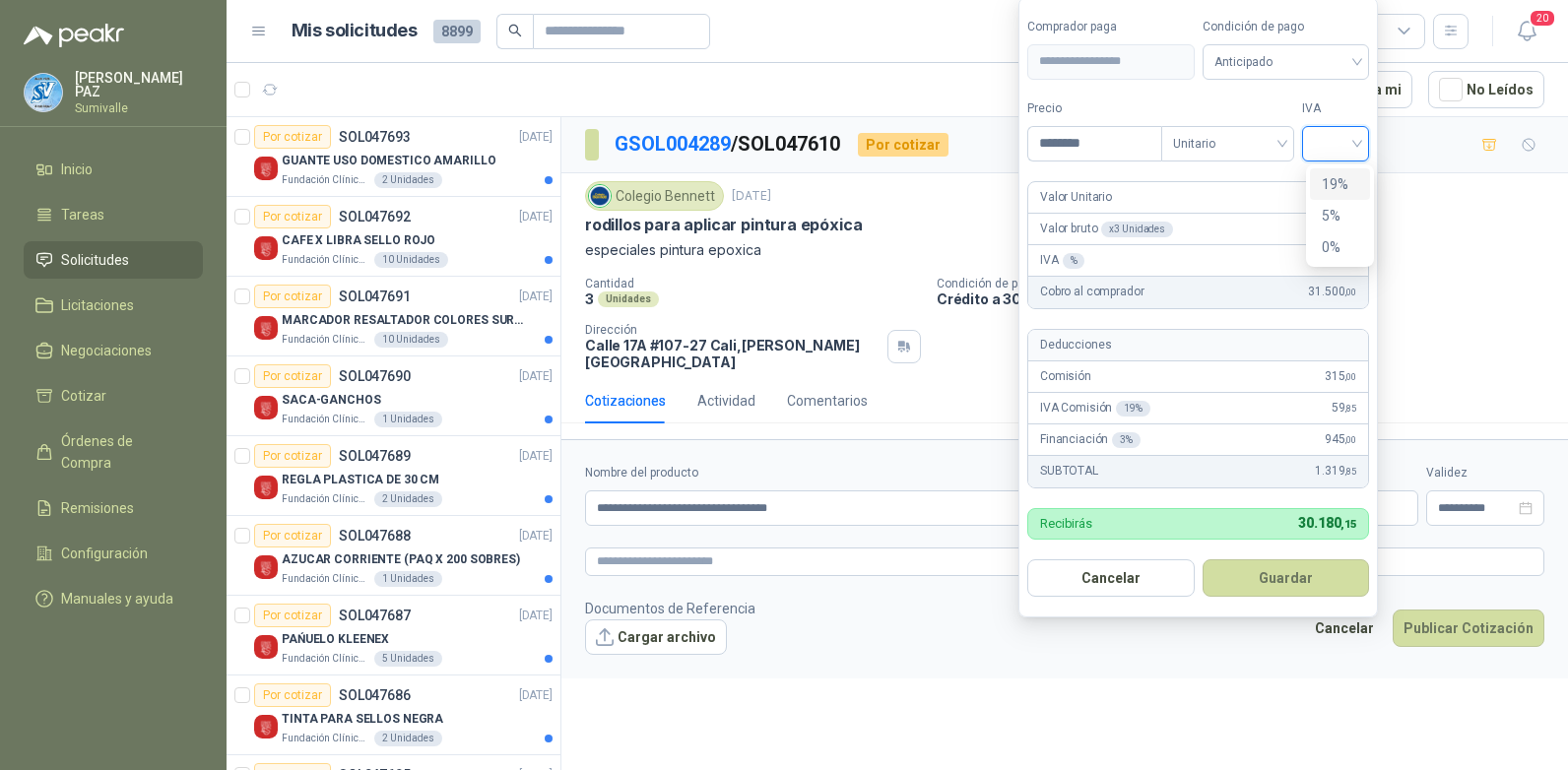 click on "19%" at bounding box center [1339, 184] 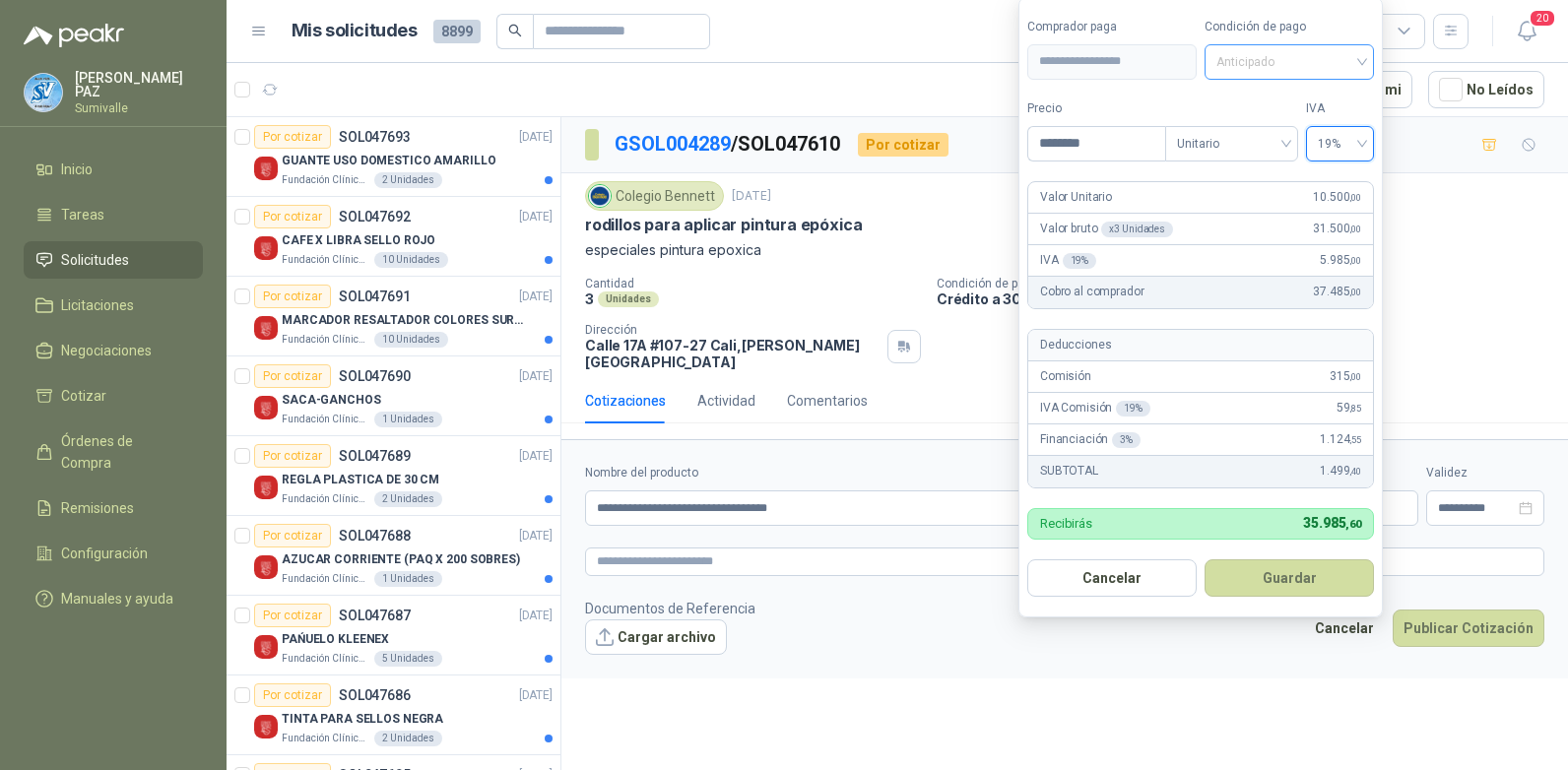 drag, startPoint x: 1297, startPoint y: 63, endPoint x: 1295, endPoint y: 78, distance: 15.132746 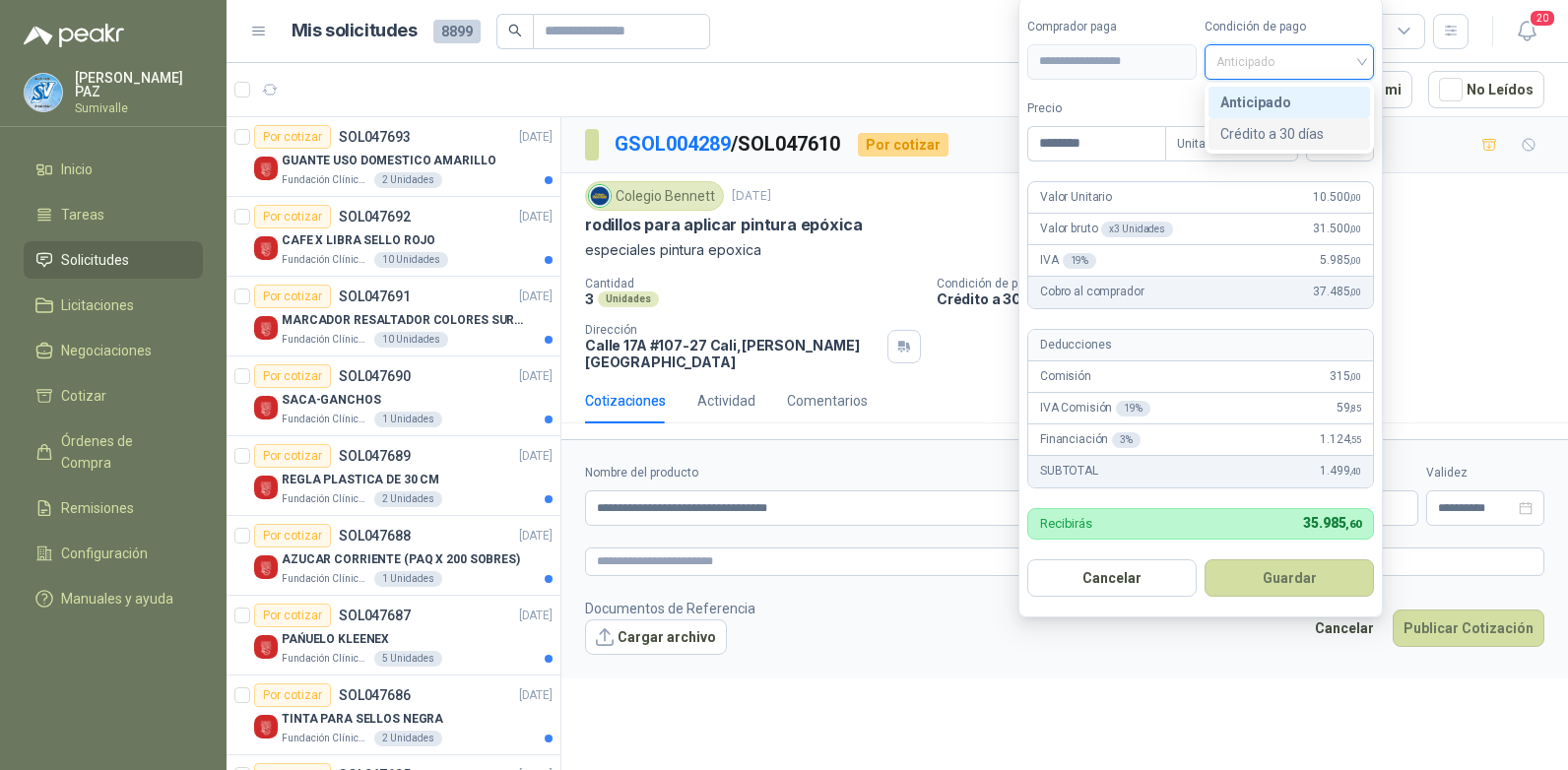 click on "Crédito a 30 días" at bounding box center (1289, 134) 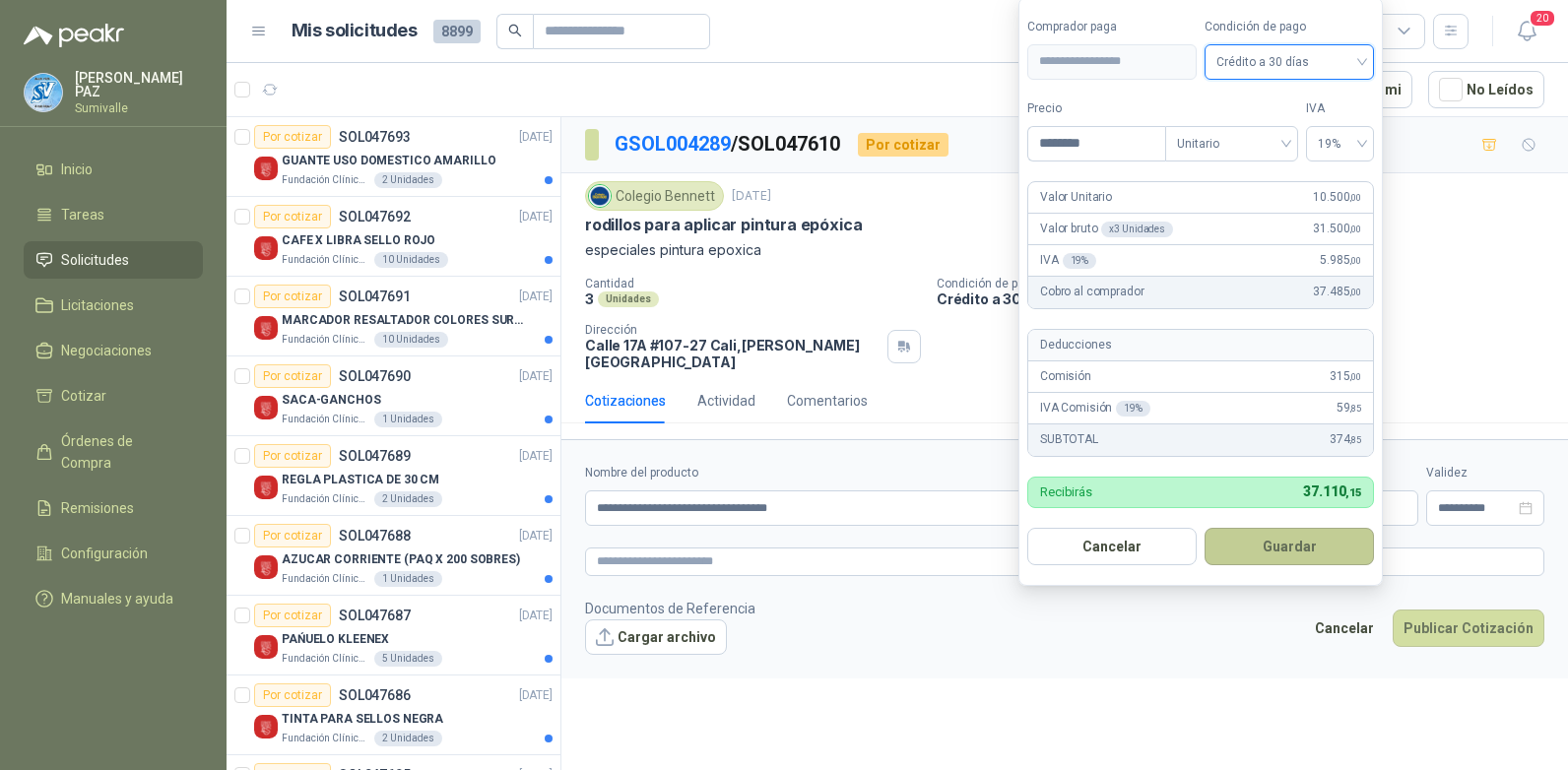 click on "Guardar" at bounding box center [1289, 546] 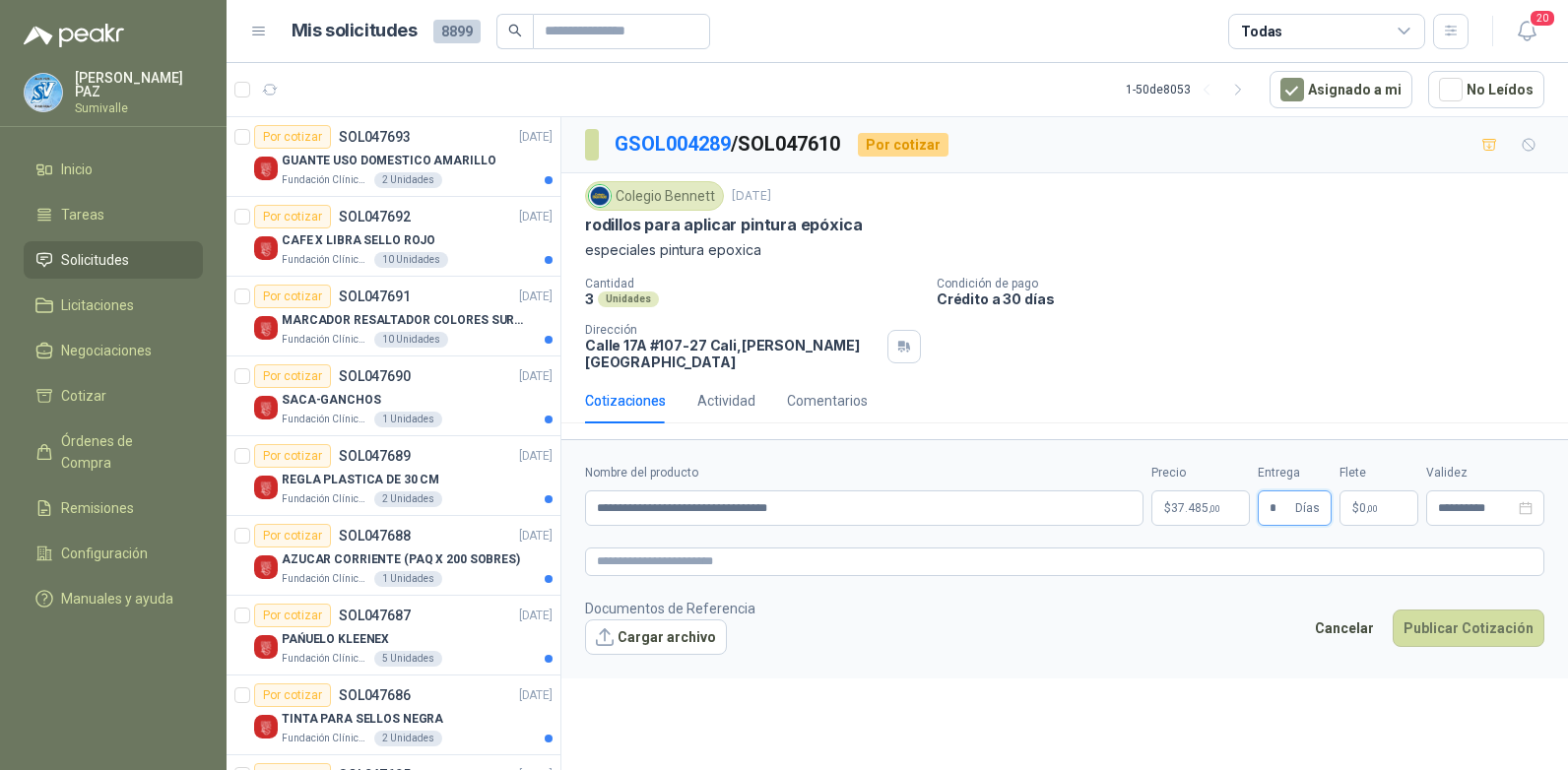 type on "*" 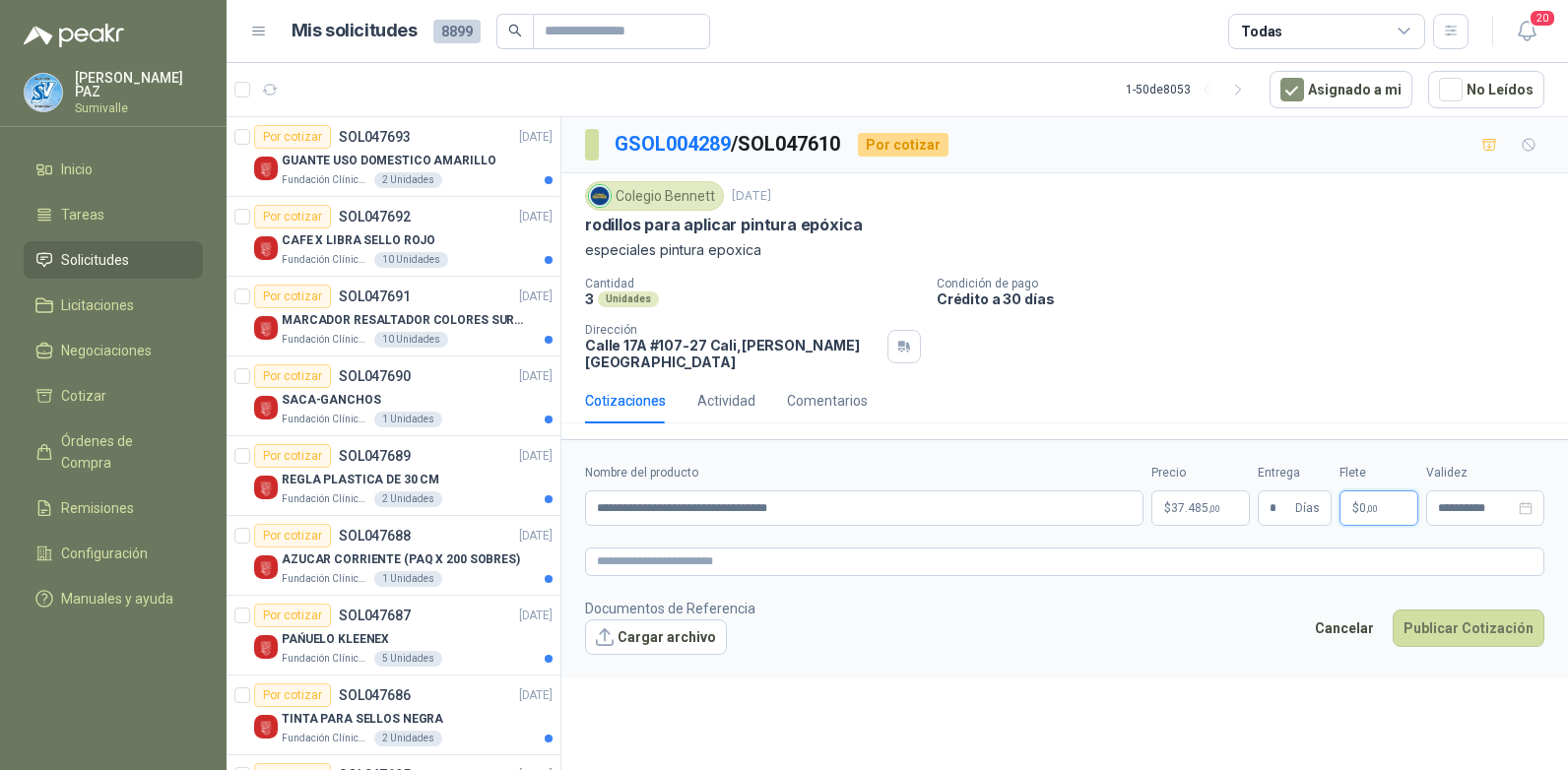 click on "$    0 ,00" at bounding box center [1379, 508] 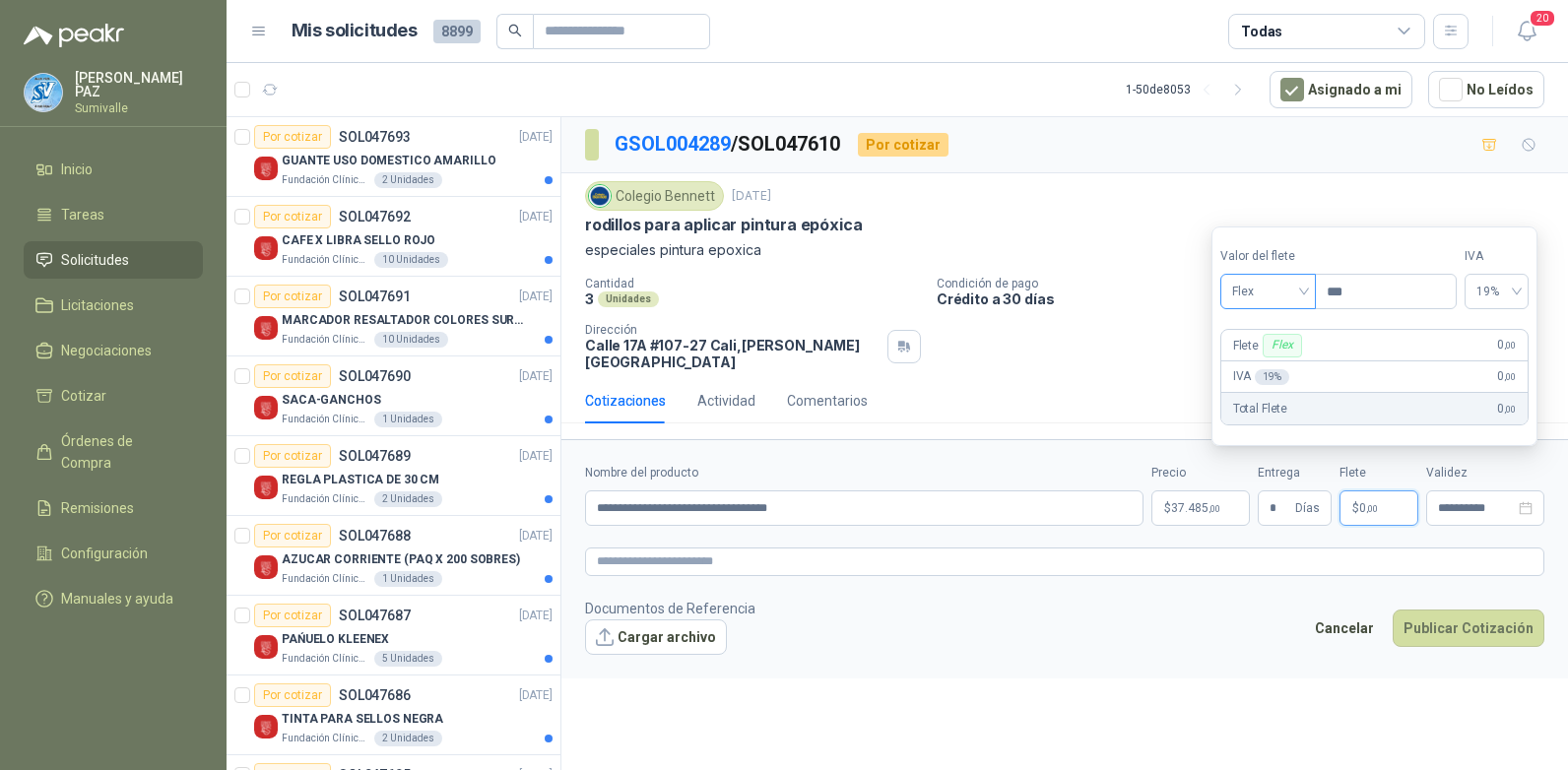 click on "Flex" at bounding box center [1268, 291] 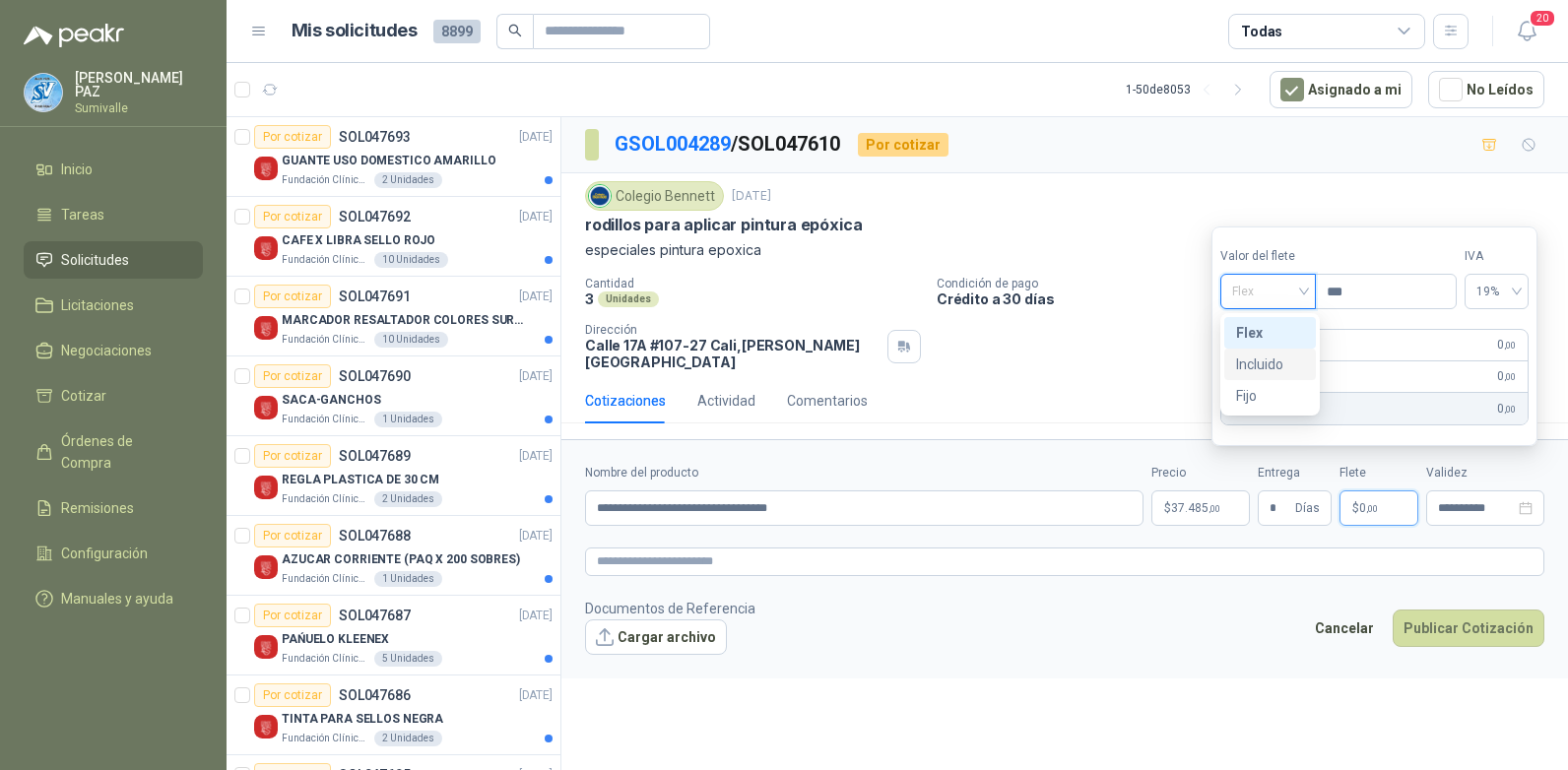 click on "Incluido" at bounding box center (1270, 364) 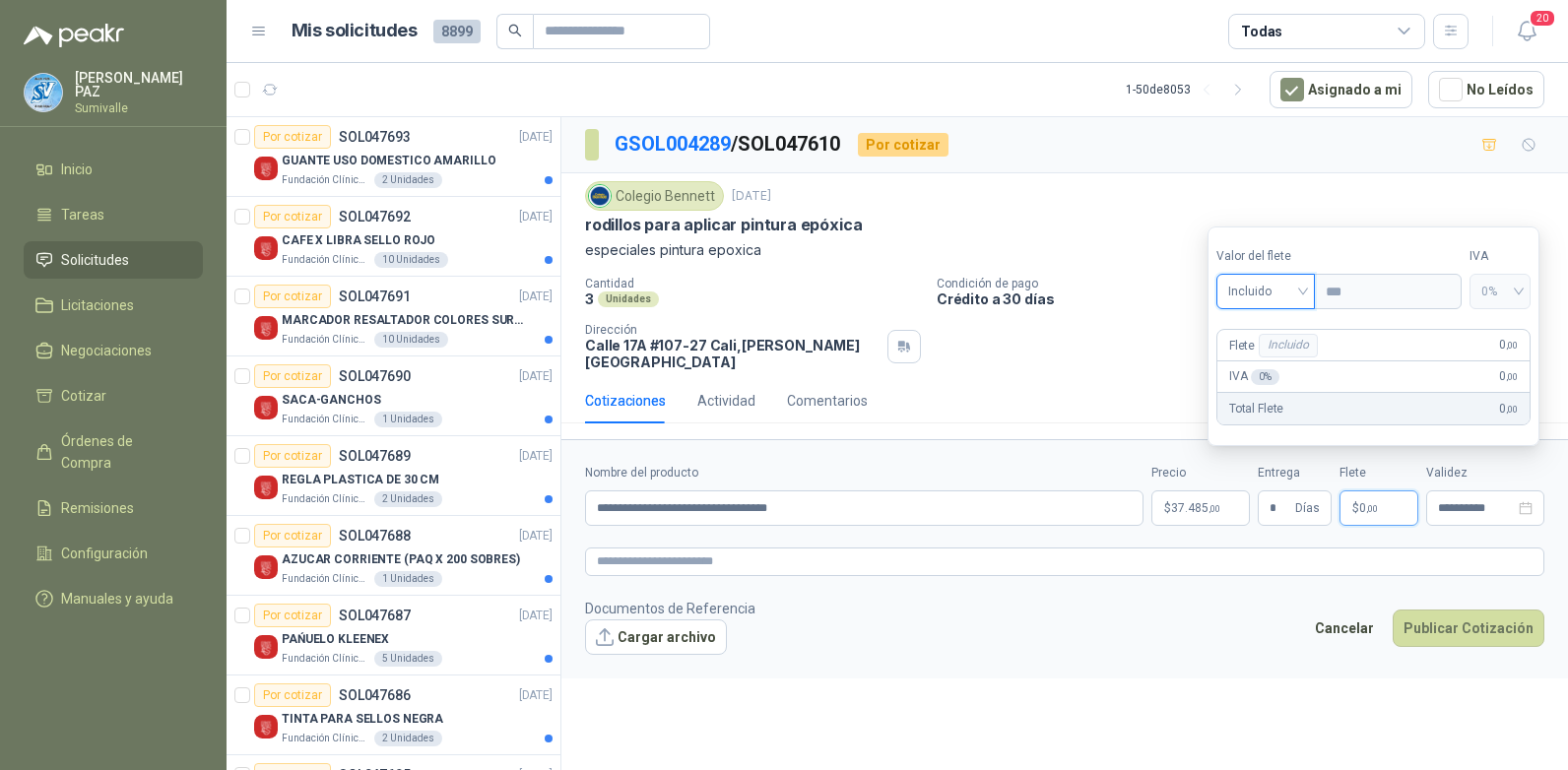 click on "Cotizaciones Actividad Comentarios" at bounding box center (1065, 401) 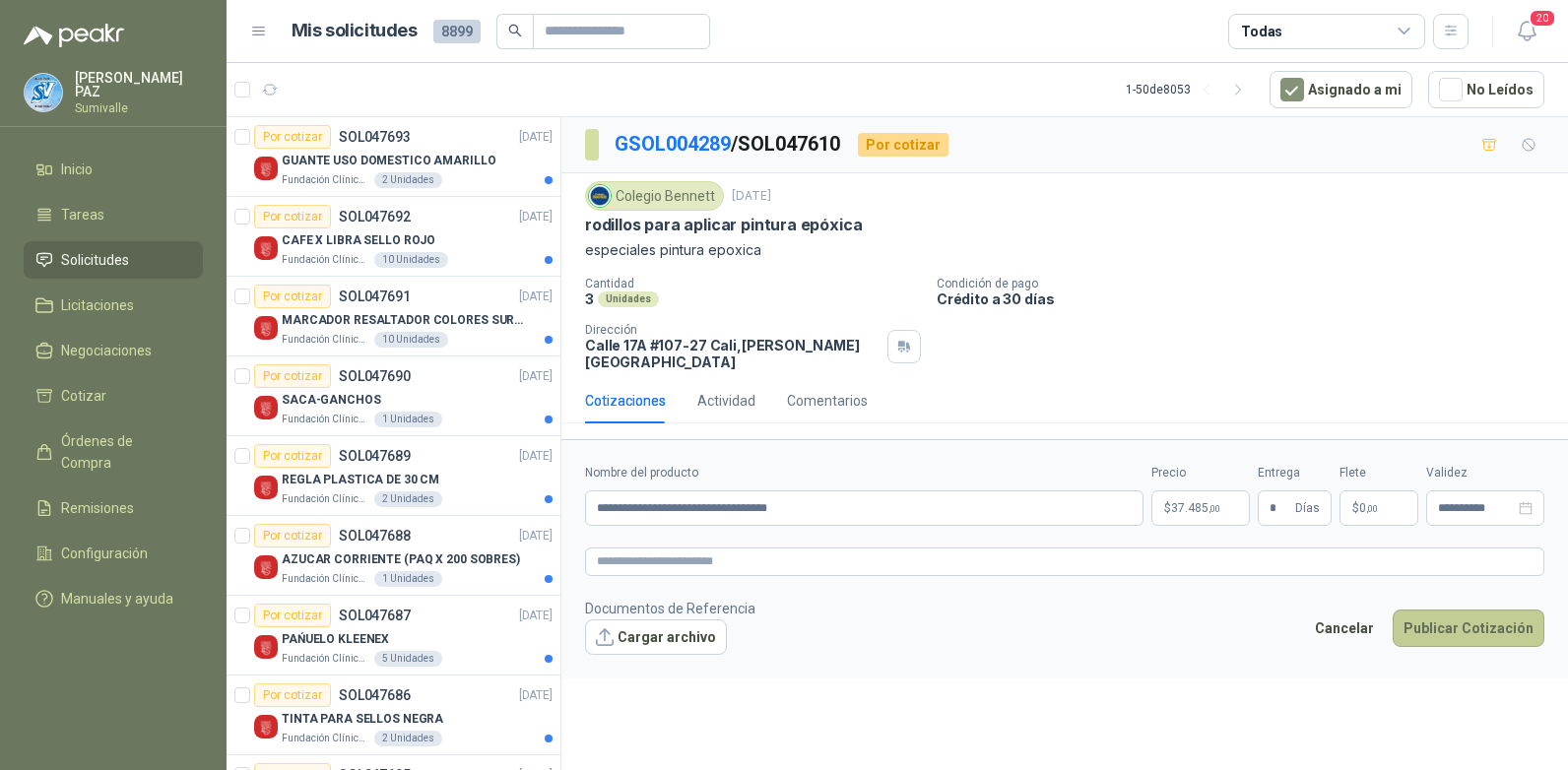 click on "Publicar Cotización" at bounding box center (1469, 628) 